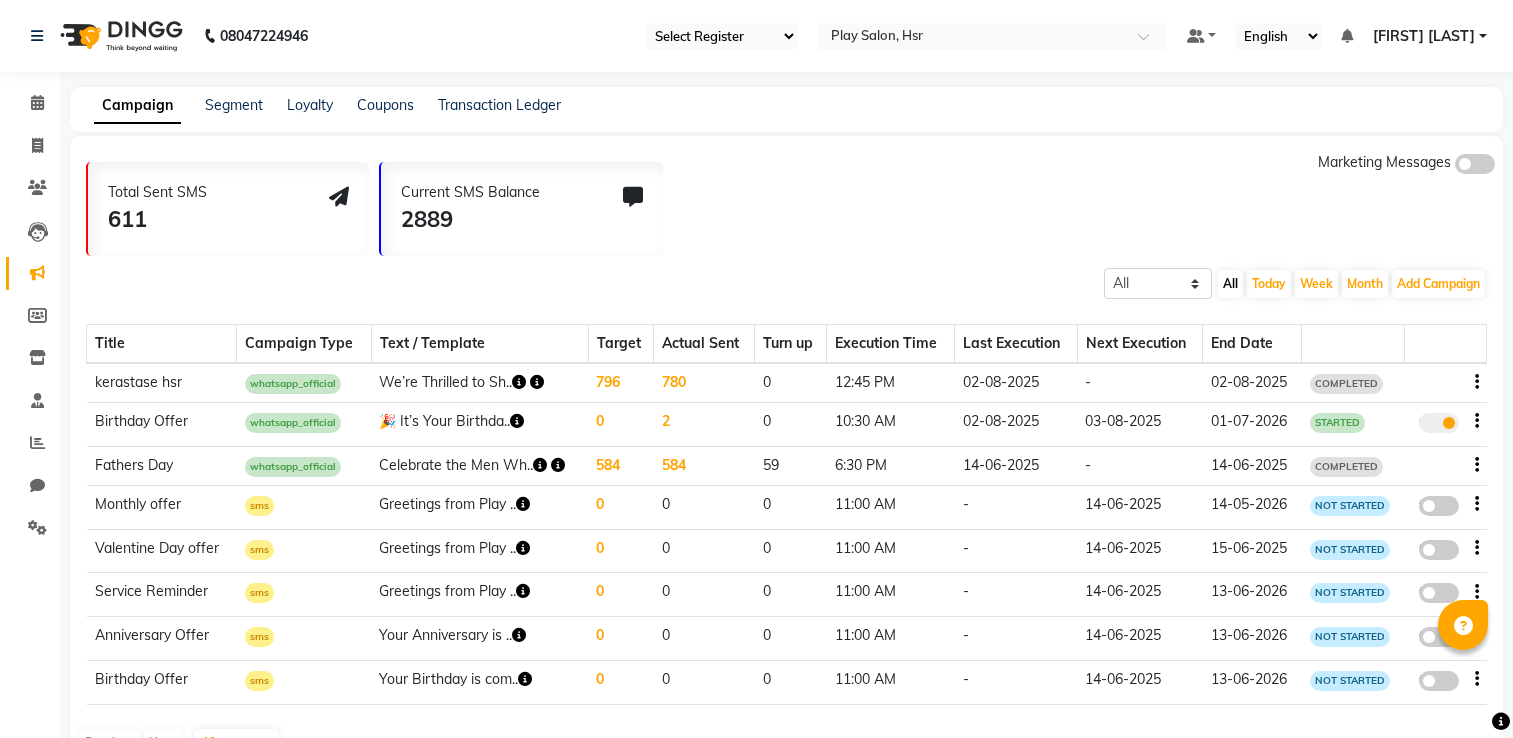 scroll, scrollTop: 0, scrollLeft: 0, axis: both 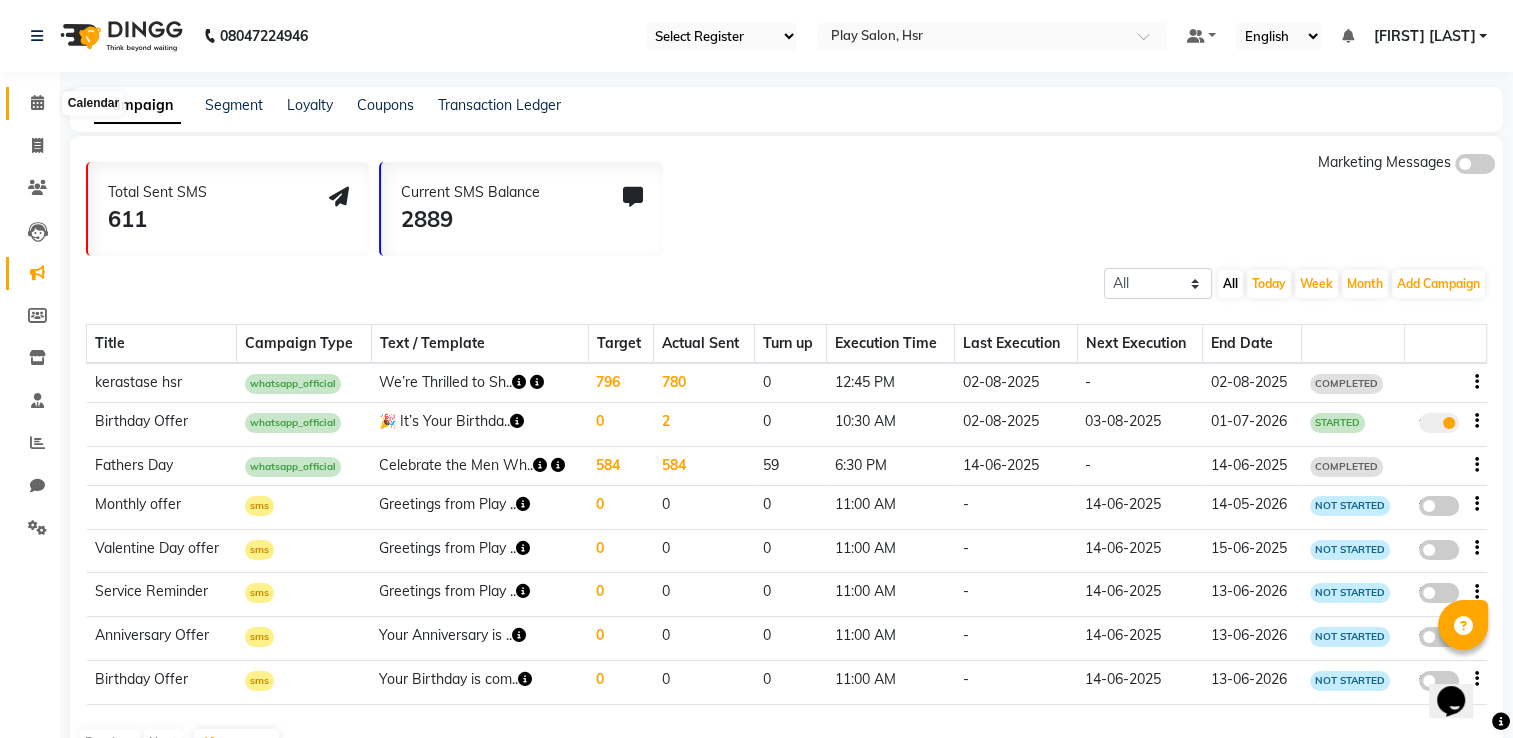 click 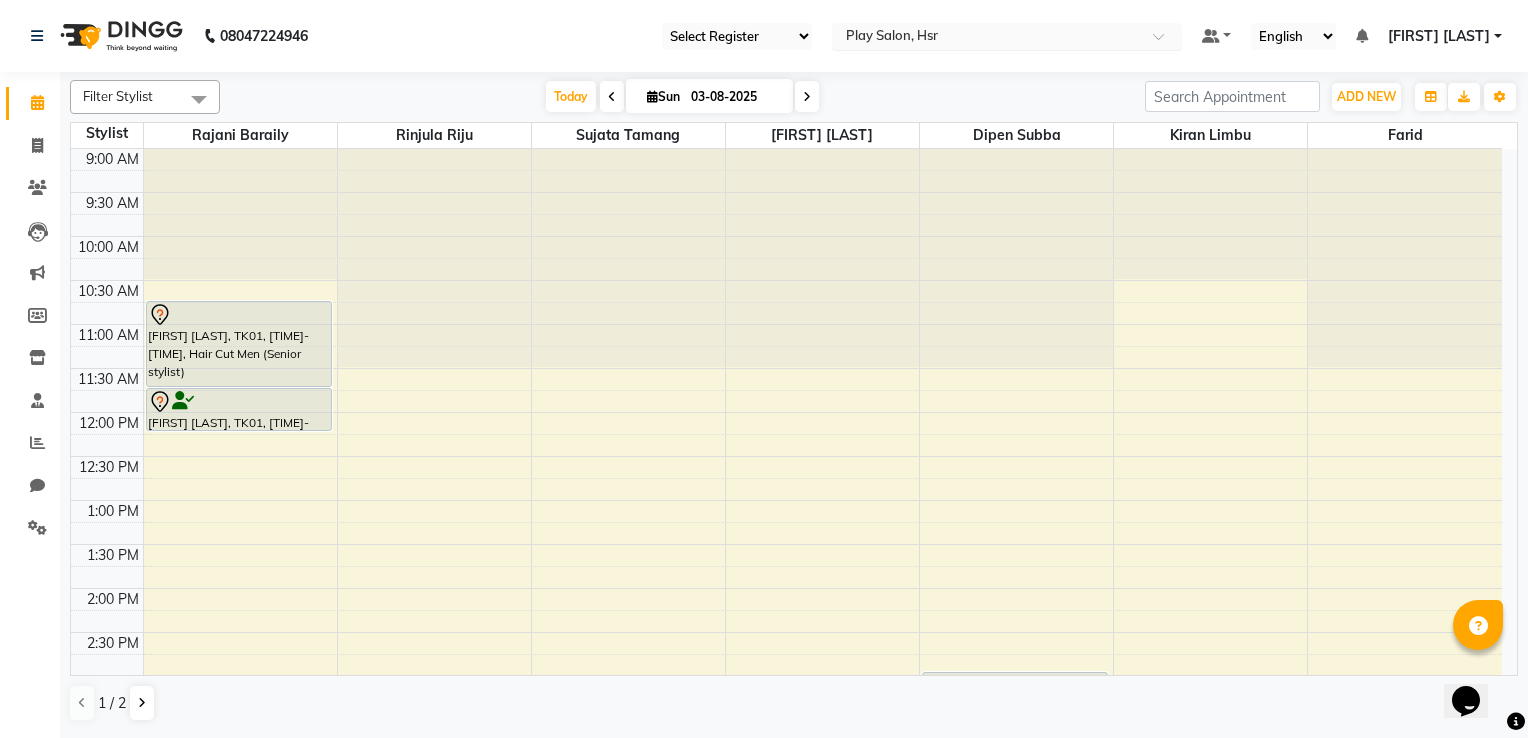 click at bounding box center (987, 38) 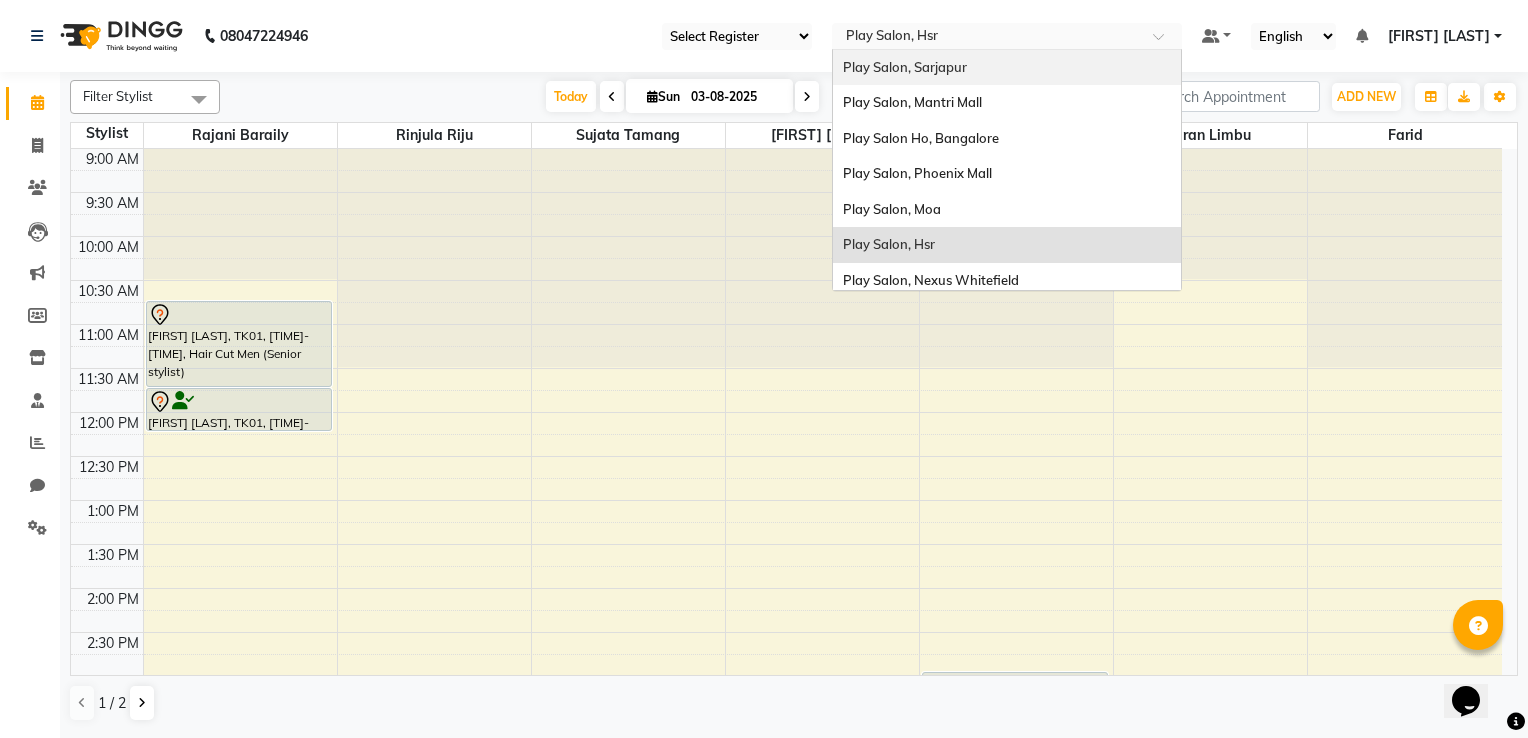 click on "Play Salon, Sarjapur" at bounding box center (1007, 68) 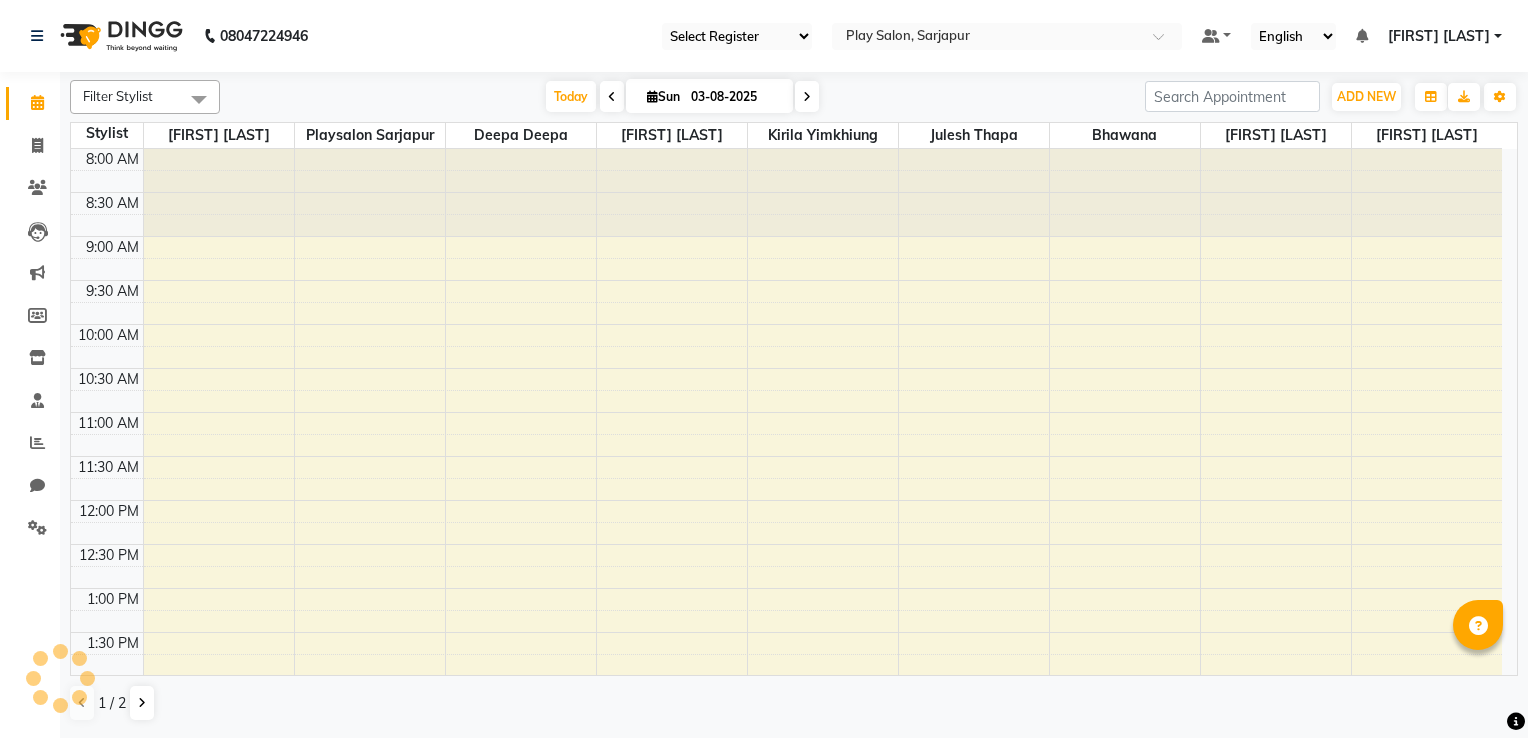scroll, scrollTop: 0, scrollLeft: 0, axis: both 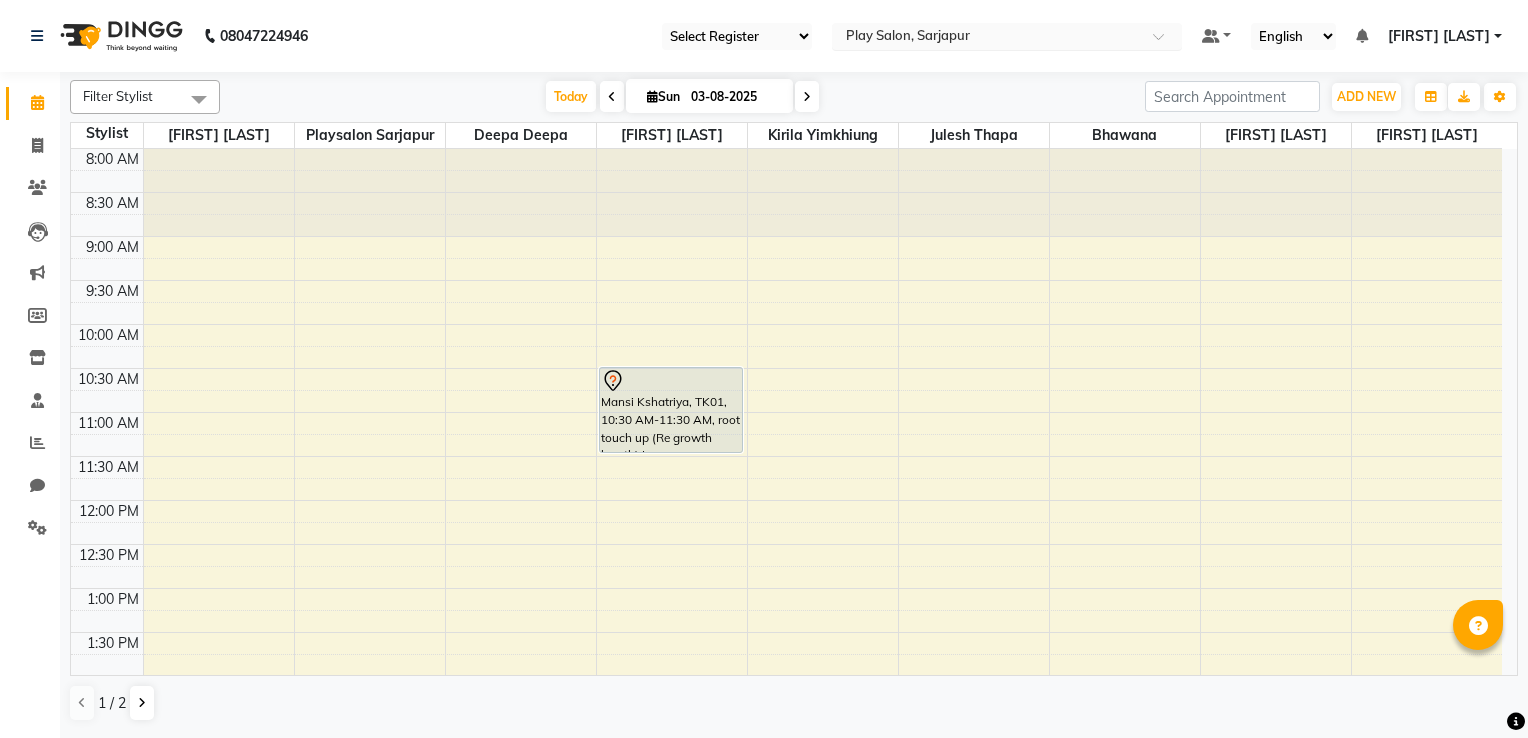 click at bounding box center [987, 38] 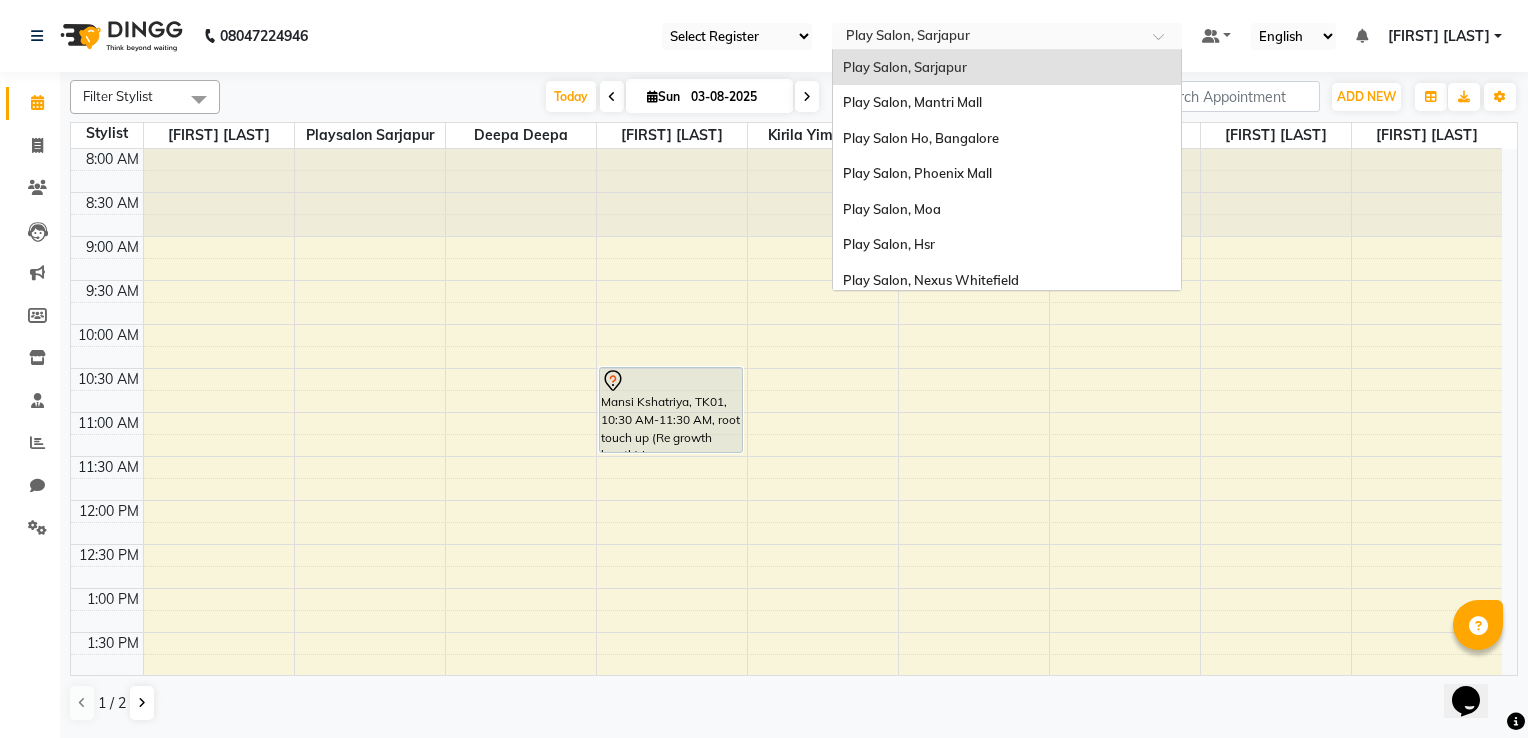 scroll, scrollTop: 0, scrollLeft: 0, axis: both 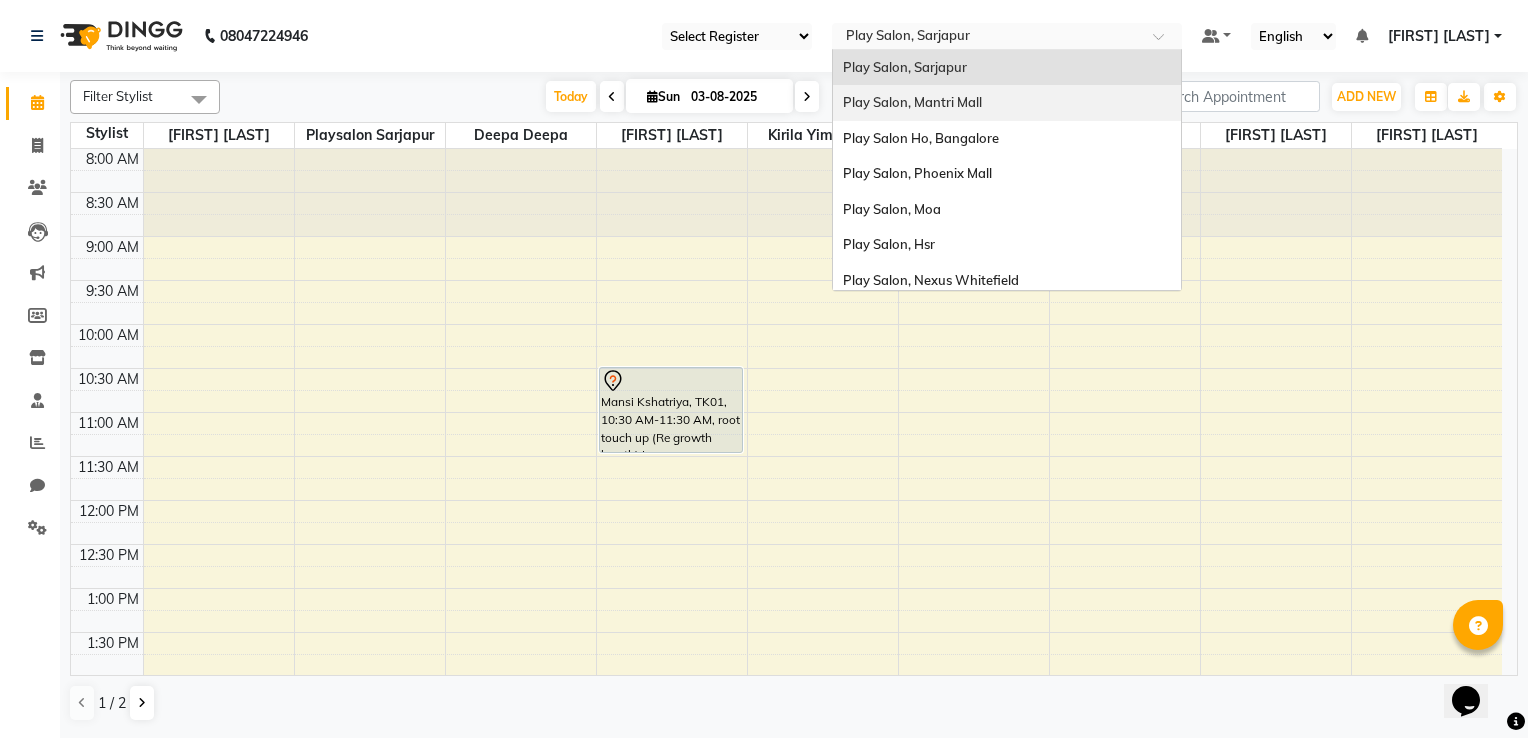 click on "Play Salon, Mantri Mall" at bounding box center (1007, 103) 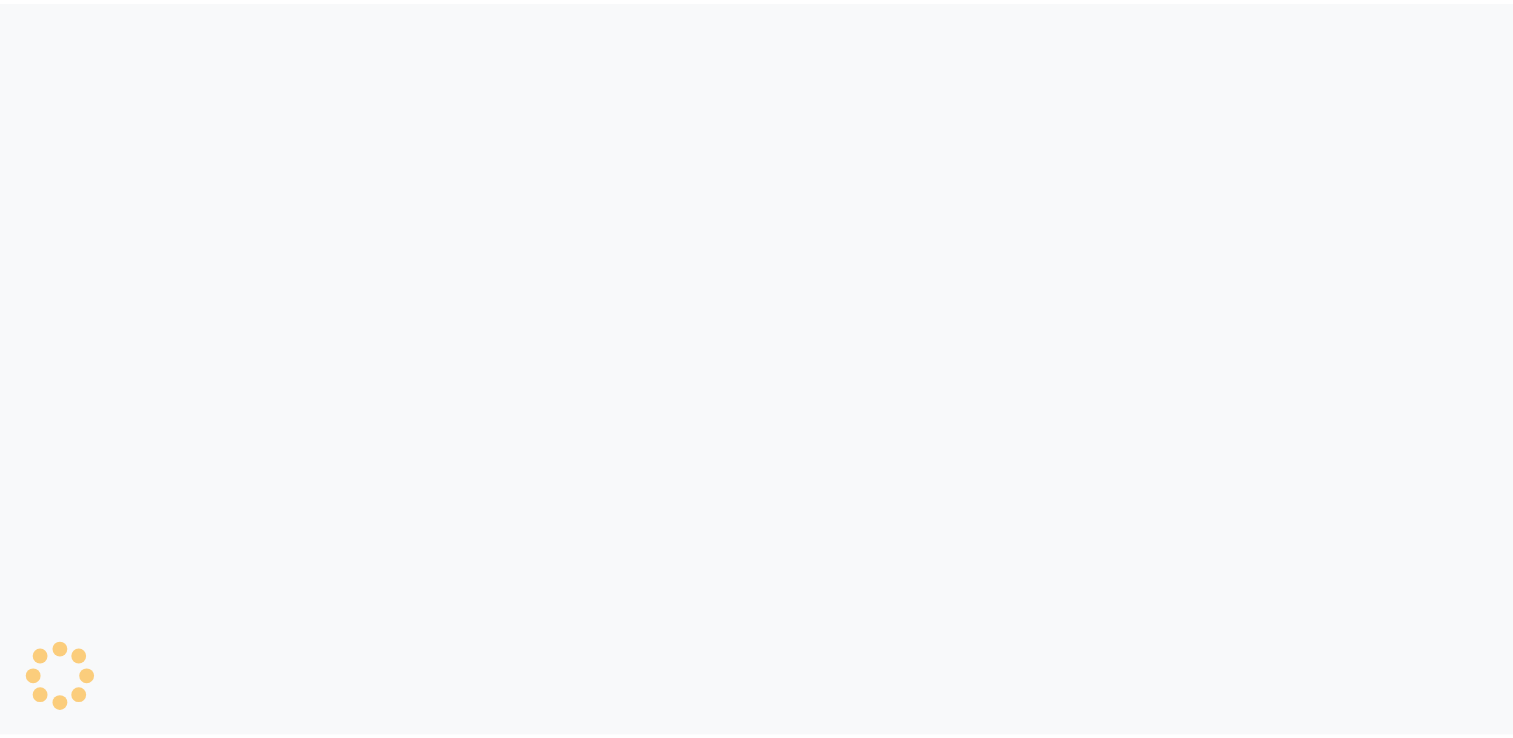 scroll, scrollTop: 0, scrollLeft: 0, axis: both 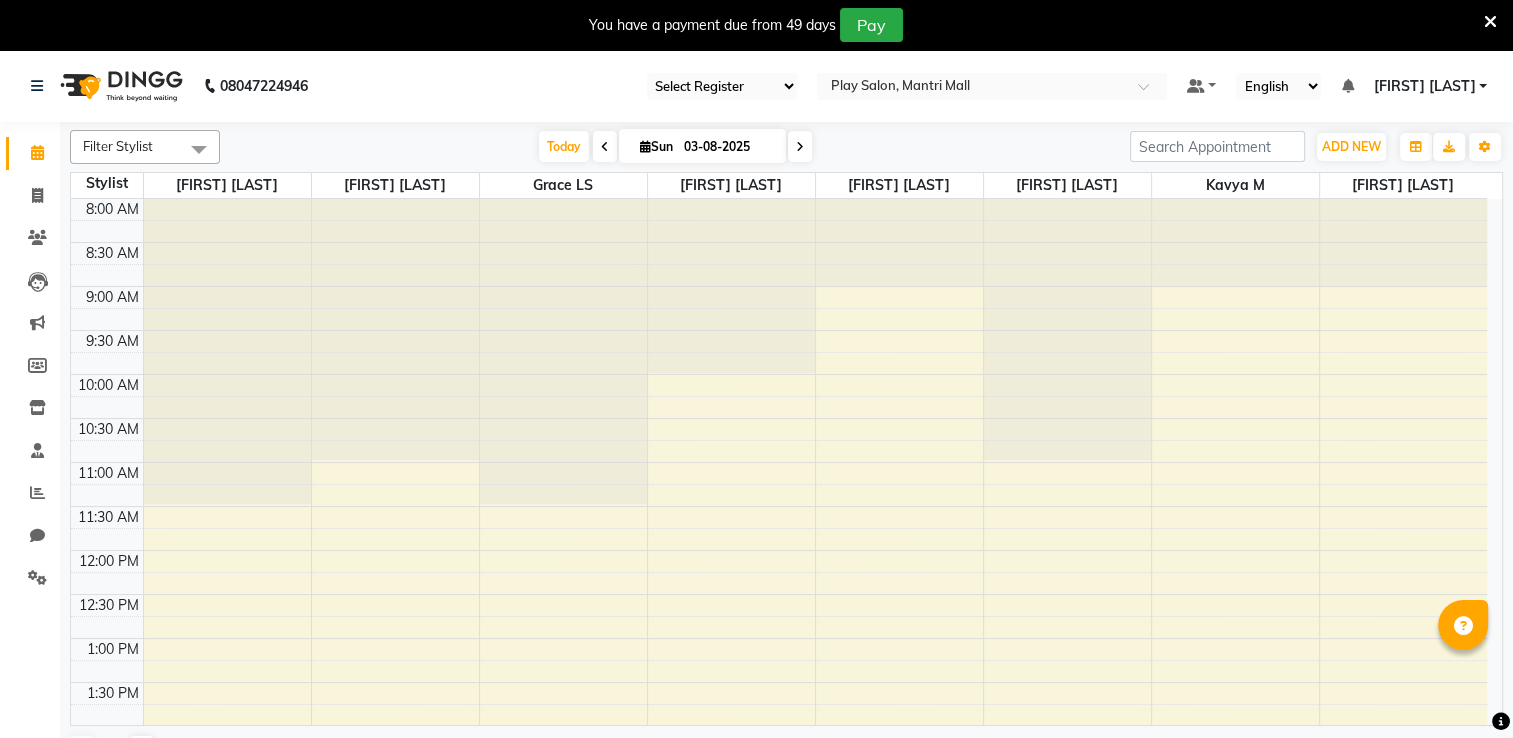select on "en" 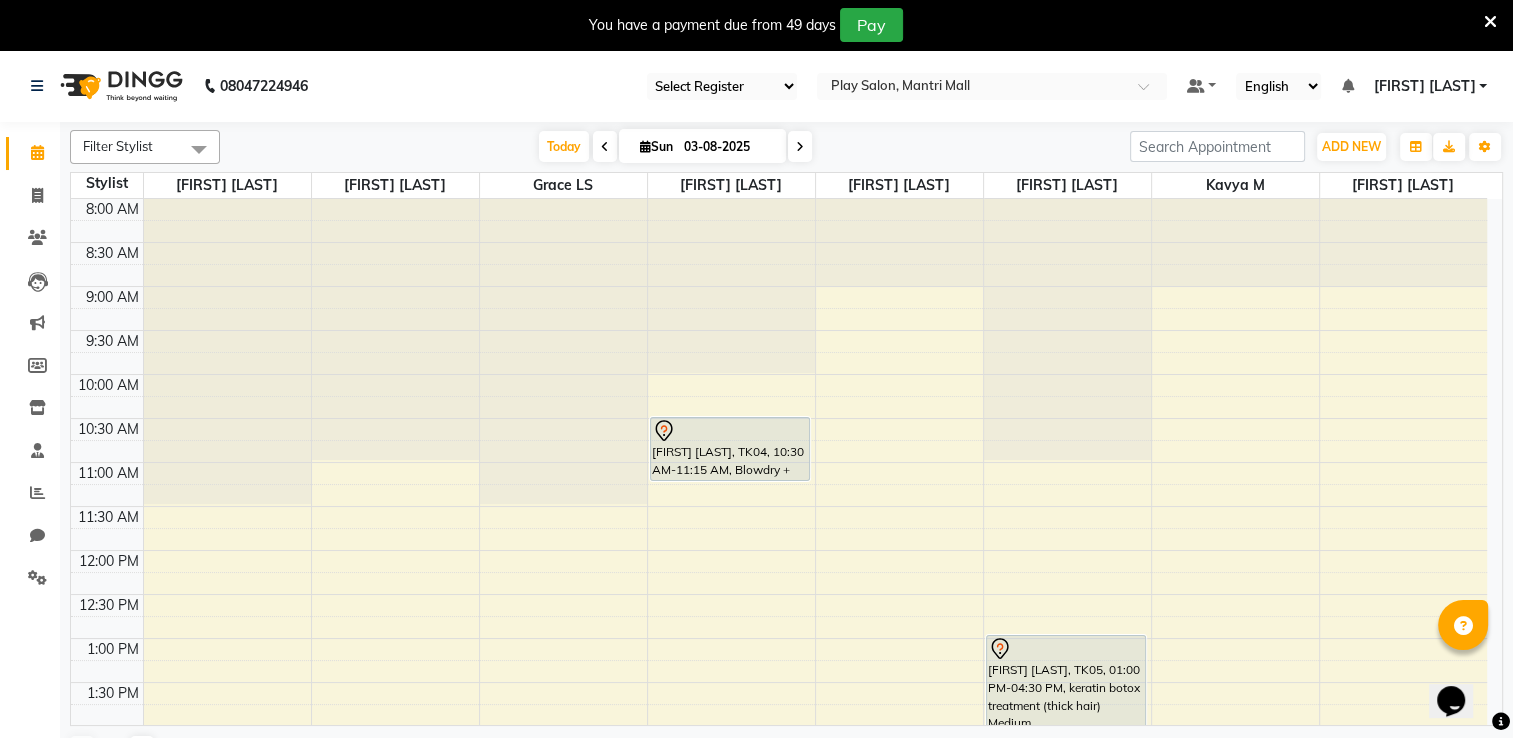 scroll, scrollTop: 0, scrollLeft: 0, axis: both 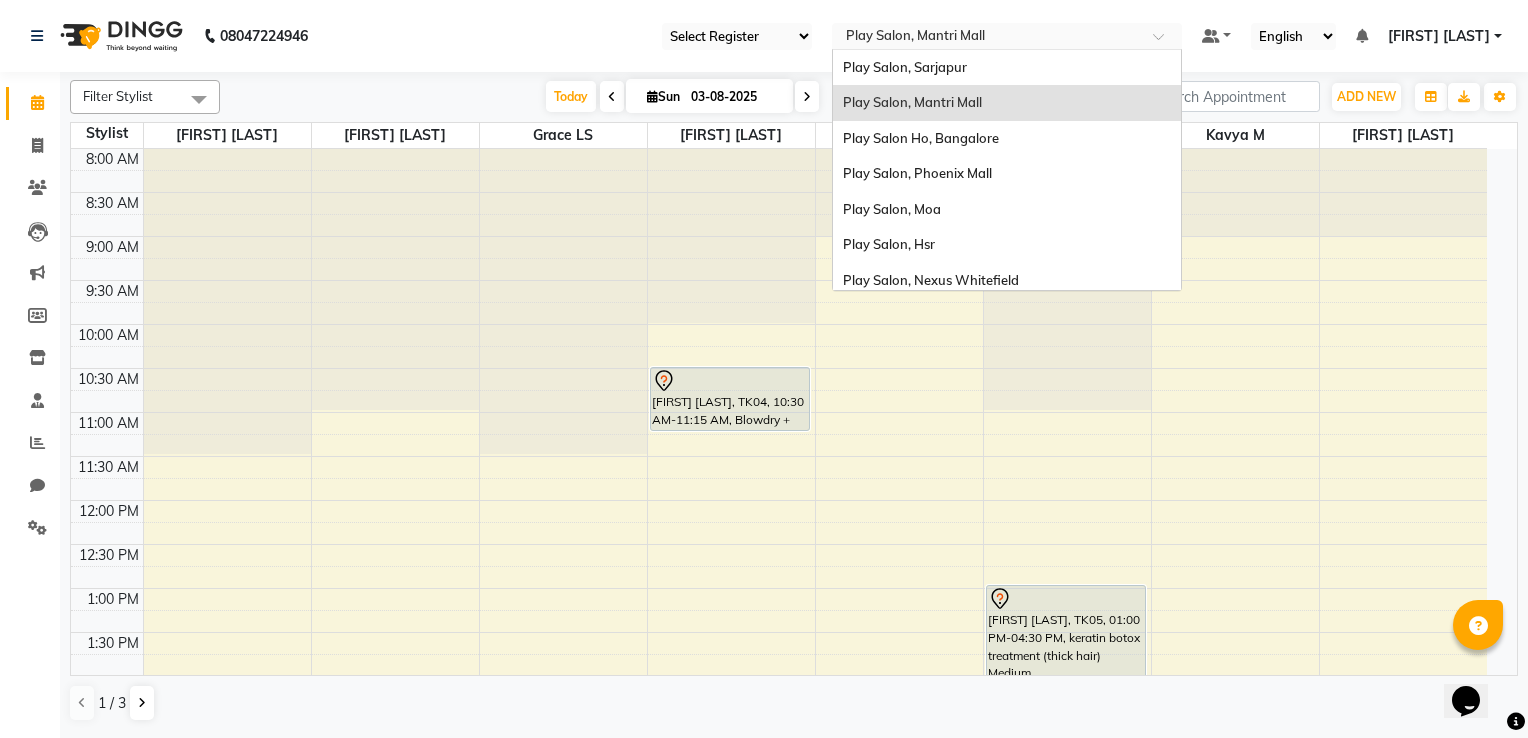 click at bounding box center (987, 38) 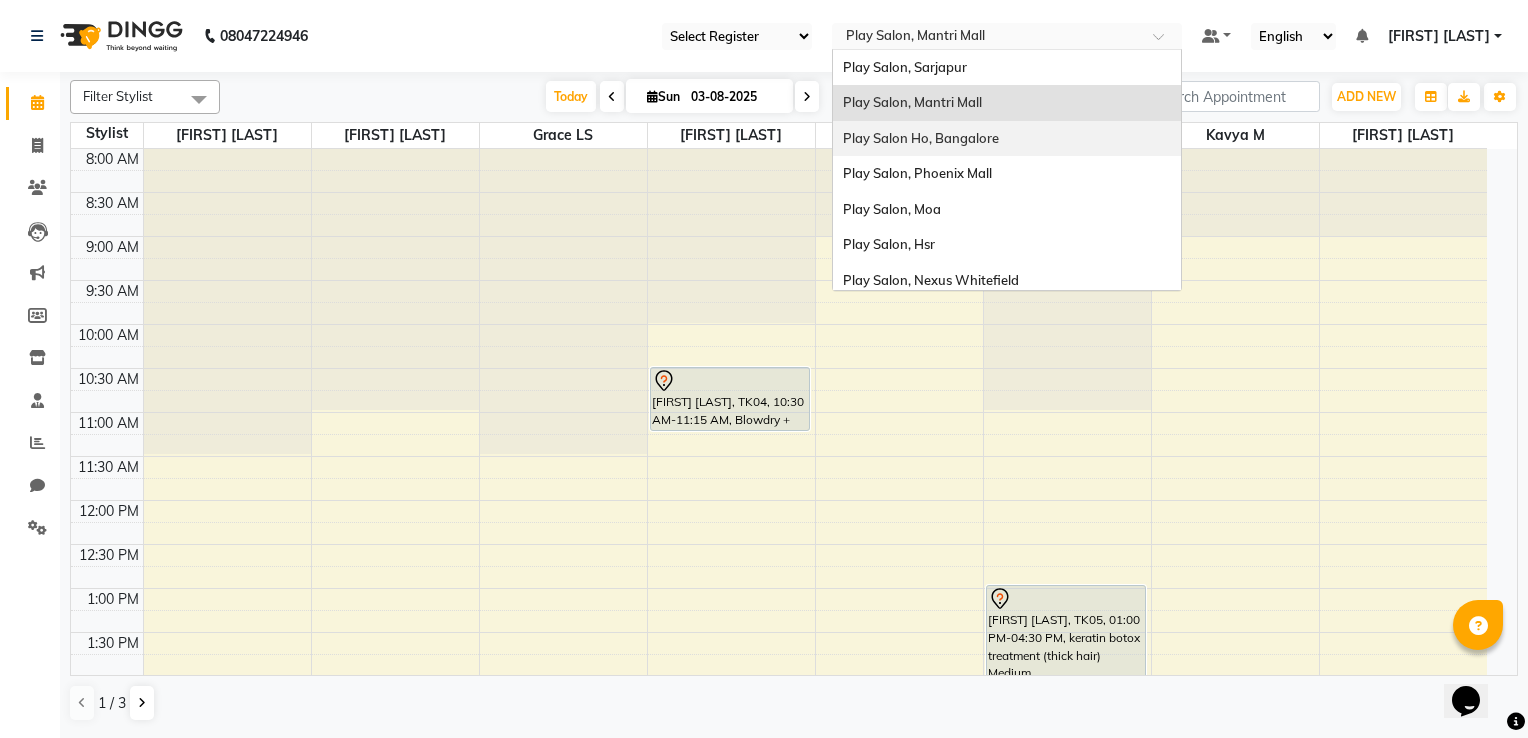 click on "Play Salon Ho, Bangalore" at bounding box center [1007, 139] 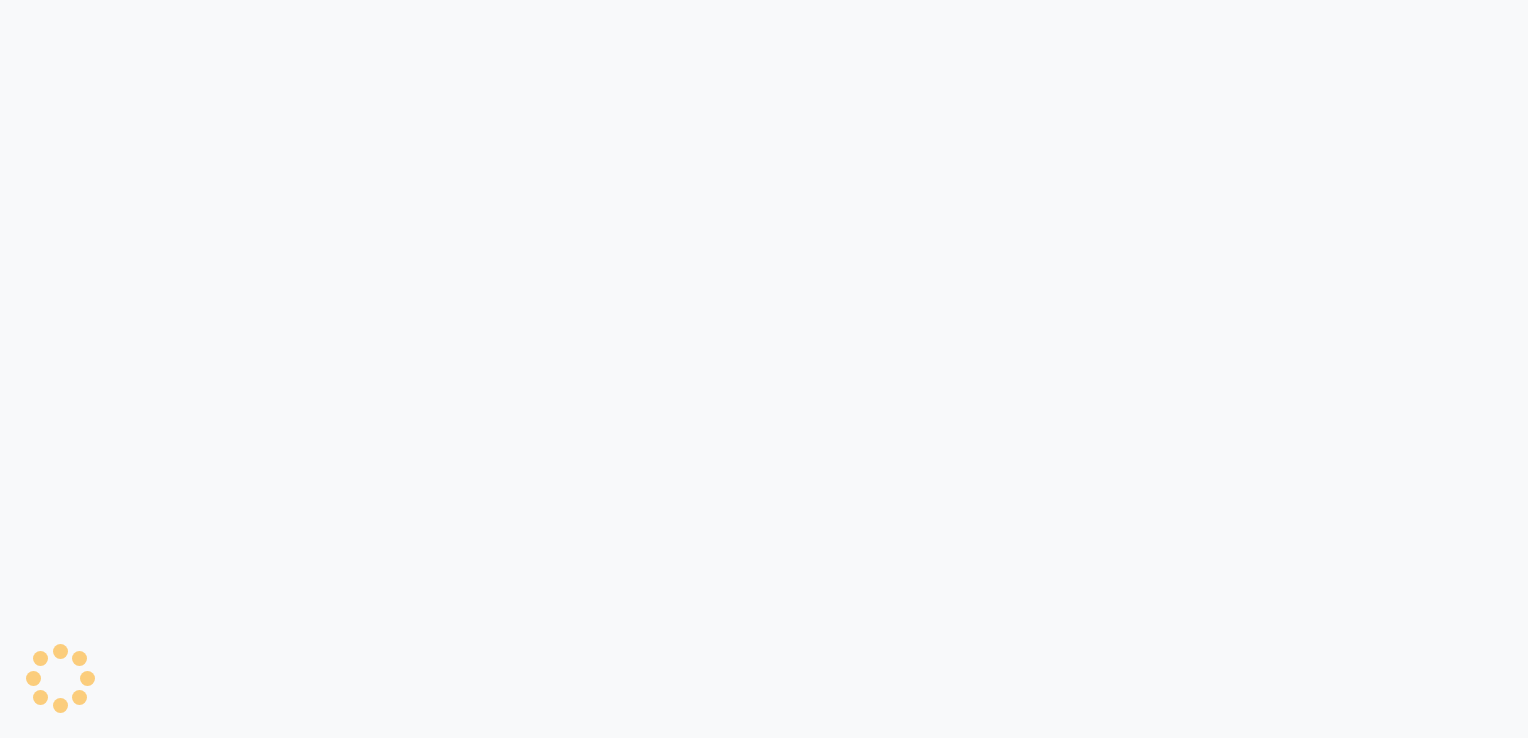scroll, scrollTop: 0, scrollLeft: 0, axis: both 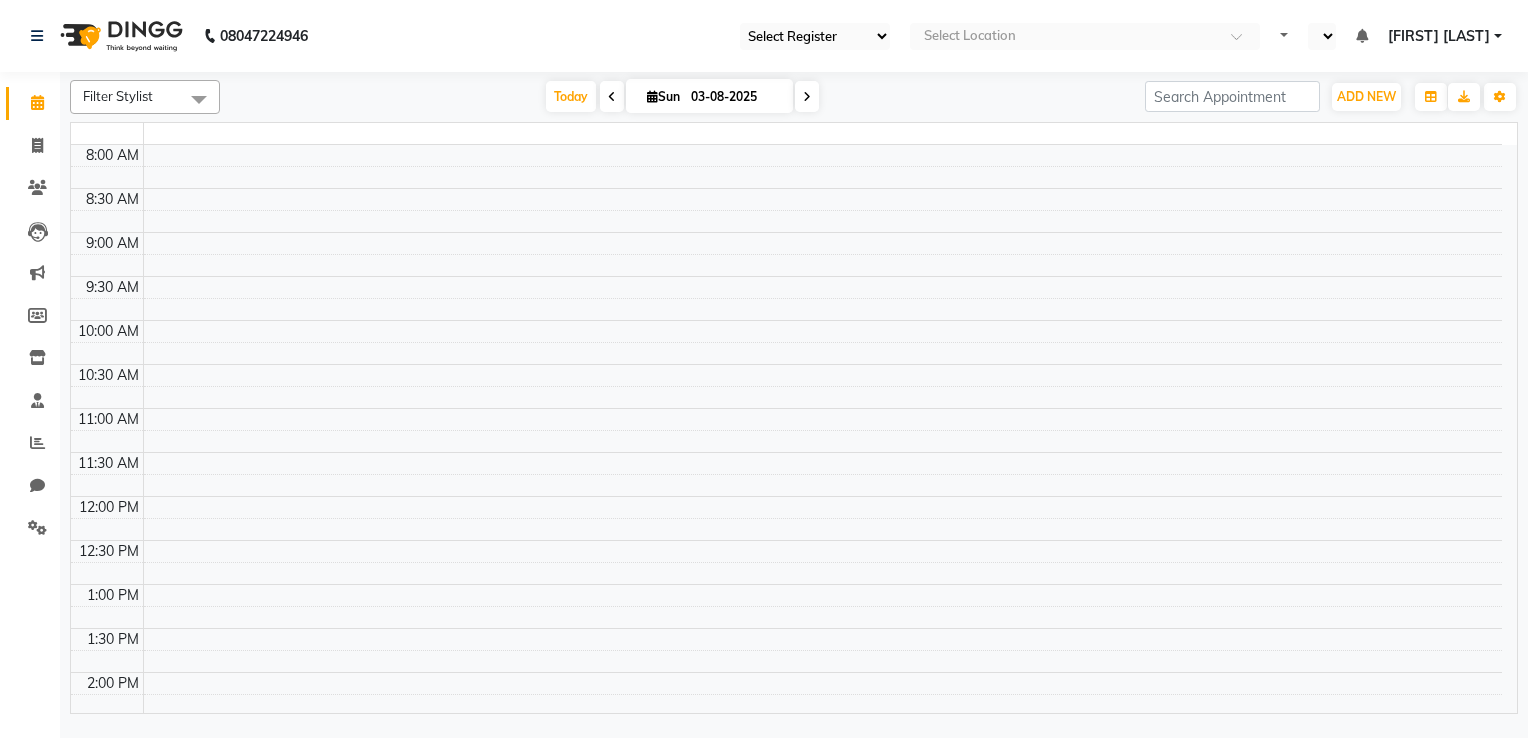 select on "en" 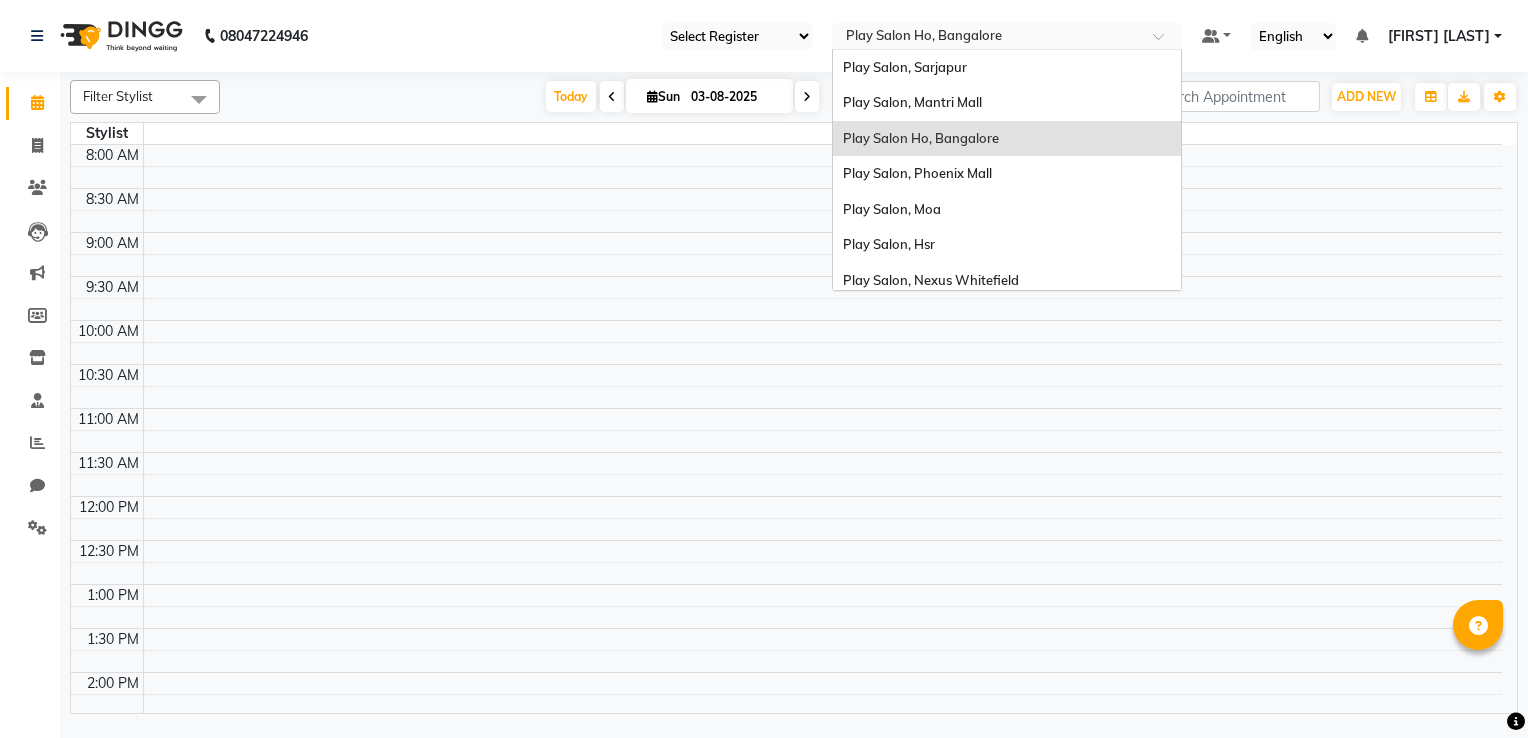 click at bounding box center (987, 38) 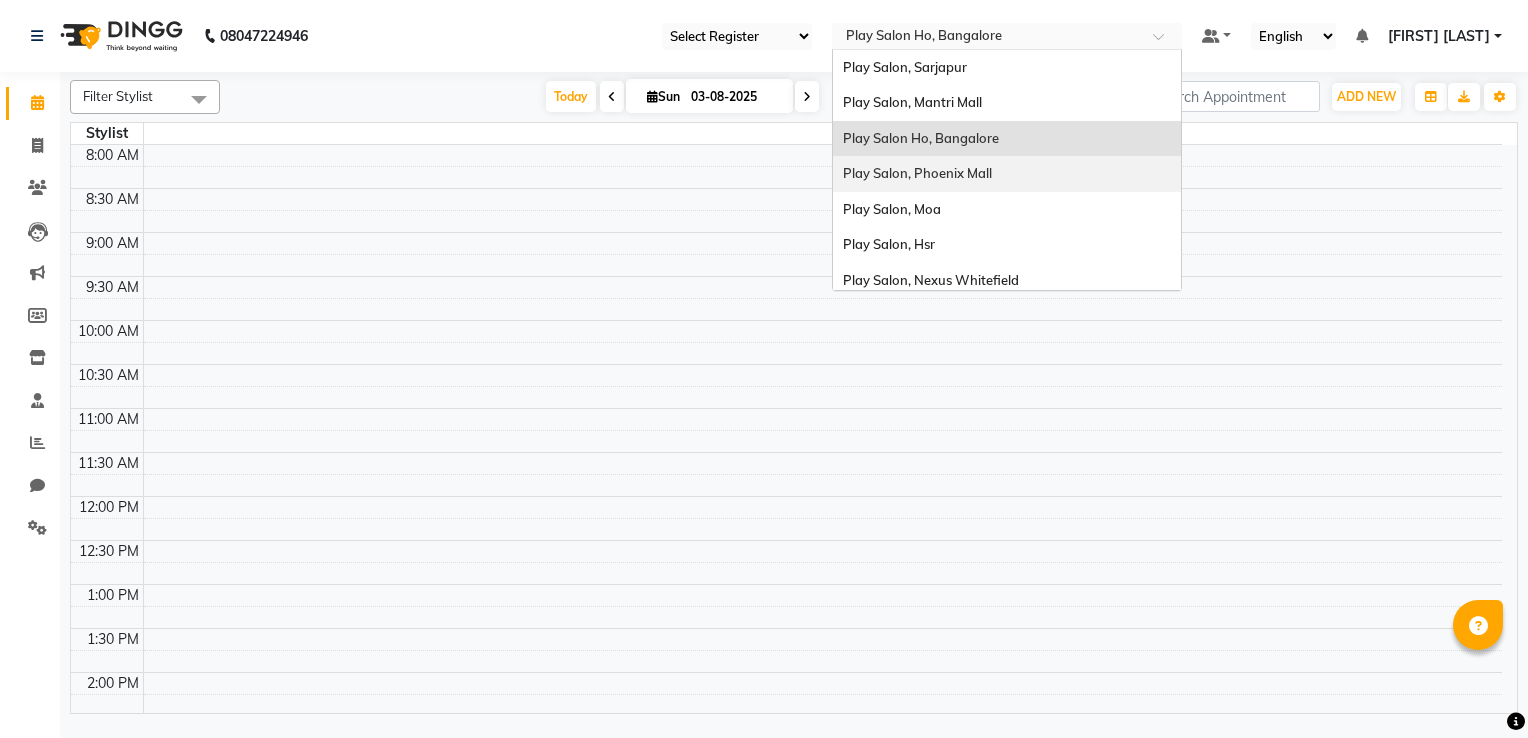click on "Play Salon, Phoenix Mall" at bounding box center (1007, 174) 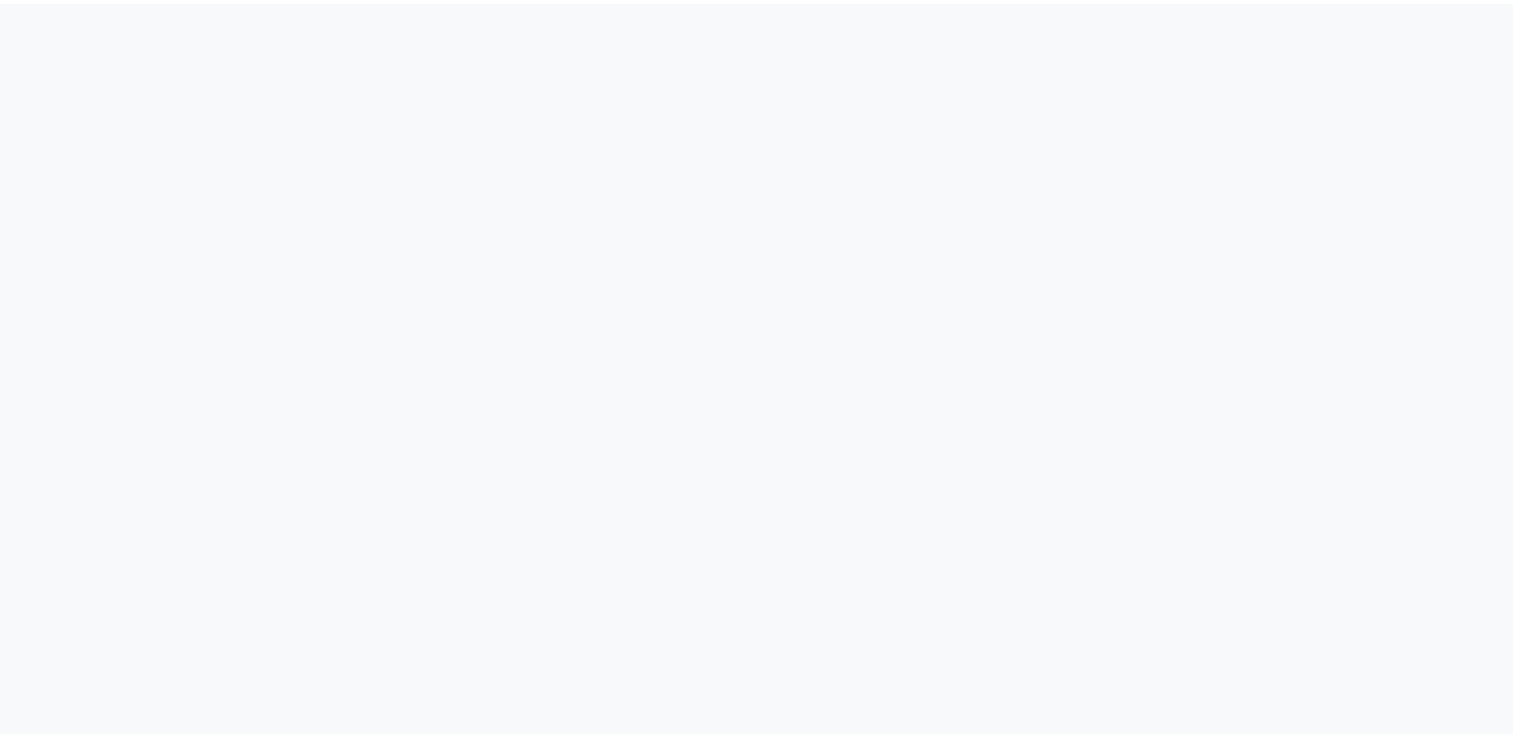 scroll, scrollTop: 0, scrollLeft: 0, axis: both 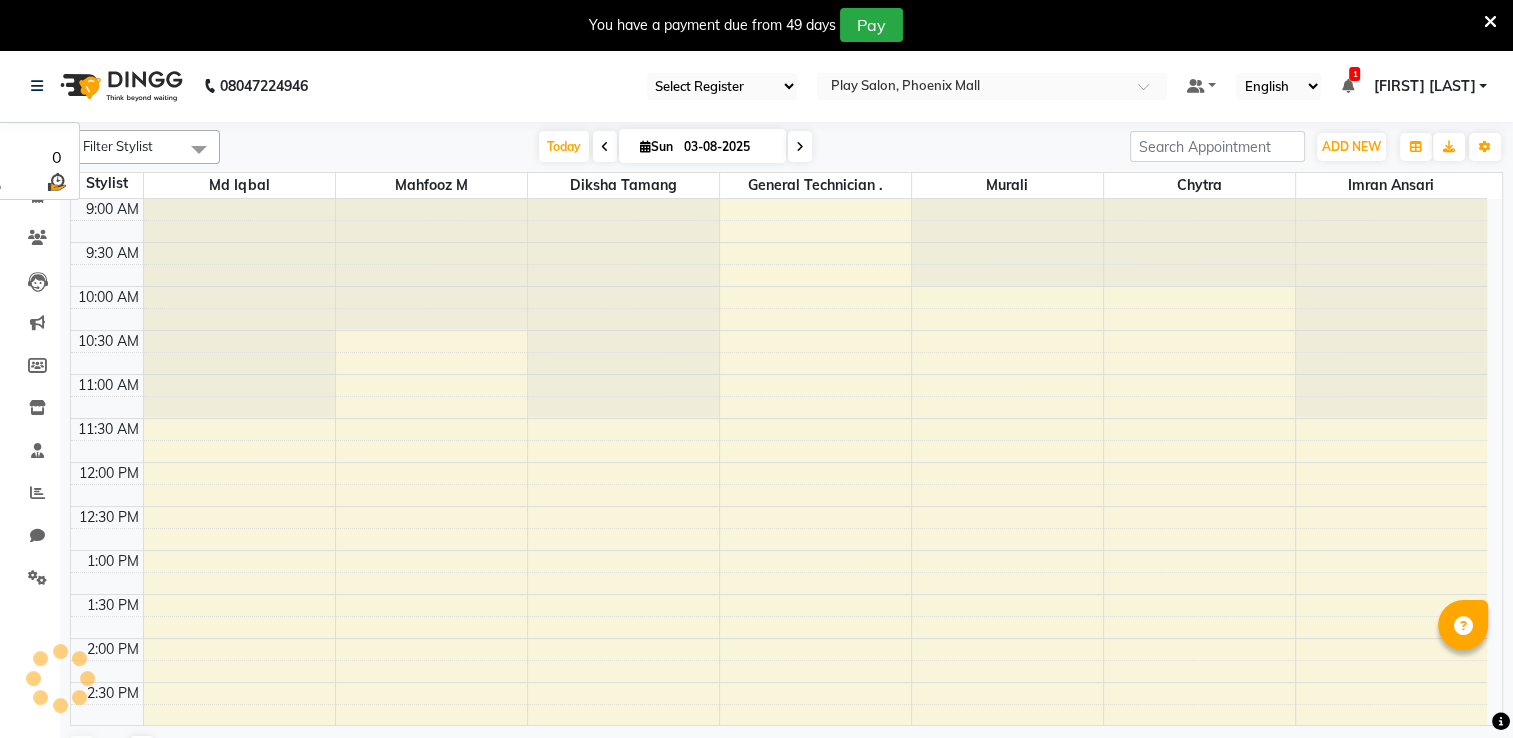 select on "en" 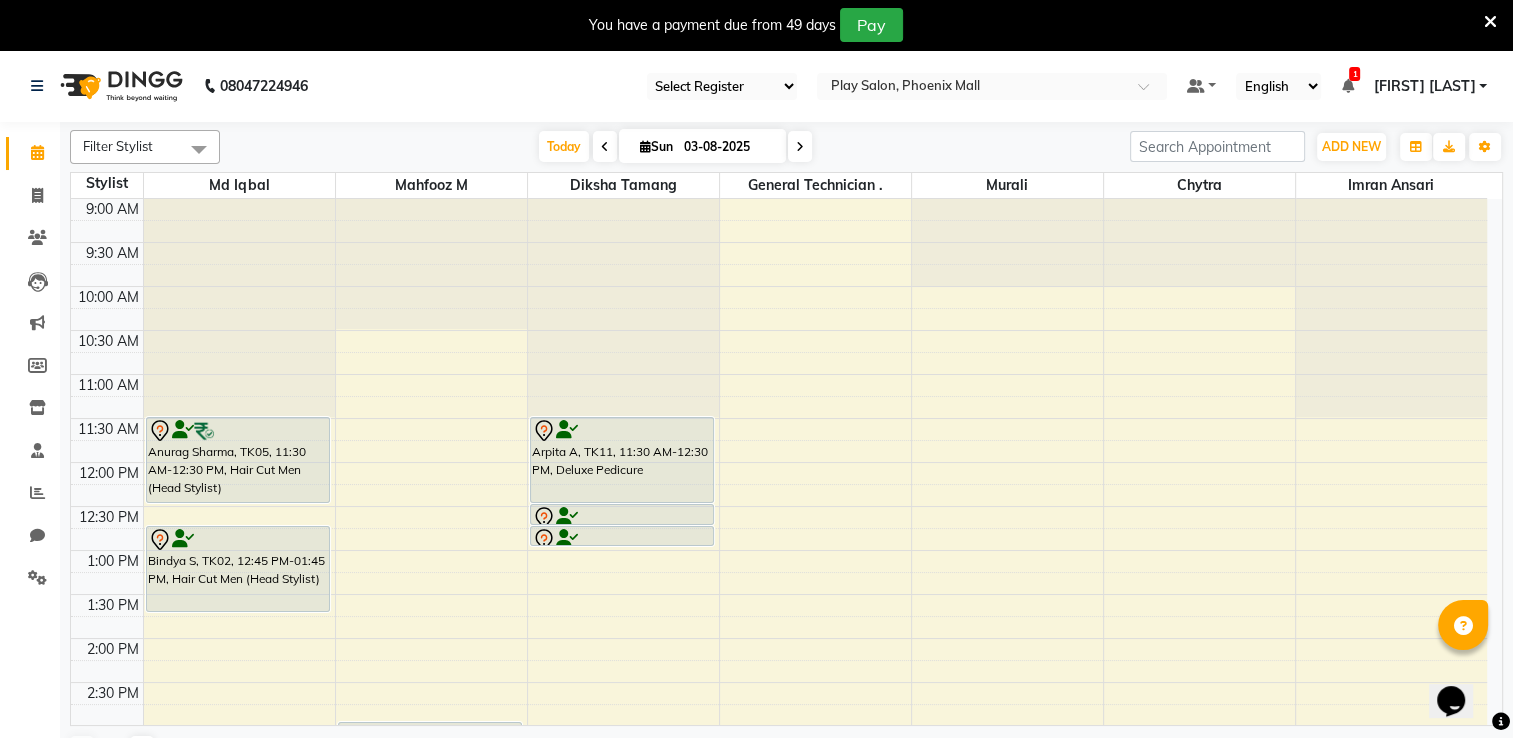 scroll, scrollTop: 0, scrollLeft: 0, axis: both 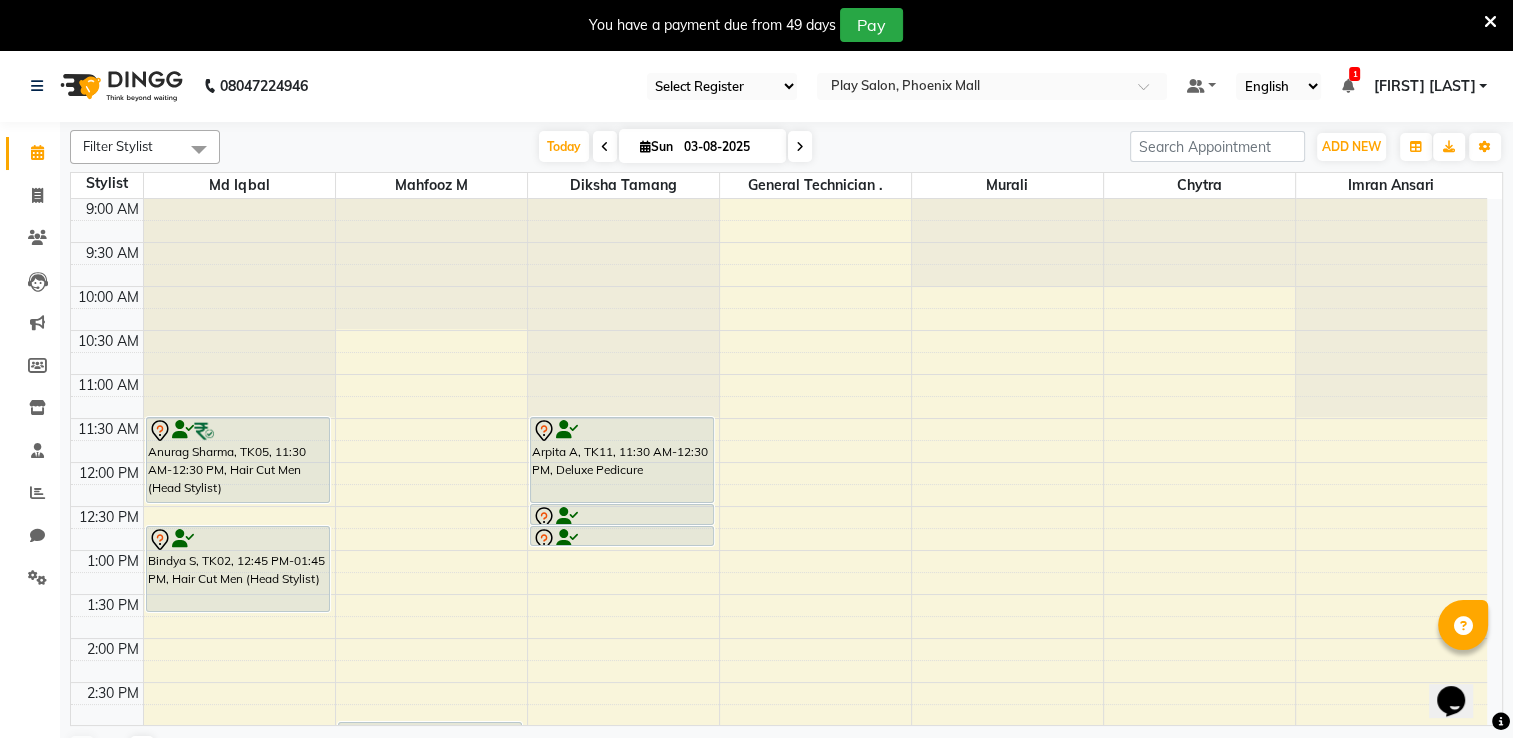 click at bounding box center (1490, 22) 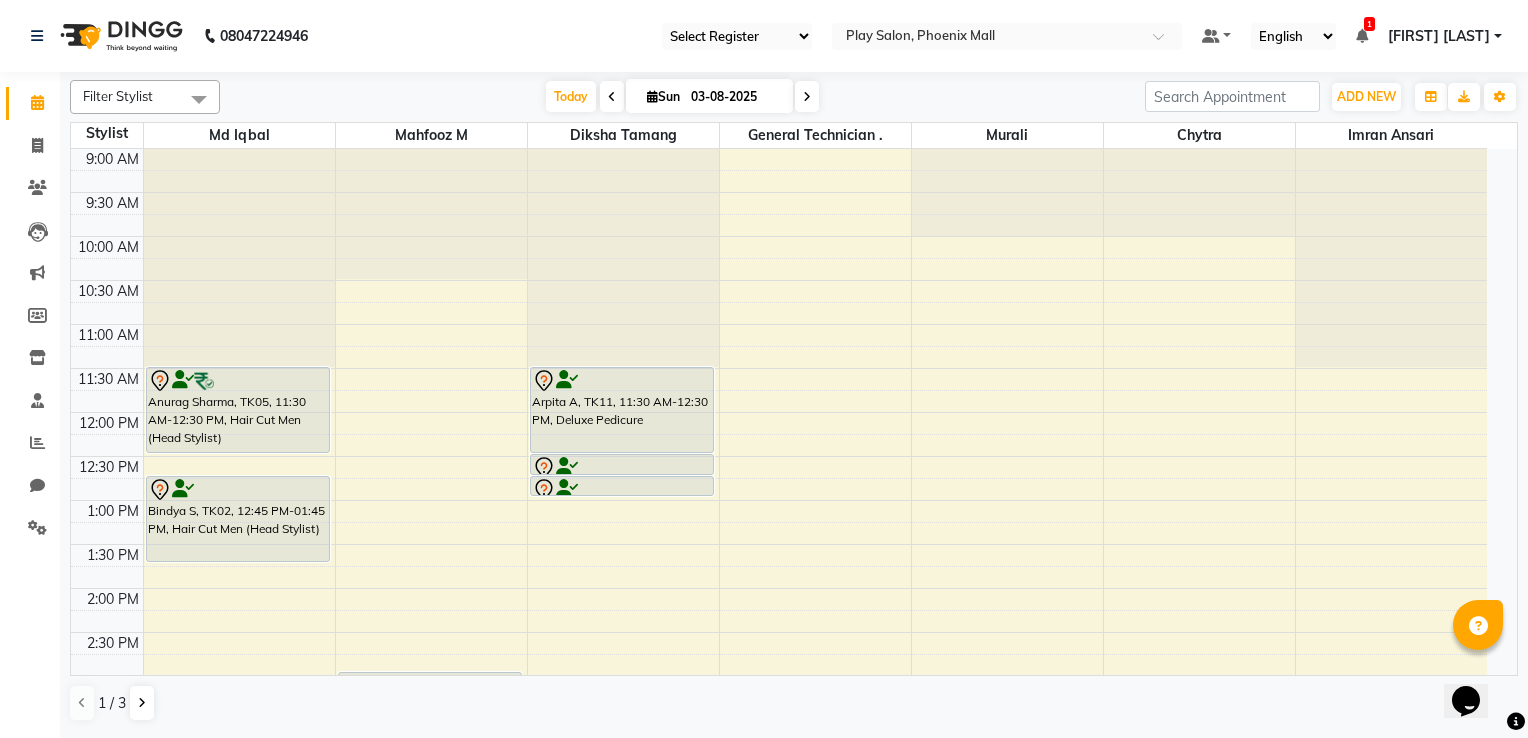 click on "1 Notifications nothing to show" at bounding box center (1362, 36) 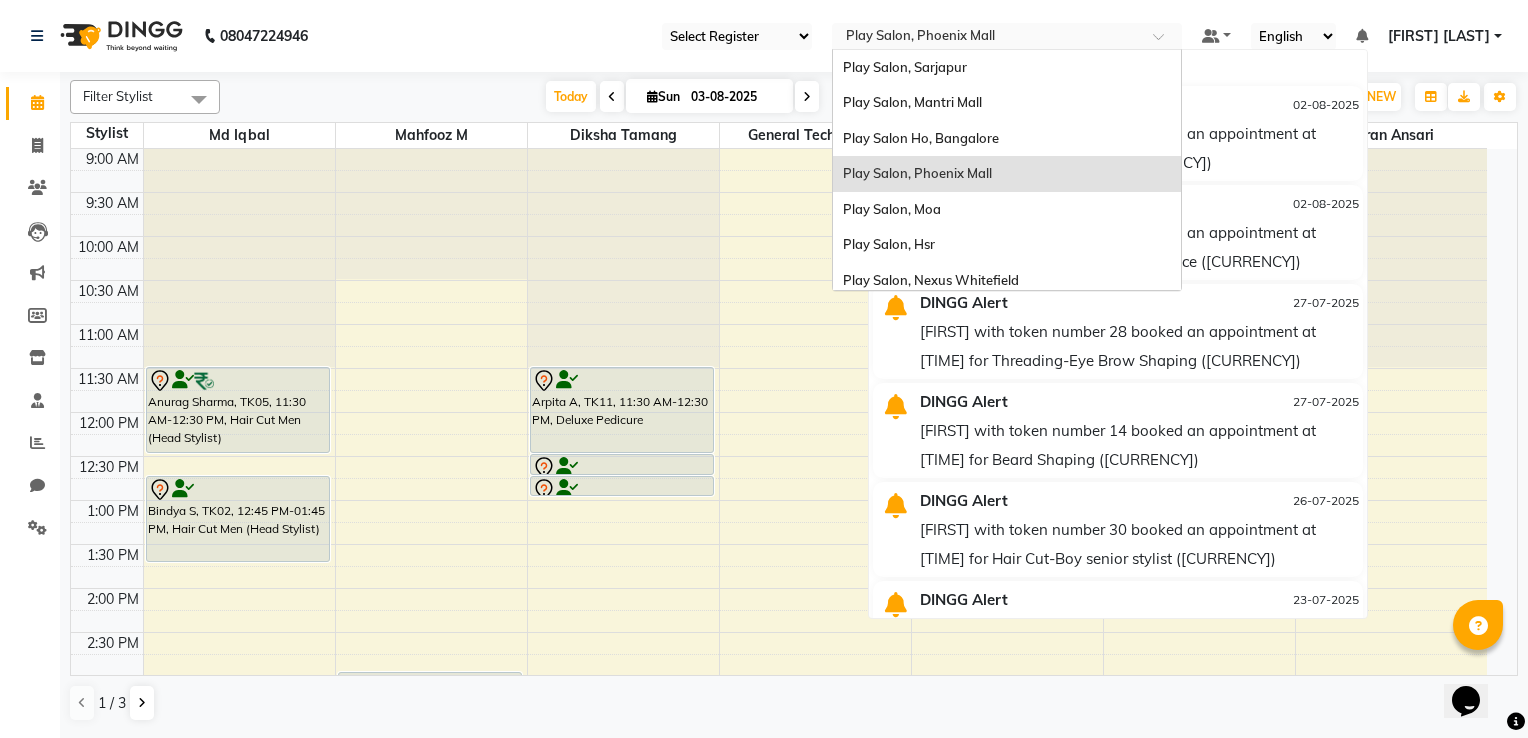 click at bounding box center (987, 38) 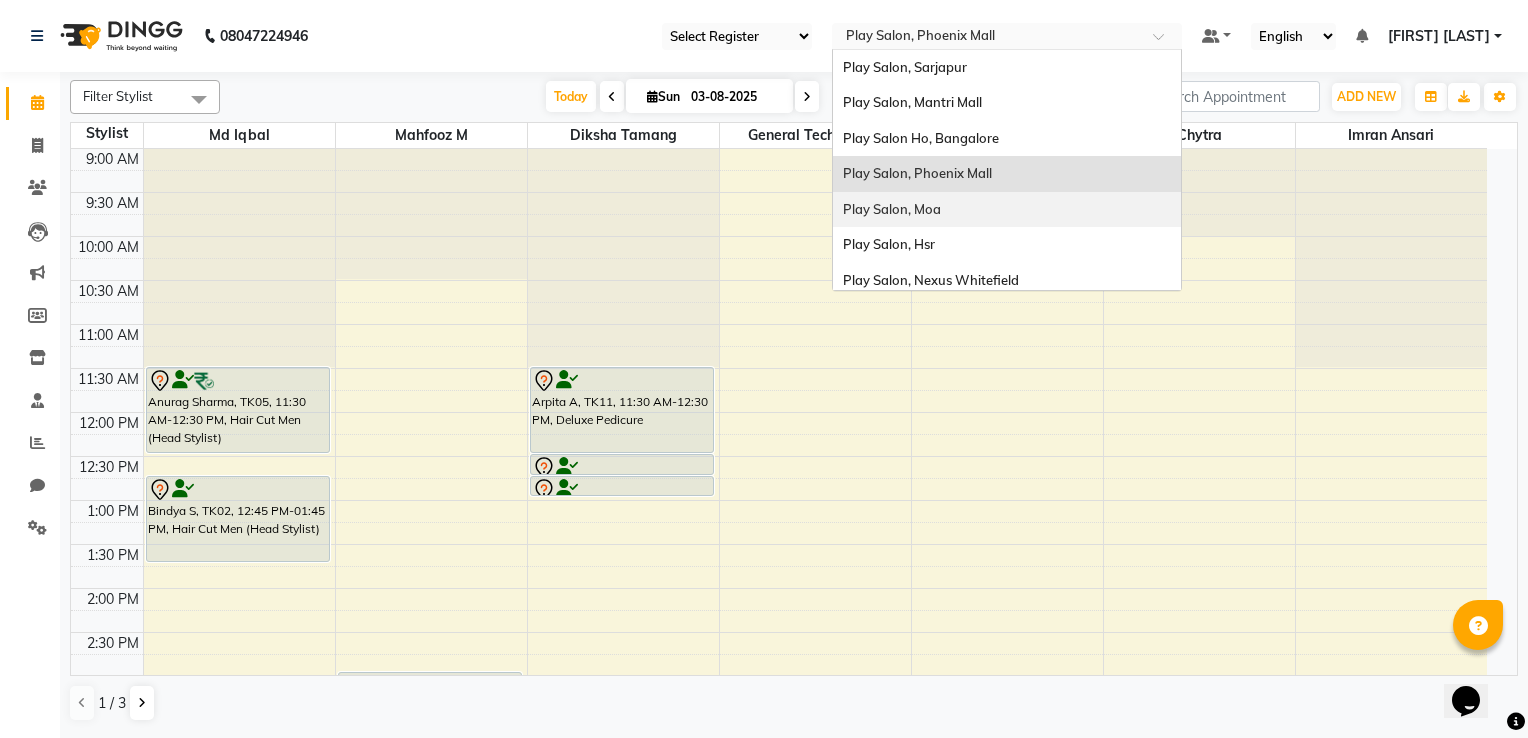 click on "Play Salon, Moa" at bounding box center [1007, 210] 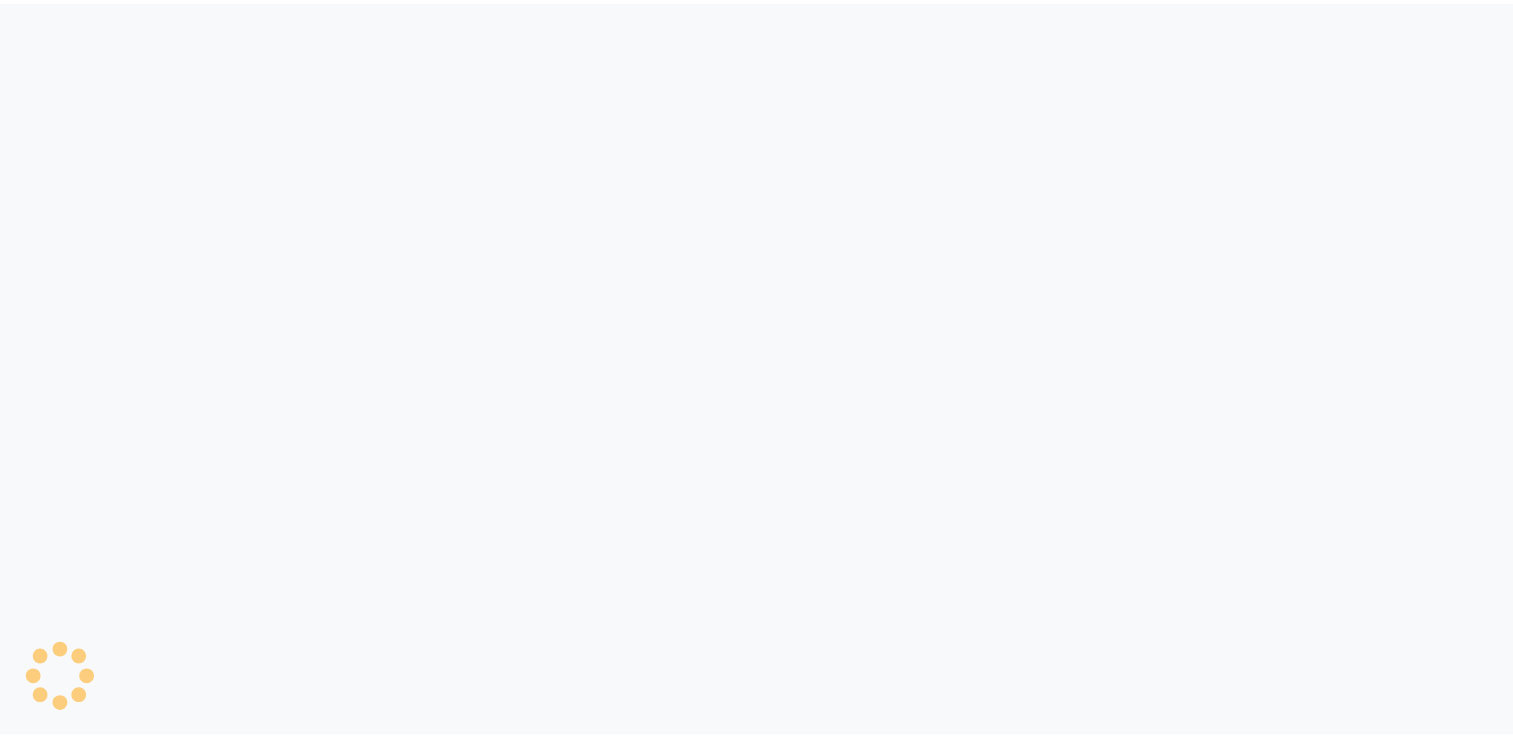 scroll, scrollTop: 0, scrollLeft: 0, axis: both 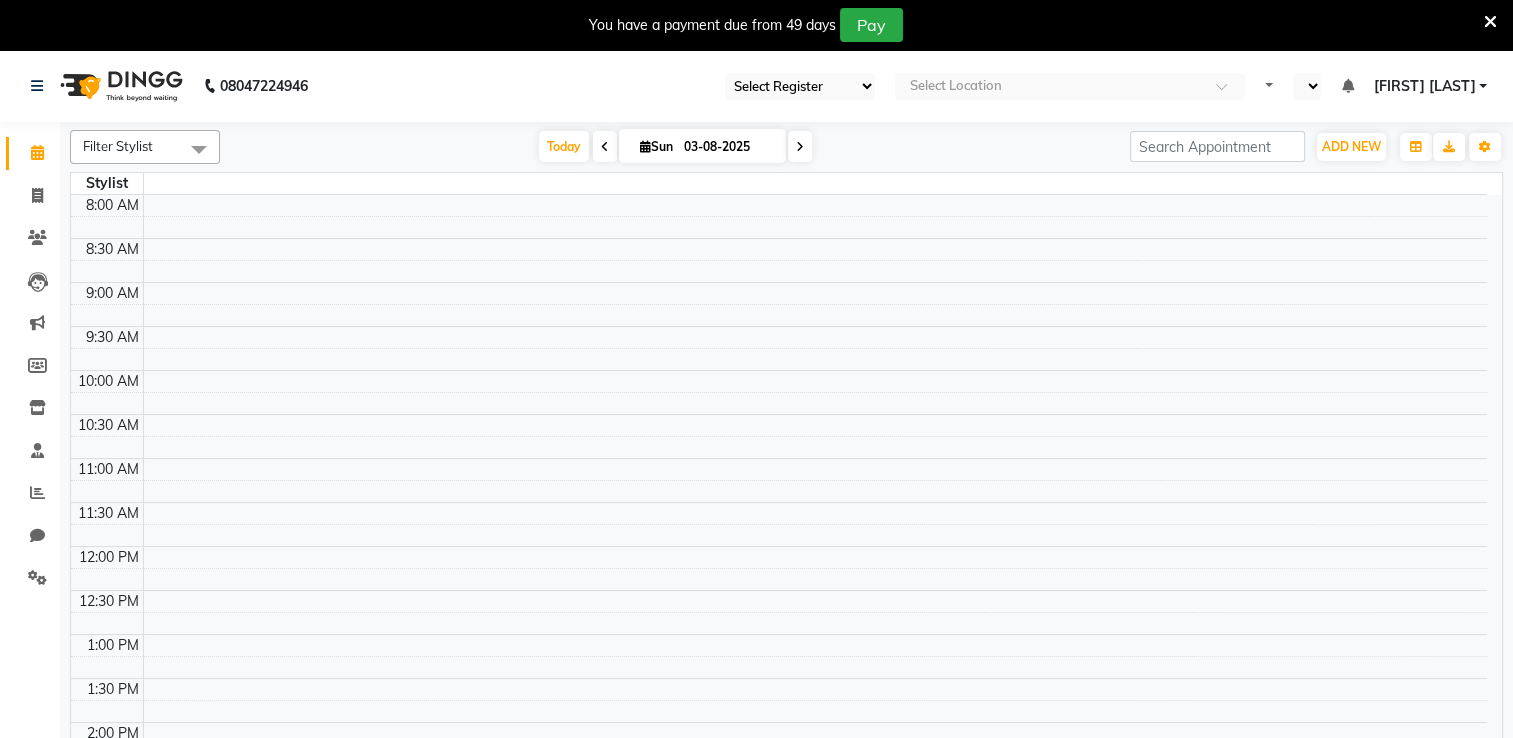 select on "en" 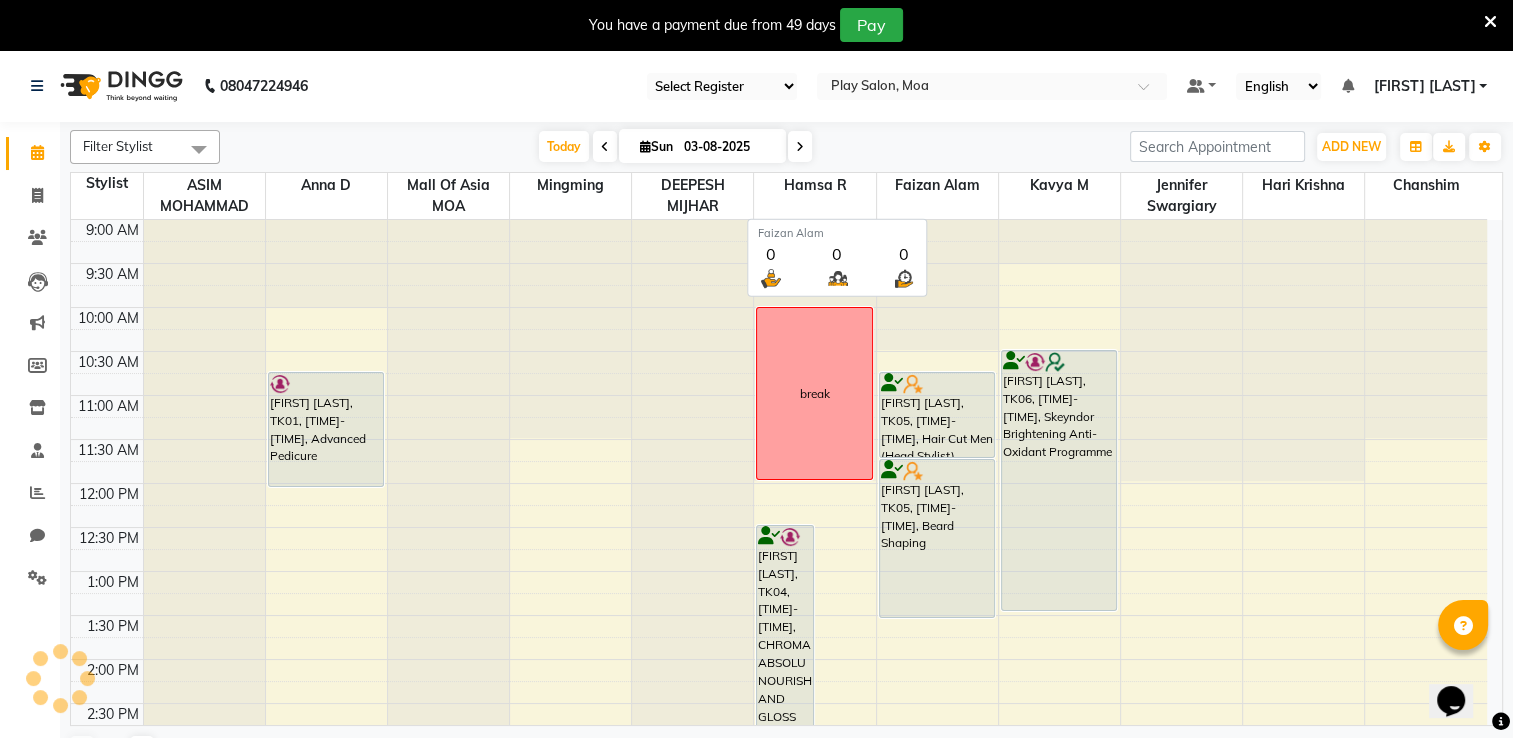 scroll, scrollTop: 0, scrollLeft: 0, axis: both 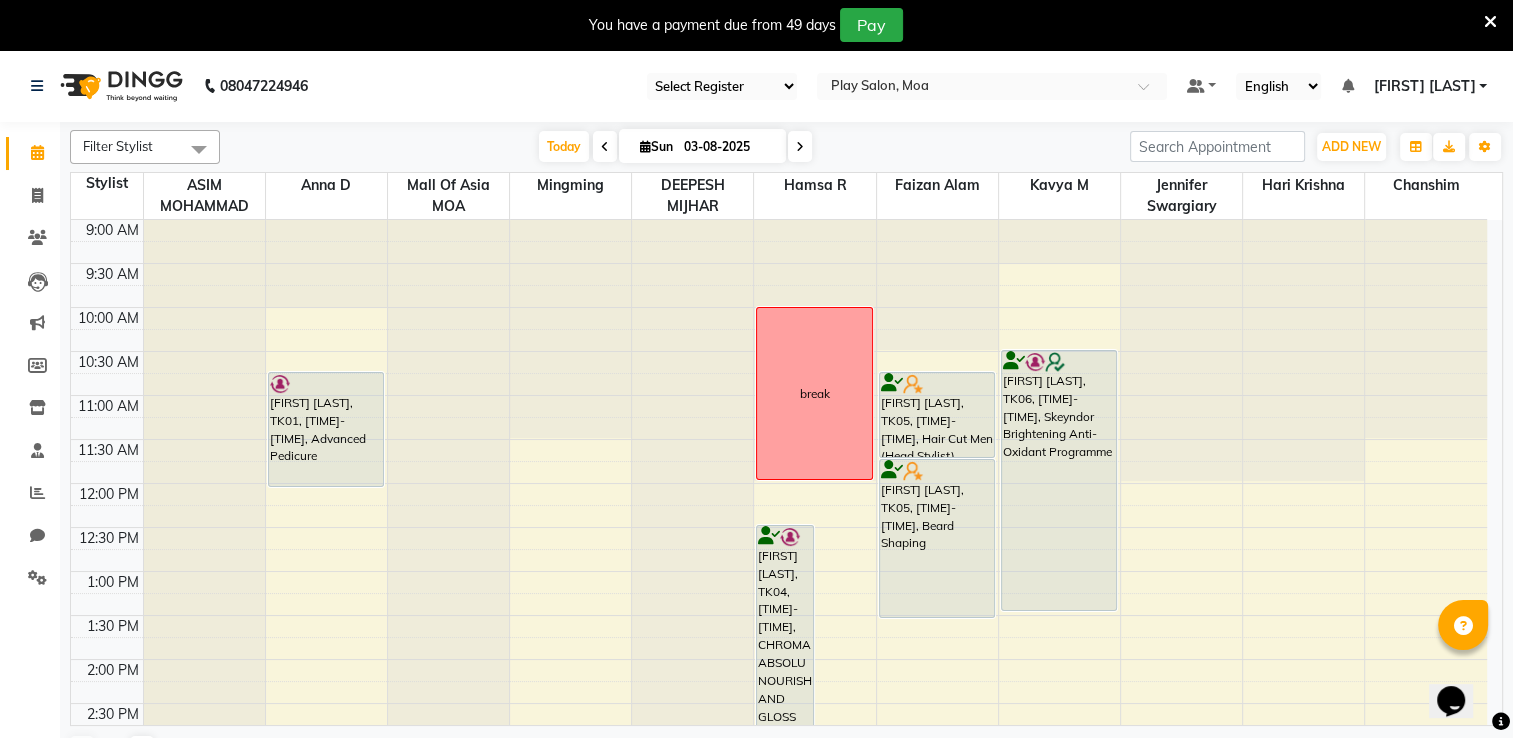 click at bounding box center (1347, 86) 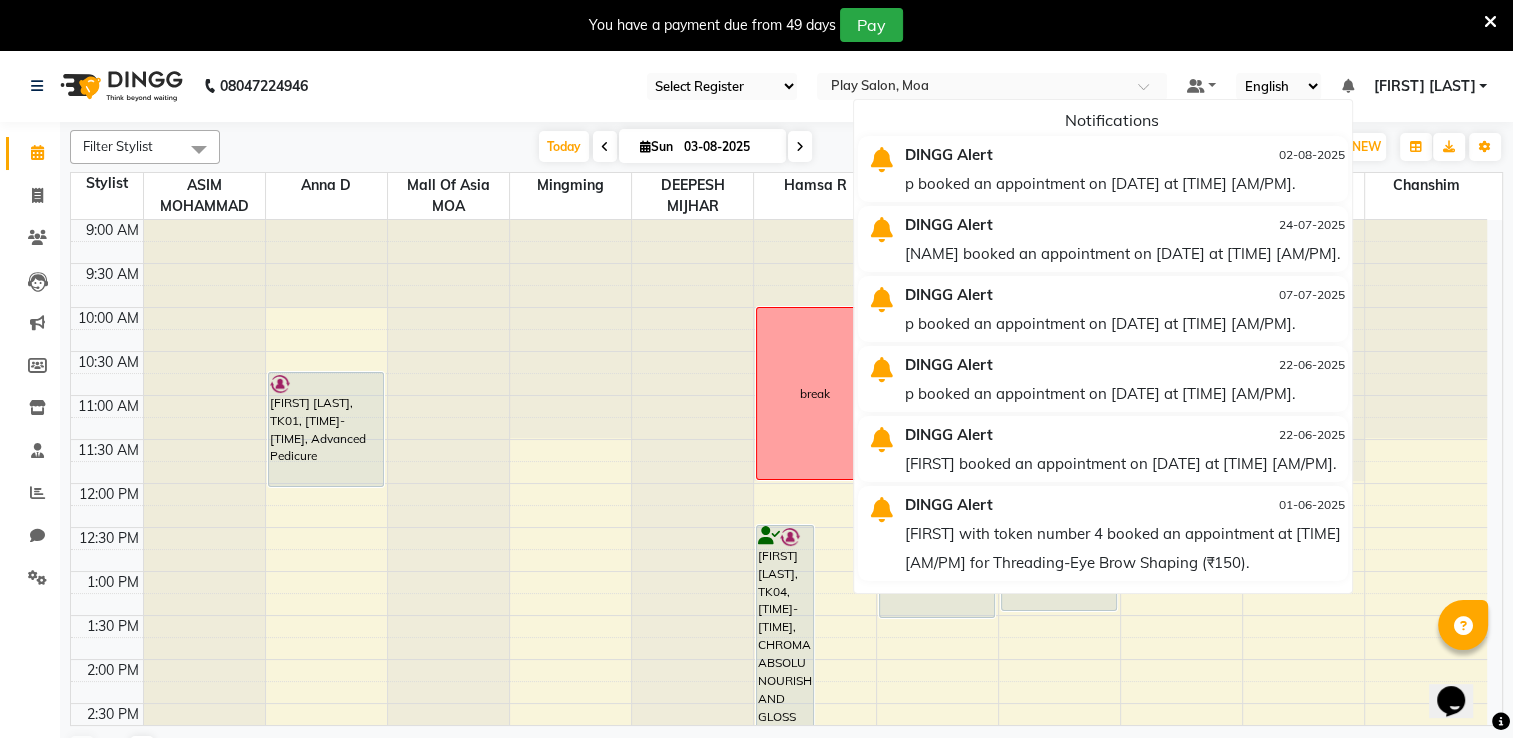 click at bounding box center [1347, 86] 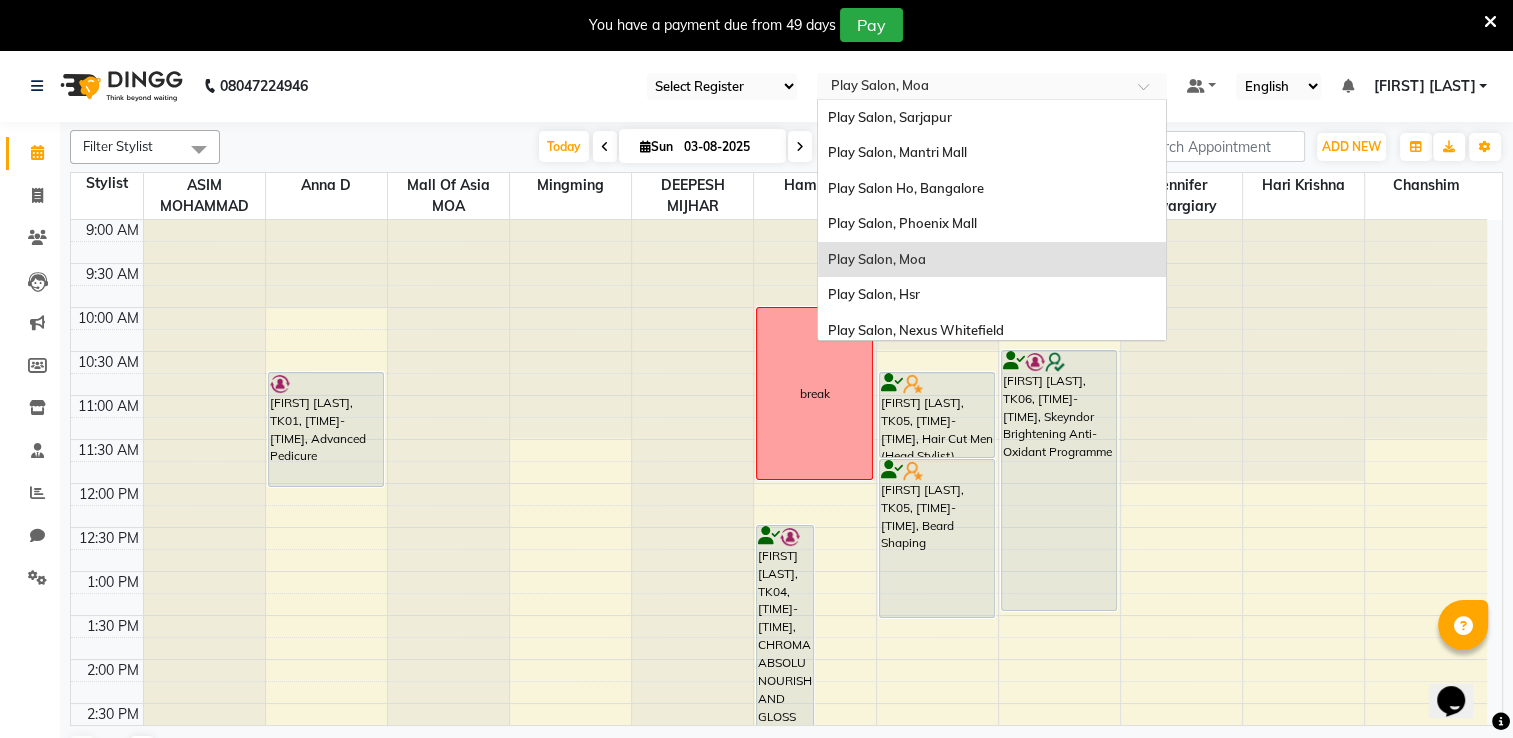 click at bounding box center [972, 88] 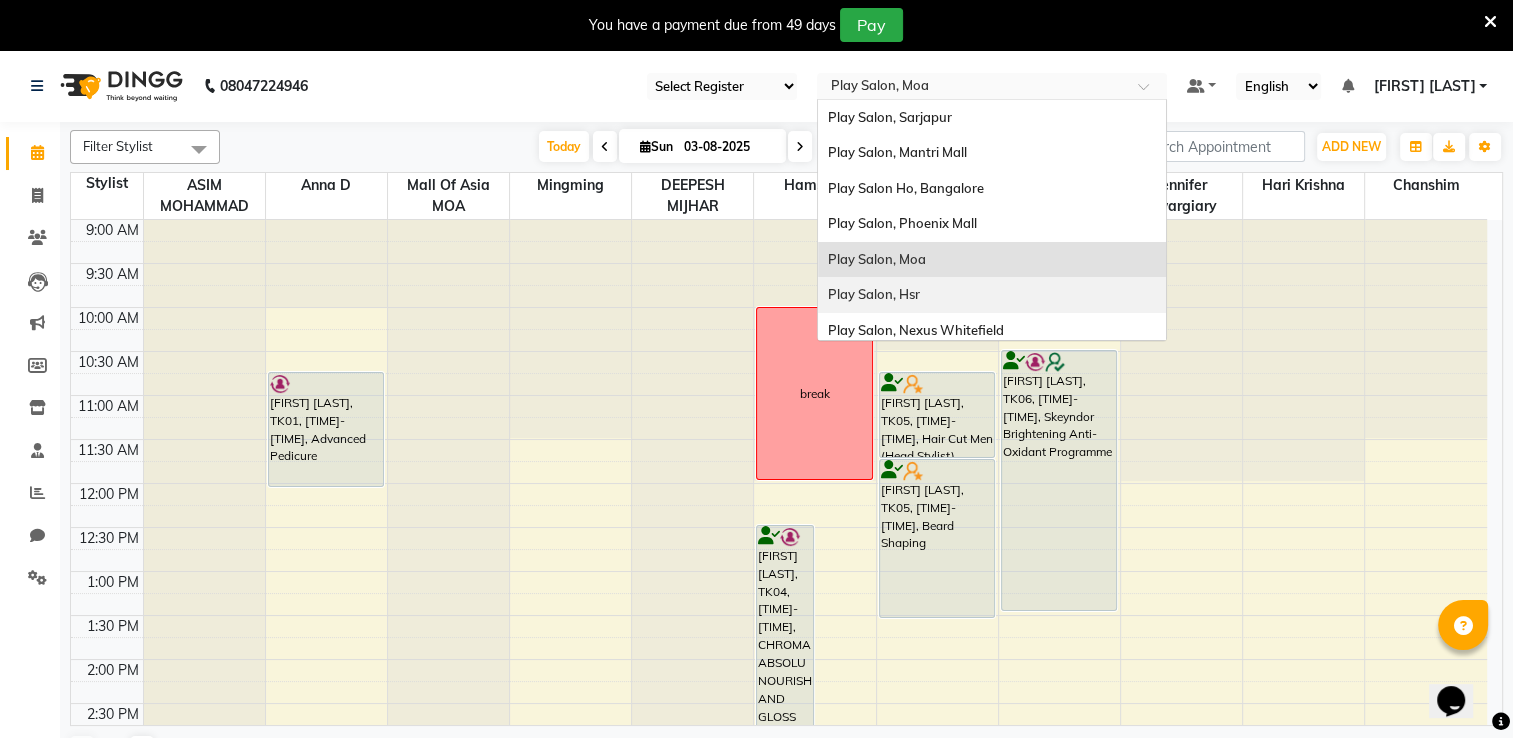 click on "Play Salon, Hsr" at bounding box center [992, 295] 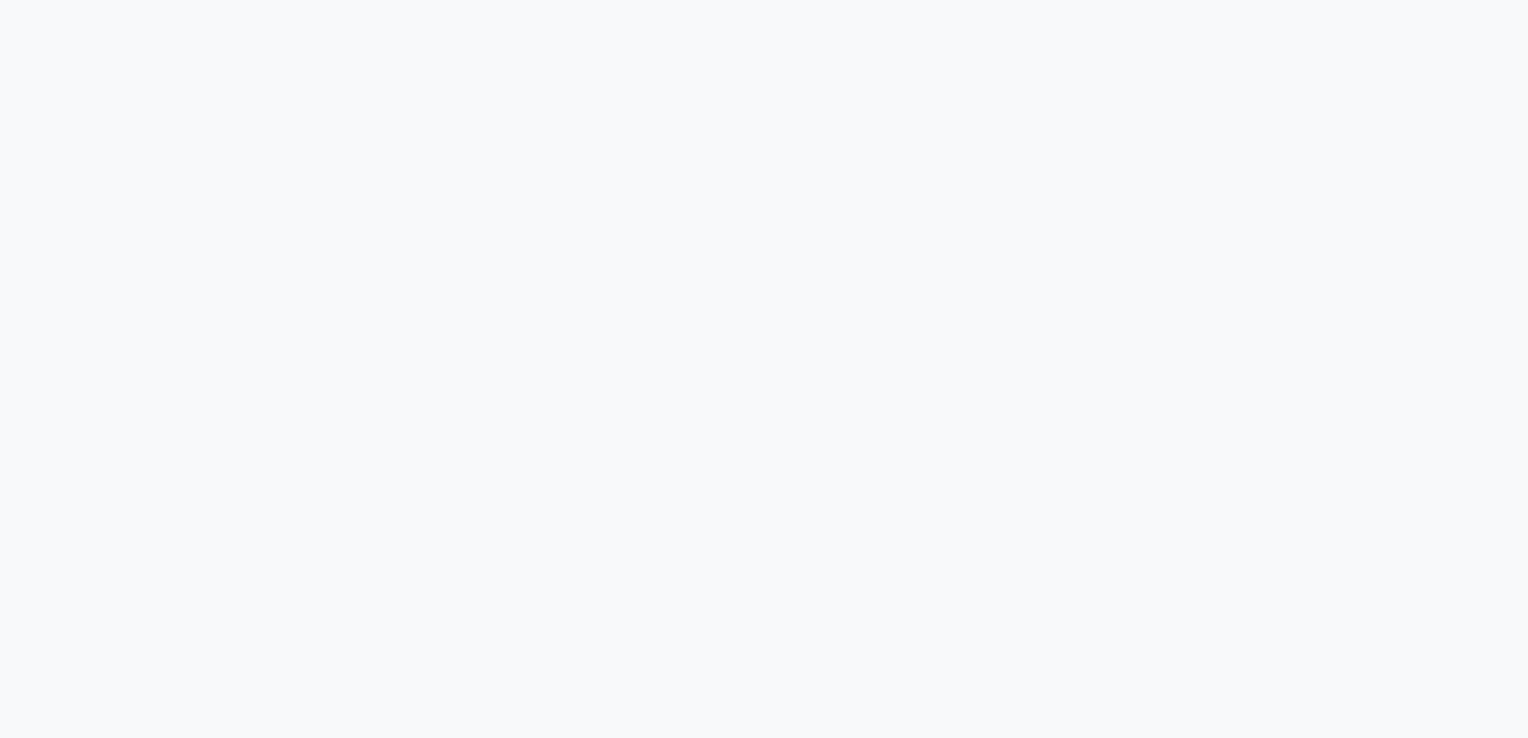 scroll, scrollTop: 0, scrollLeft: 0, axis: both 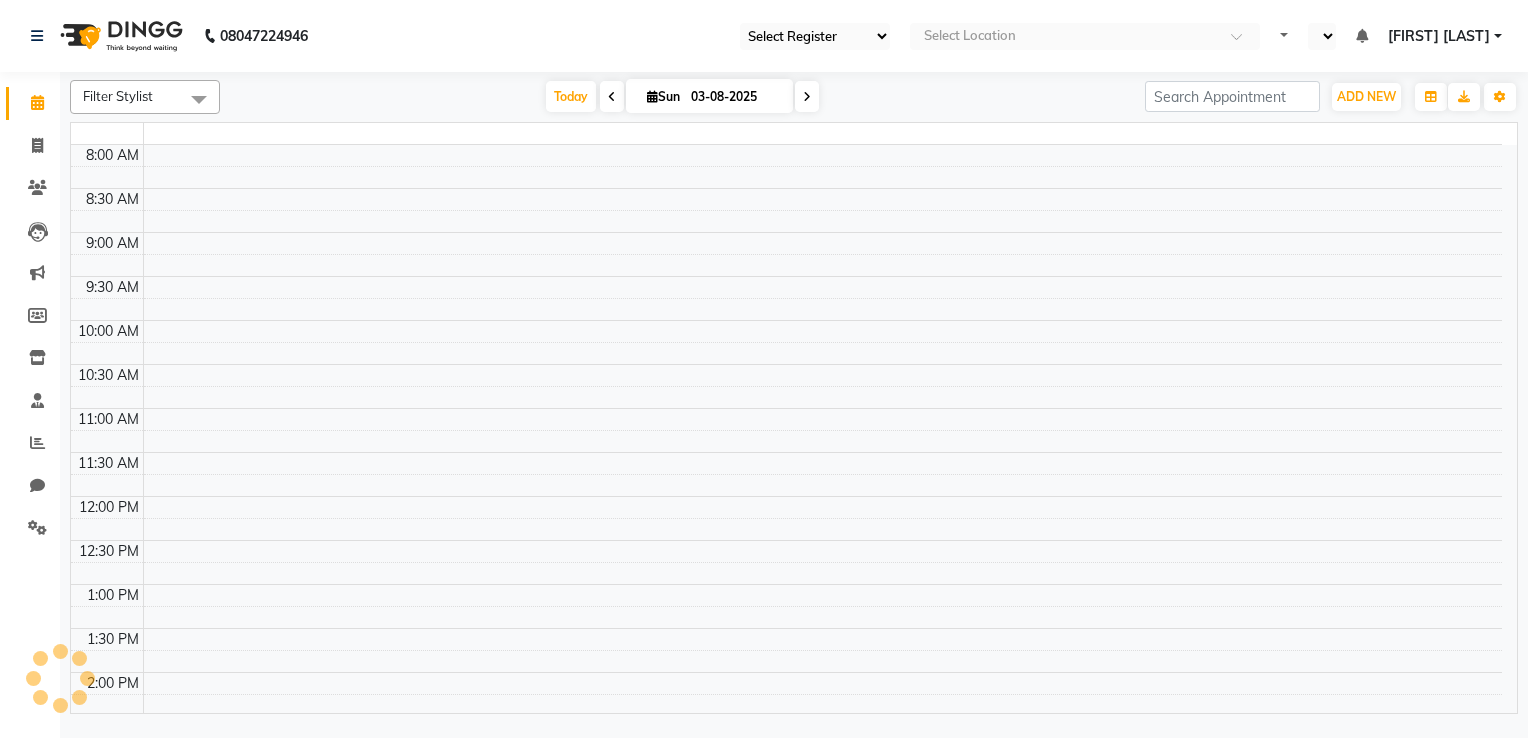 select on "en" 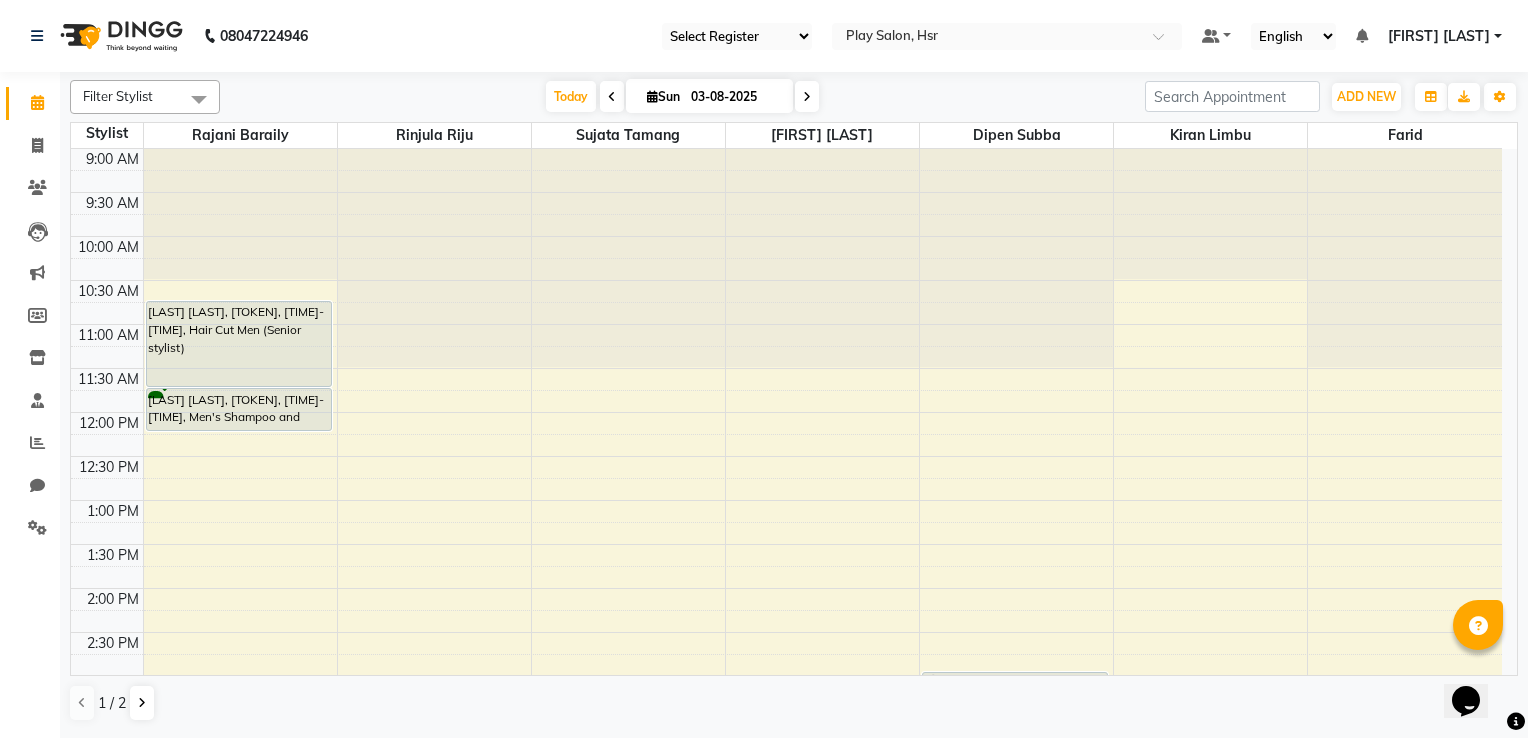 scroll, scrollTop: 0, scrollLeft: 0, axis: both 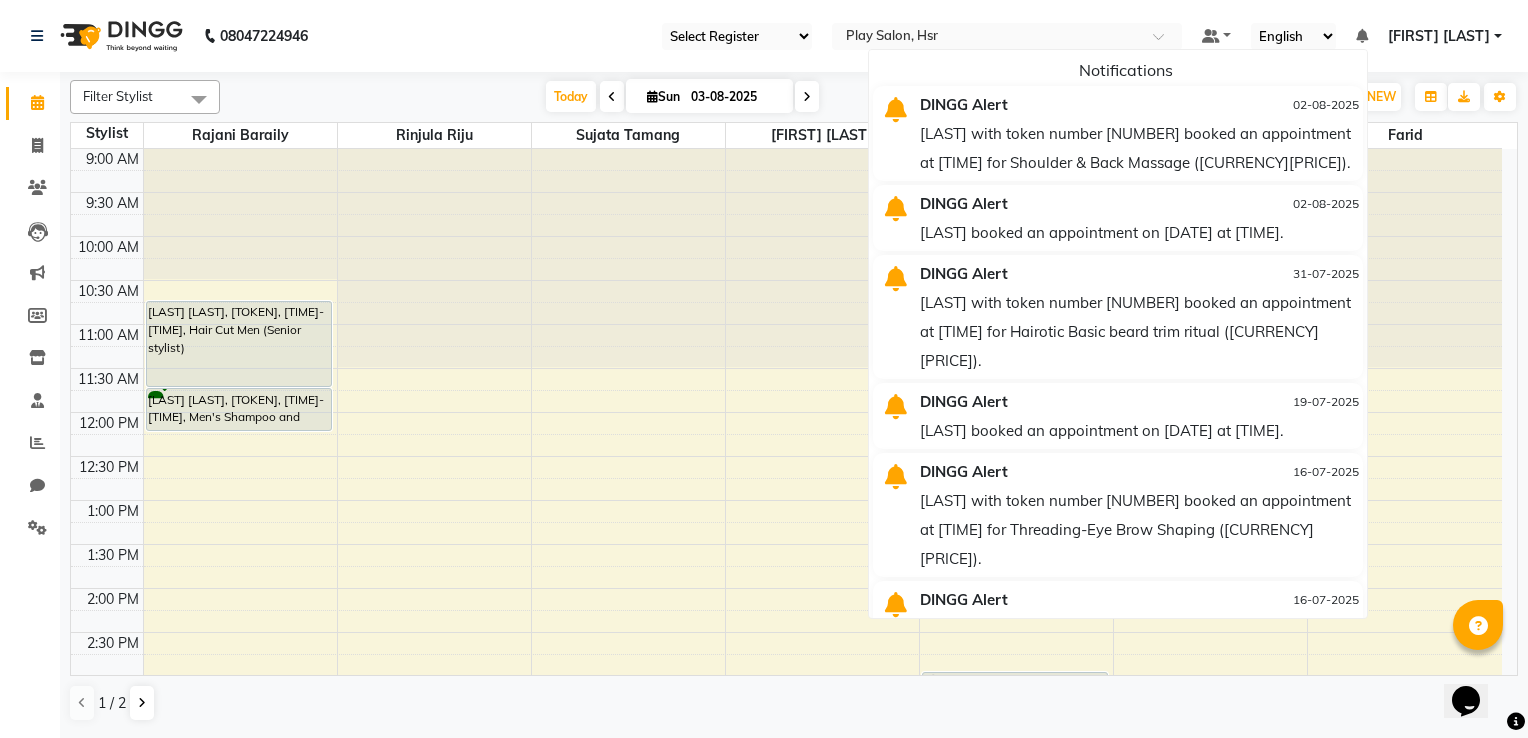 click on "[PHONE] Select Register Play Sjp Select Location × Play Salon, Hsr Default Panel My Panel English ENGLISH Español العربية मराठी हिंदी ગુજરાતી தமிழ் 中文 Notifications  DINGG Alert   [DATE]   [LAST] with token number [NUMBER] booked an appointment at [TIME] for Shoulder & Back Massage ([CURRENCY][PRICE])   DINGG Alert   [DATE]   [LAST] booked an appointment on [DATE] at [TIME].   DINGG Alert   [DATE]   [LAST] with token number [NUMBER] booked an appointment at [TIME] for Hairotic Basic beard trim ritual ([CURRENCY][PRICE])   DINGG Alert   [DATE]   [LAST] booked an appointment on [DATE] at [TIME].   DINGG Alert   [DATE]   [LAST] with token number [NUMBER] booked an appointment at [TIME] for Threading-Eye Brow Shaping ([CURRENCY][PRICE]).   DINGG Alert   [DATE]   [LAST] with token number [NUMBER] booked an appointment at [TIME] for Threading-Eye Brow Shaping ([CURRENCY][PRICE]).   DINGG Alert   [DATE]   DINGG Alert   [DATE]   DINGG Alert   [DATE]   DINGG Alert  Sign out" 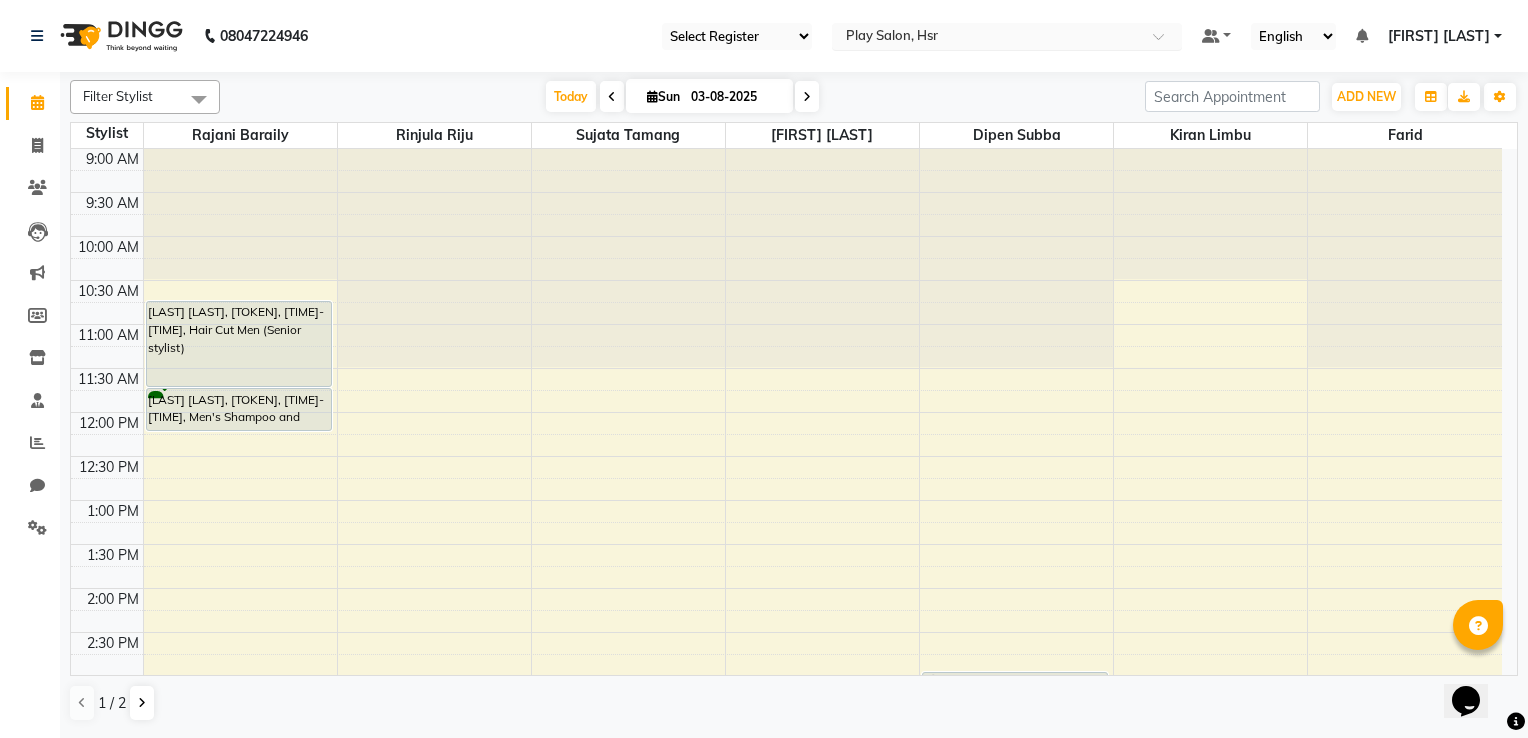 click at bounding box center (987, 38) 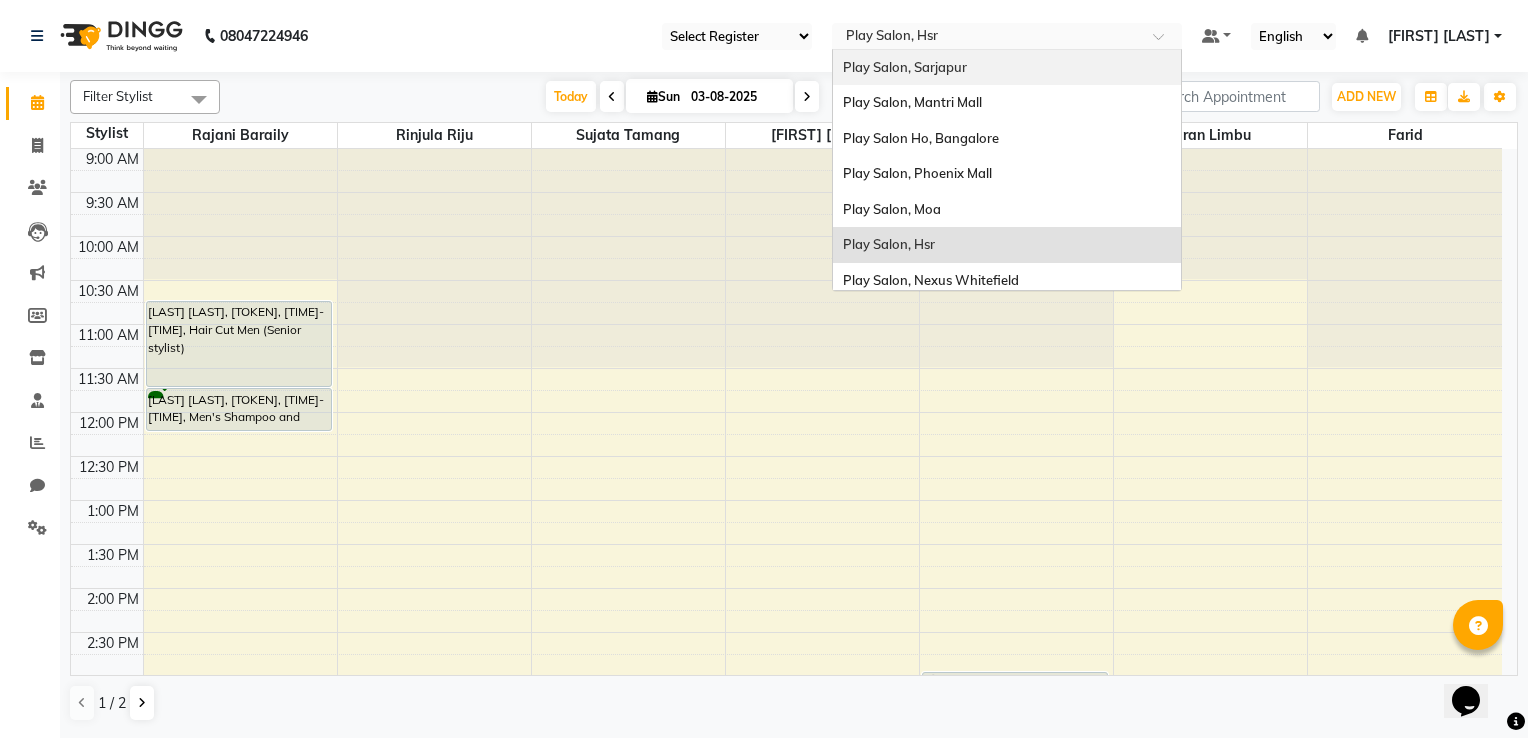 click on "Play Salon, Sarjapur" at bounding box center [1007, 68] 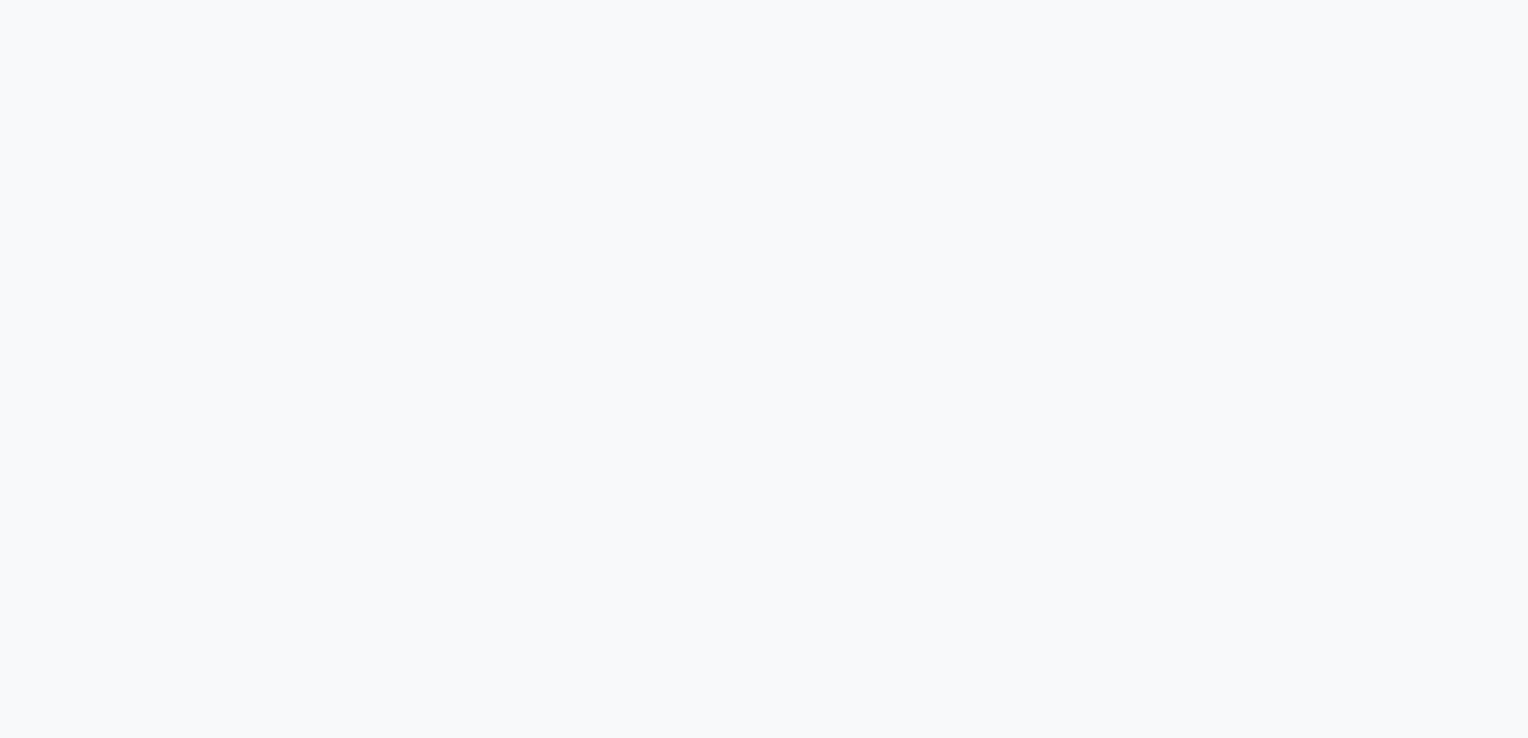 scroll, scrollTop: 0, scrollLeft: 0, axis: both 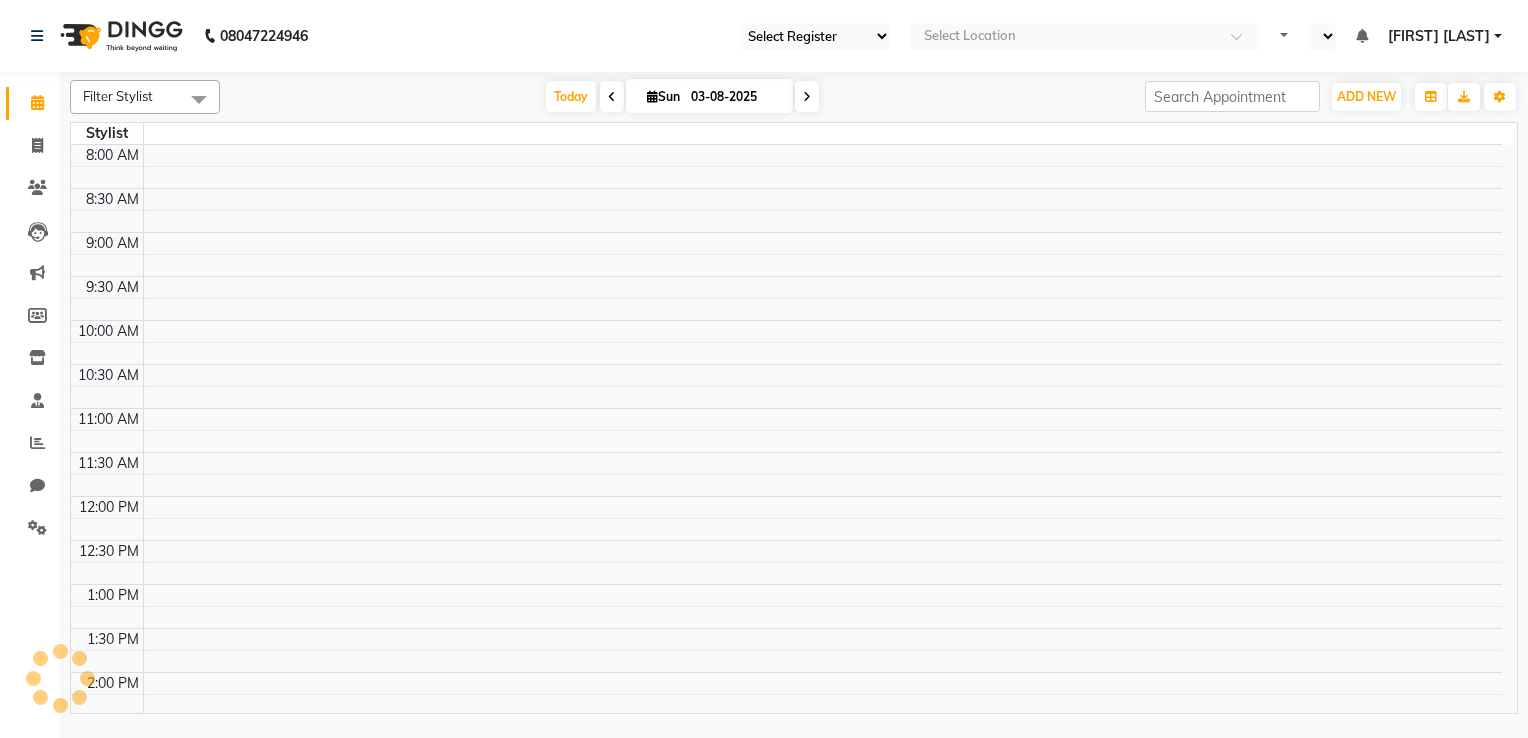 select on "en" 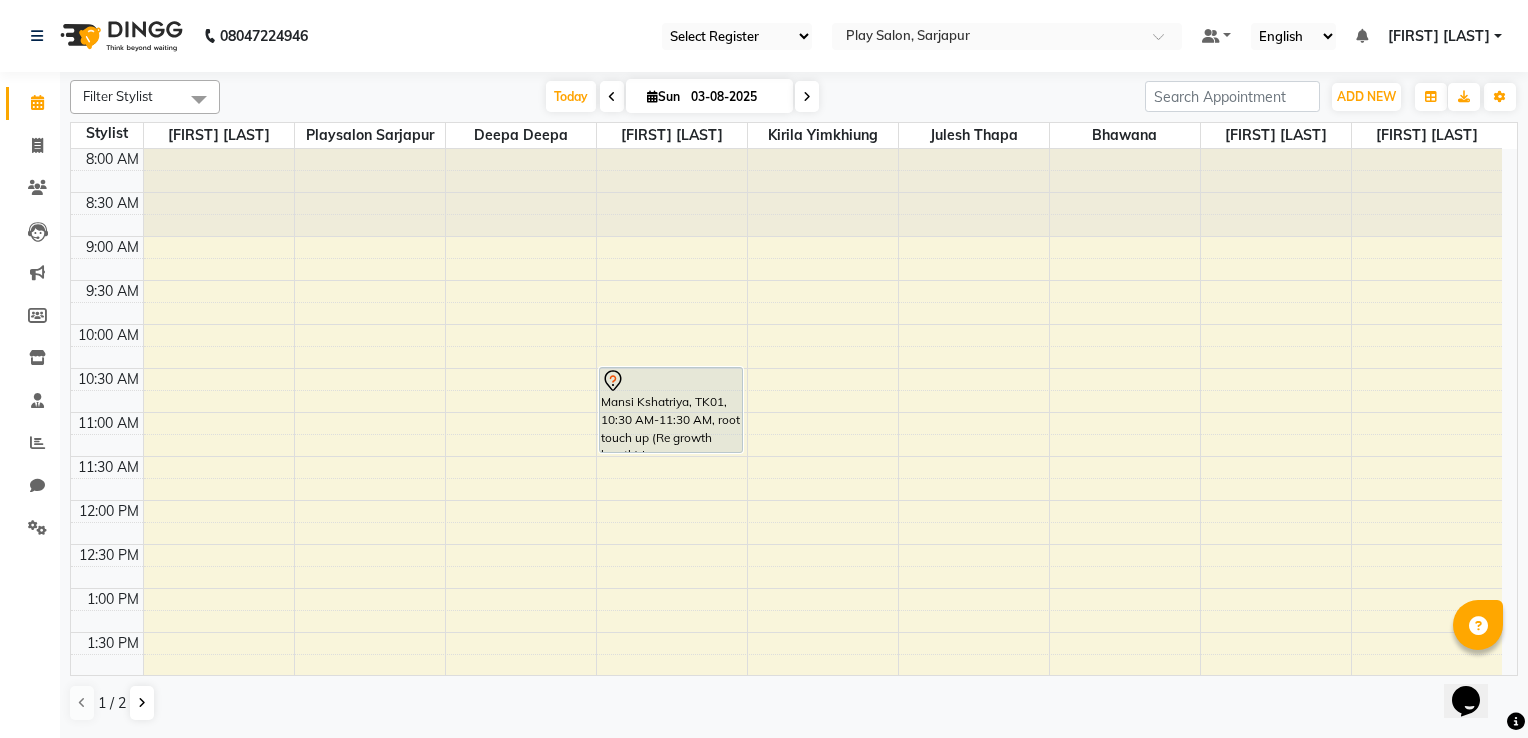 scroll, scrollTop: 0, scrollLeft: 0, axis: both 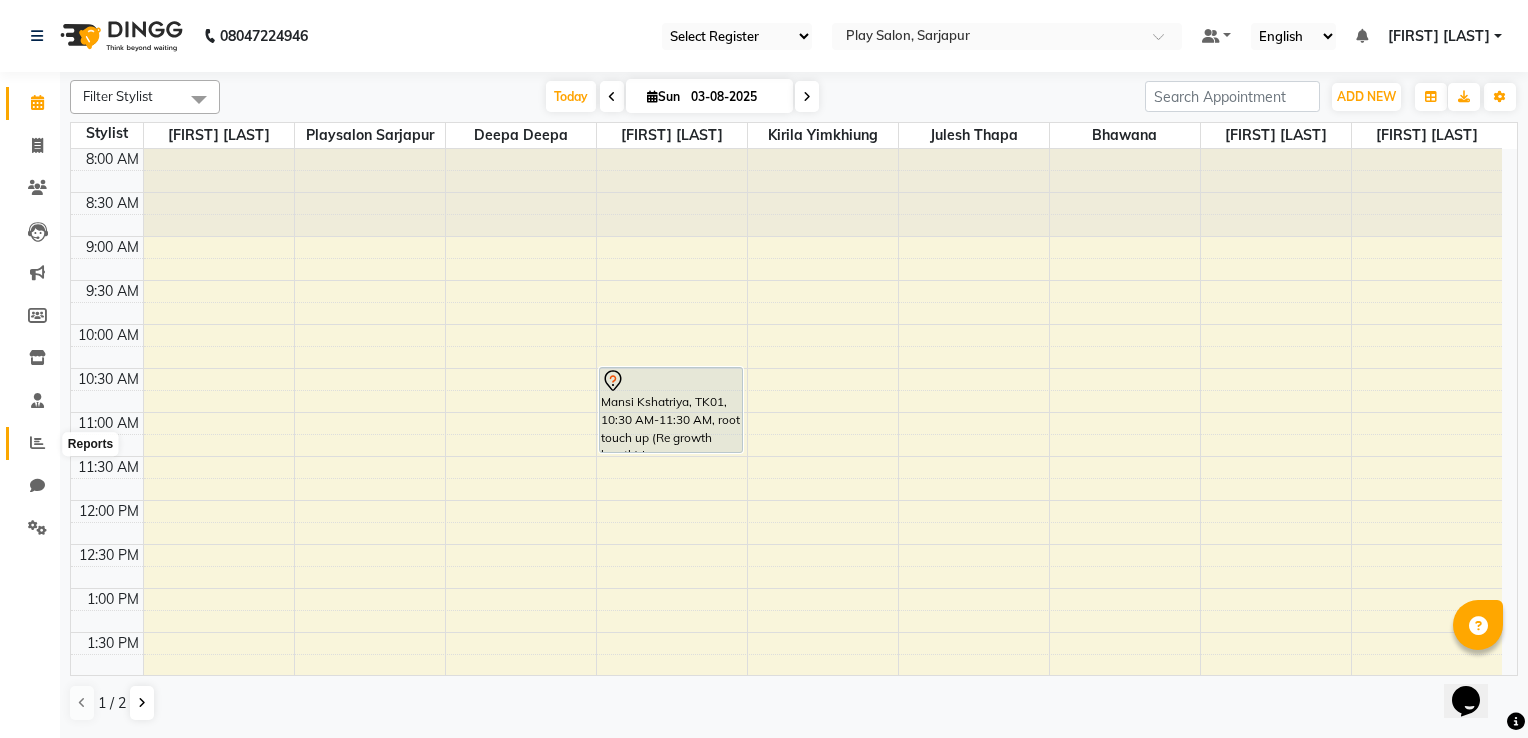 click 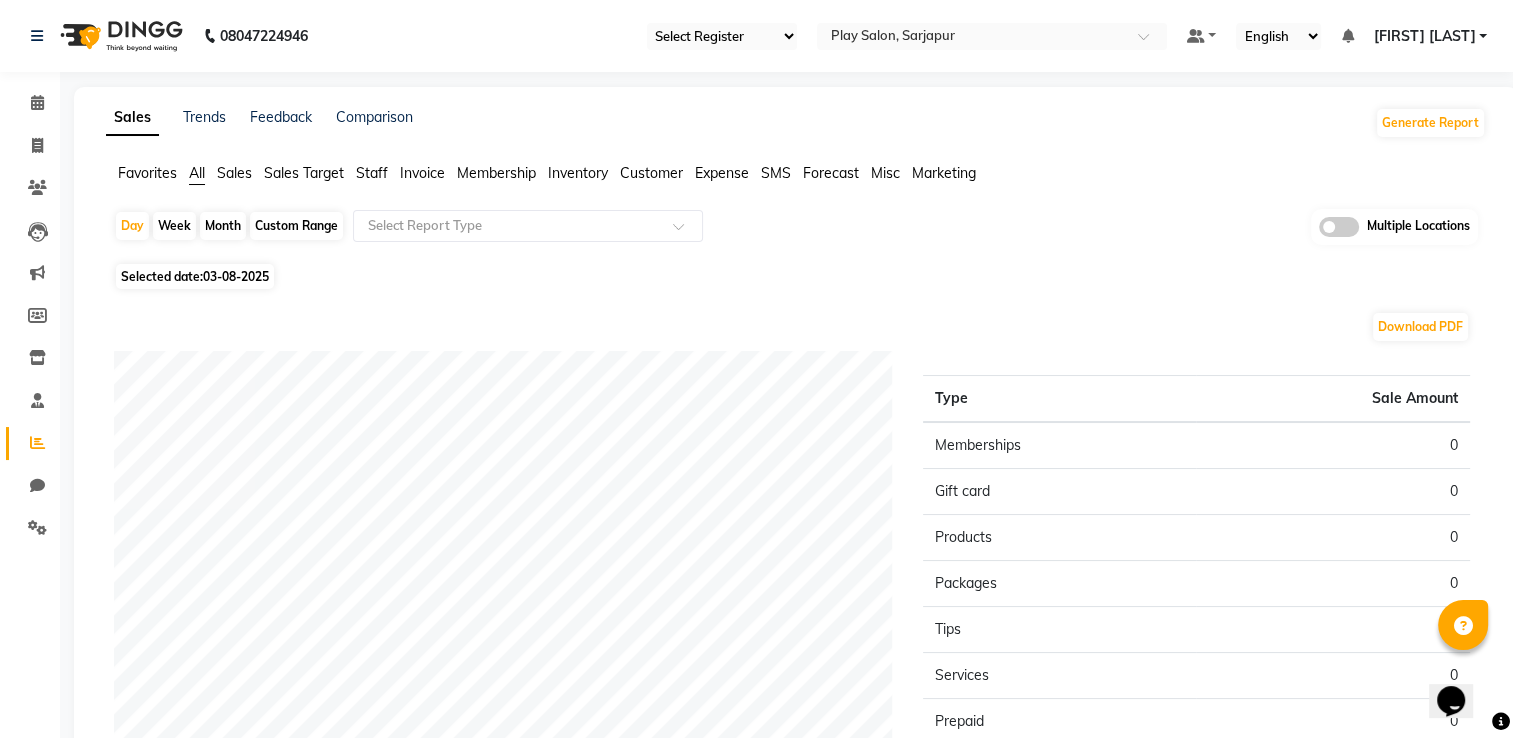 click on "Staff" 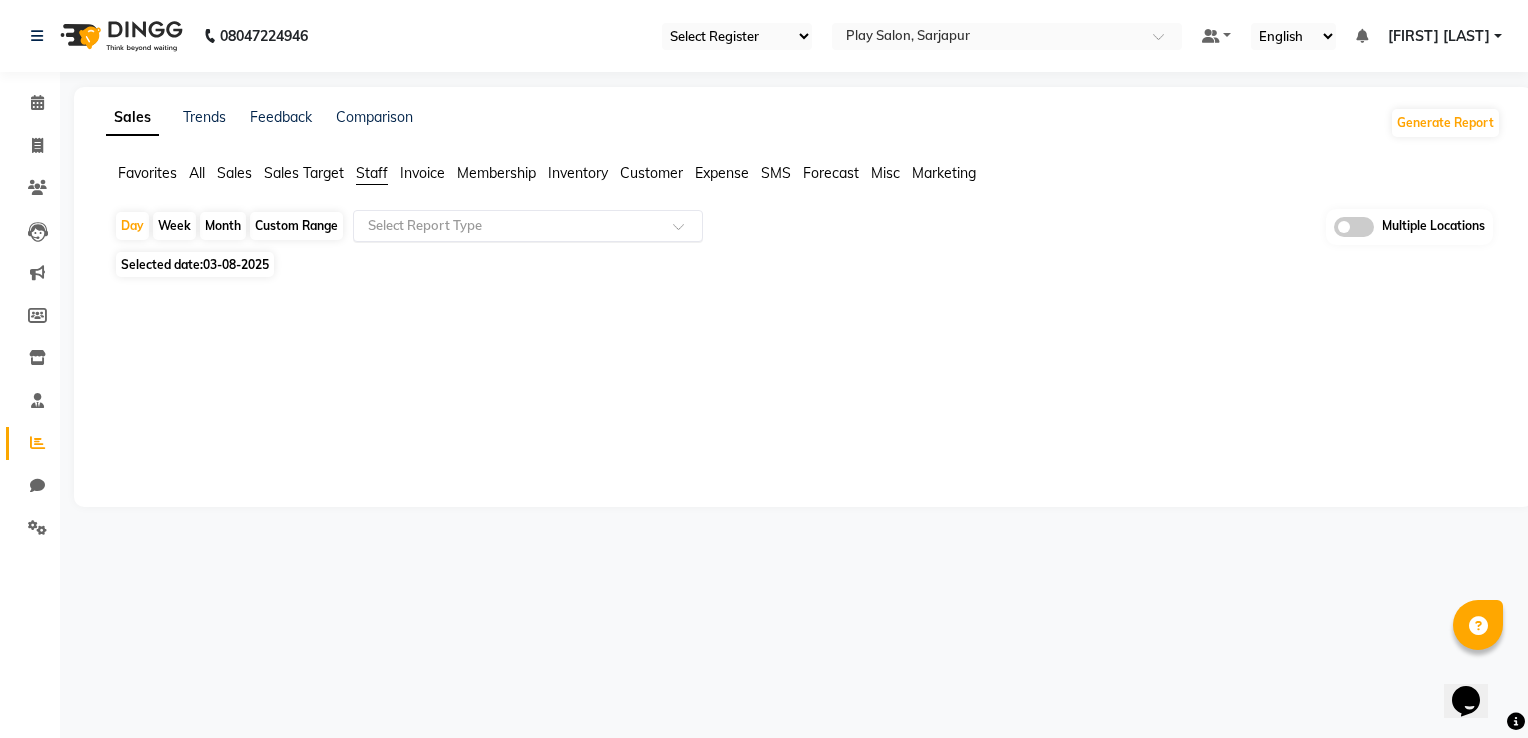 click 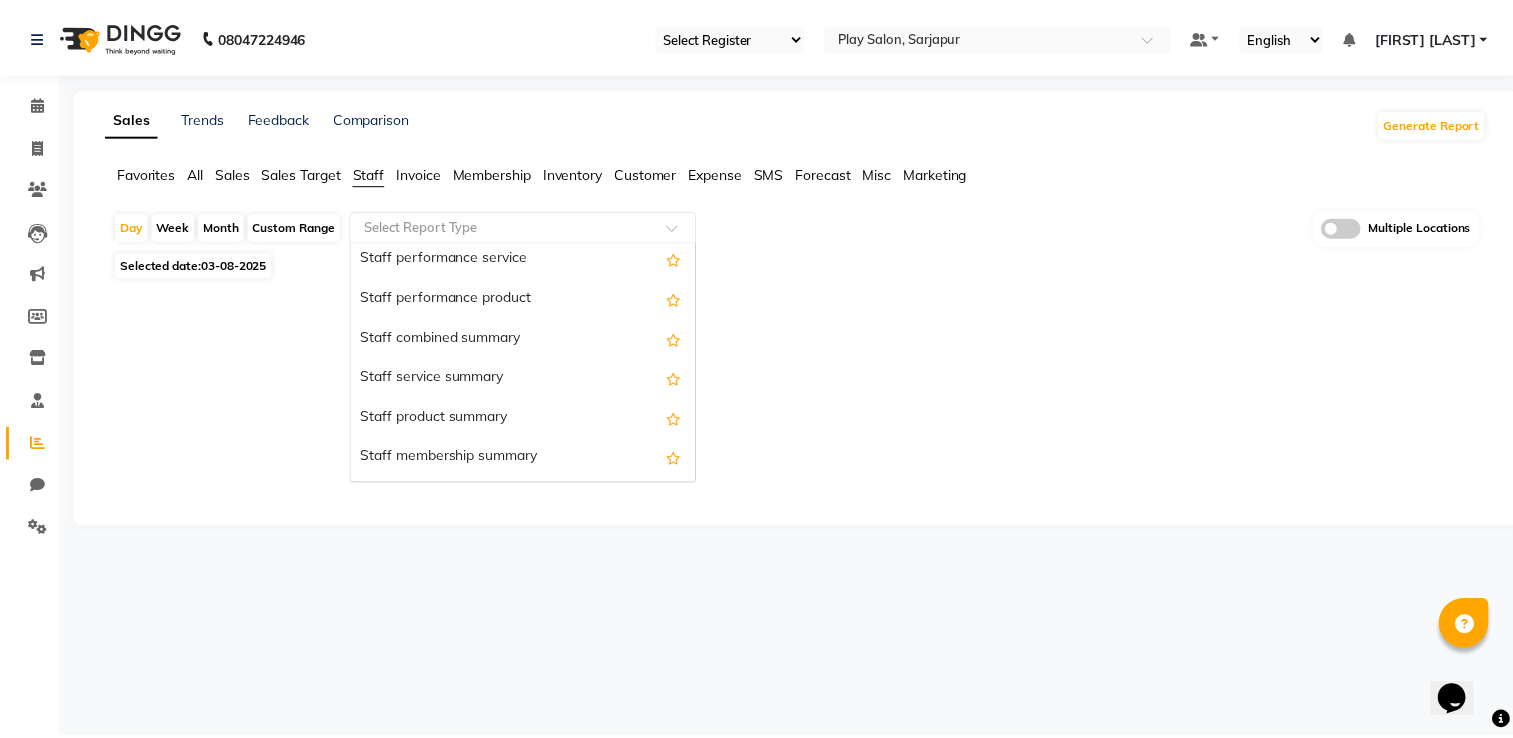 scroll, scrollTop: 400, scrollLeft: 0, axis: vertical 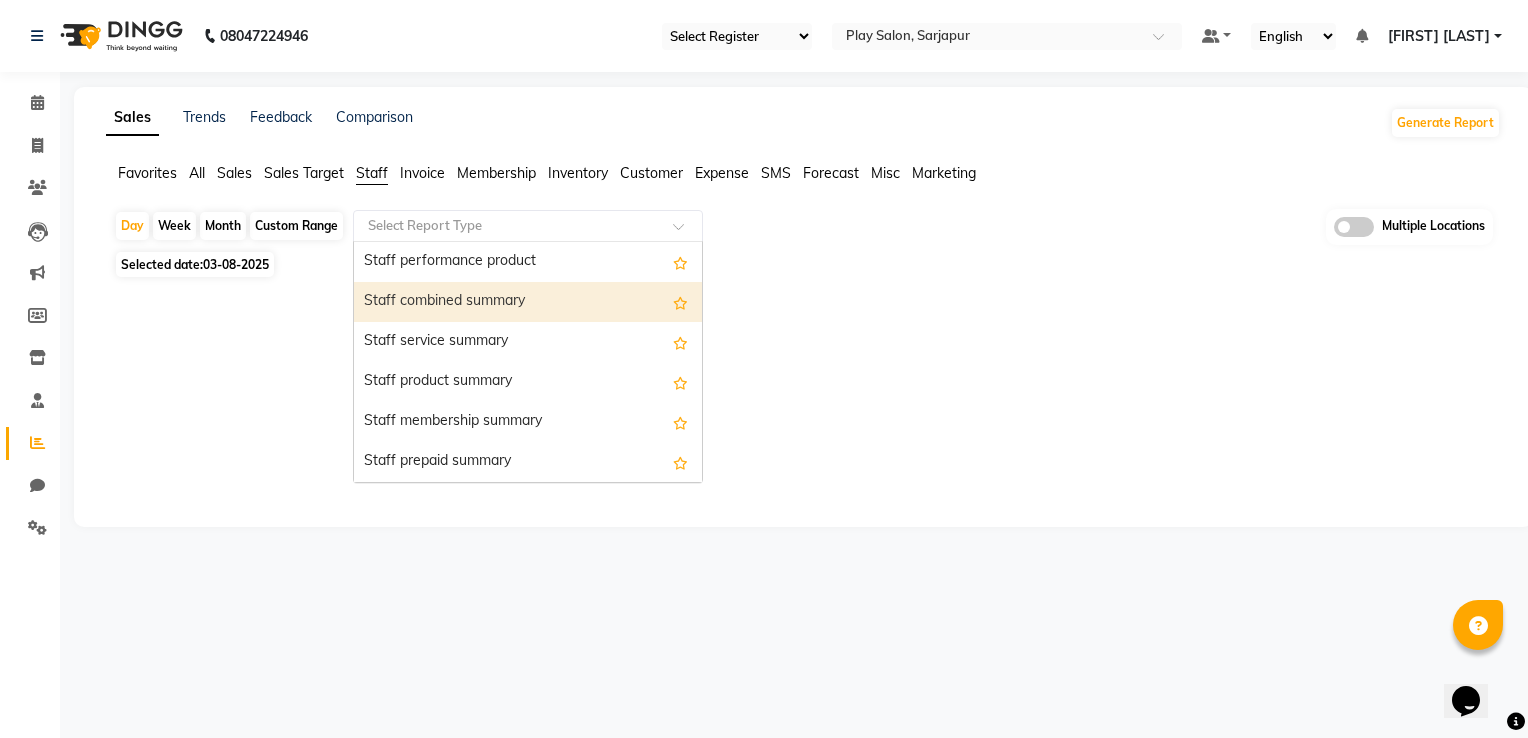 click on "Staff combined summary" at bounding box center (528, 302) 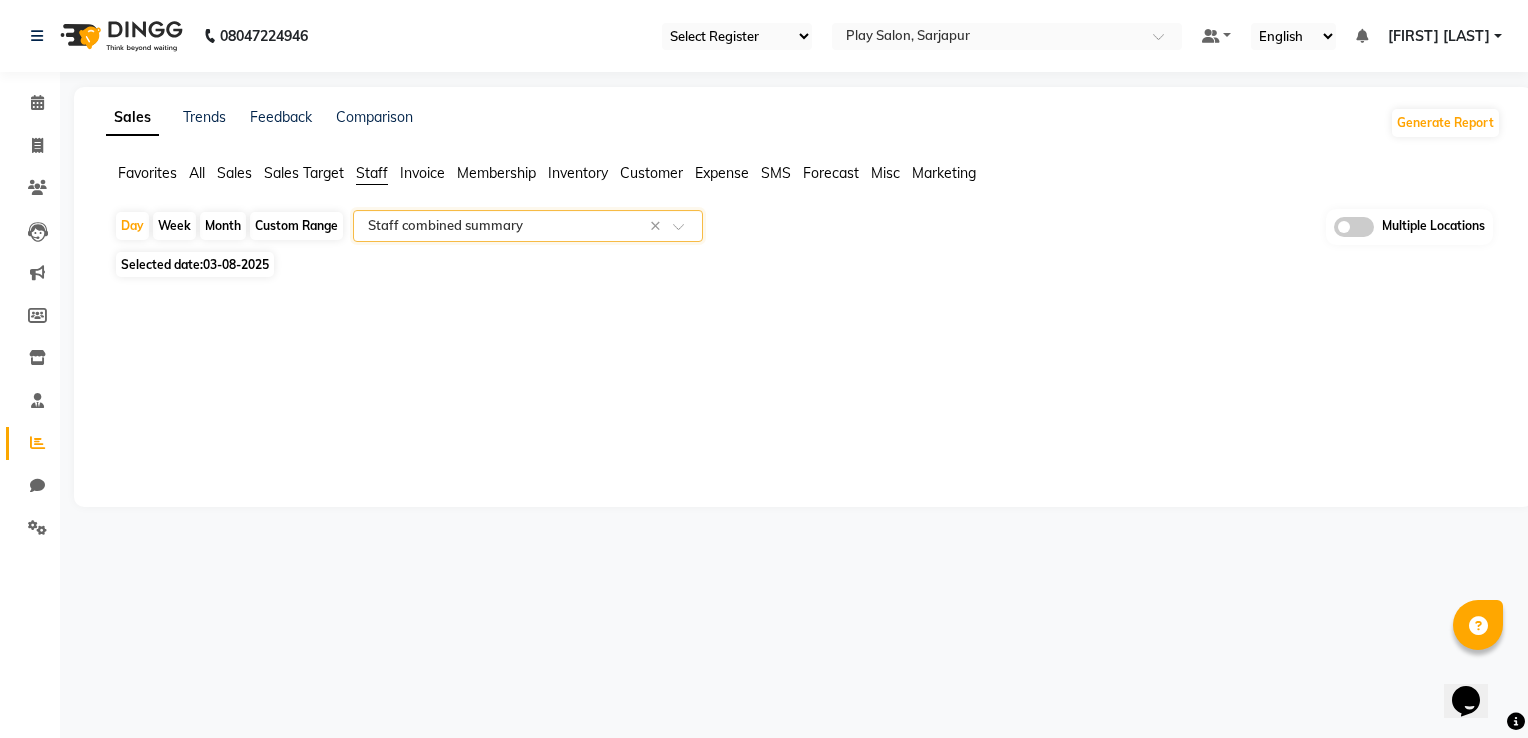 click on "Custom Range" 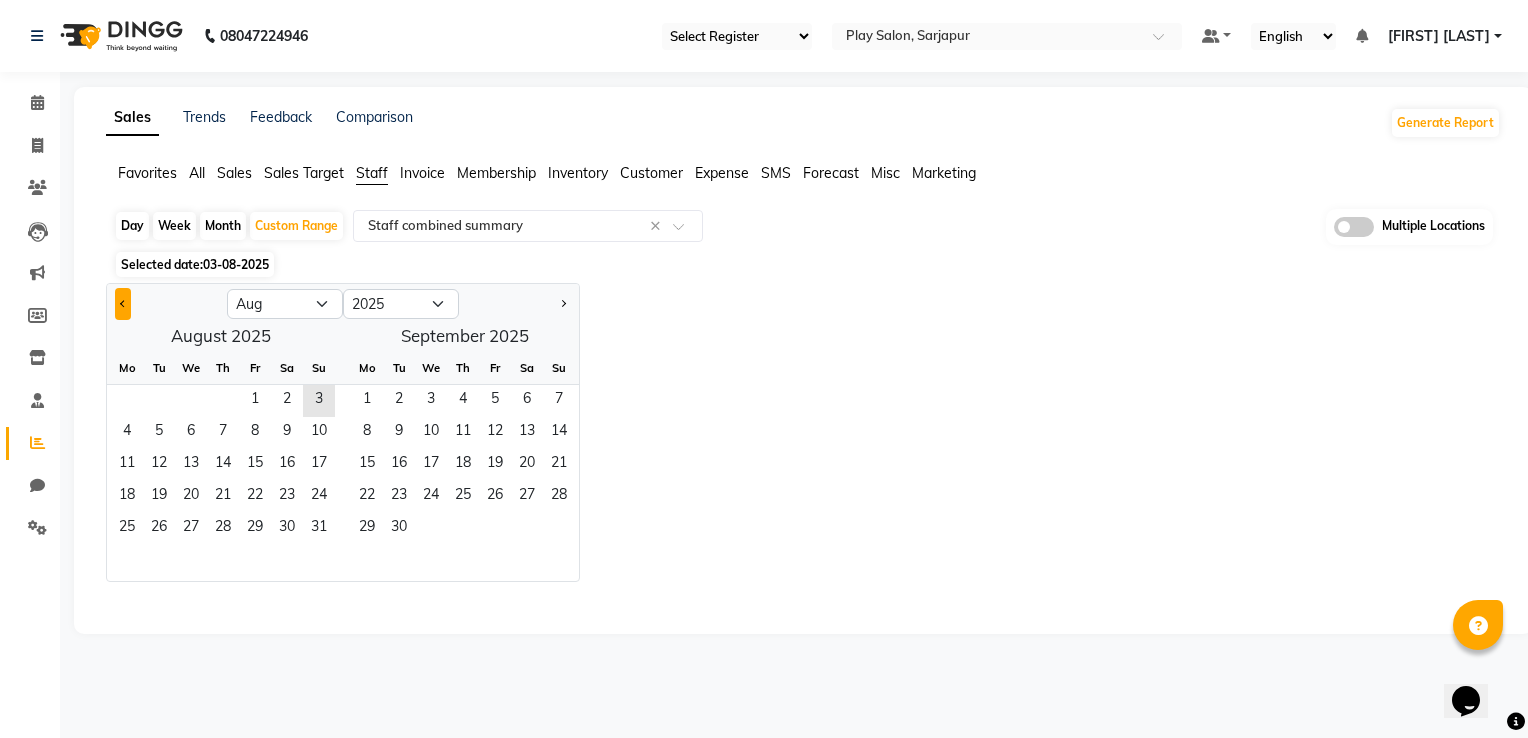 click 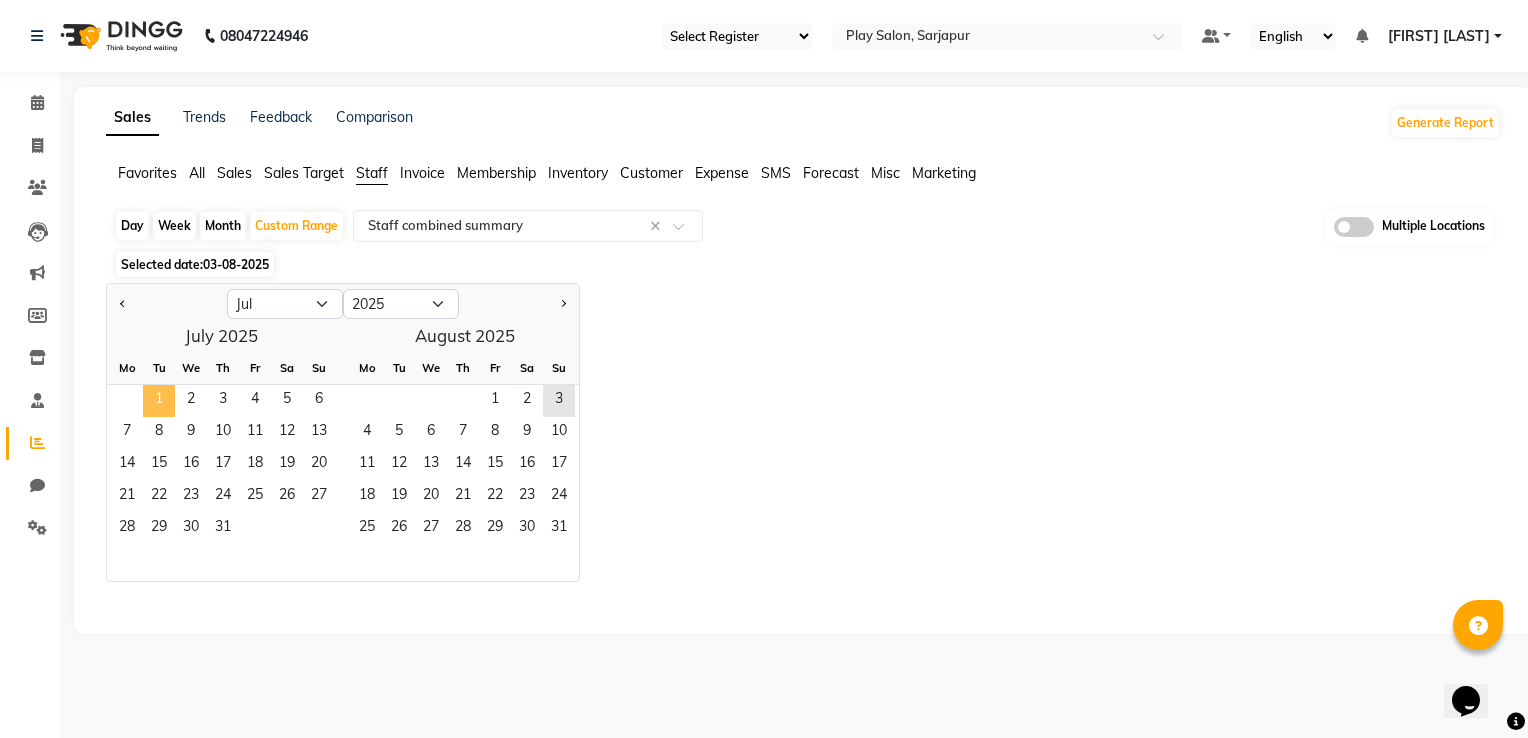 click on "1" 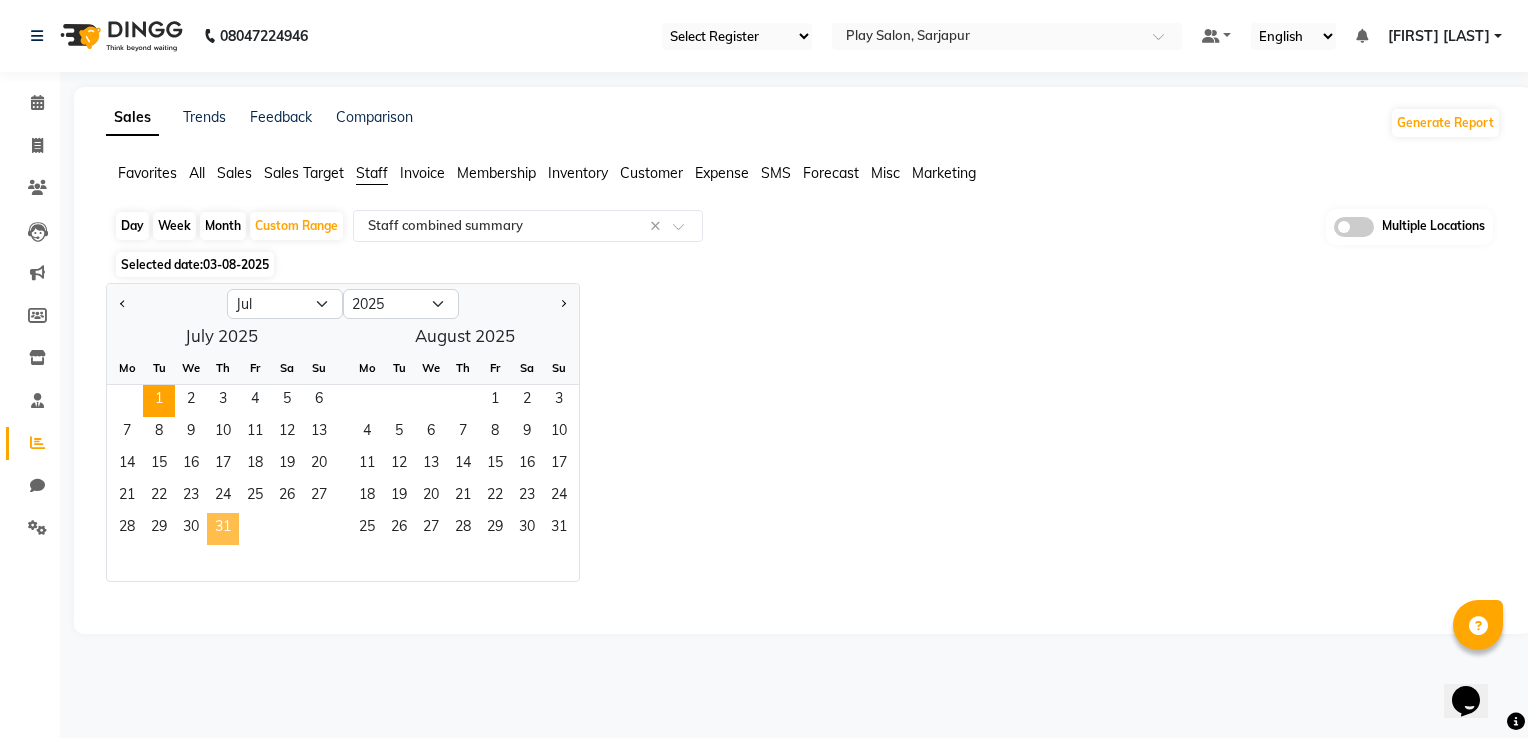 click on "31" 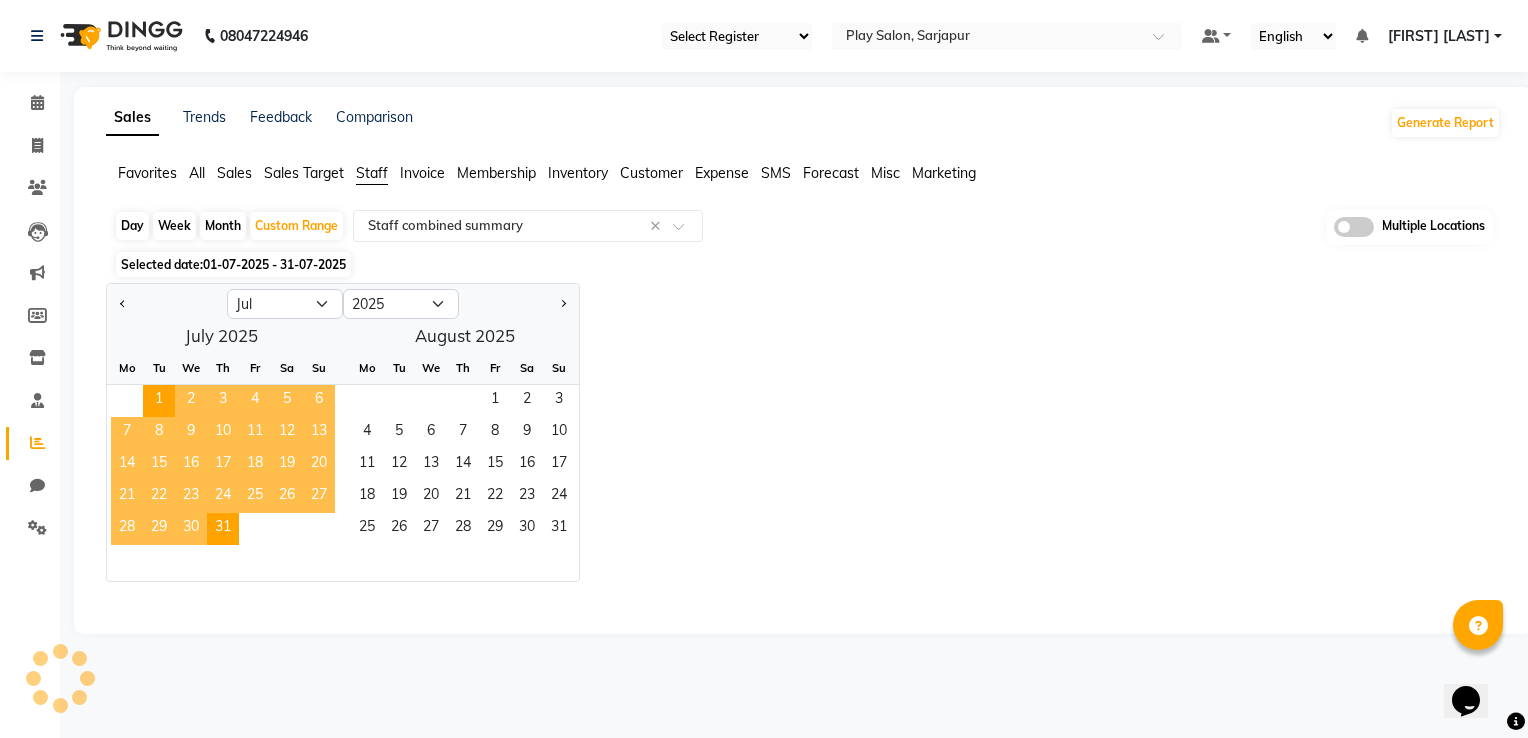 select on "full_report" 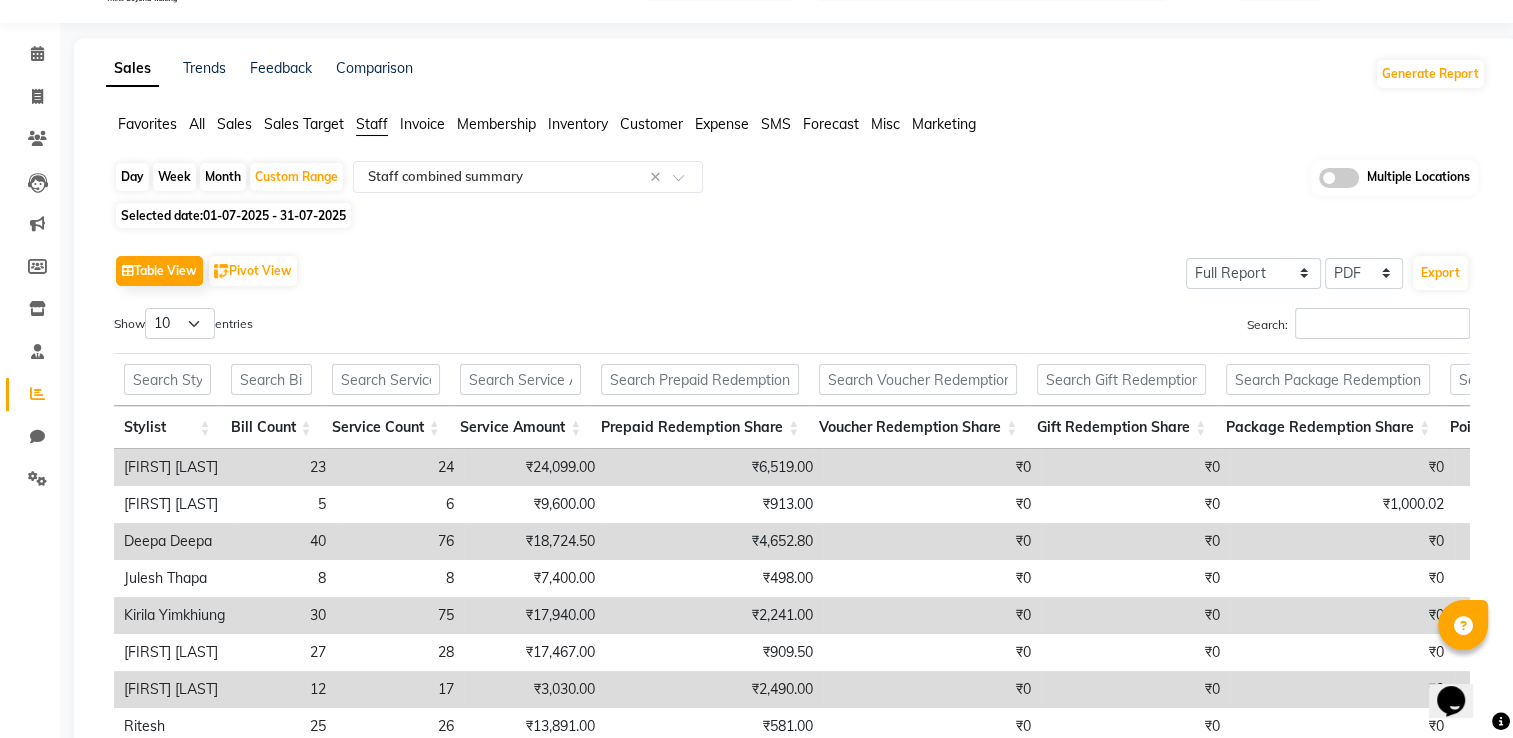 scroll, scrollTop: 0, scrollLeft: 0, axis: both 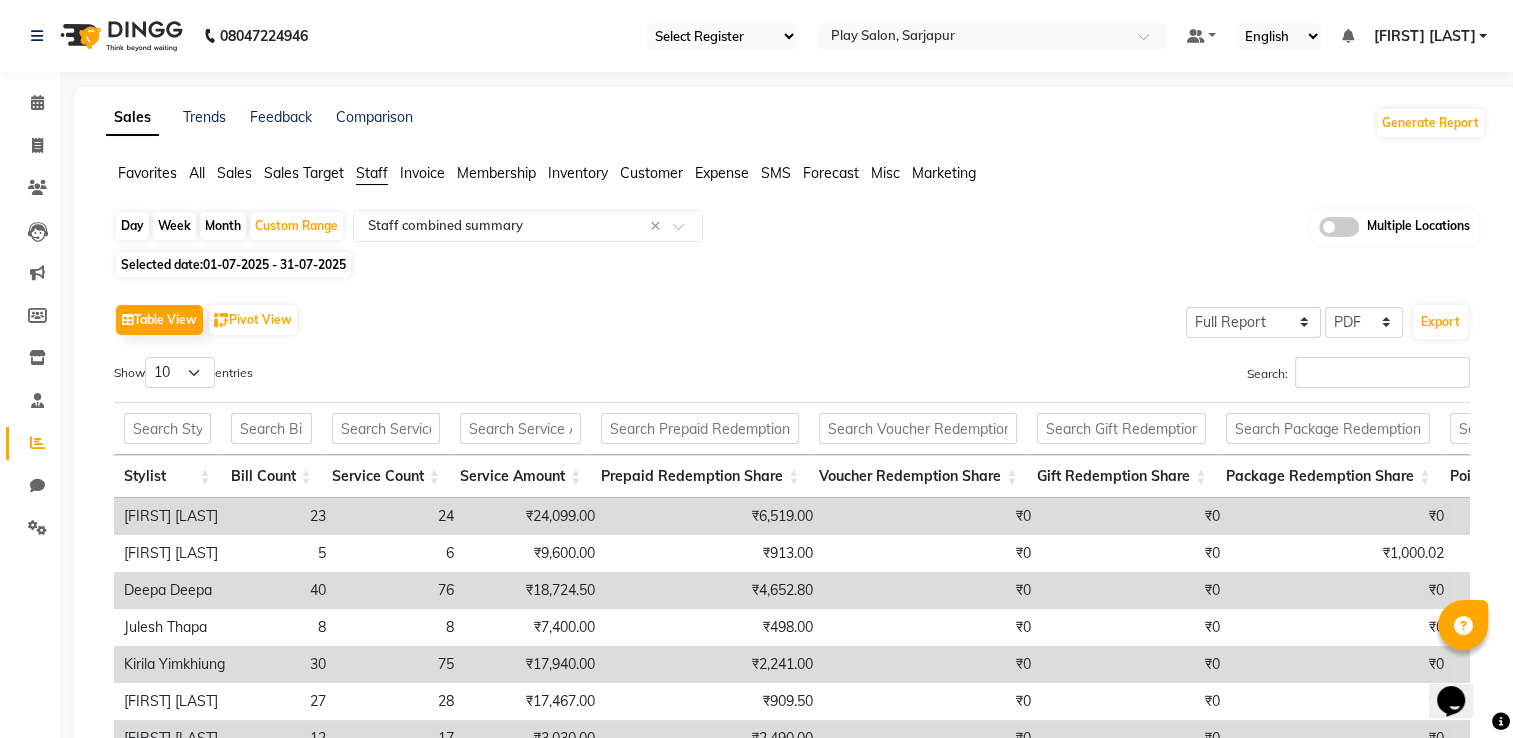 click 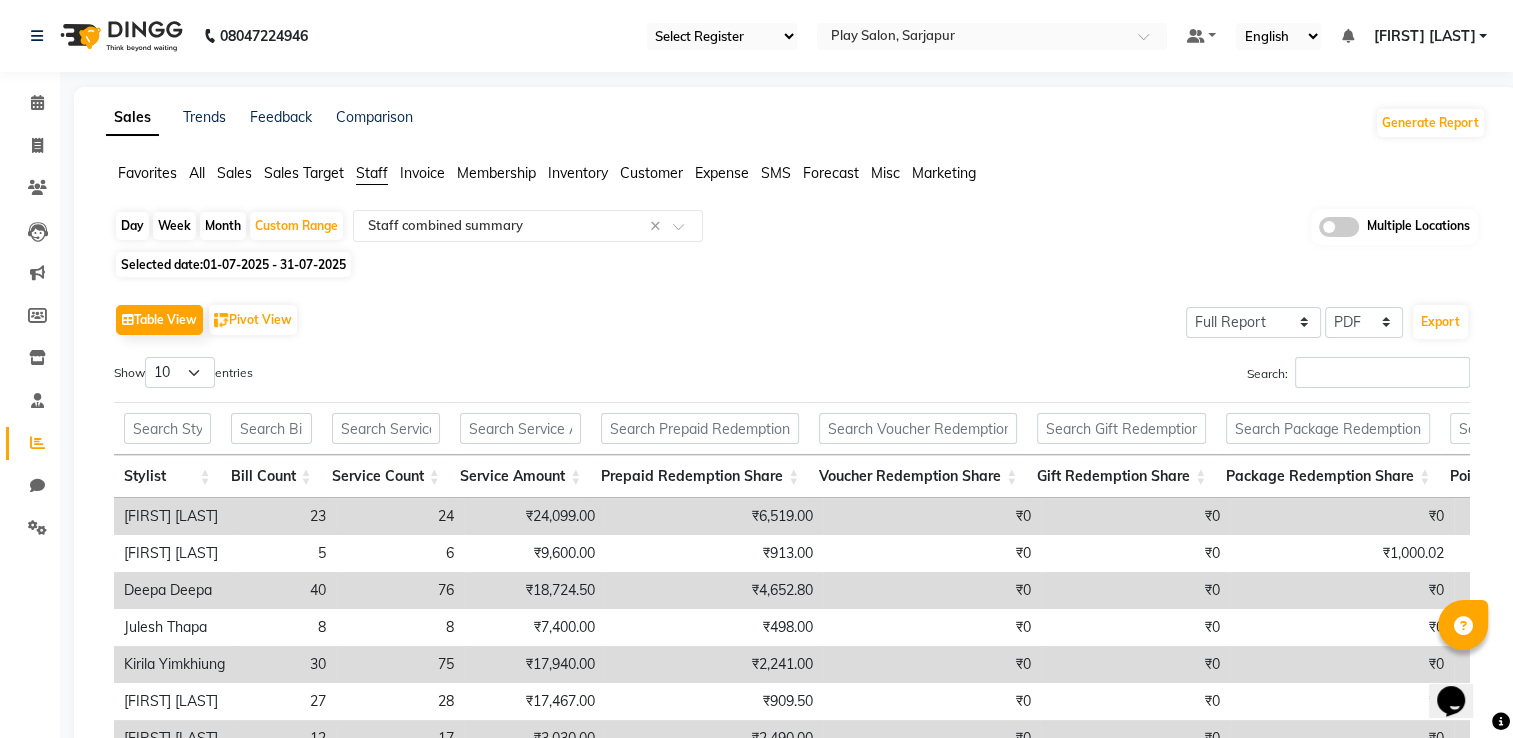 click 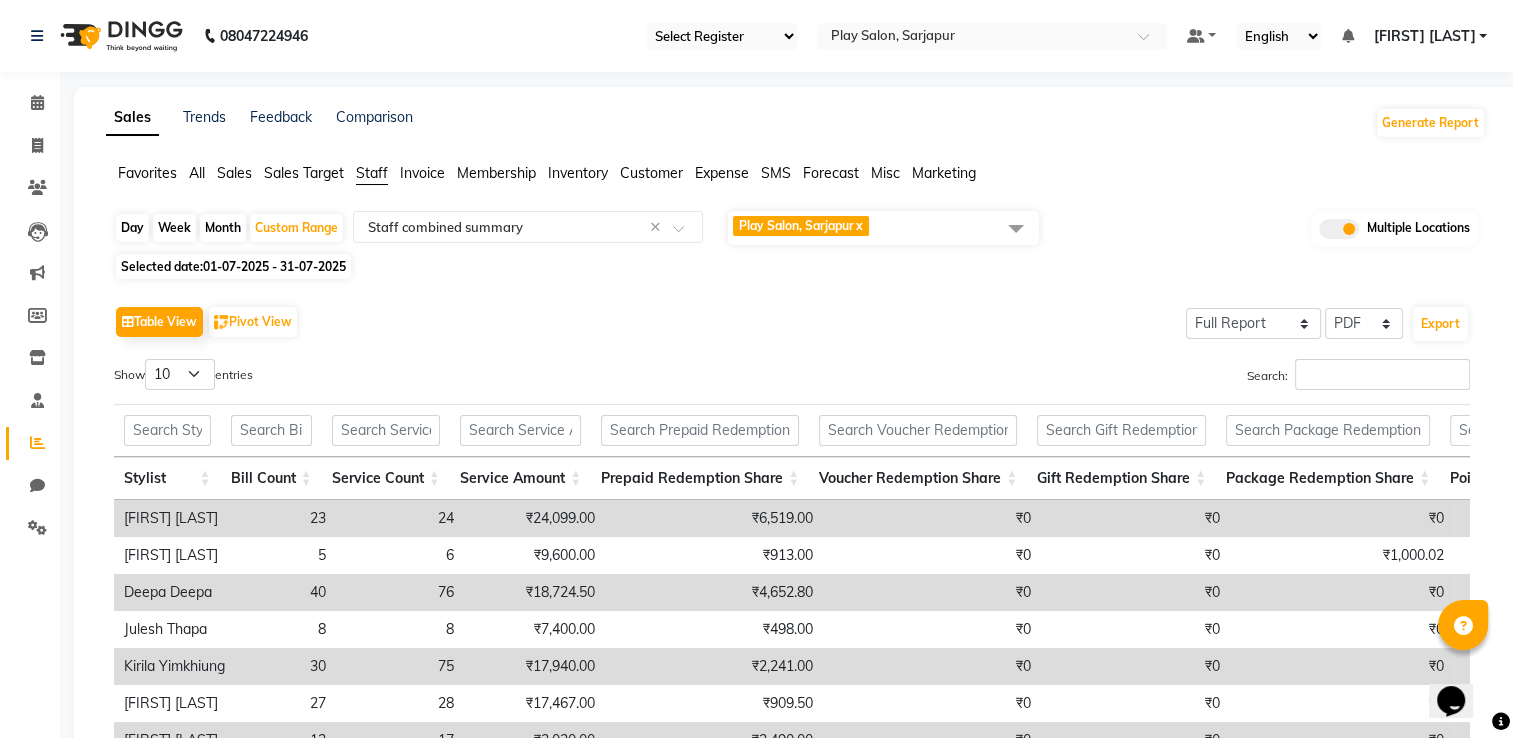 click 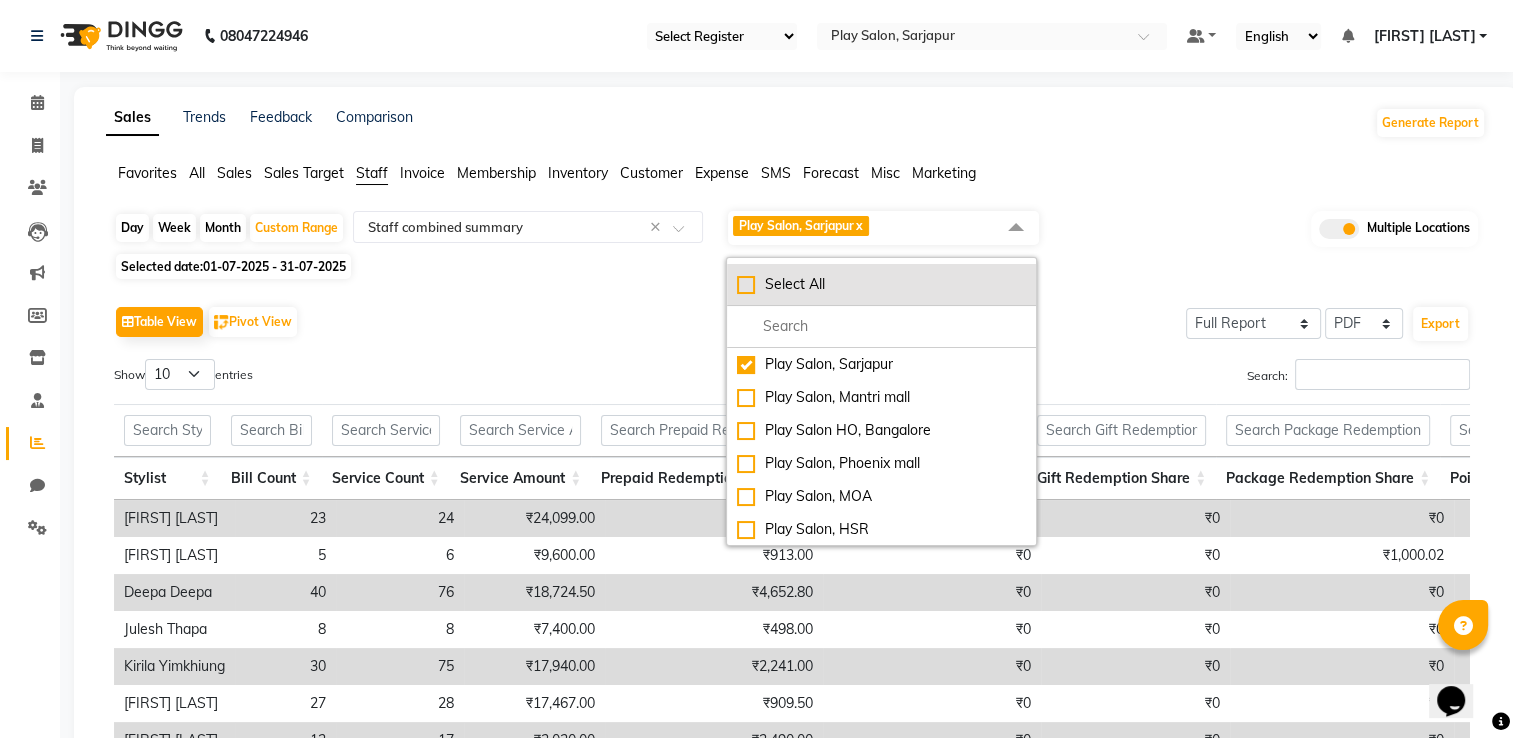 click on "Select All" 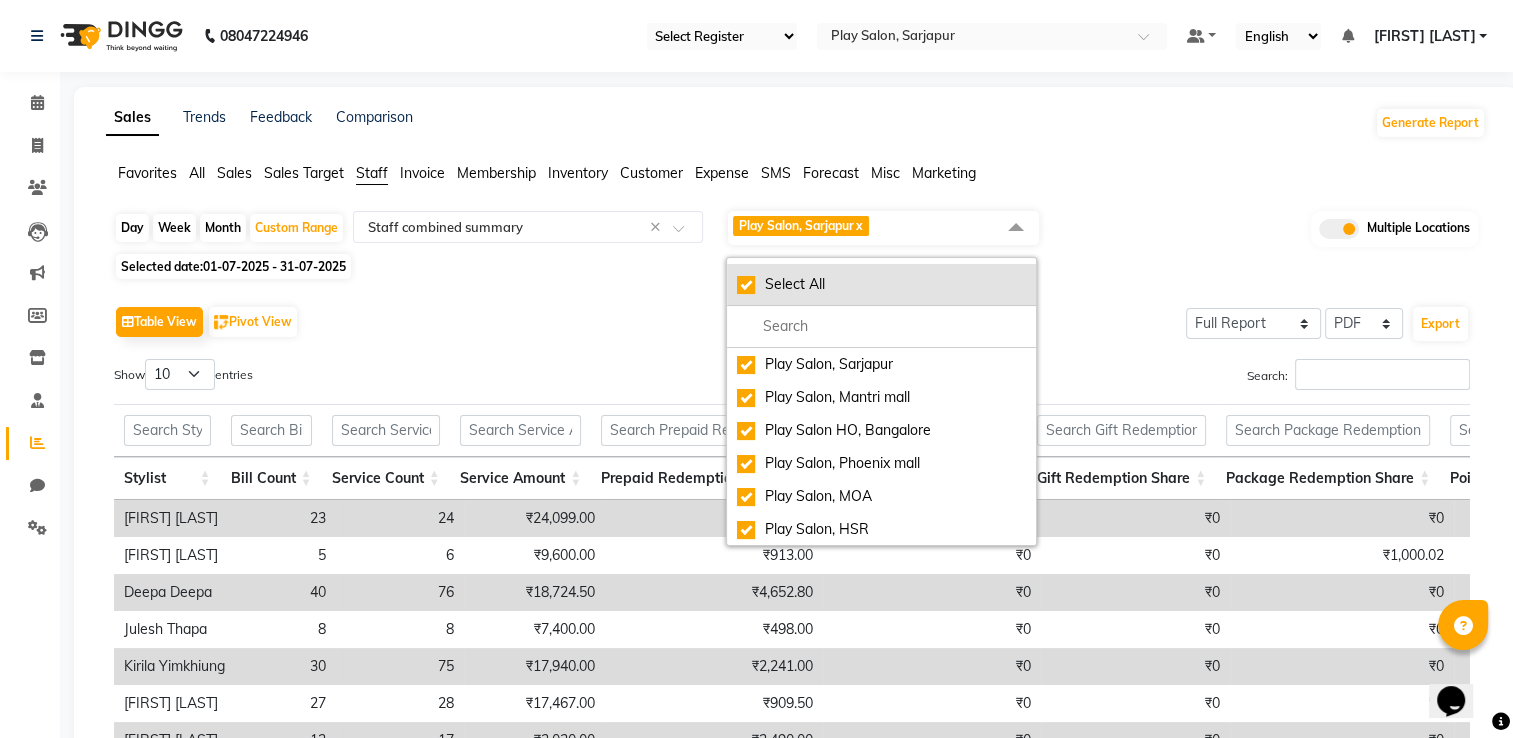 checkbox on "true" 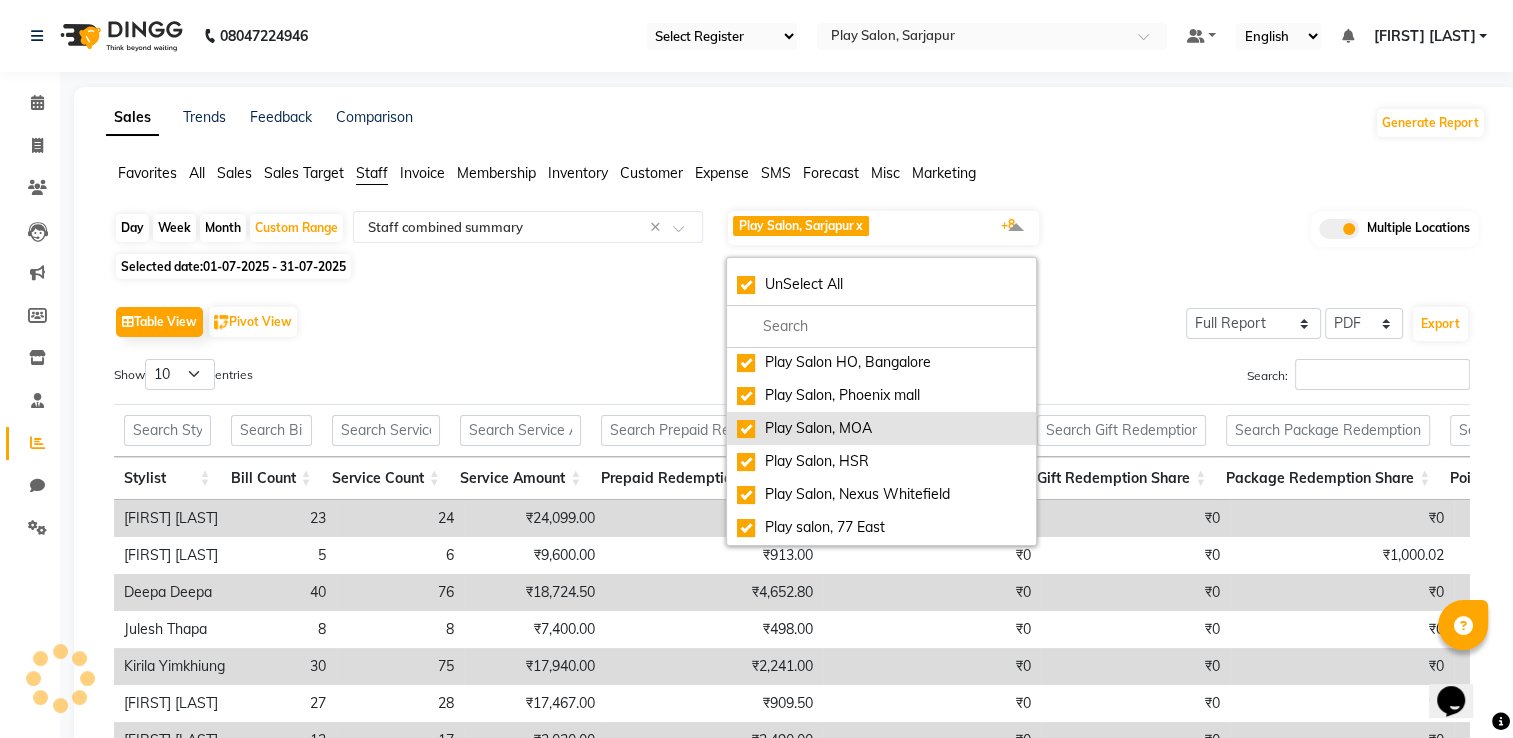 scroll, scrollTop: 100, scrollLeft: 0, axis: vertical 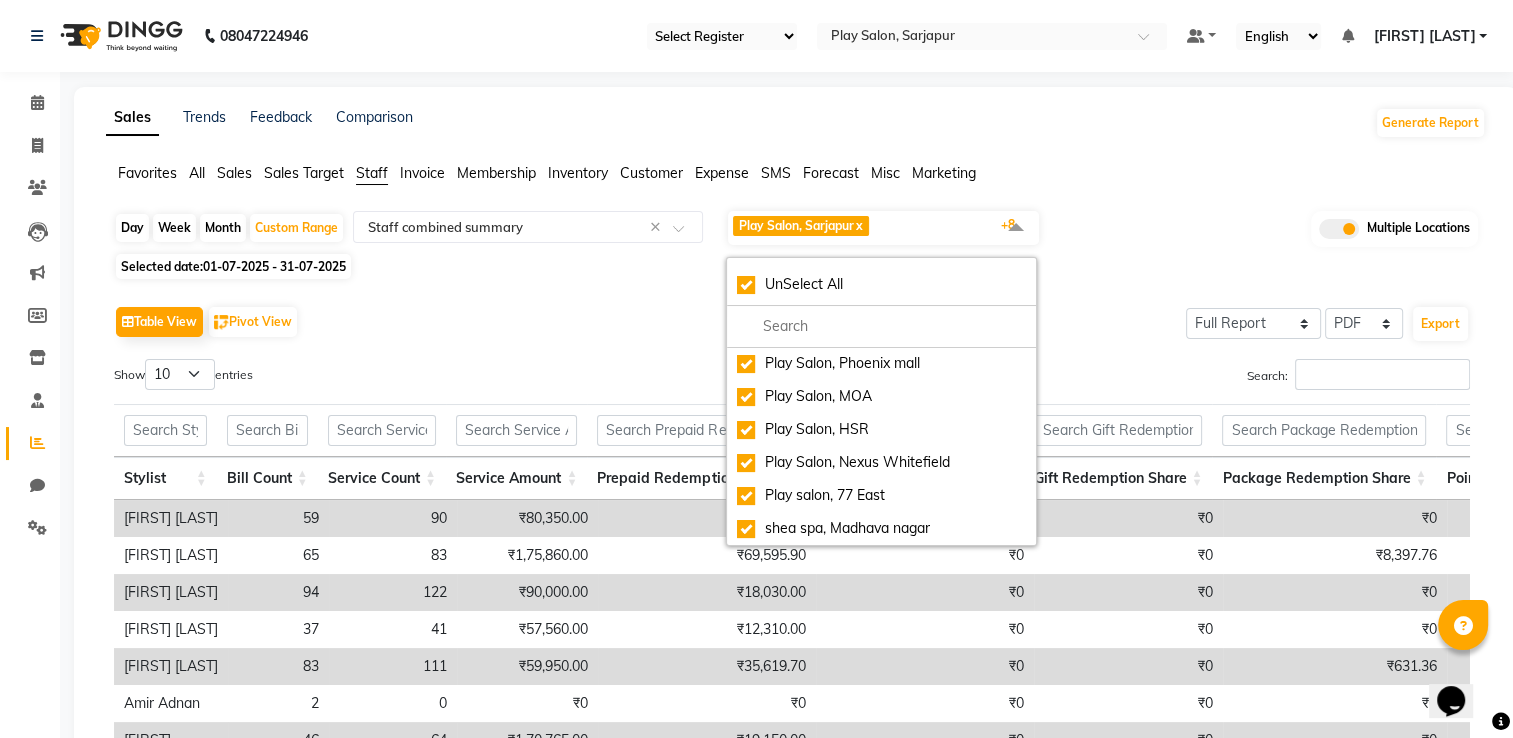 click on "Day   Week   Month   Custom Range  Select Report Type × Staff combined summary × Play Salon, Sarjapur  x Play Salon, Mantri mall  x Play Salon HO, Bangalore   x Play Salon, Phoenix mall  x Play Salon, MOA  x Play Salon, HSR  x Play Salon, Nexus Whitefield  x Play salon, 77 East  x shea spa, Madhava nagar  x +8 UnSelect All Play Salon, Sarjapur Play Salon, Mantri mall Play Salon HO, Bangalore  Play Salon, Phoenix mall Play Salon, MOA Play Salon, HSR Play Salon, Nexus Whitefield Play salon, 77 East shea spa, Madhava nagar Multiple Locations Selected date:  01-07-2025 - 31-07-2025   Table View   Pivot View  Select Full Report Filtered Report Select CSV PDF  Export  Show  10 25 50 100  entries Search: Stylist Bill Count Service Count Service Amount Prepaid Redemption Share Voucher Redemption Share Gift Redemption Share Package Redemption Share Point Redemption Share Wallet Redemption Share Net Service Amount Product Net Membership Net Prepaid Net Voucher Net Gift Net Package Net Stylist Bill Count 2" 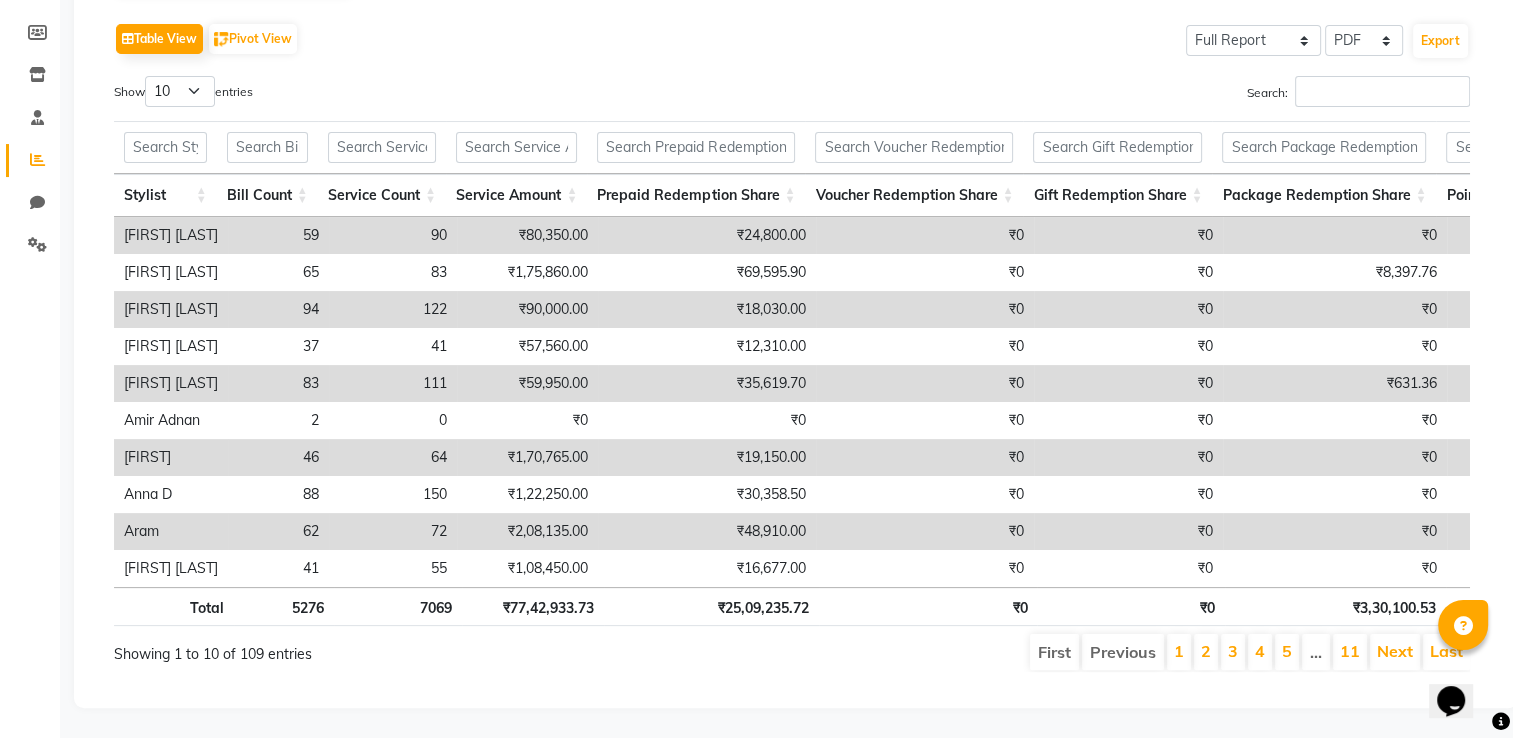 scroll, scrollTop: 310, scrollLeft: 0, axis: vertical 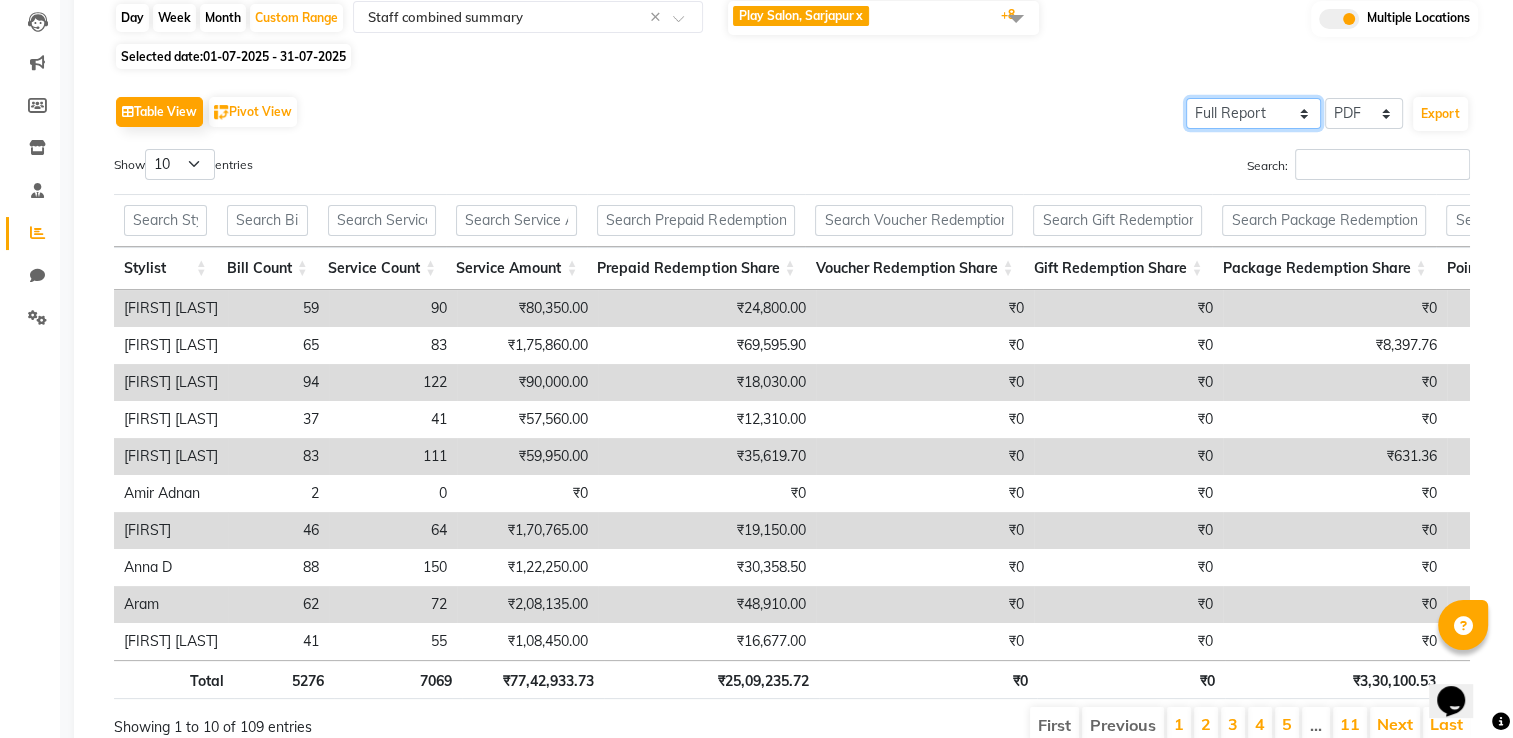 click on "Select Full Report Filtered Report" 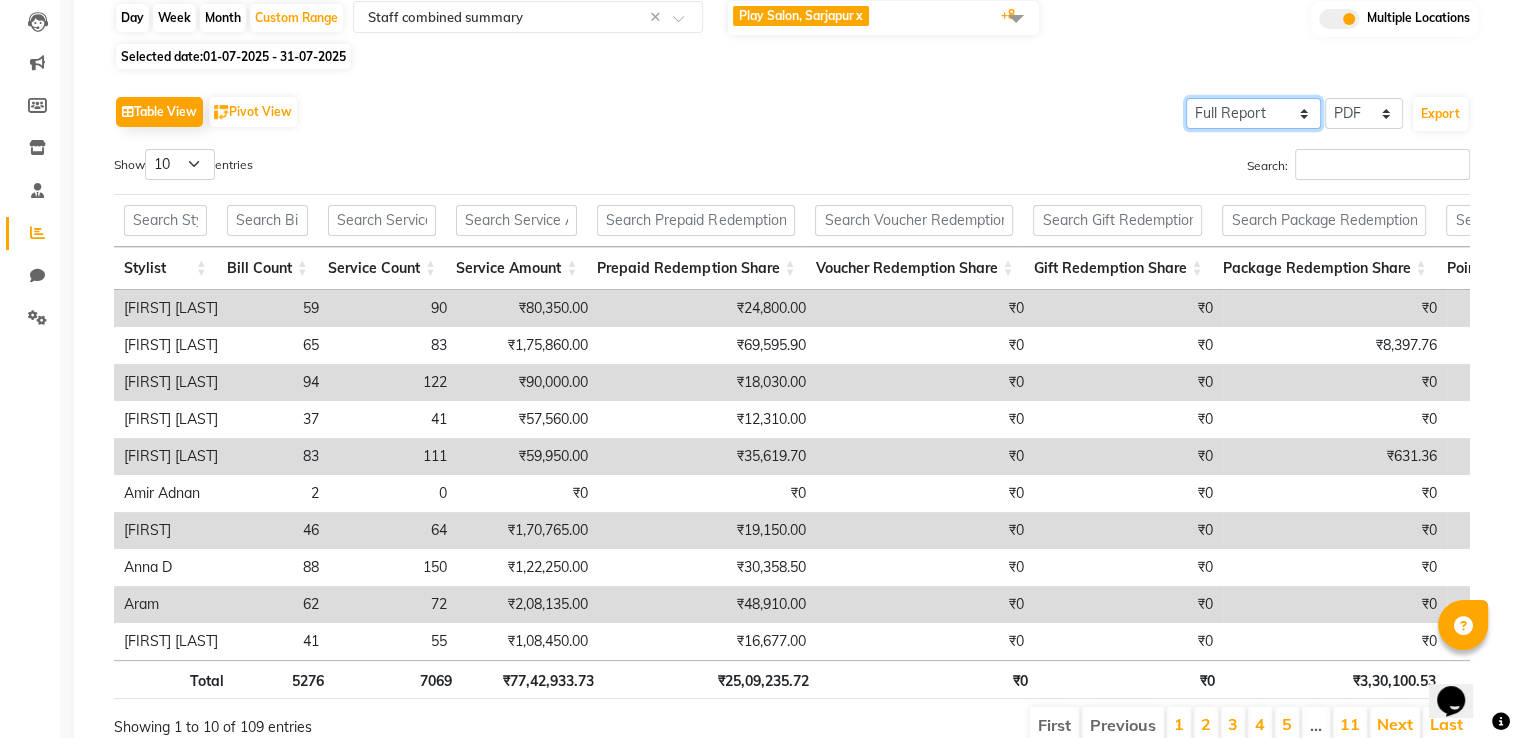 click on "Select Full Report Filtered Report" 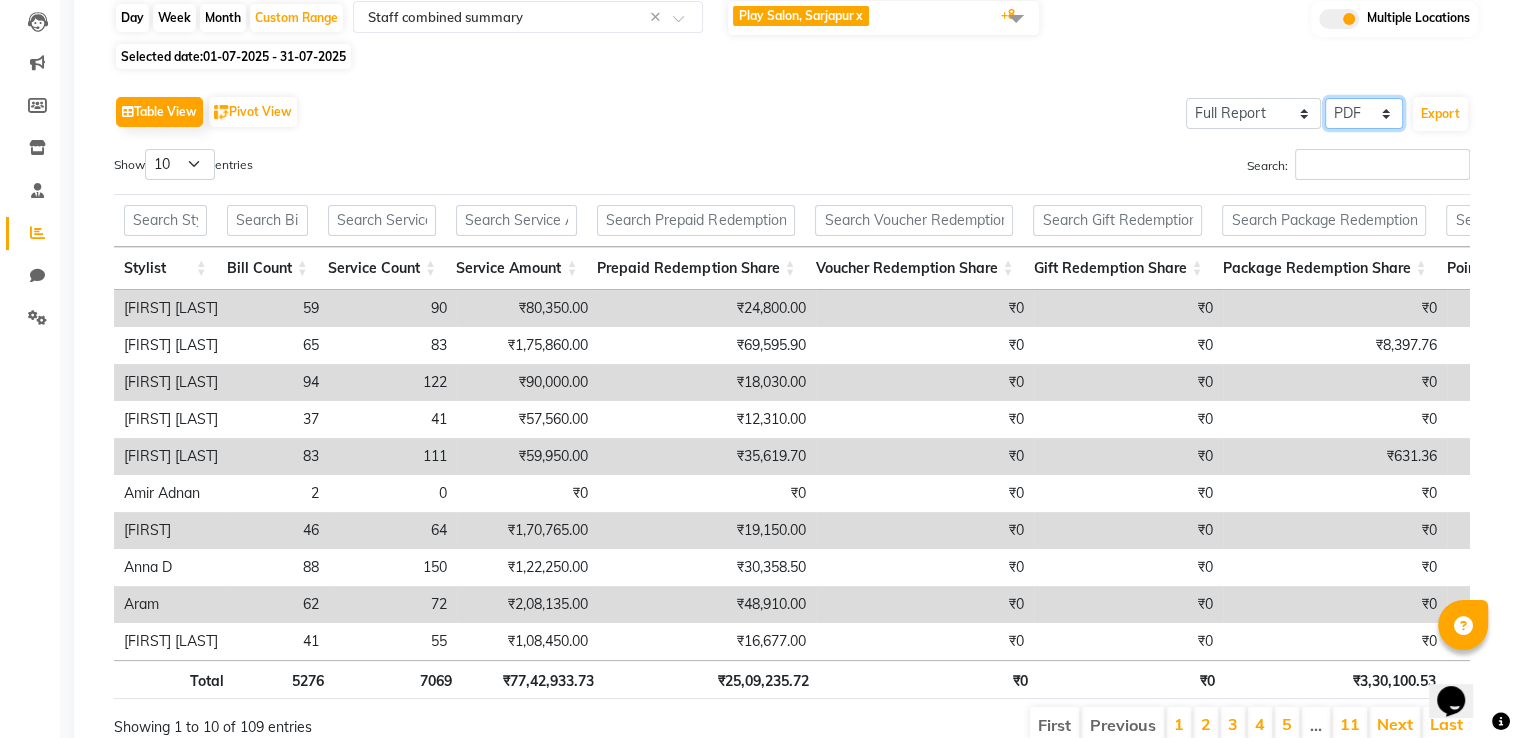 click on "Select CSV PDF" 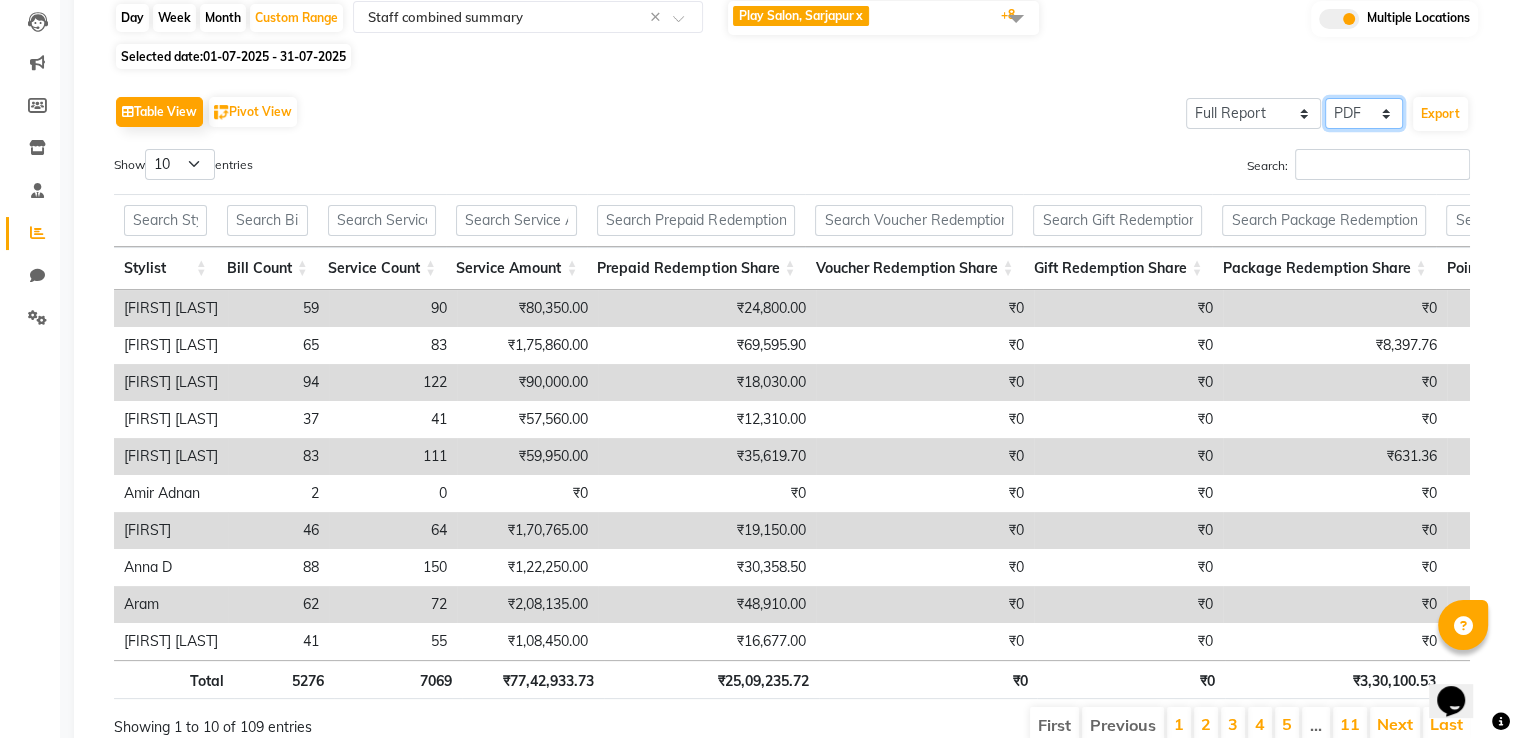 select on "csv" 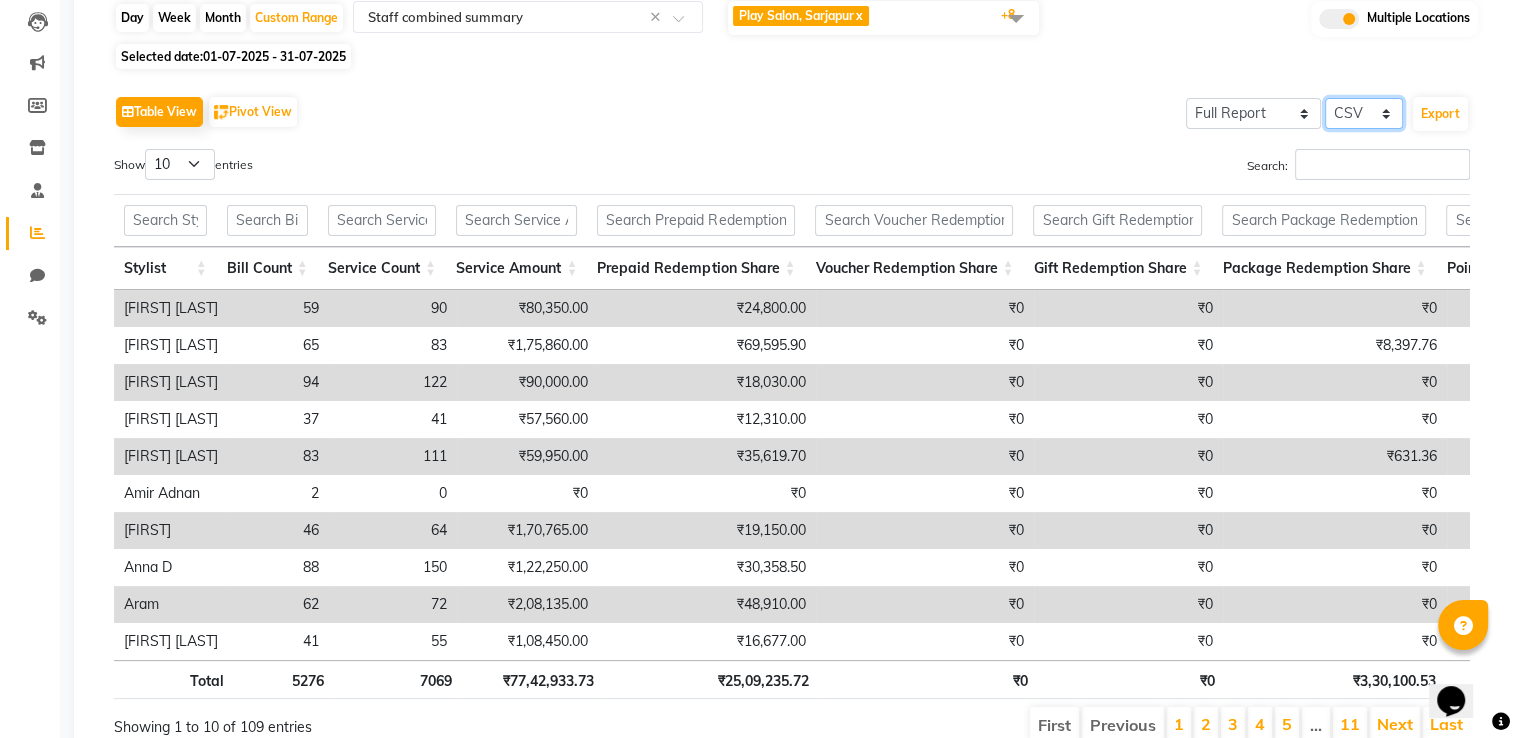 click on "Select CSV PDF" 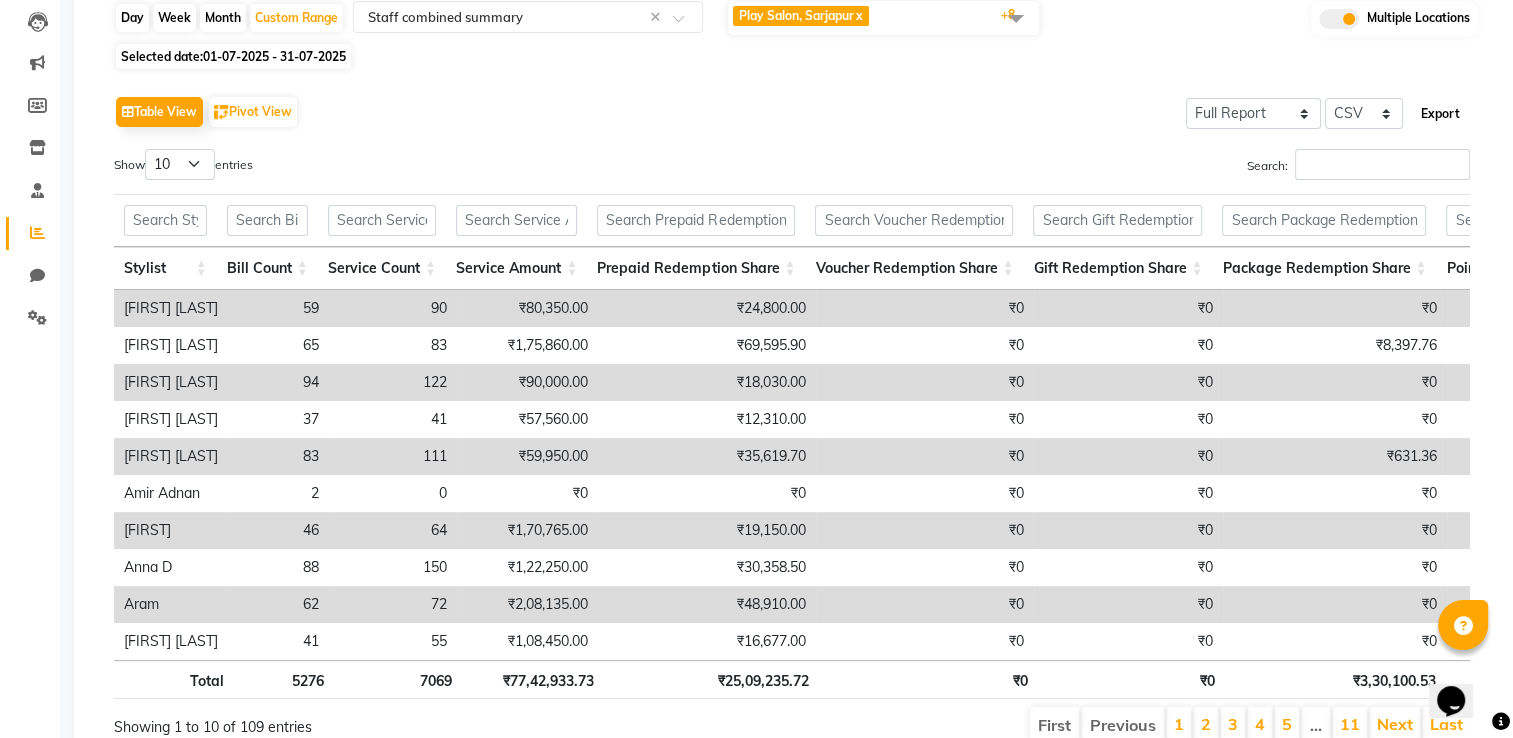 click on "Export" 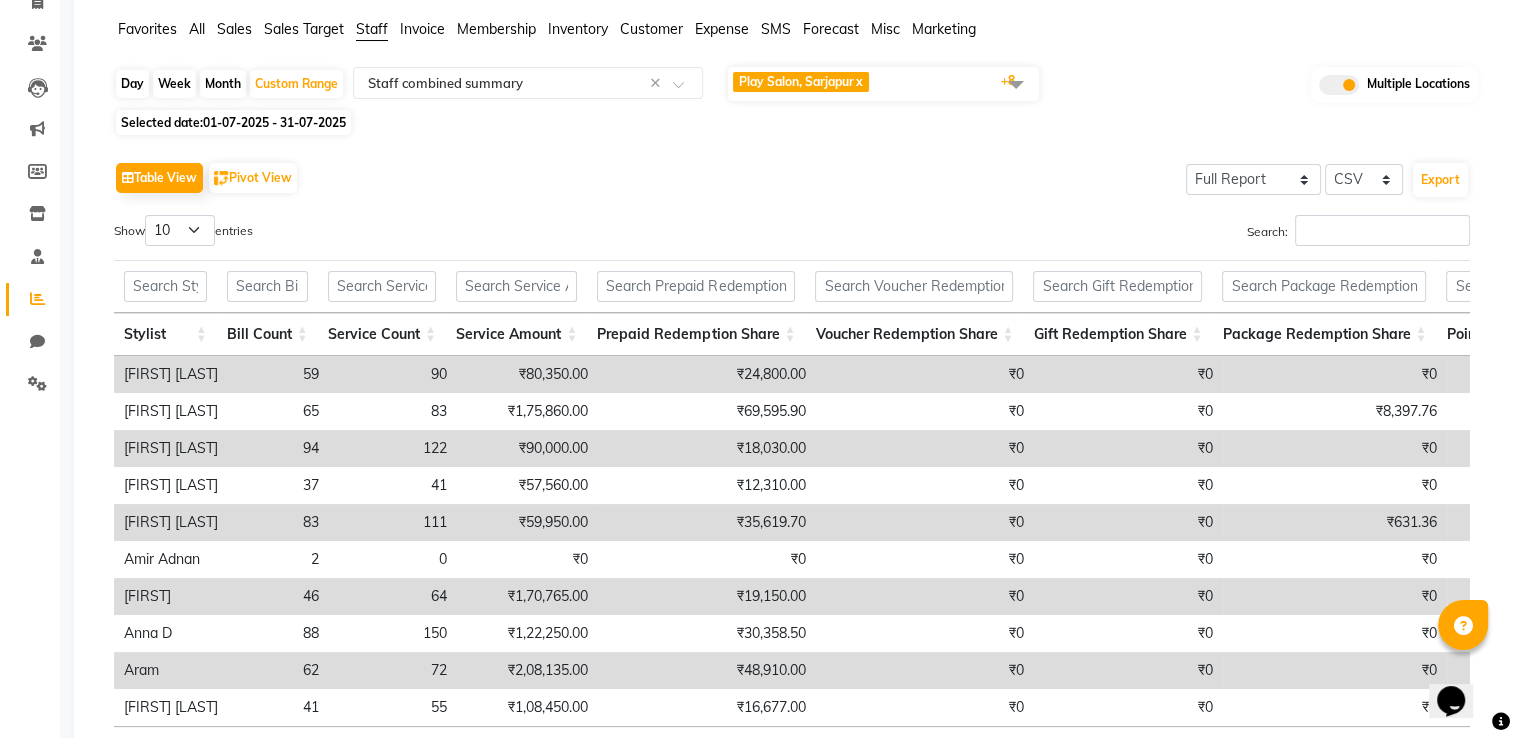 scroll, scrollTop: 110, scrollLeft: 0, axis: vertical 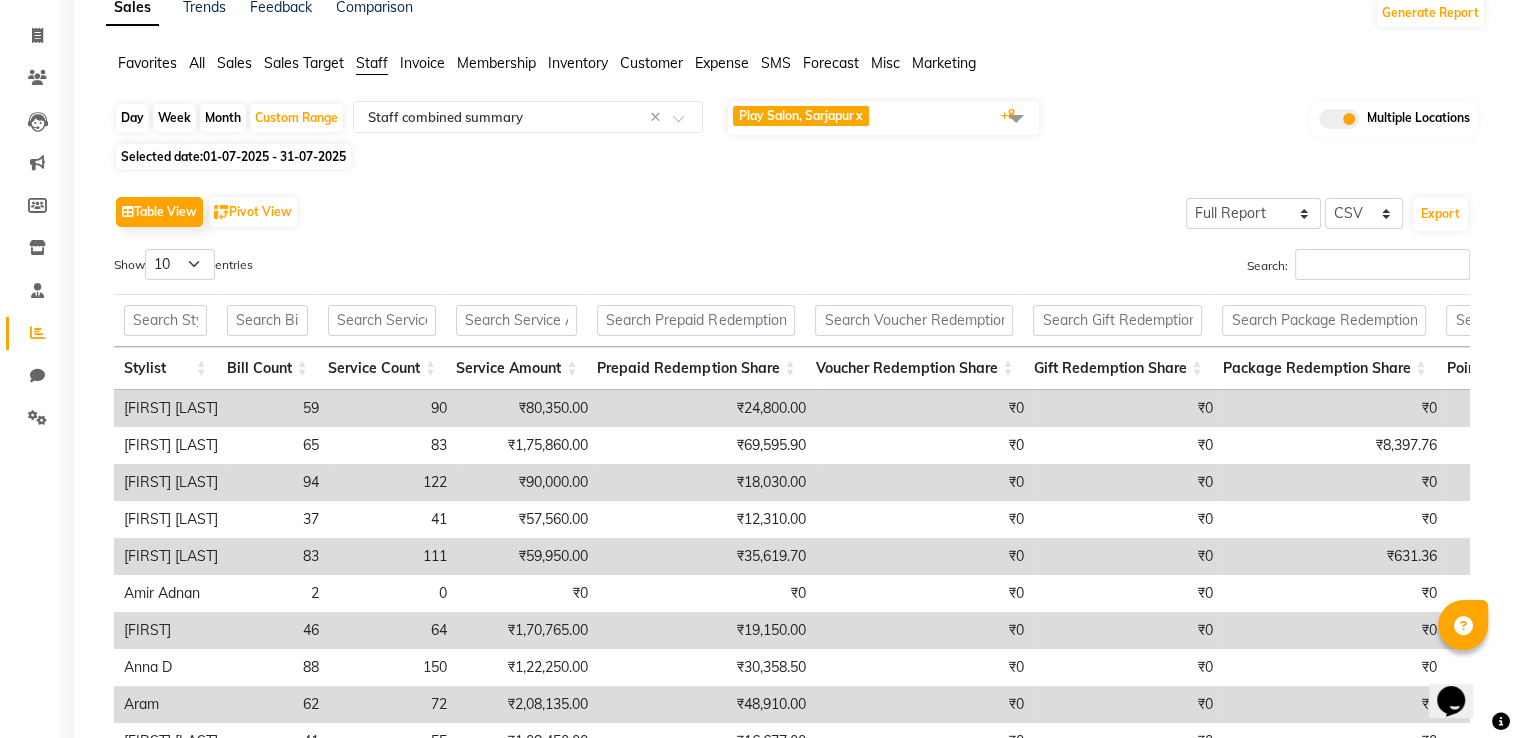 drag, startPoint x: 579, startPoint y: 222, endPoint x: 582, endPoint y: 207, distance: 15.297058 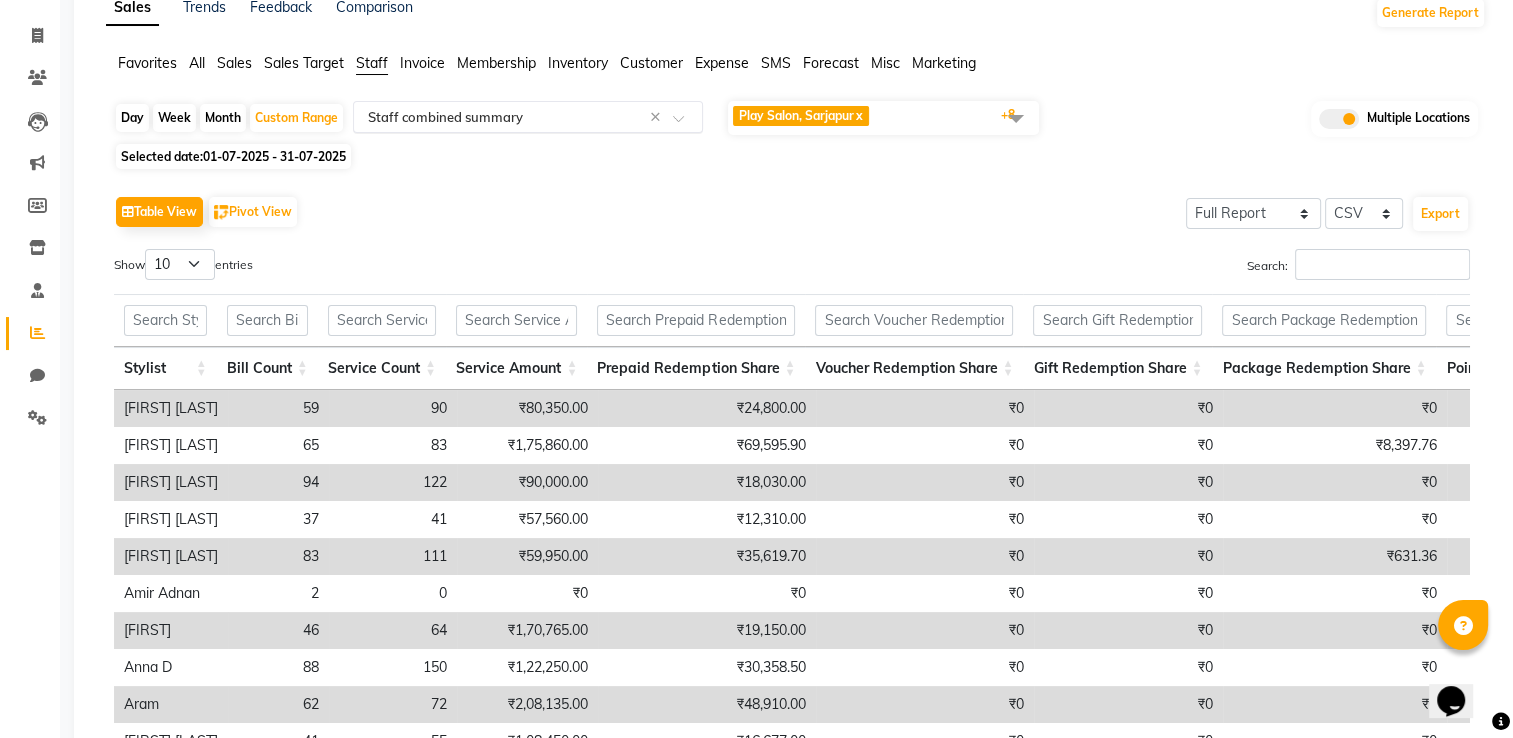 click 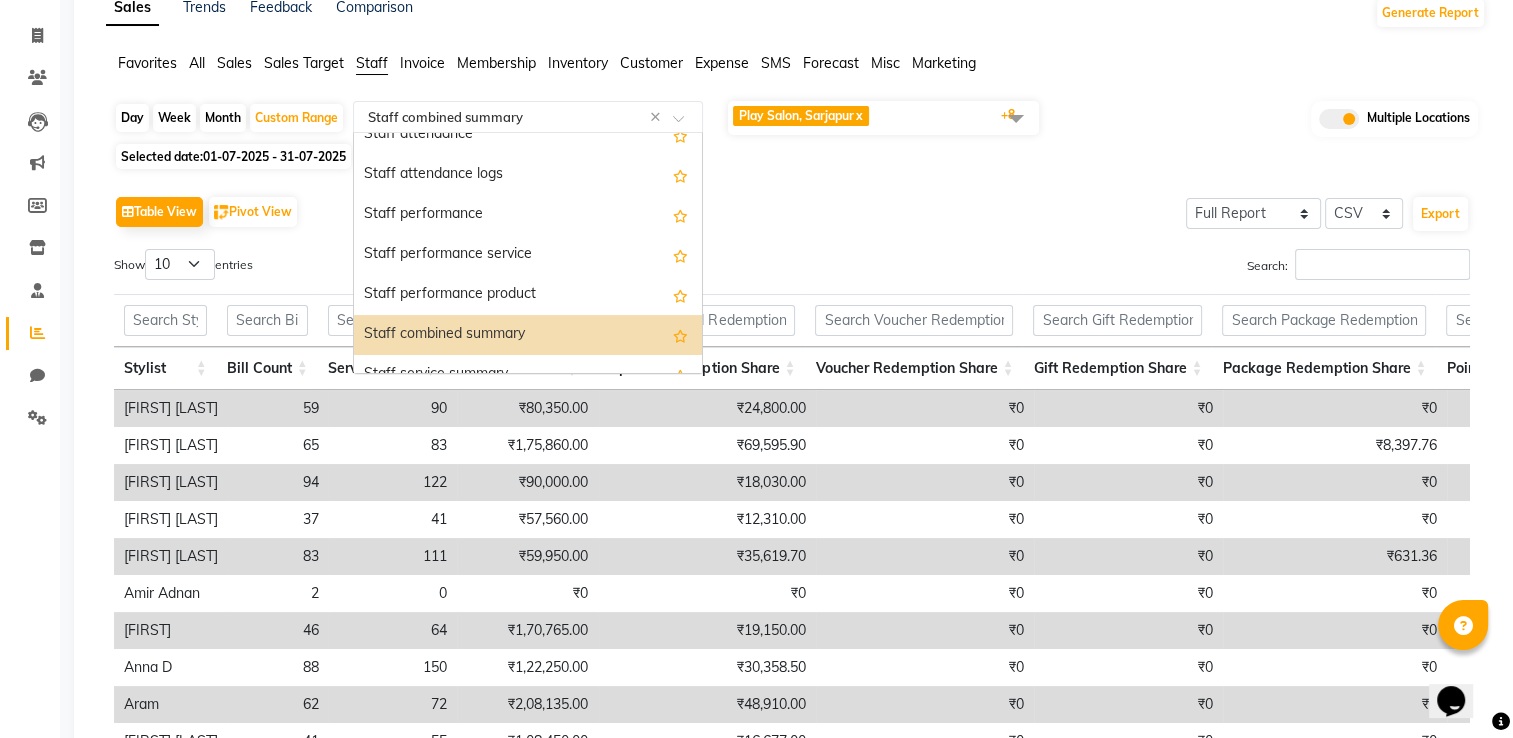 scroll, scrollTop: 240, scrollLeft: 0, axis: vertical 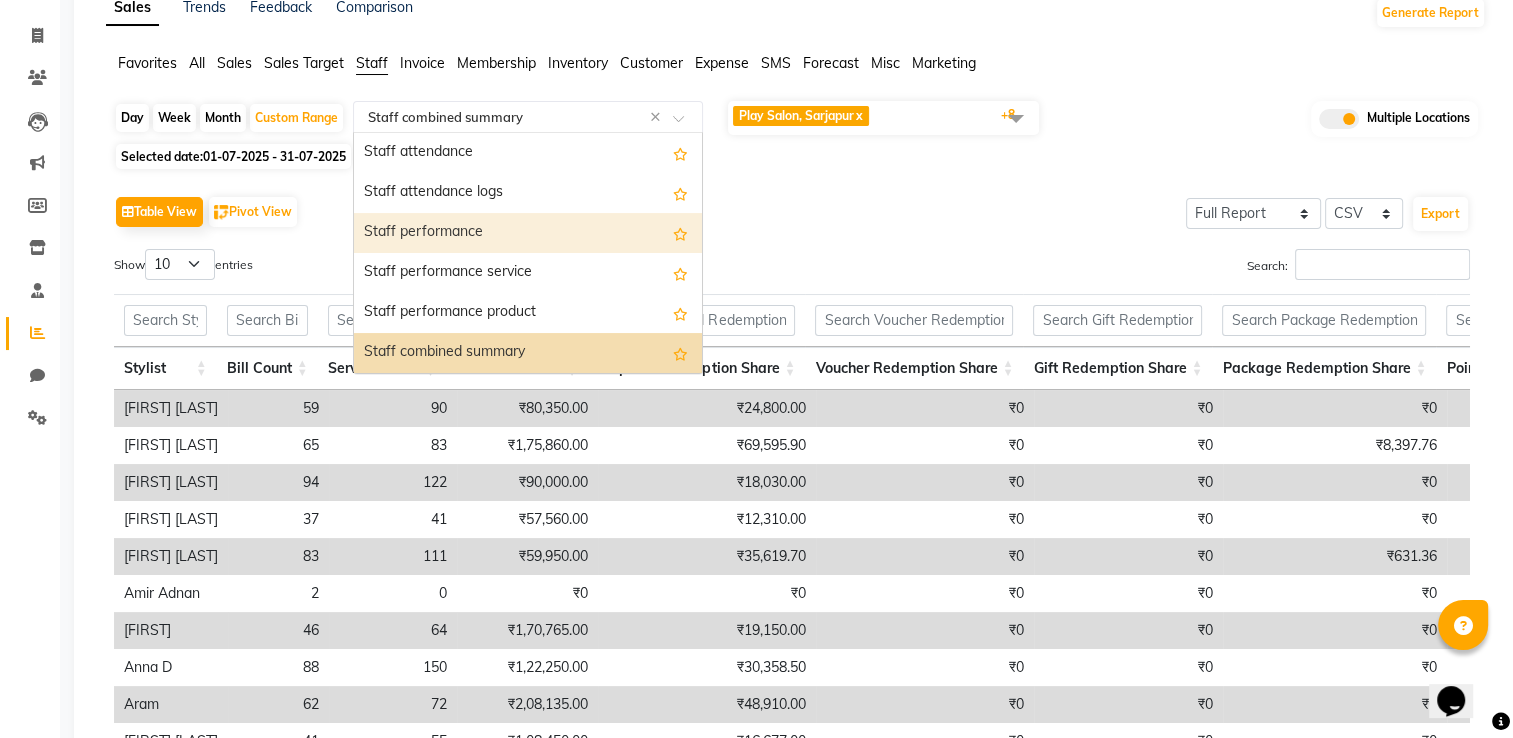 click on "Staff performance" at bounding box center (528, 233) 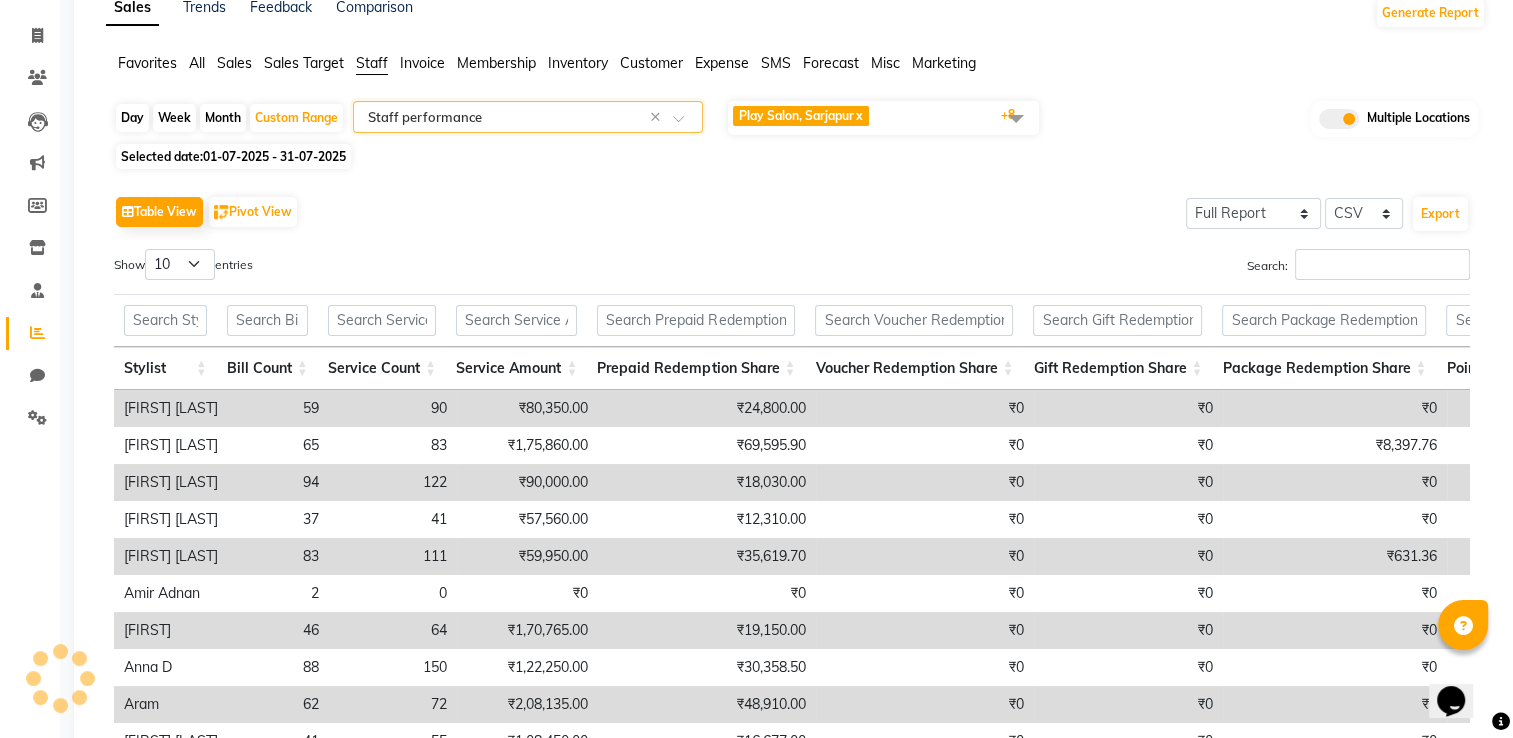 scroll, scrollTop: 0, scrollLeft: 0, axis: both 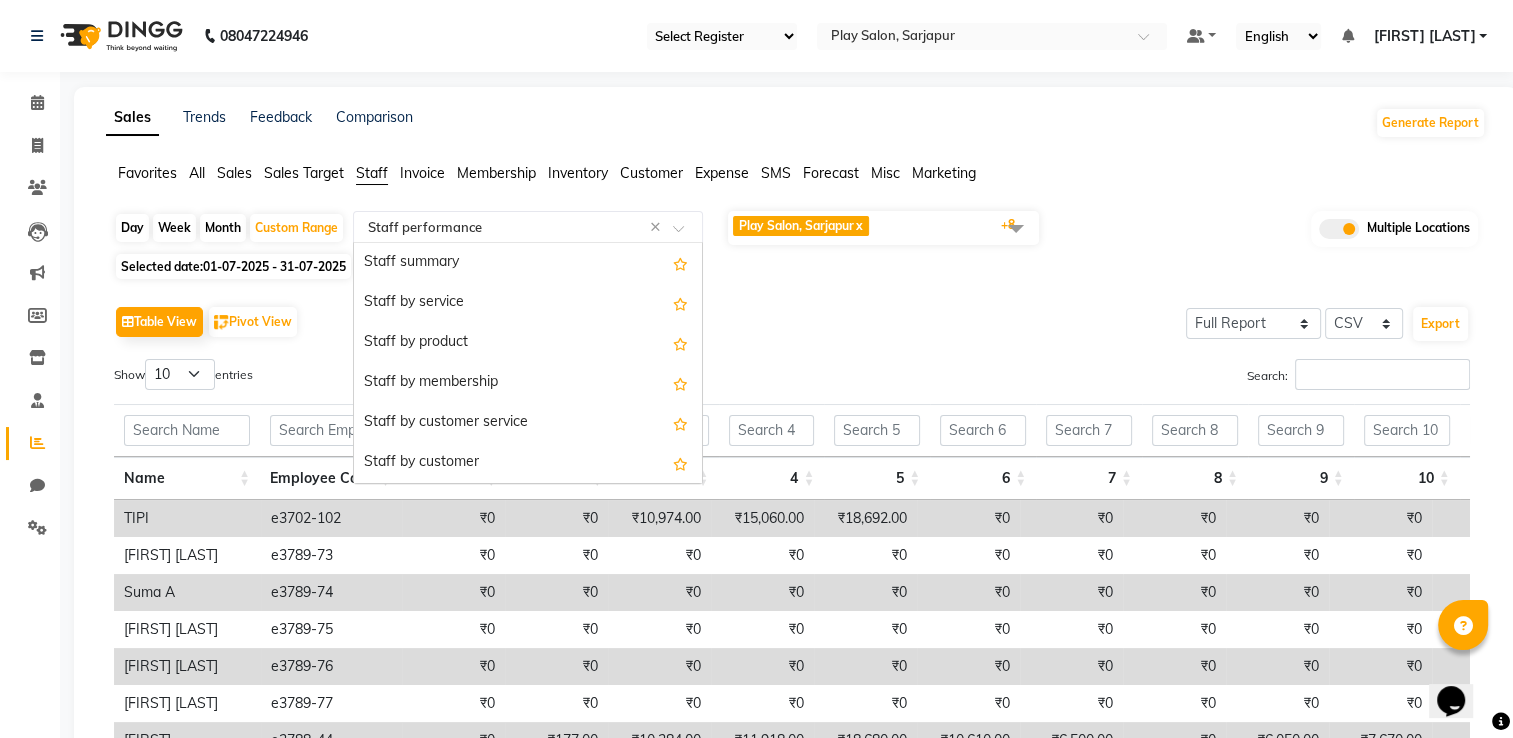 click 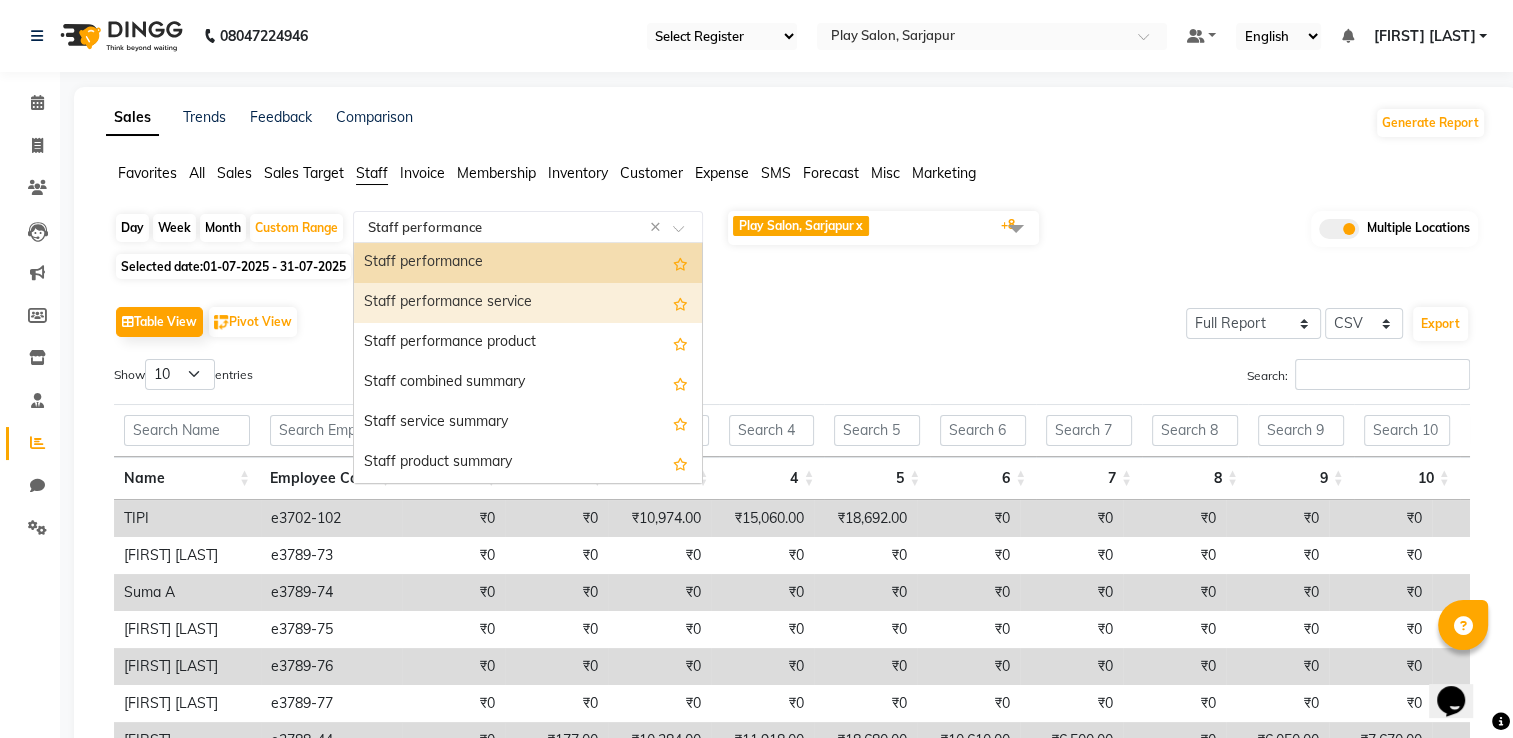 click on "Staff performance service" at bounding box center [528, 303] 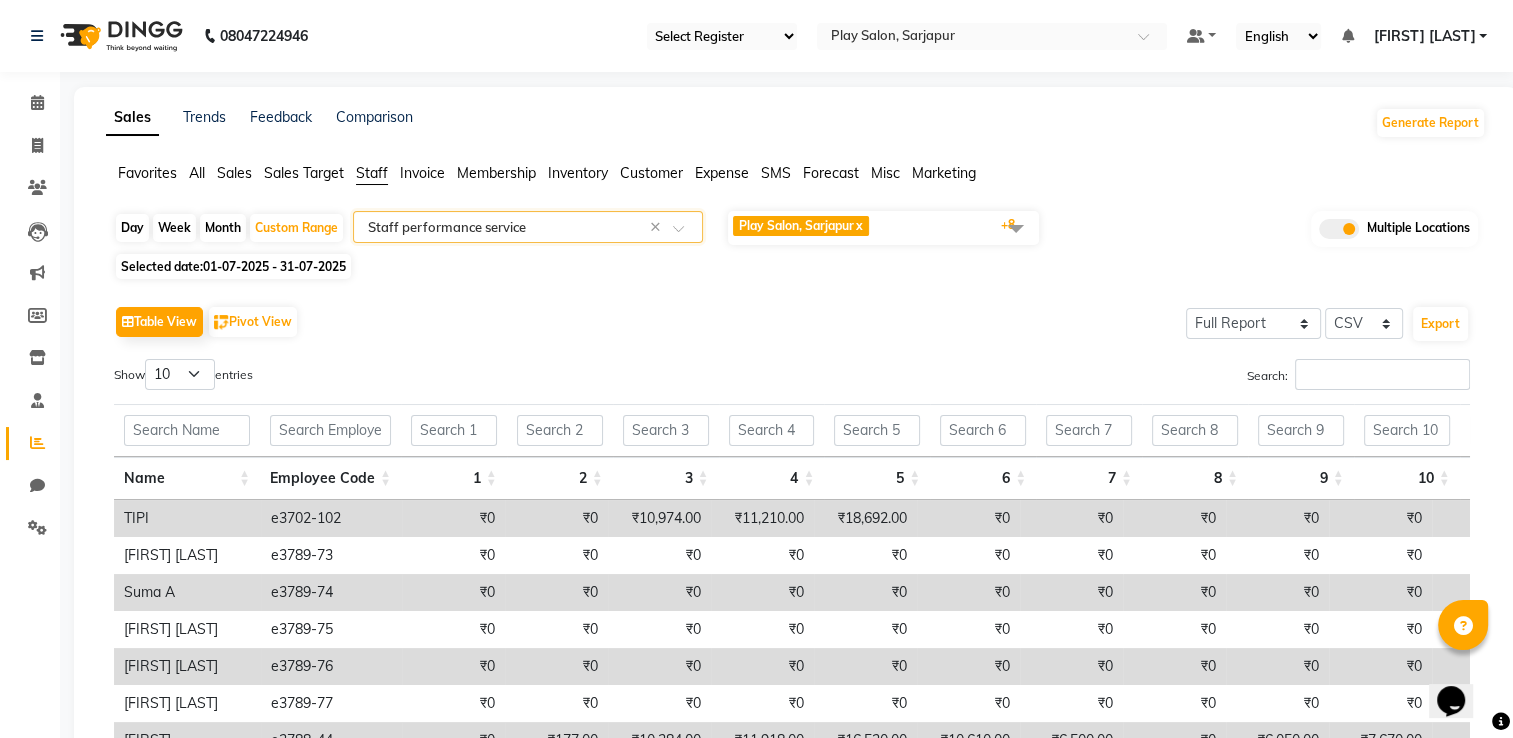 click on "Select Report Type × Staff performance service ×" 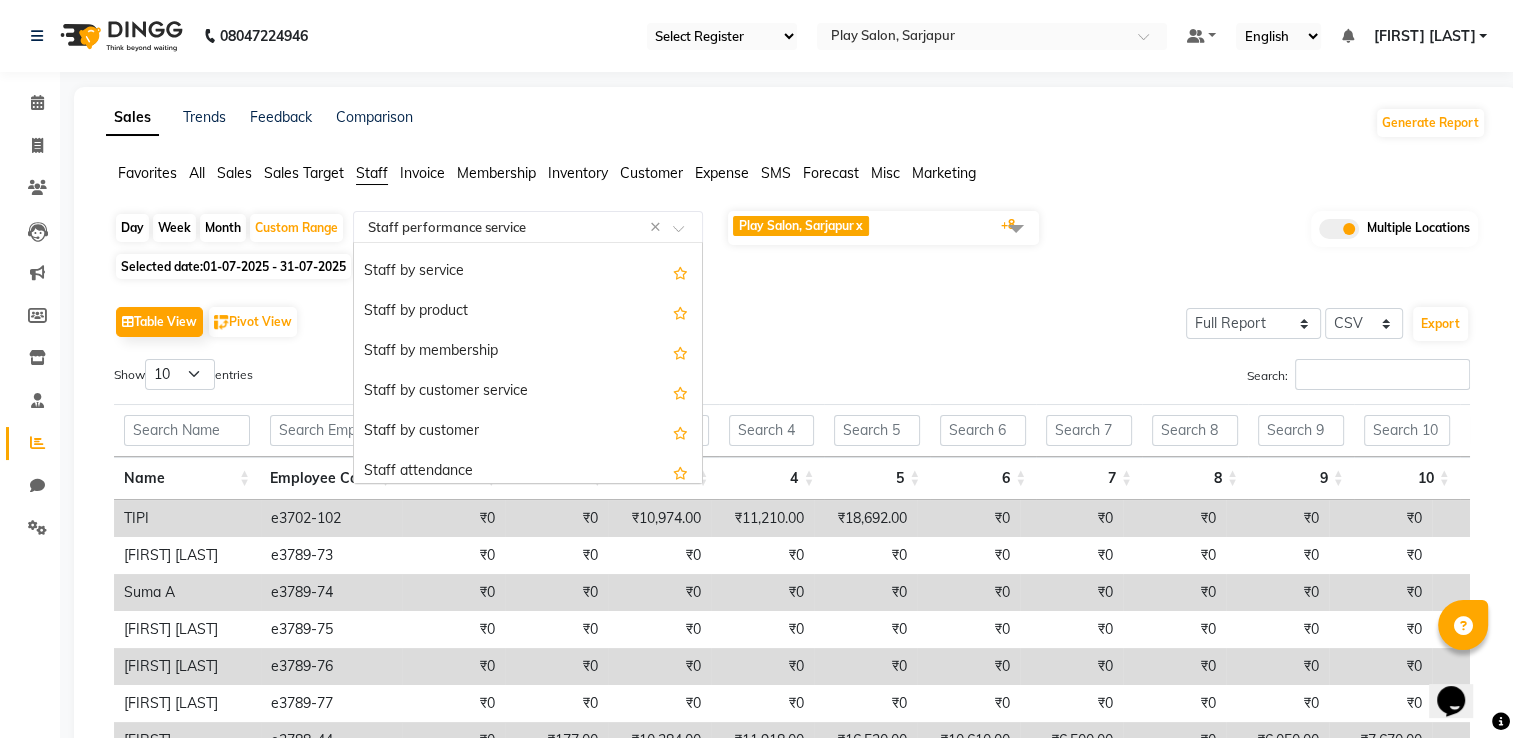 scroll, scrollTop: 0, scrollLeft: 0, axis: both 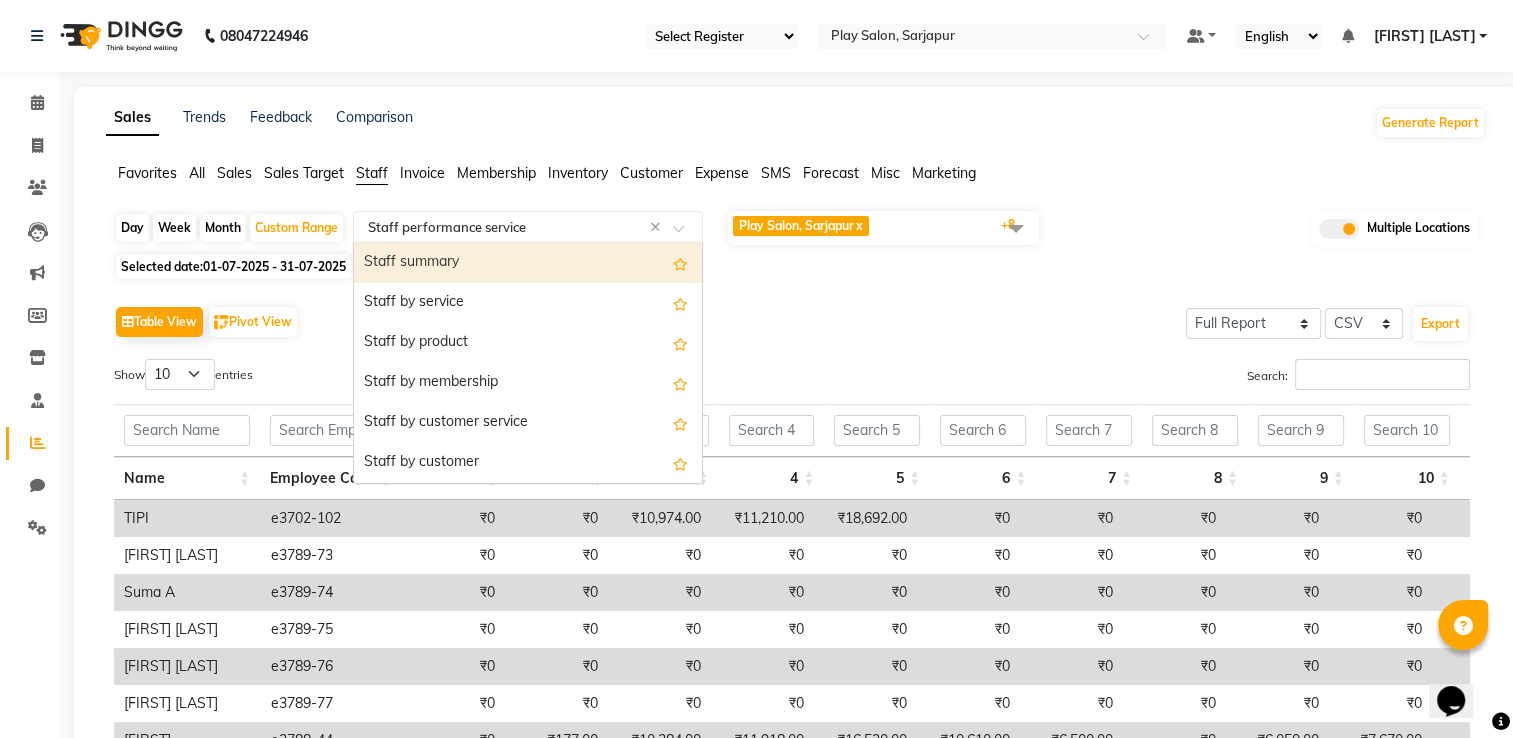 click on "Staff summary" at bounding box center (528, 263) 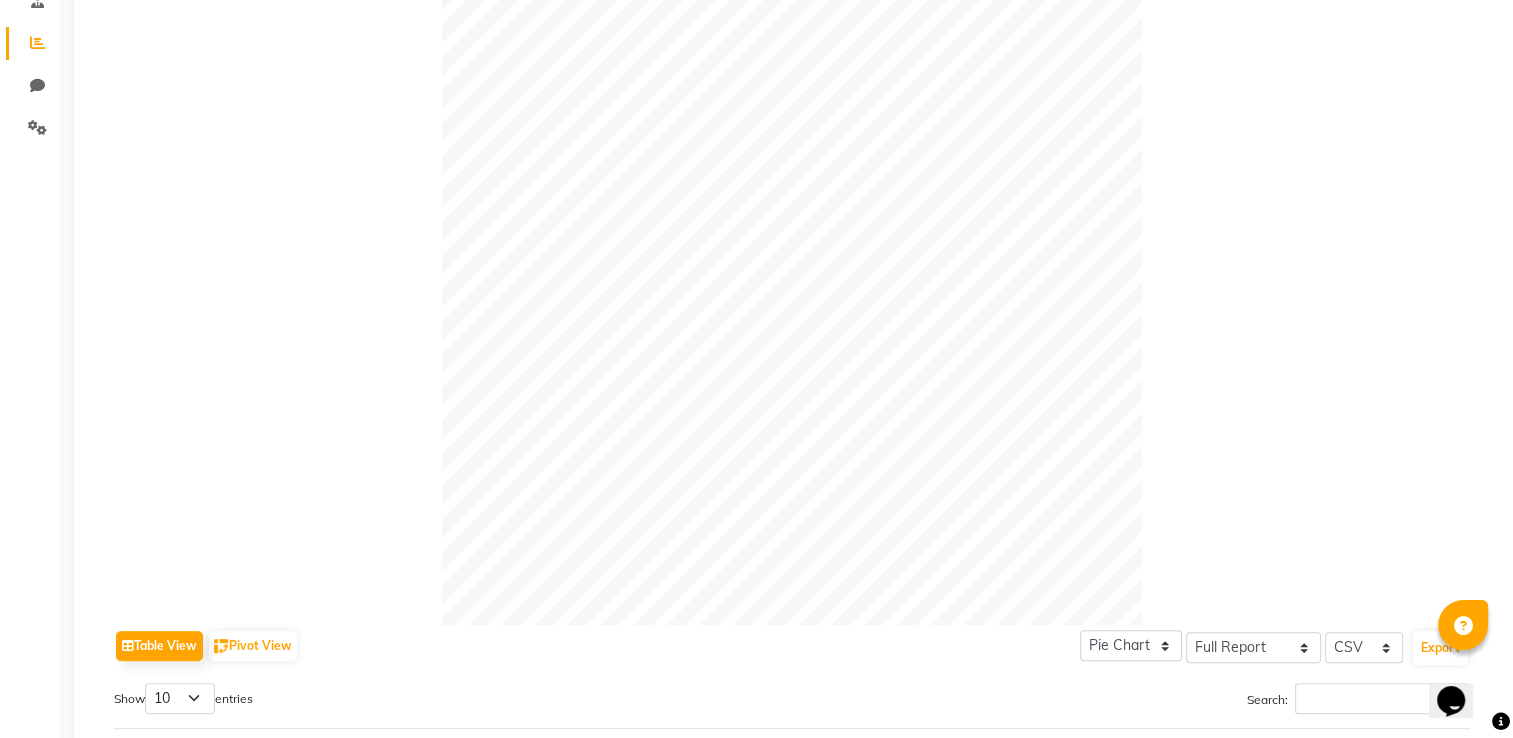 scroll, scrollTop: 0, scrollLeft: 0, axis: both 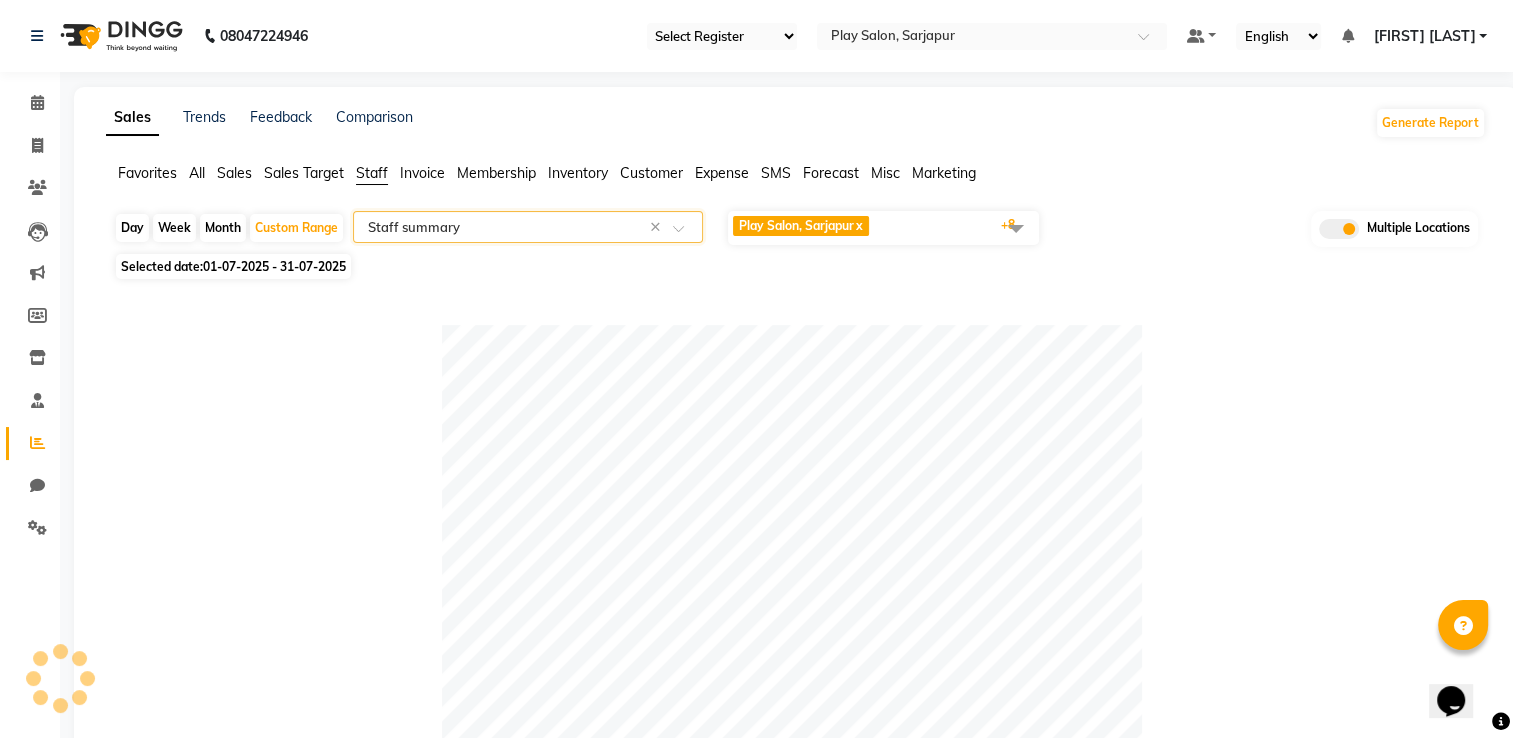 click on "Play Salon, Sarjapur  x Play Salon, Mantri mall  x Play Salon HO, Bangalore   x Play Salon, Phoenix mall  x Play Salon, MOA  x Play Salon, HSR  x Play Salon, Nexus Whitefield  x Play salon, 77 East  x shea spa, Madhava nagar  x +8" 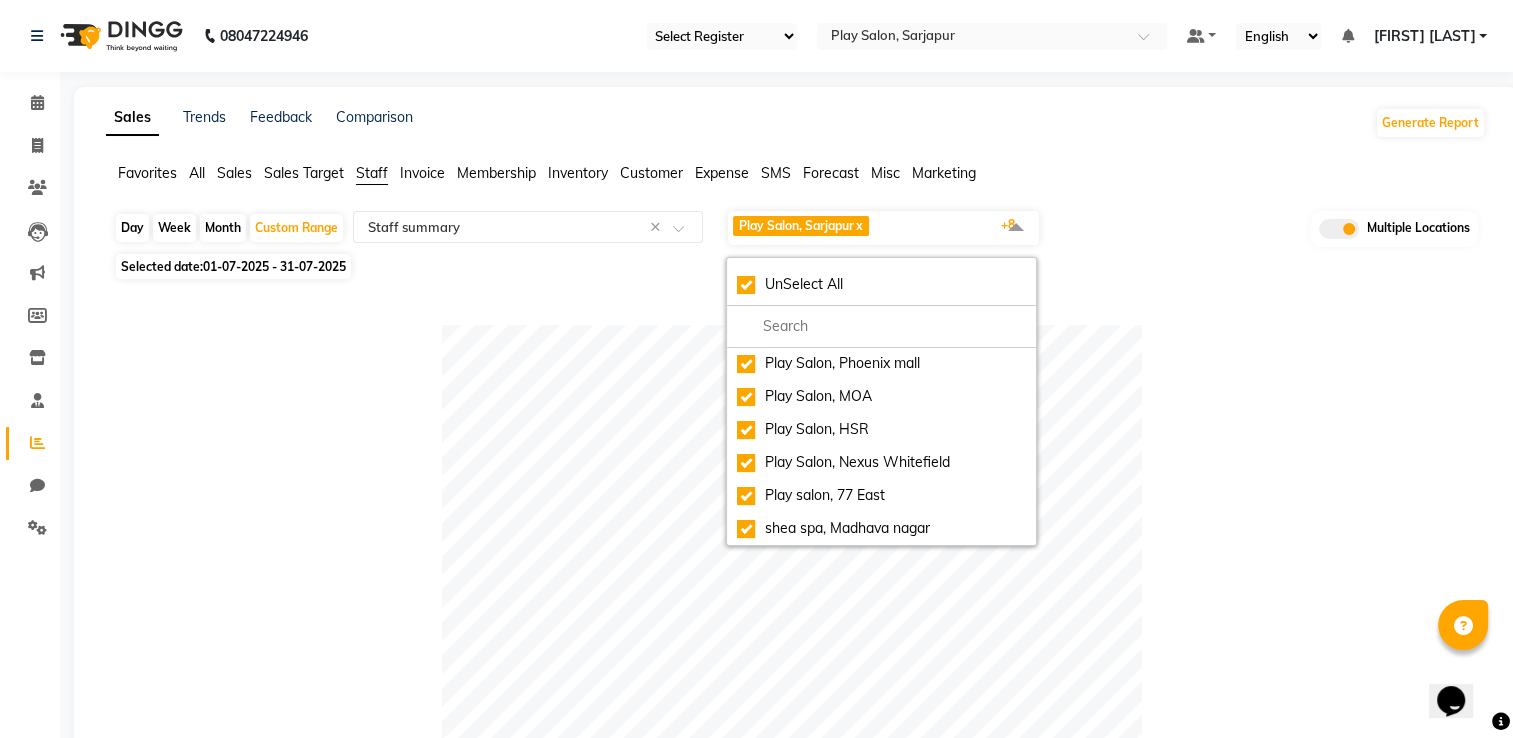 click on "Day   Week   Month   Custom Range  Select Report Type × Staff summary × Play Salon, Sarjapur  x Play Salon, Mantri mall  x Play Salon HO, Bangalore   x Play Salon, Phoenix mall  x Play Salon, MOA  x Play Salon, HSR  x Play Salon, Nexus Whitefield  x Play salon, 77 East  x shea spa, Madhava nagar  x +8 UnSelect All Play Salon, Sarjapur Play Salon, Mantri mall Play Salon HO, Bangalore  Play Salon, Phoenix mall Play Salon, MOA Play Salon, HSR Play Salon, Nexus Whitefield Play salon, 77 East shea spa, Madhava nagar Multiple Locations Selected date:  01-07-2025 - 31-07-2025   Table View   Pivot View  Pie Chart Bar Chart Select Full Report Filtered Report Select CSV PDF  Export  Show  10 25 50 100  entries Search: Location Stylist Customer Invoices Services Services W/o Tax Memberships Products Packages Vouchers Prepaid Gifts Average Total Total W/o Tax Payment Redemption Redemption Share Emp Code Location Stylist Customer Invoices Services Services W/o Tax Memberships Products Packages Vouchers Gifts" 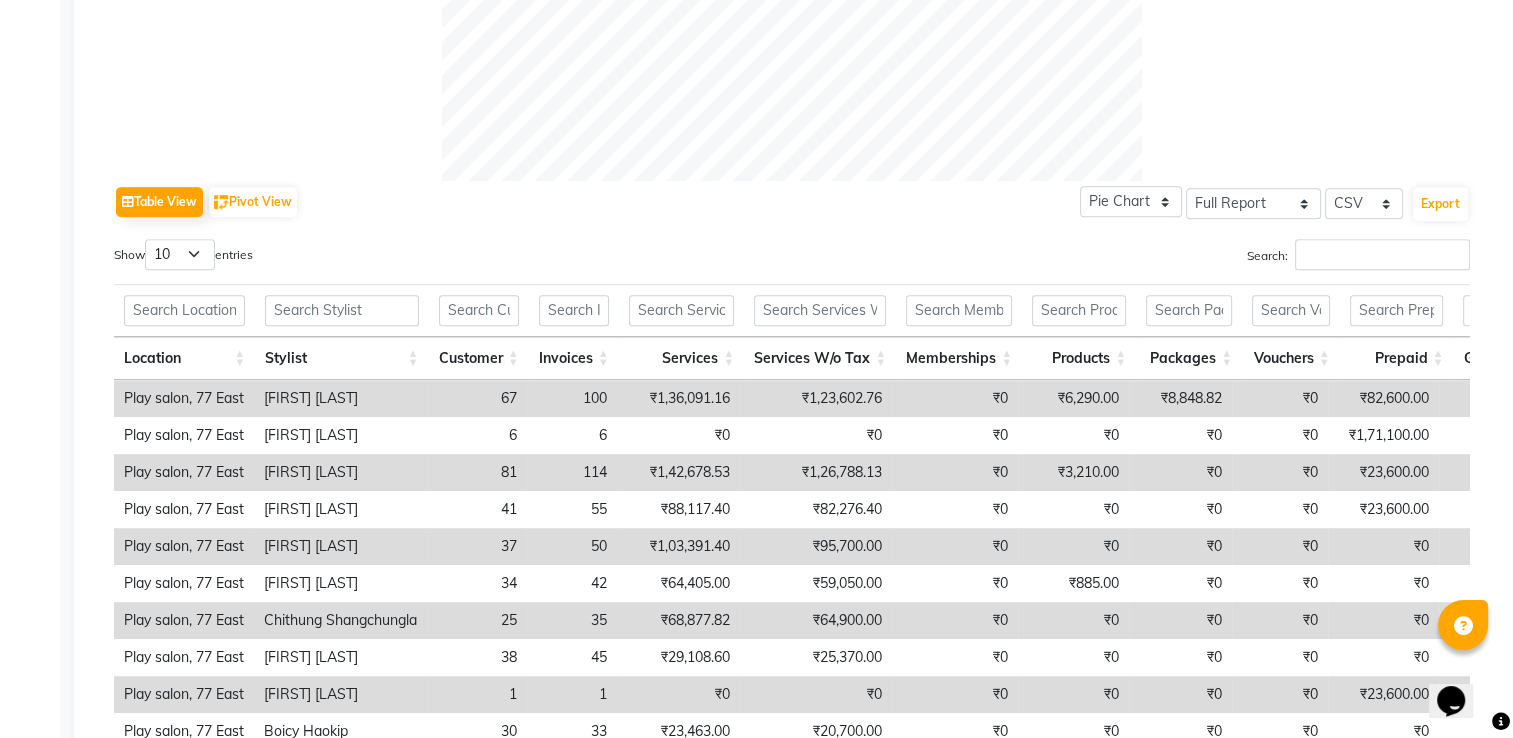 scroll, scrollTop: 1034, scrollLeft: 0, axis: vertical 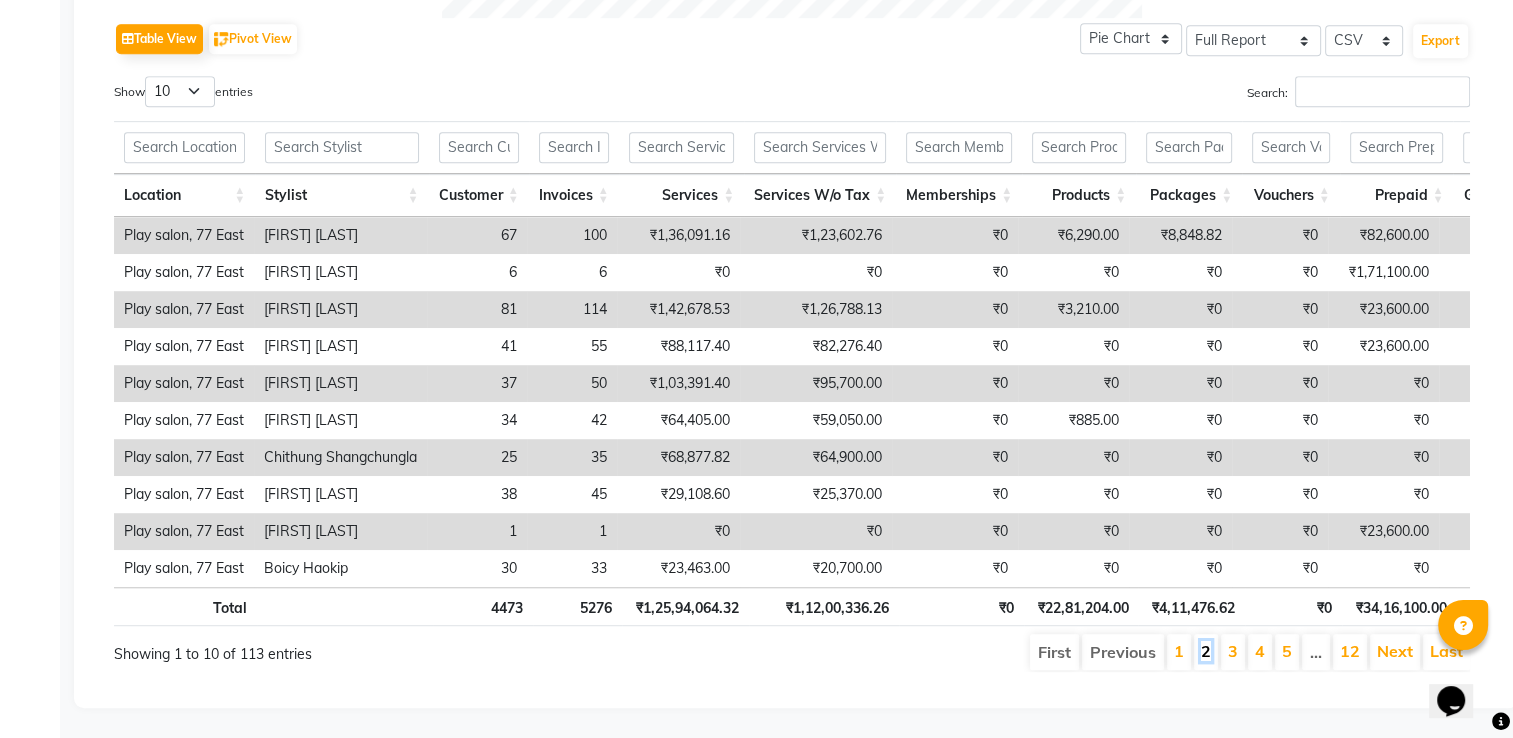click on "2" at bounding box center (1206, 651) 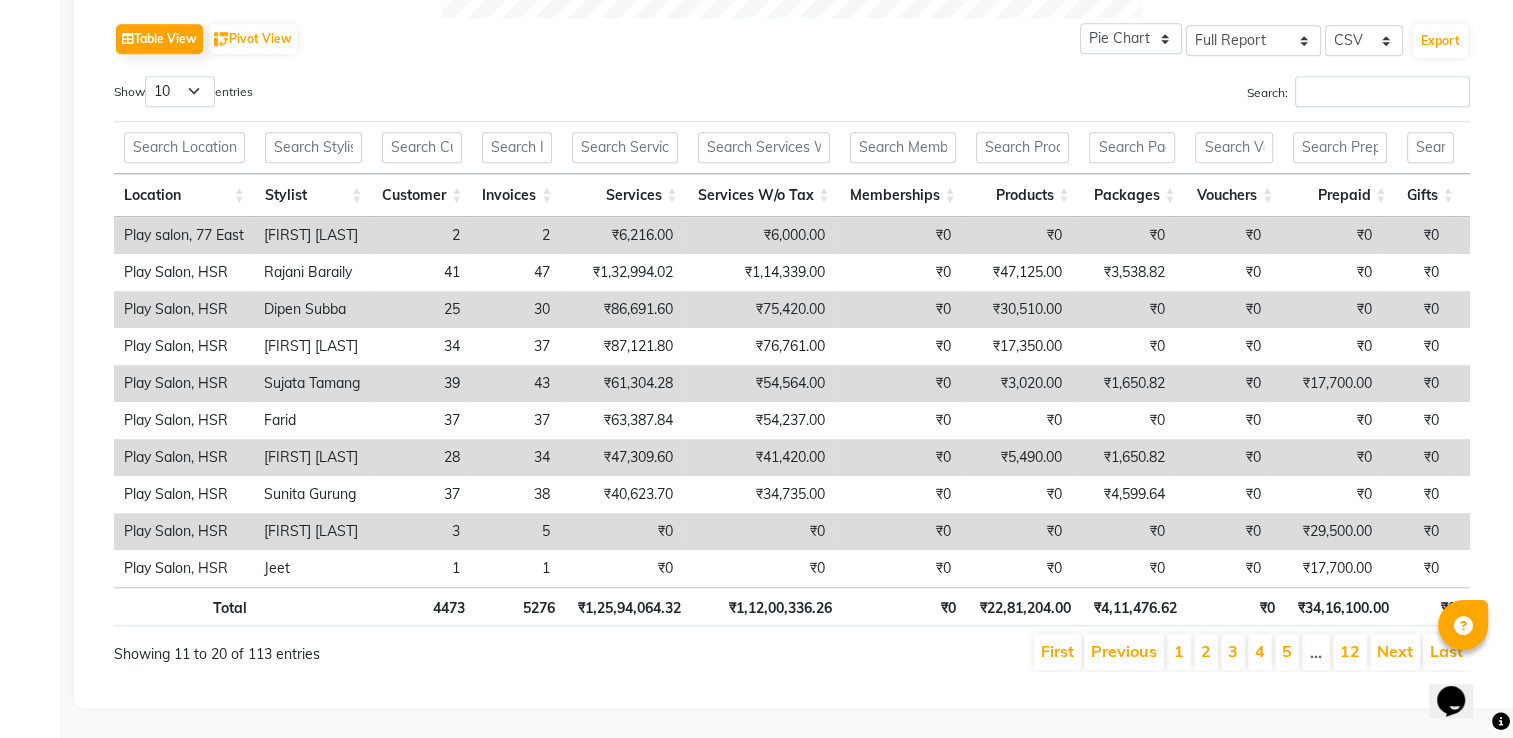 click on "3" at bounding box center (1233, 652) 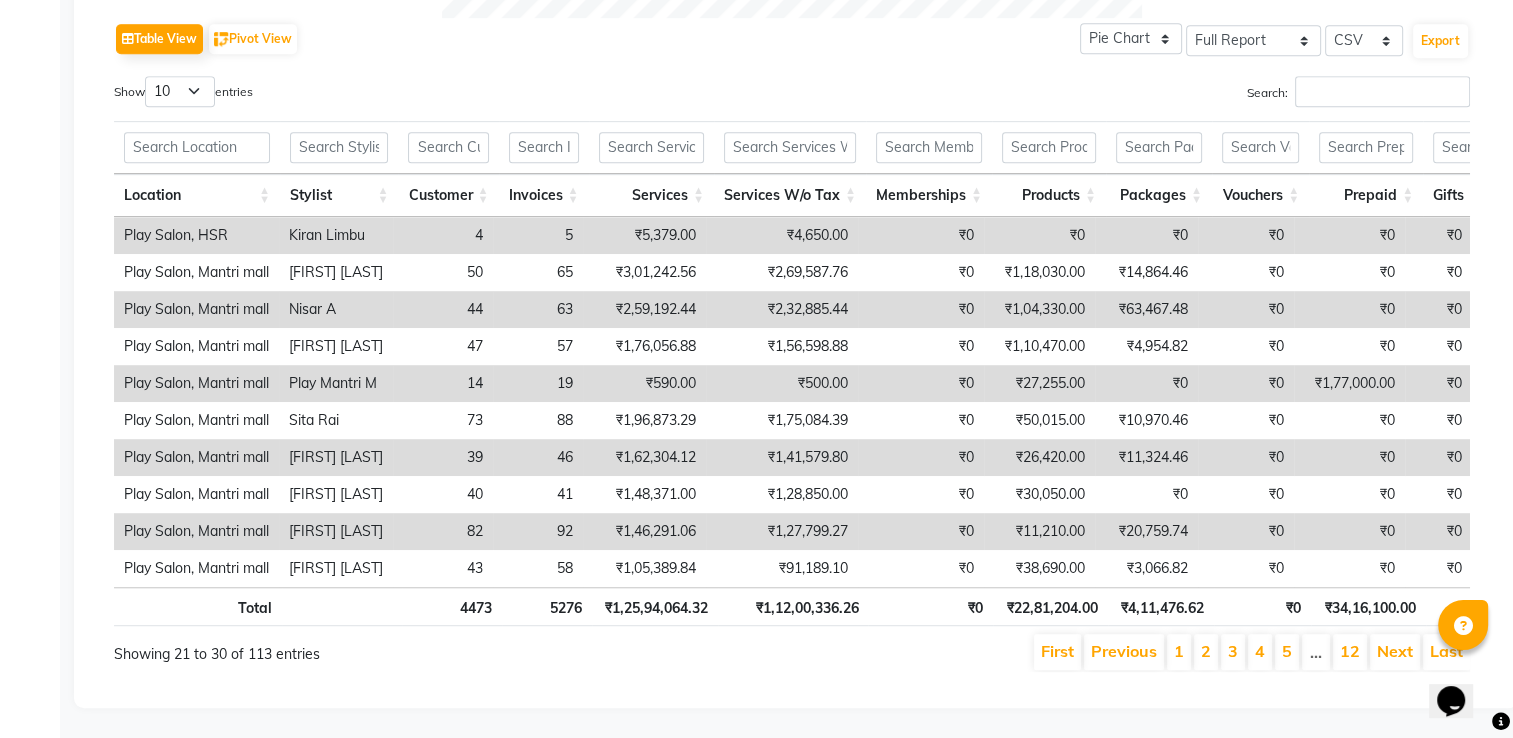 click on "4" at bounding box center [1260, 652] 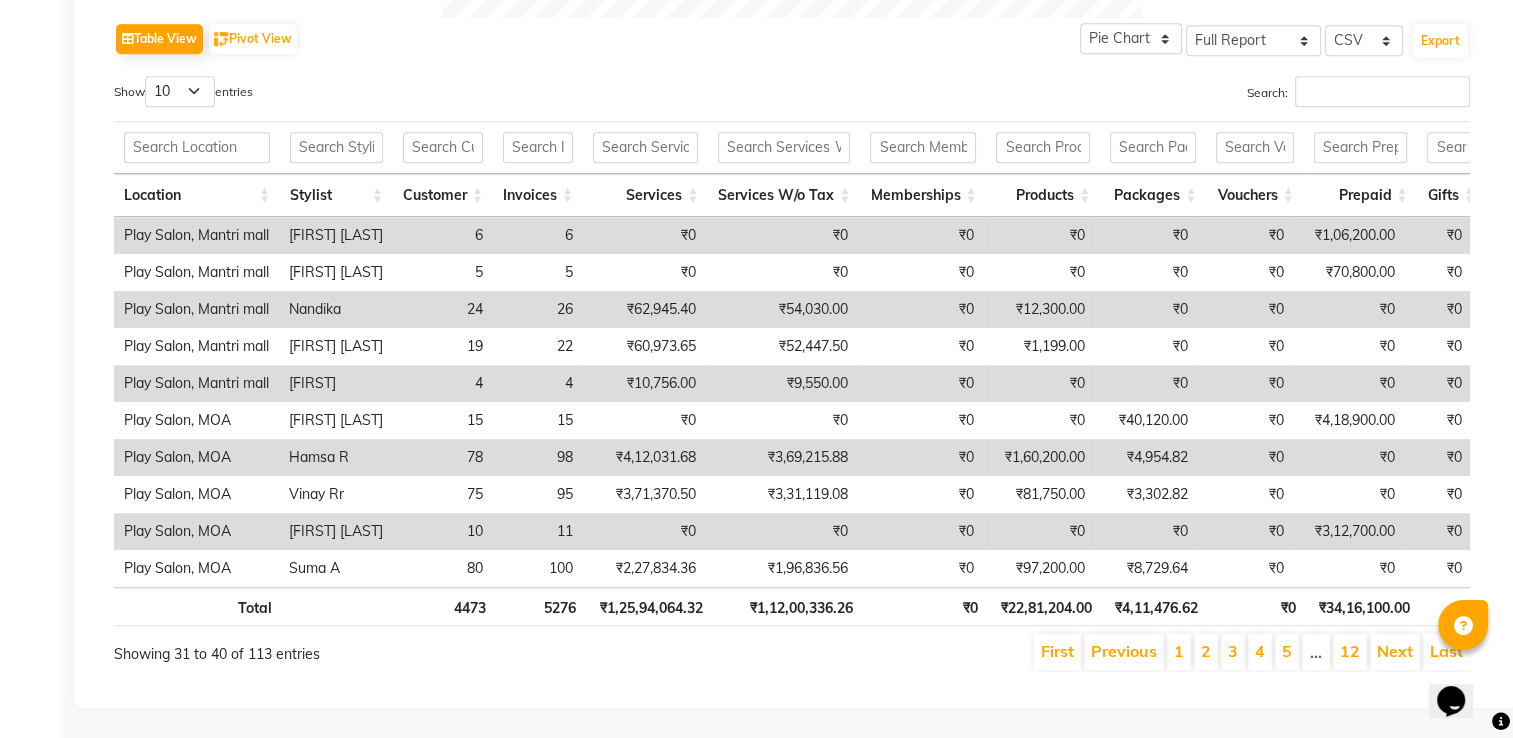 scroll, scrollTop: 0, scrollLeft: 20, axis: horizontal 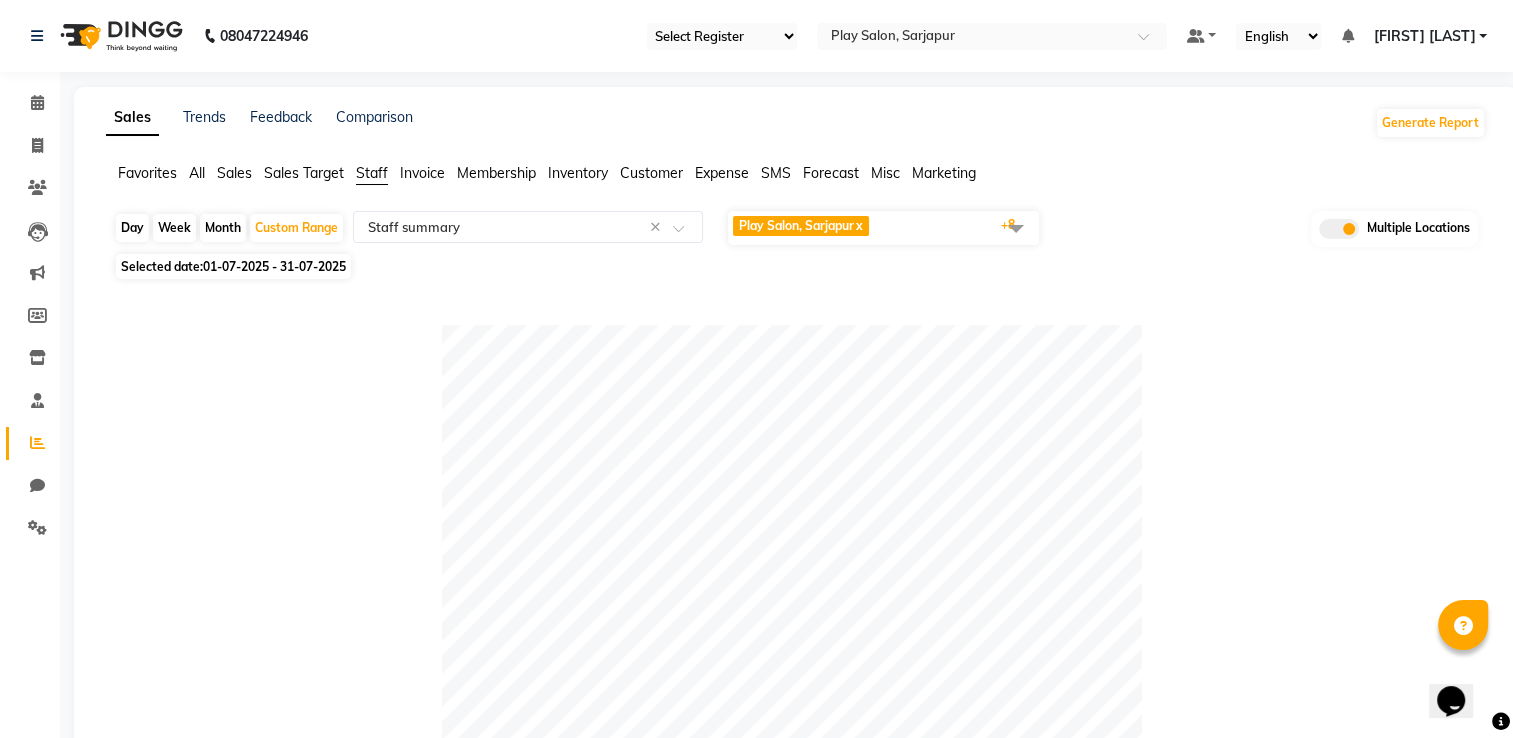 click on "Sales" 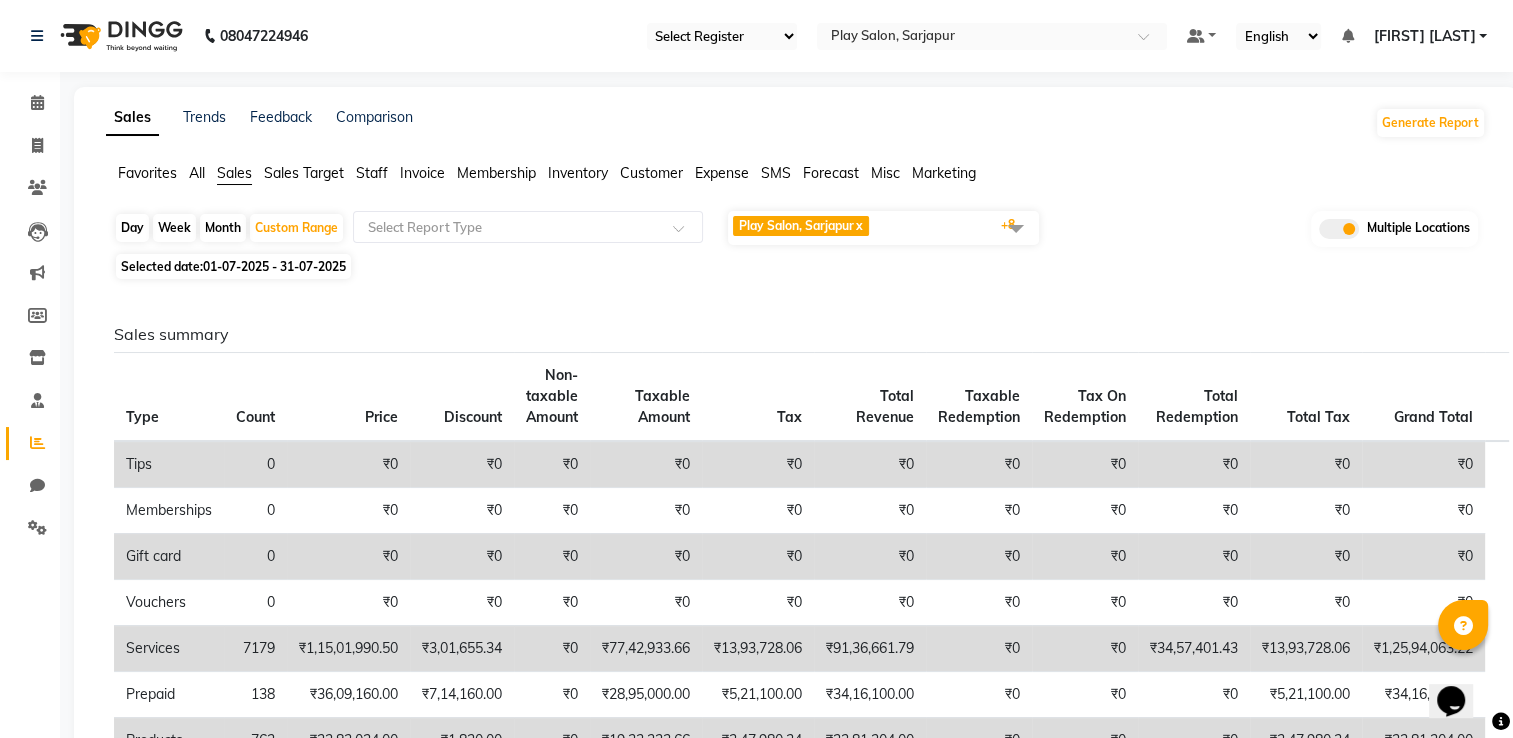 click on "Staff" 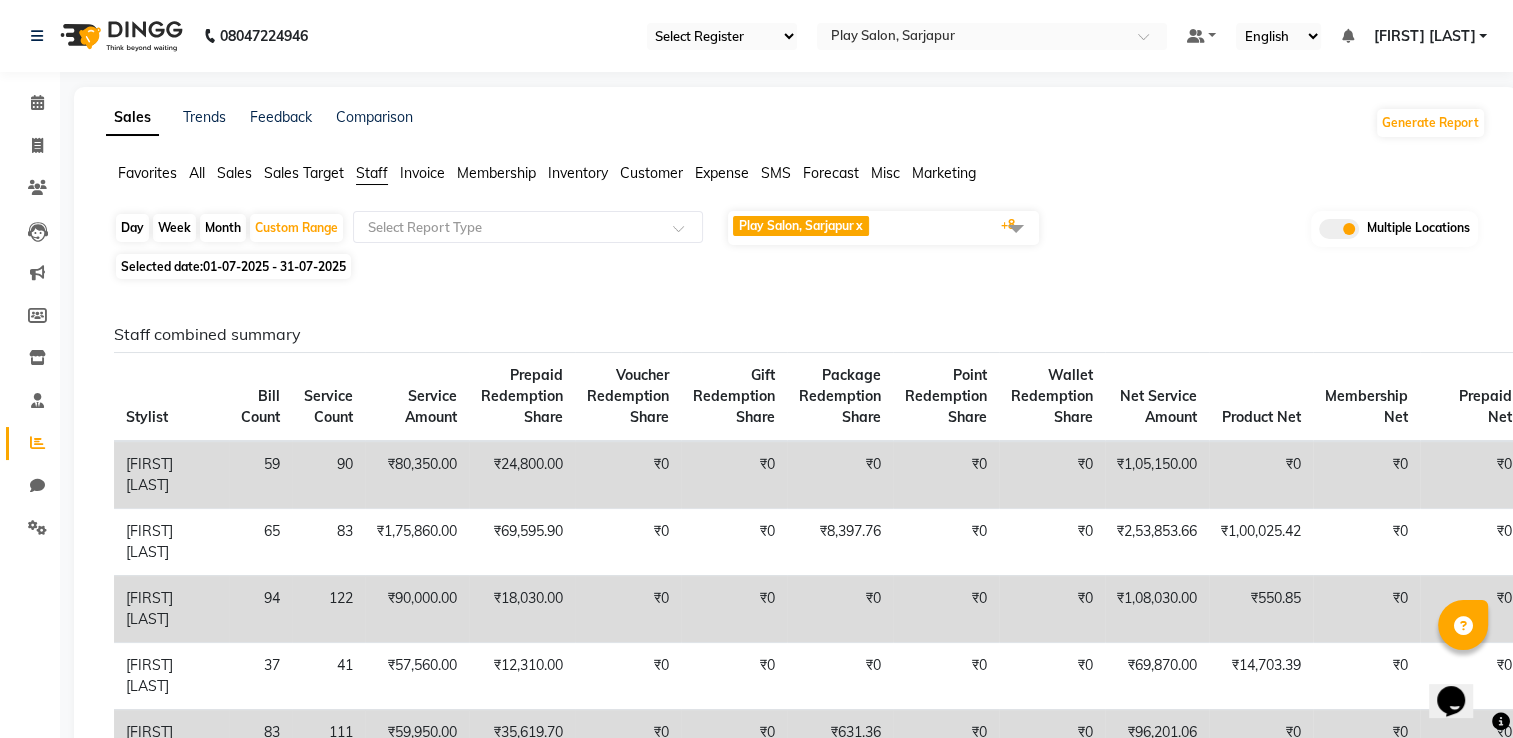 click on "Sales" 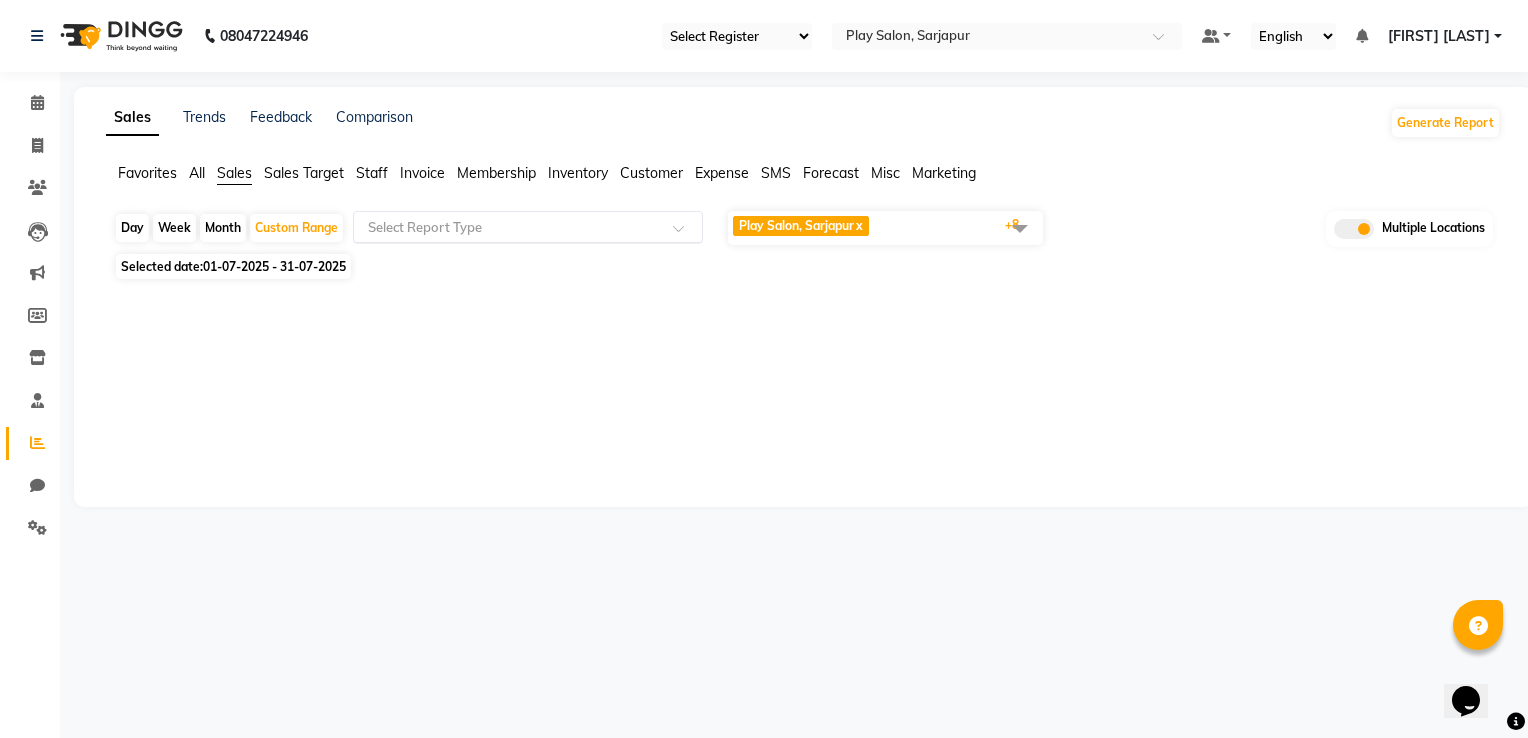 click on "Select Report Type" 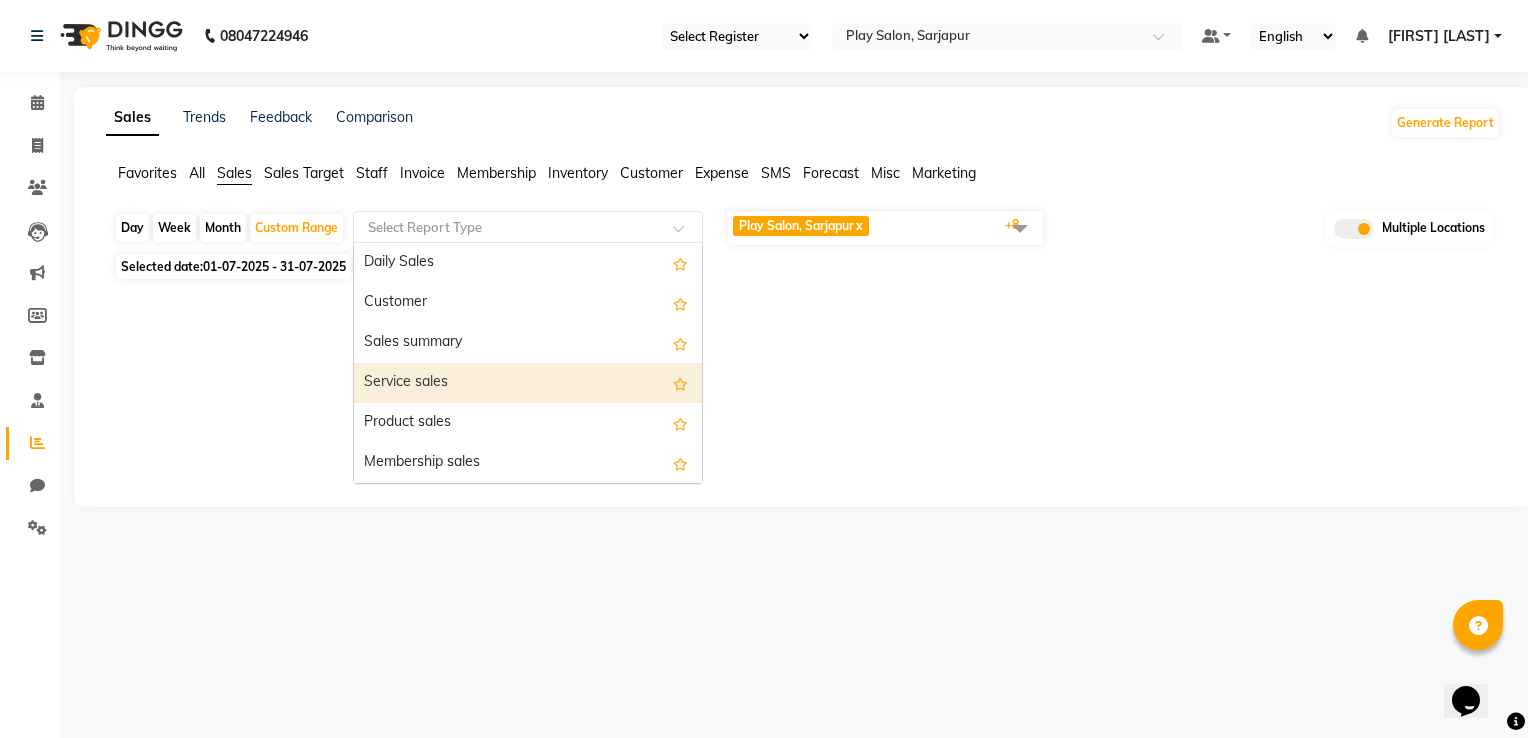 click on "Service sales" at bounding box center [528, 383] 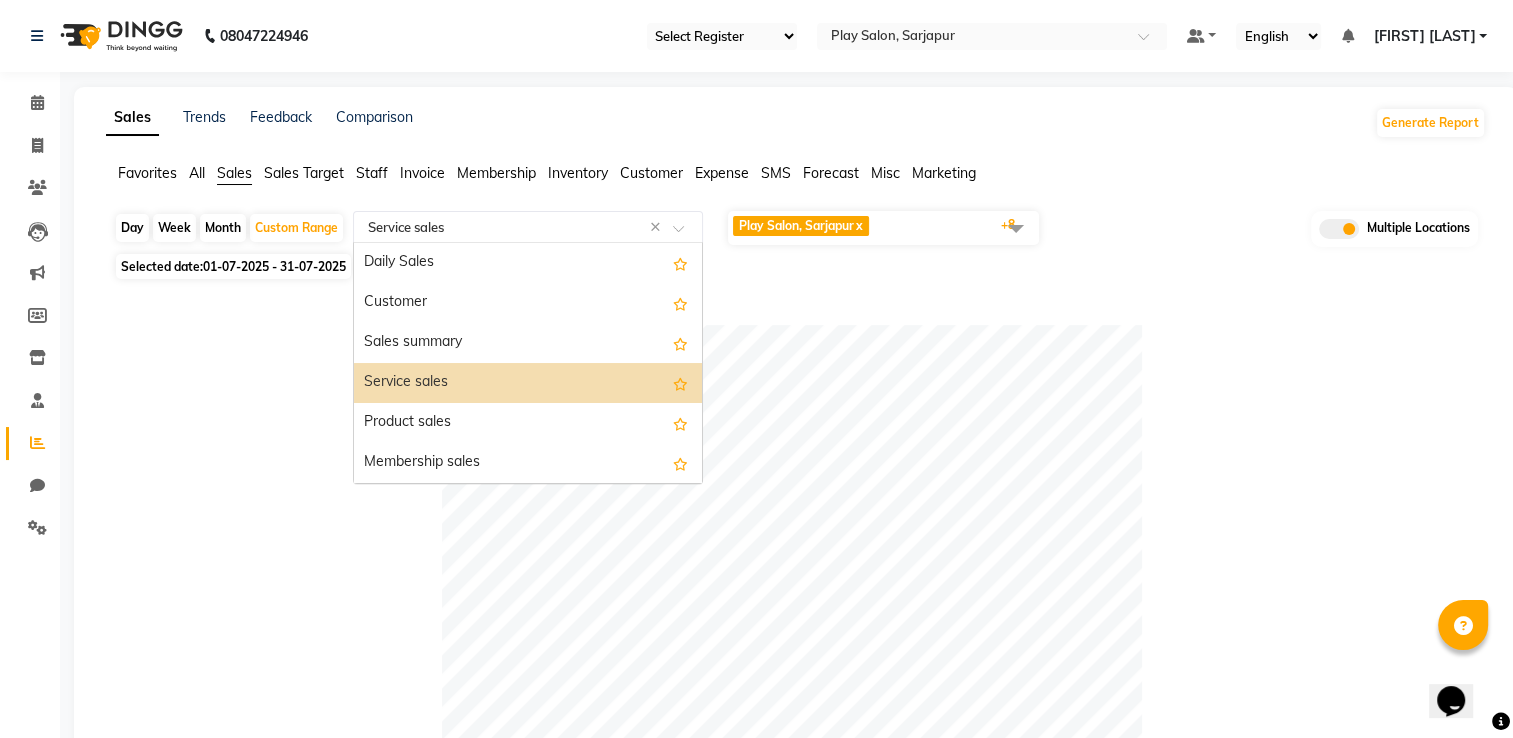 click 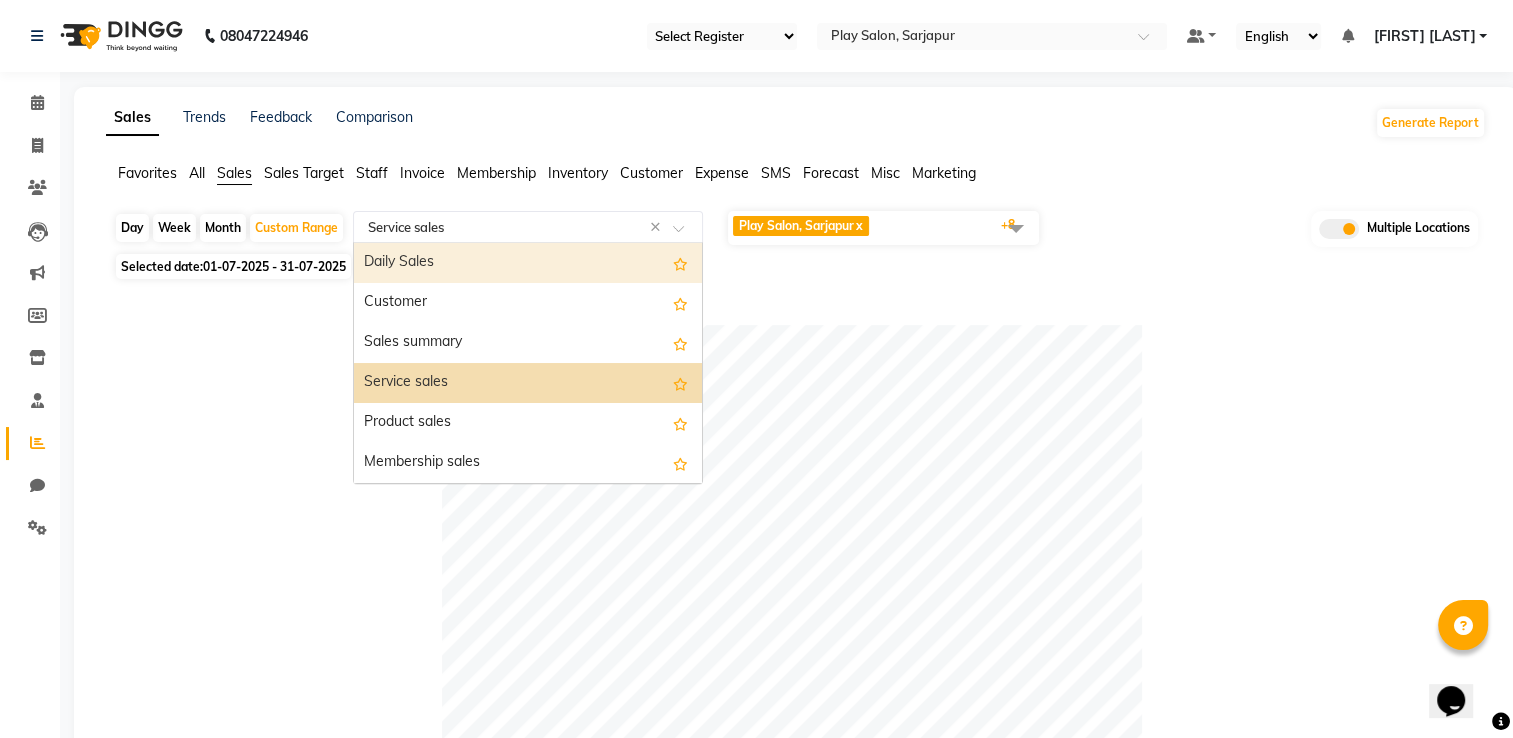 click on "Staff" 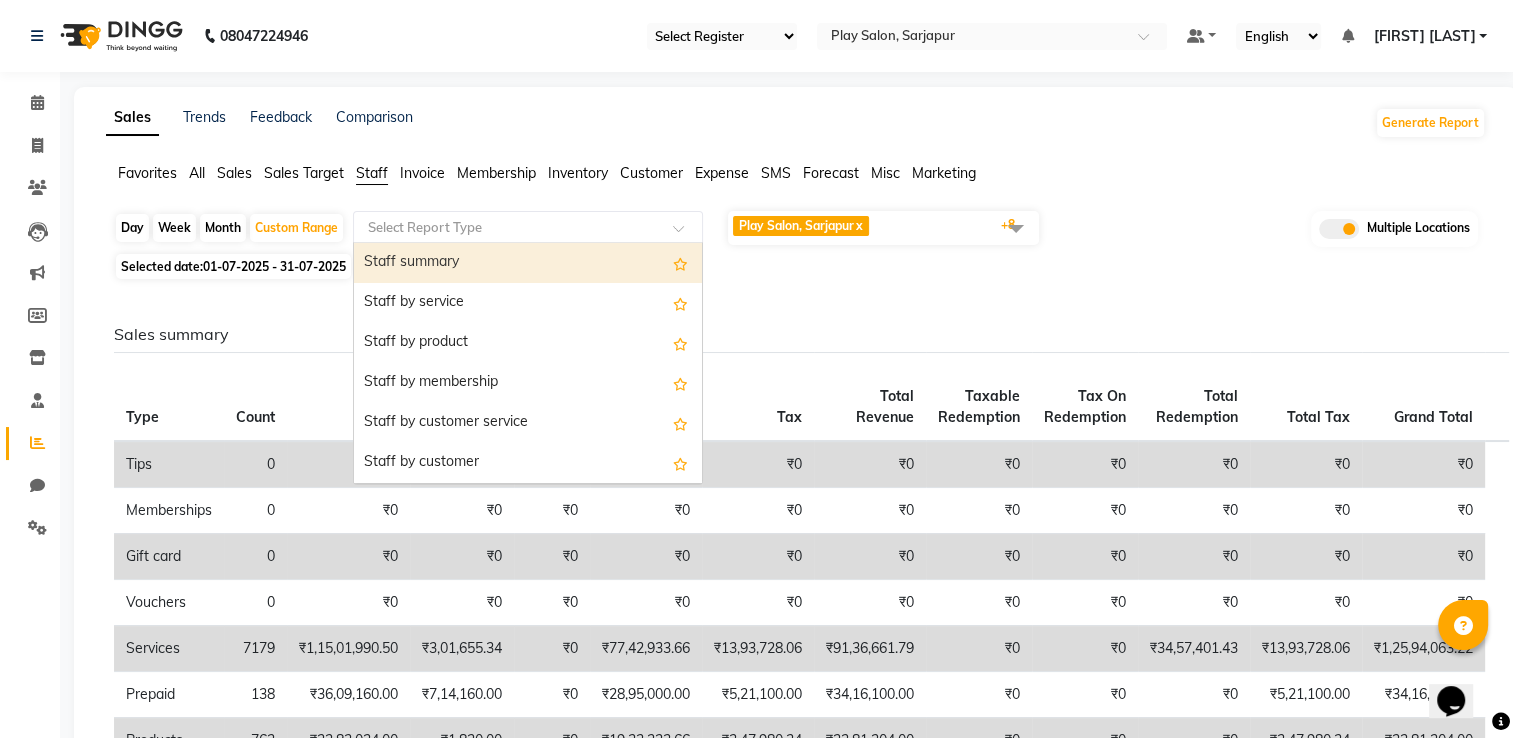 click 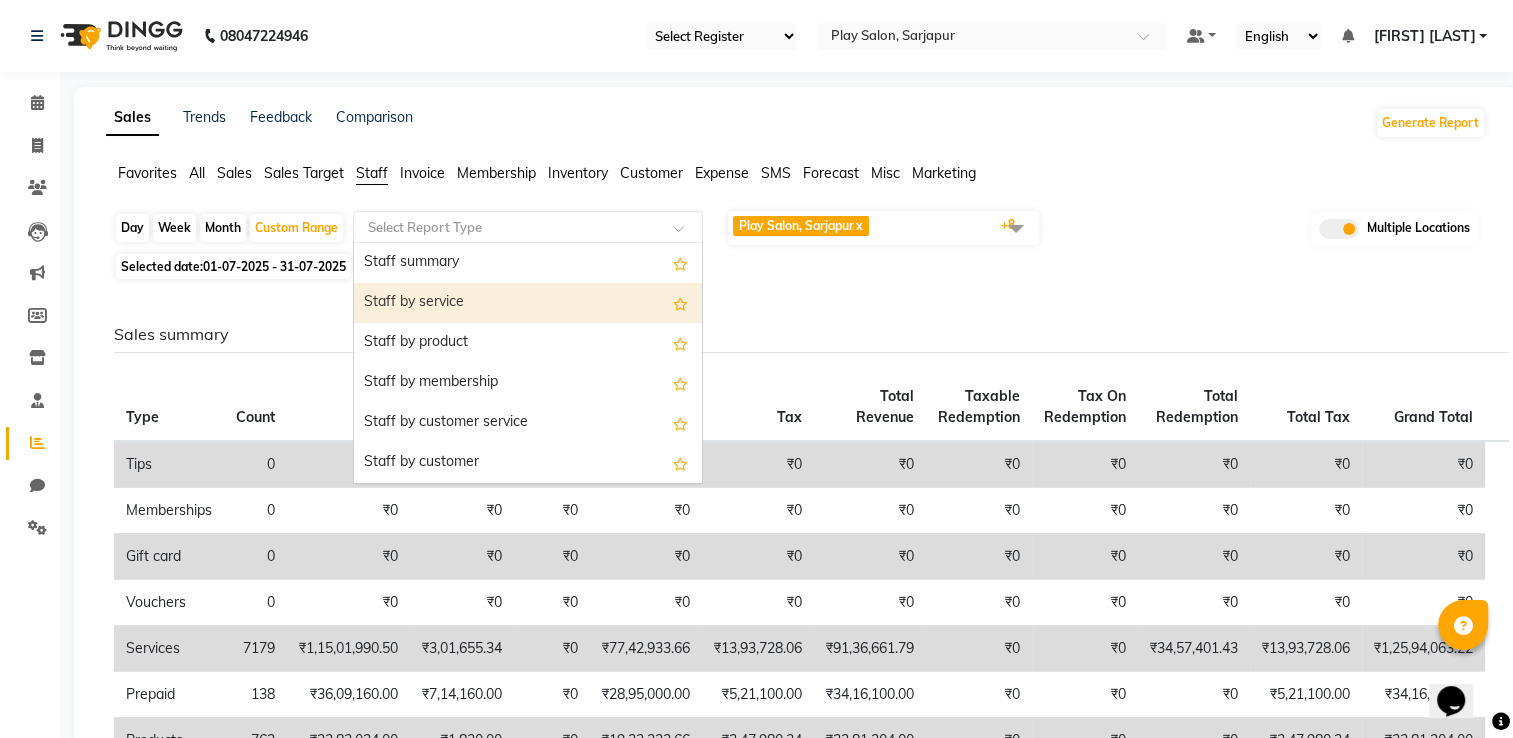 click on "Staff by service" at bounding box center (528, 303) 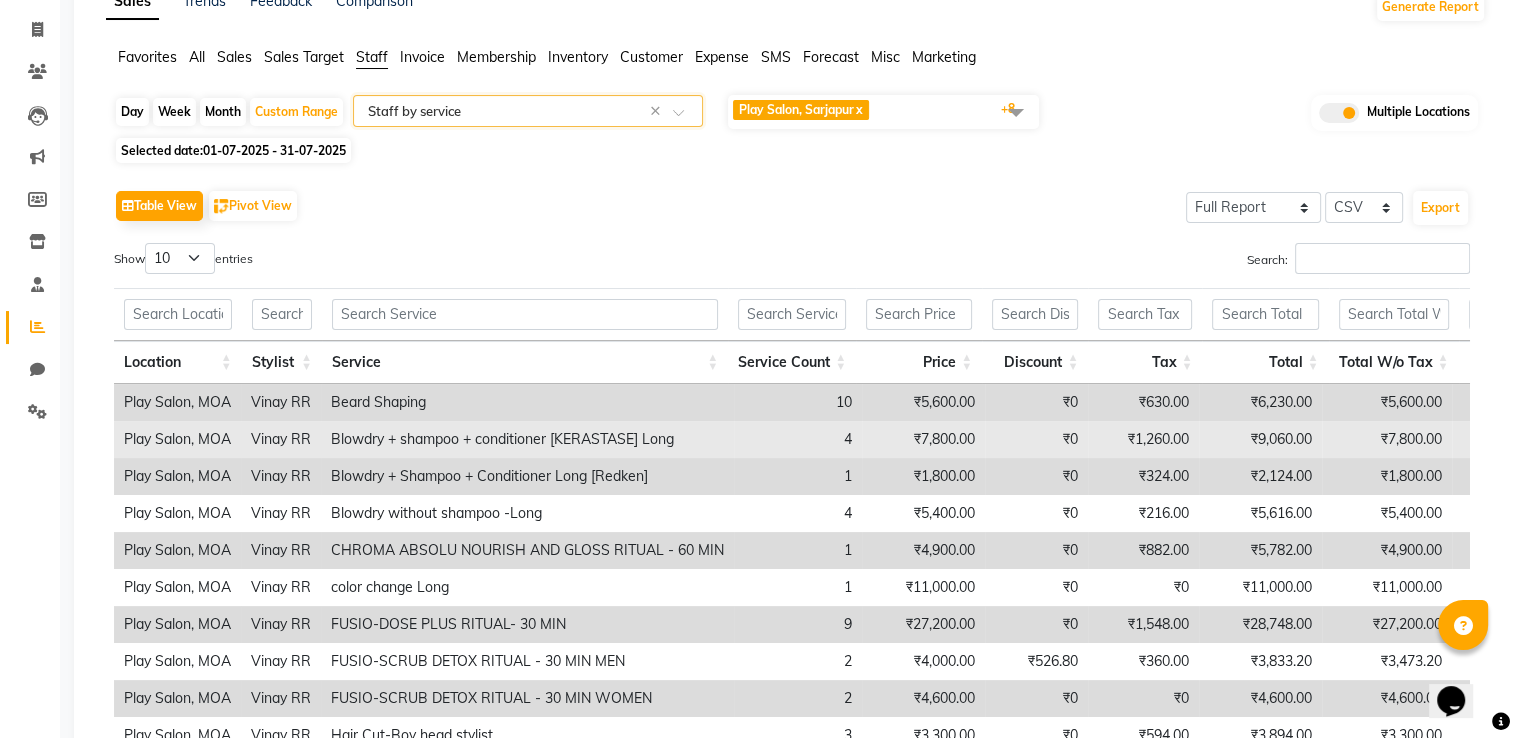 scroll, scrollTop: 200, scrollLeft: 0, axis: vertical 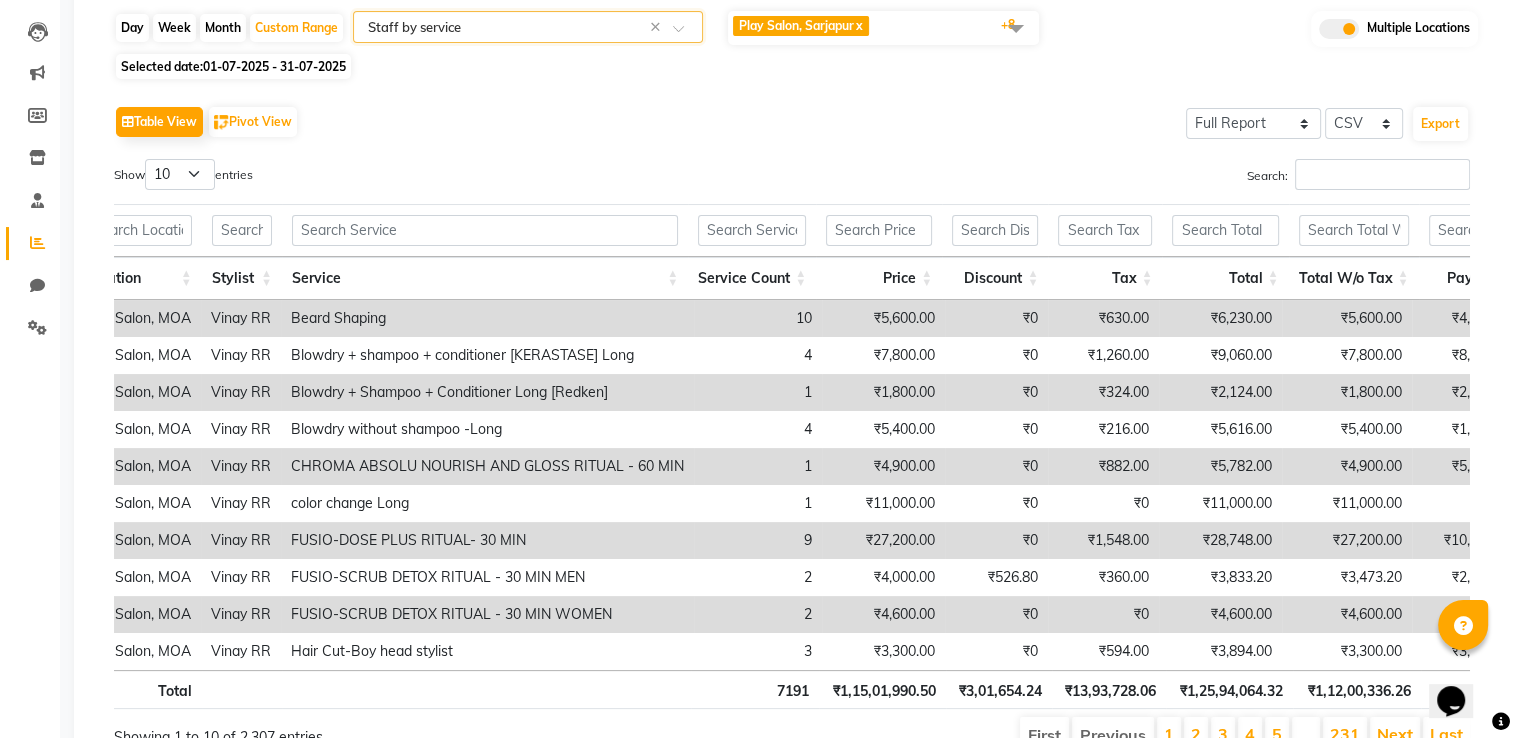 click 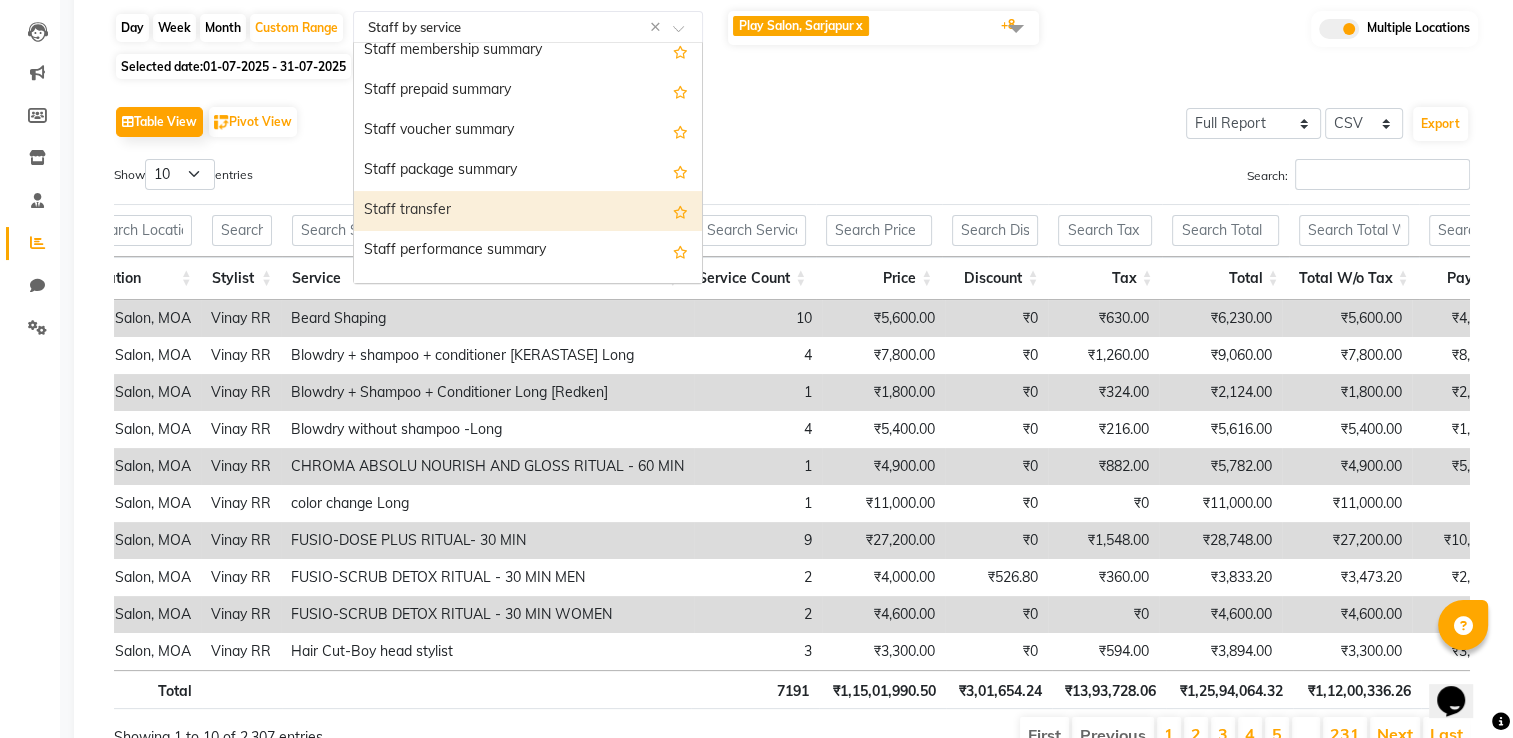 scroll, scrollTop: 640, scrollLeft: 0, axis: vertical 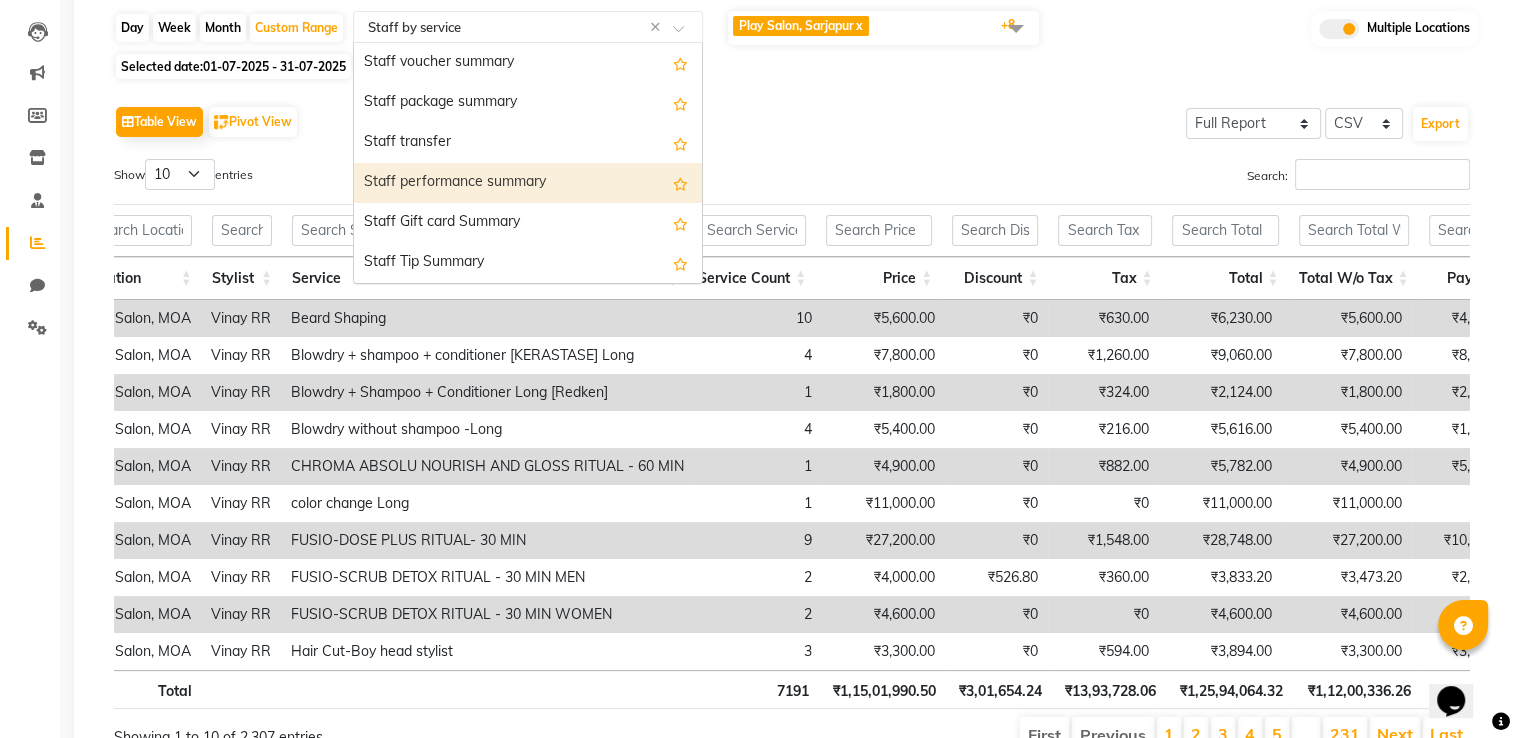 click on "Staff performance summary" at bounding box center (528, 183) 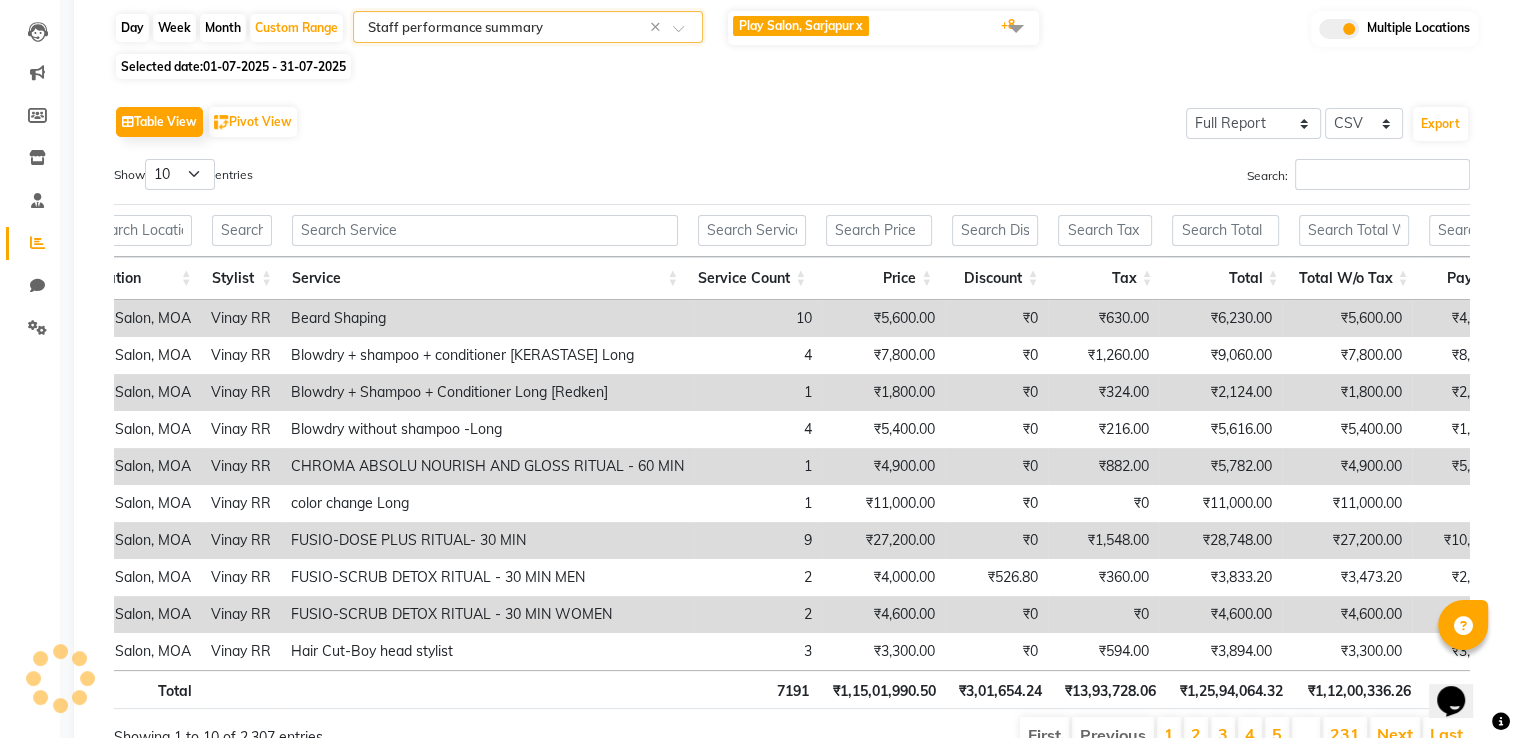 click 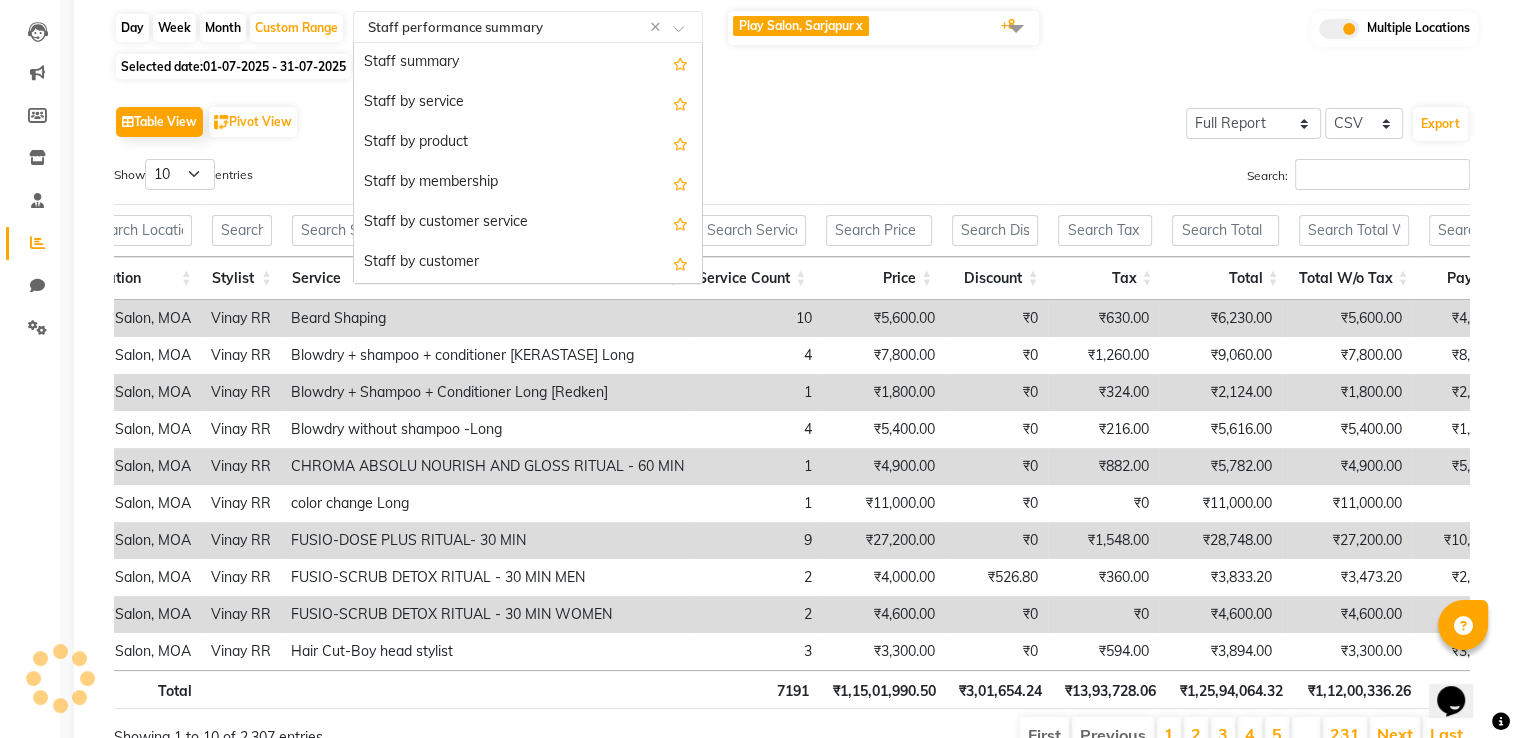 scroll, scrollTop: 640, scrollLeft: 0, axis: vertical 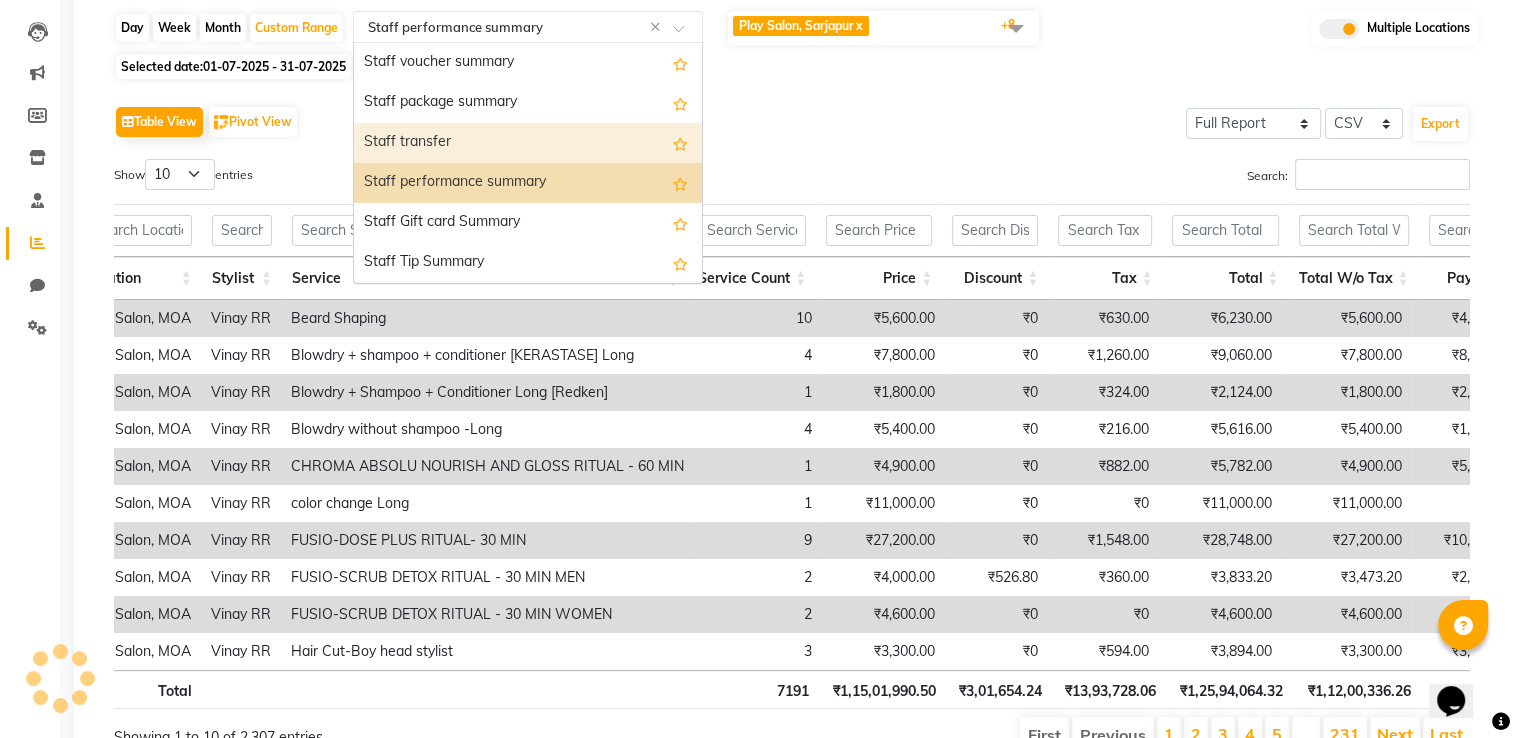 click on "Staff transfer" at bounding box center [528, 143] 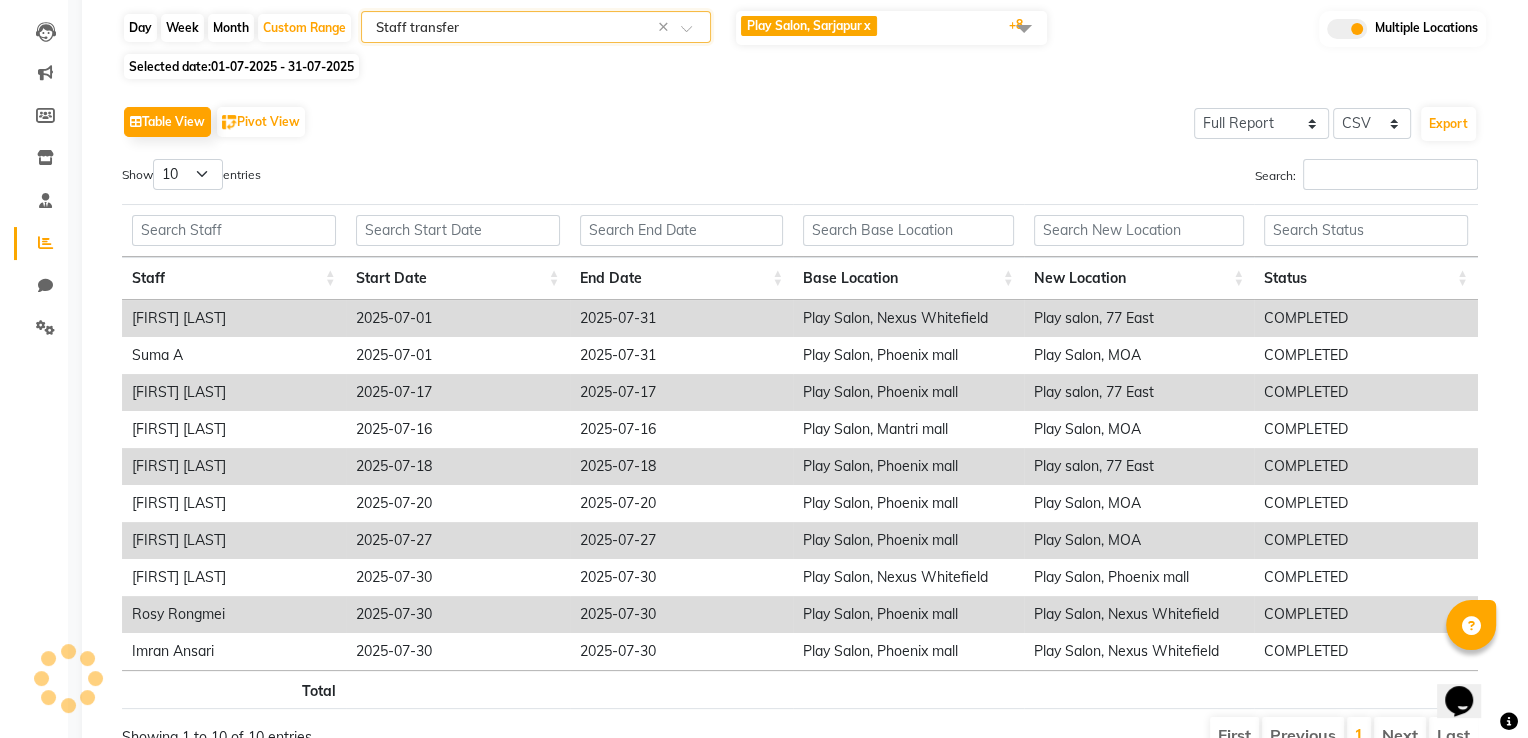 scroll, scrollTop: 0, scrollLeft: 0, axis: both 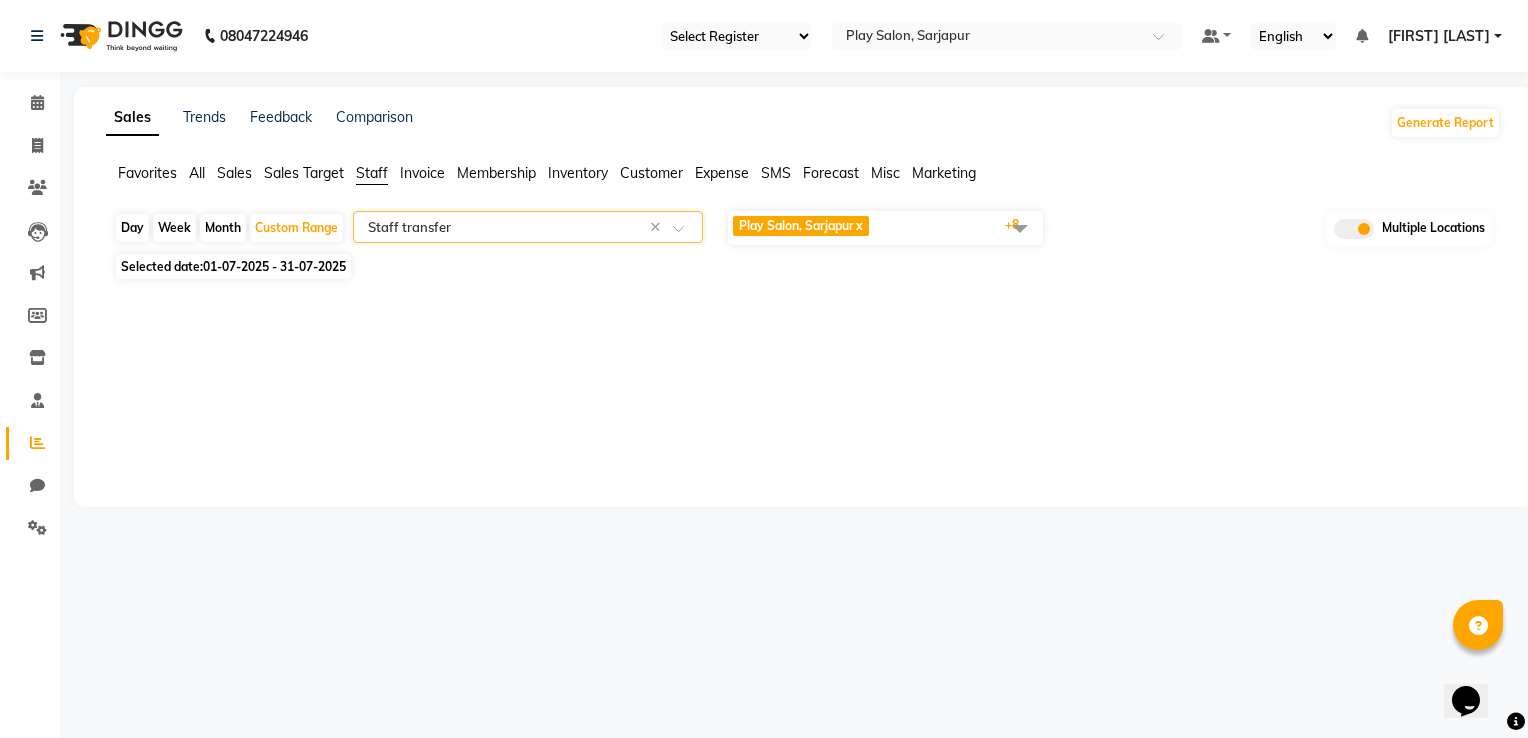 click 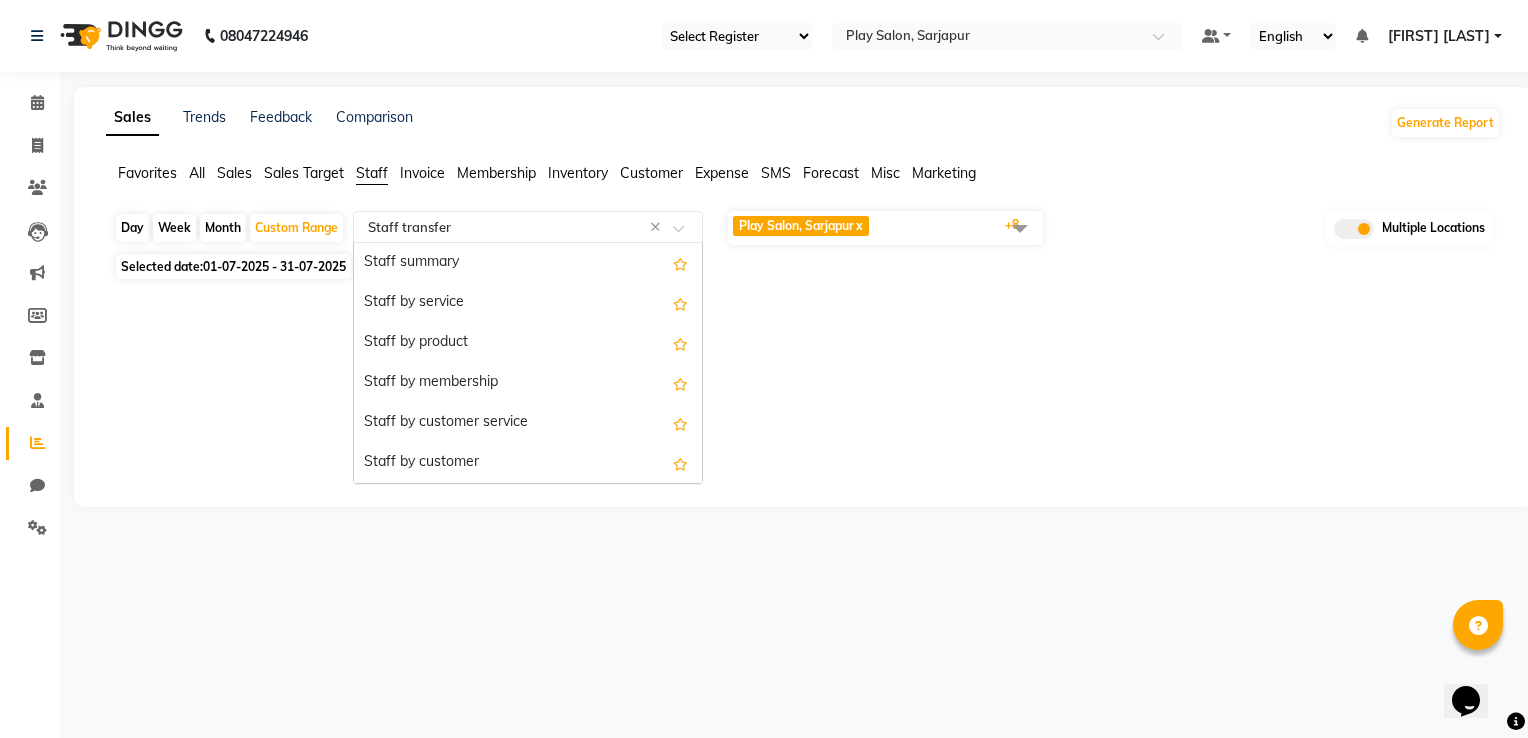 scroll, scrollTop: 640, scrollLeft: 0, axis: vertical 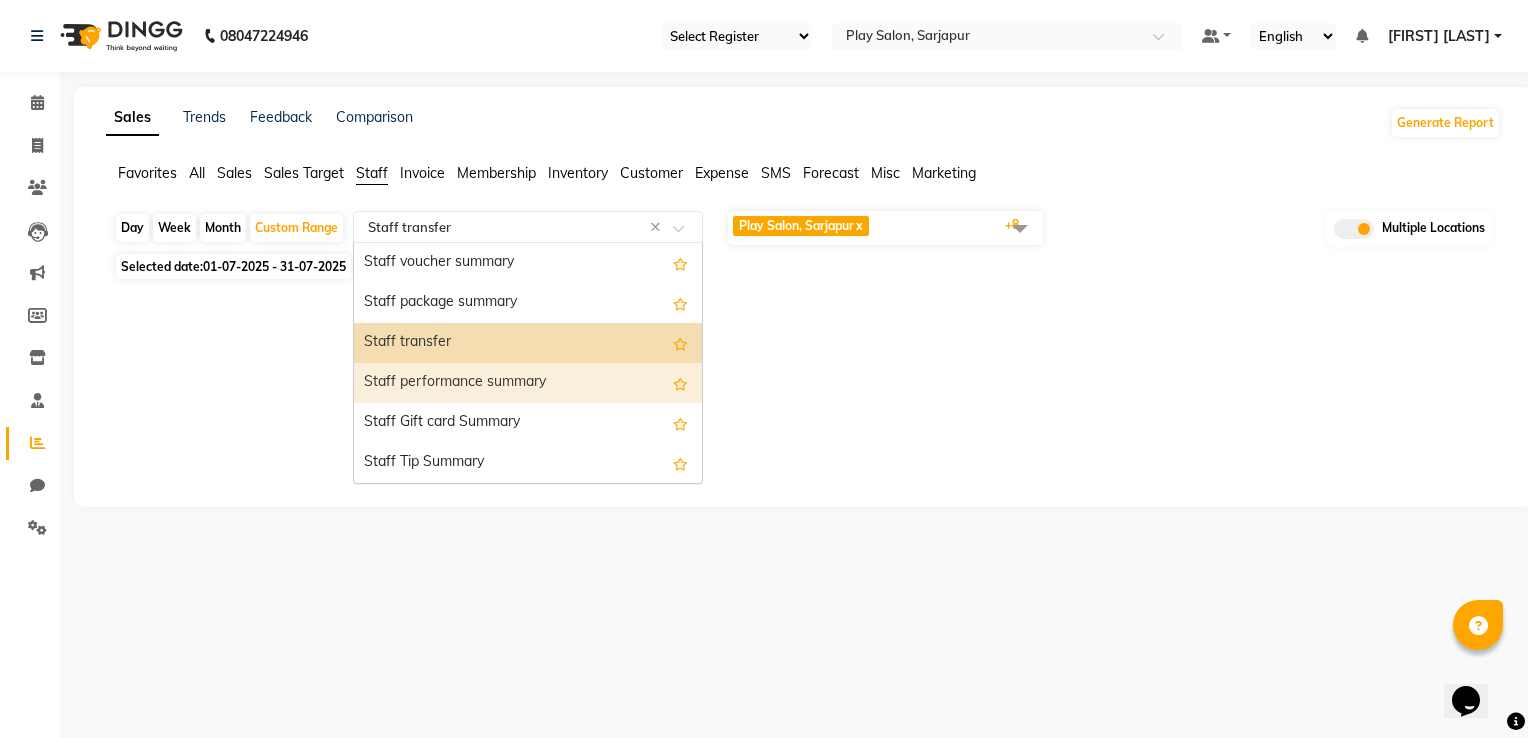 click on "Staff performance summary" at bounding box center [528, 383] 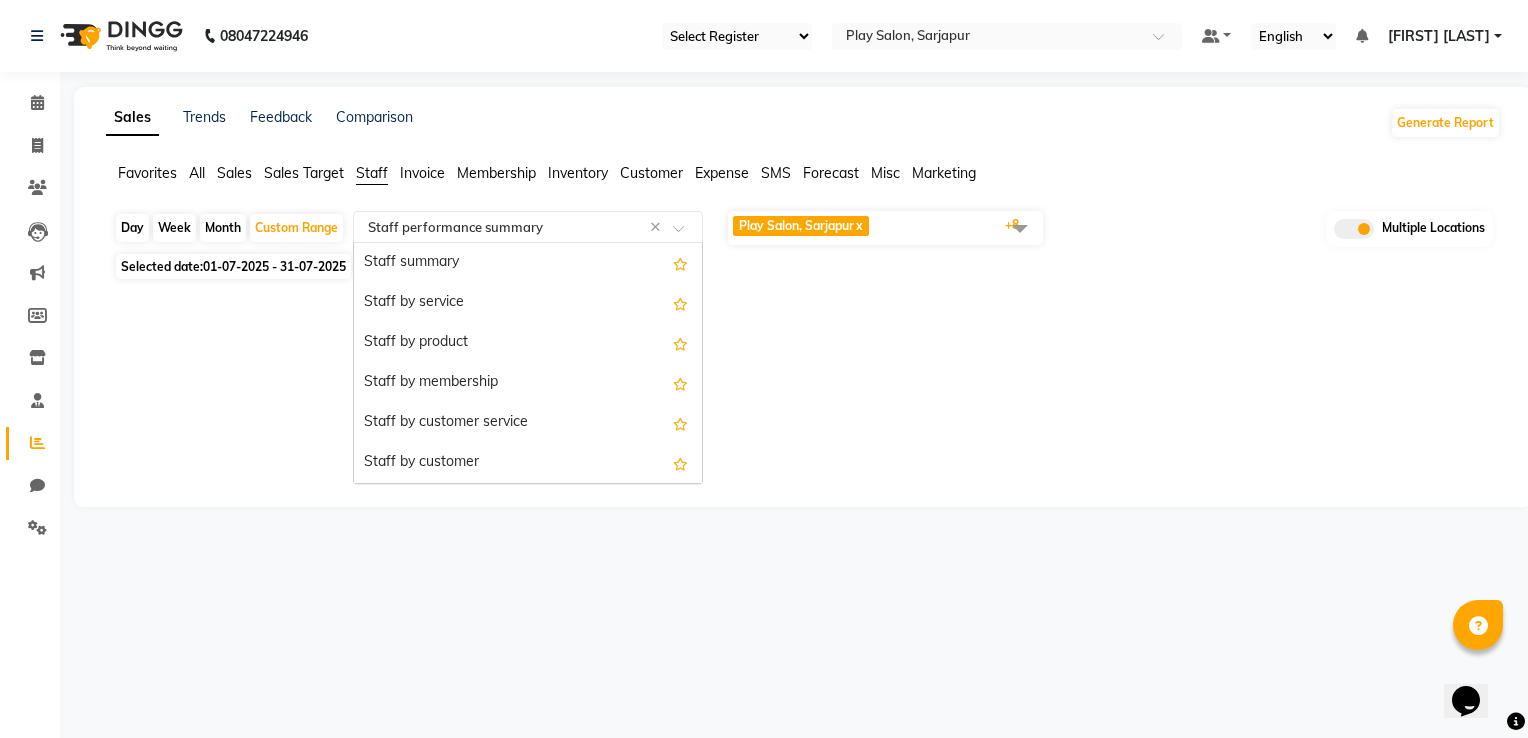 click 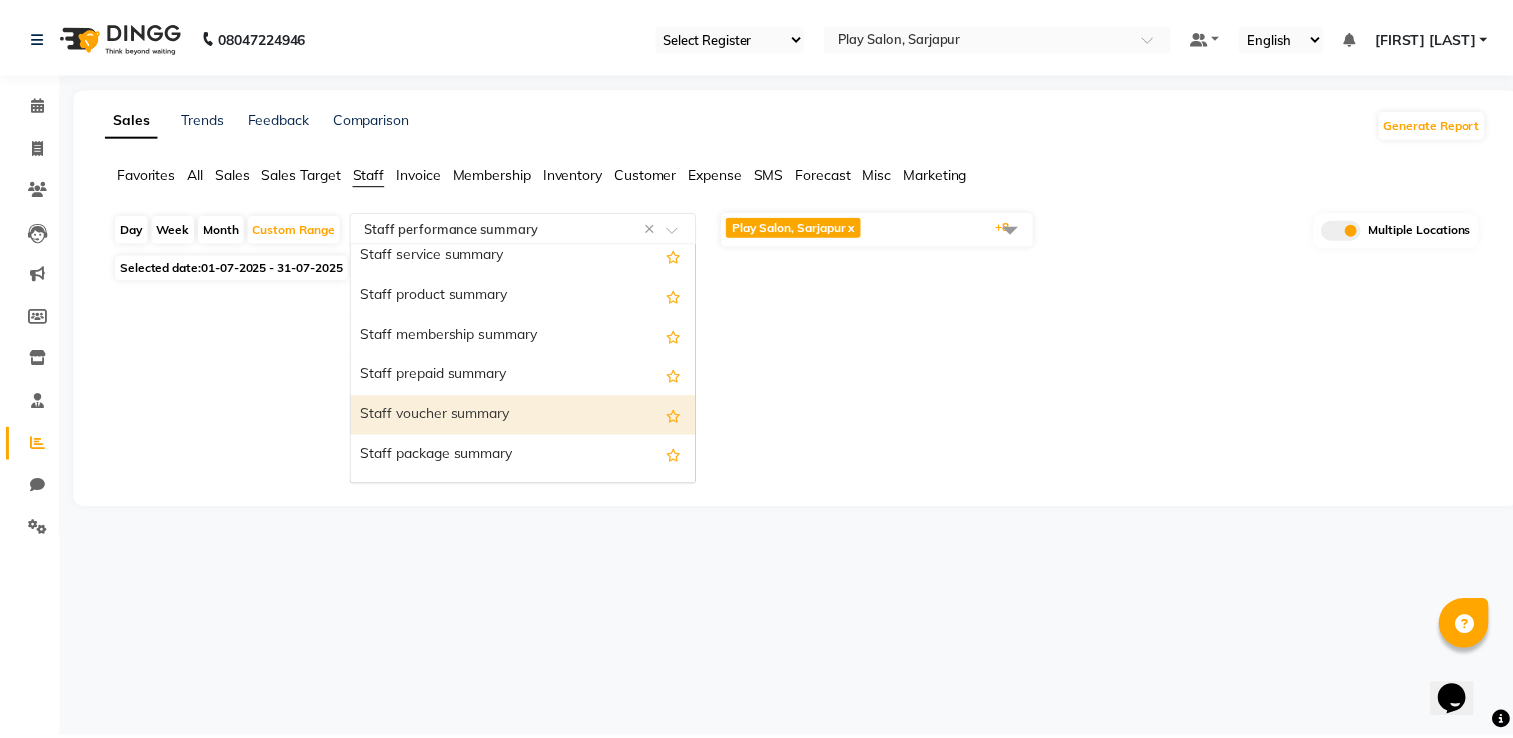 scroll, scrollTop: 440, scrollLeft: 0, axis: vertical 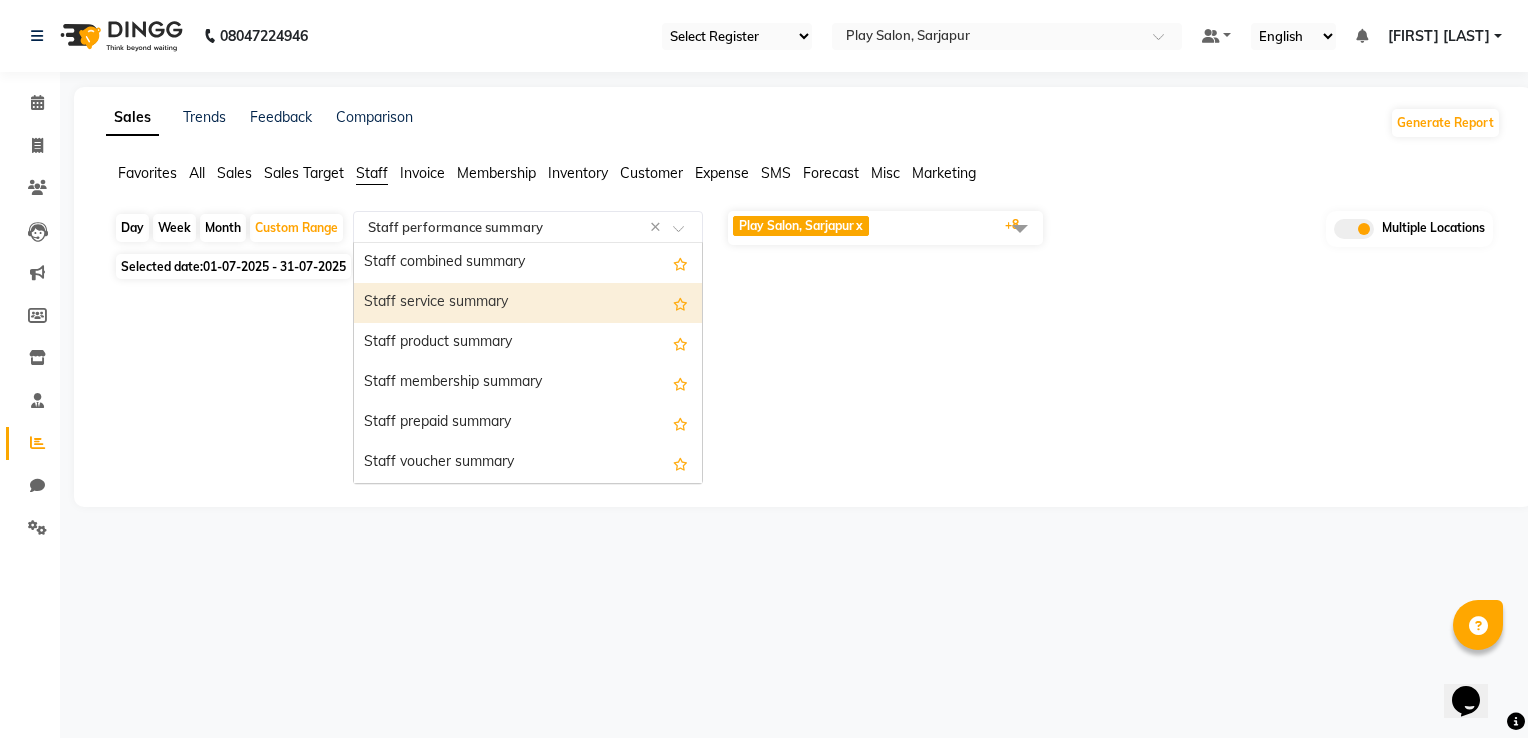 click on "Staff service summary" at bounding box center [528, 303] 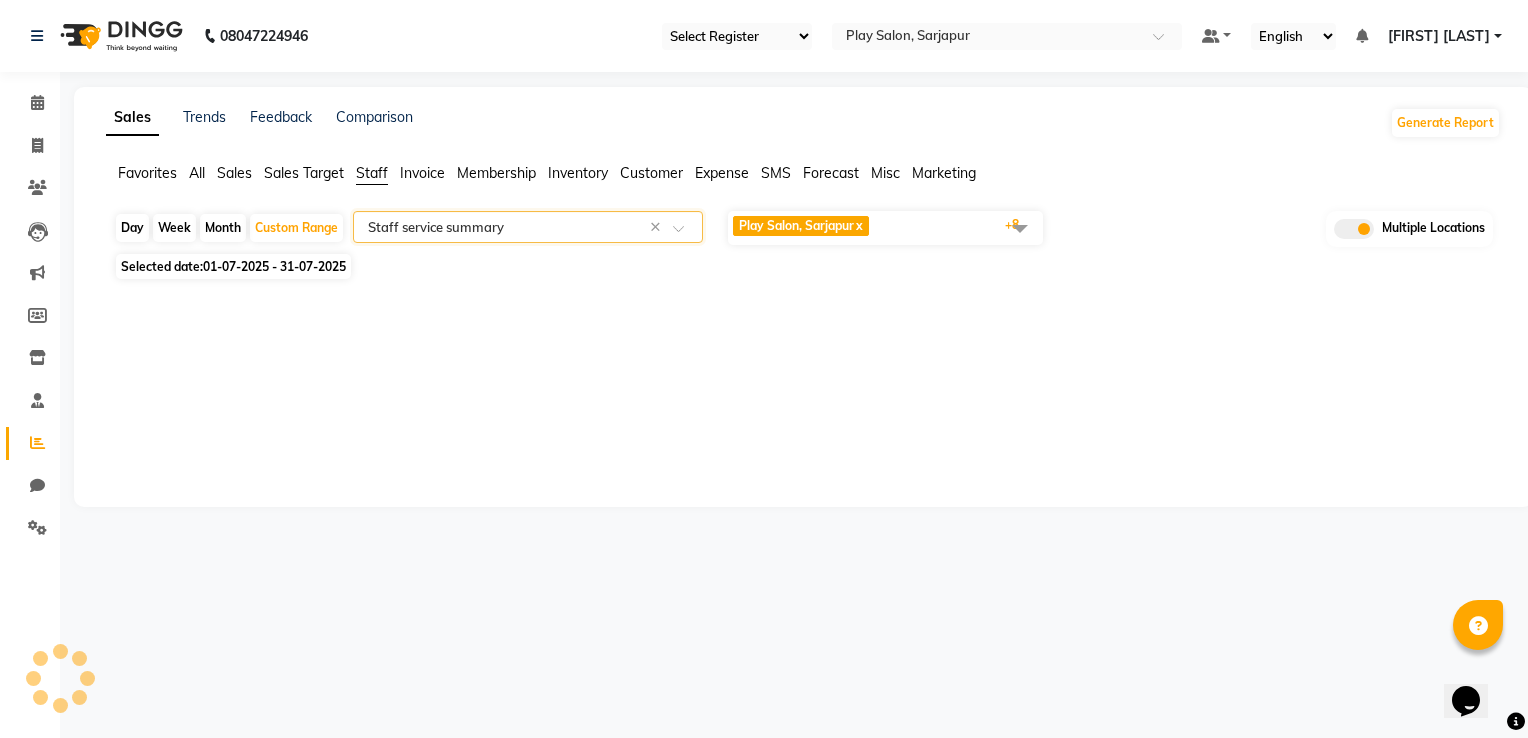 select on "full_report" 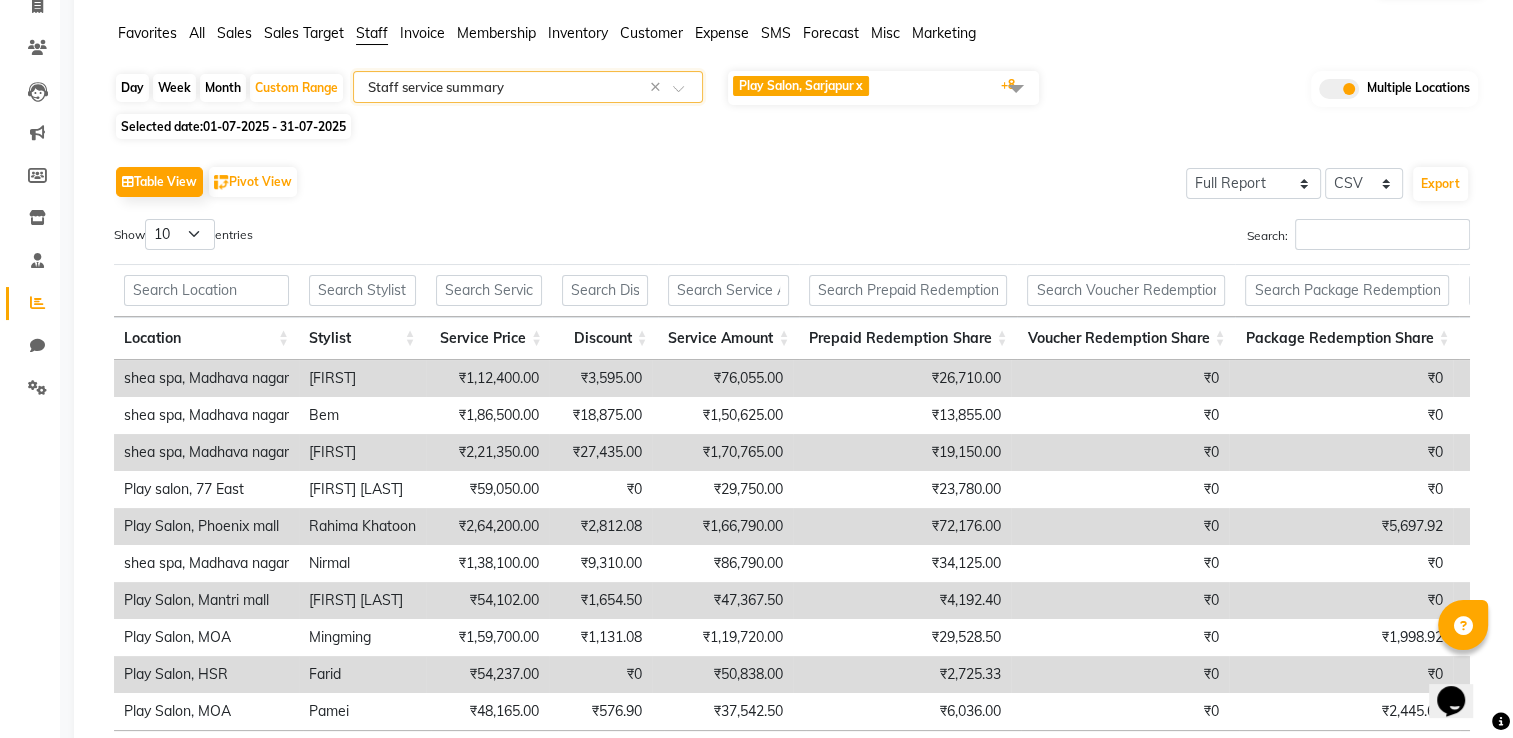 scroll, scrollTop: 200, scrollLeft: 0, axis: vertical 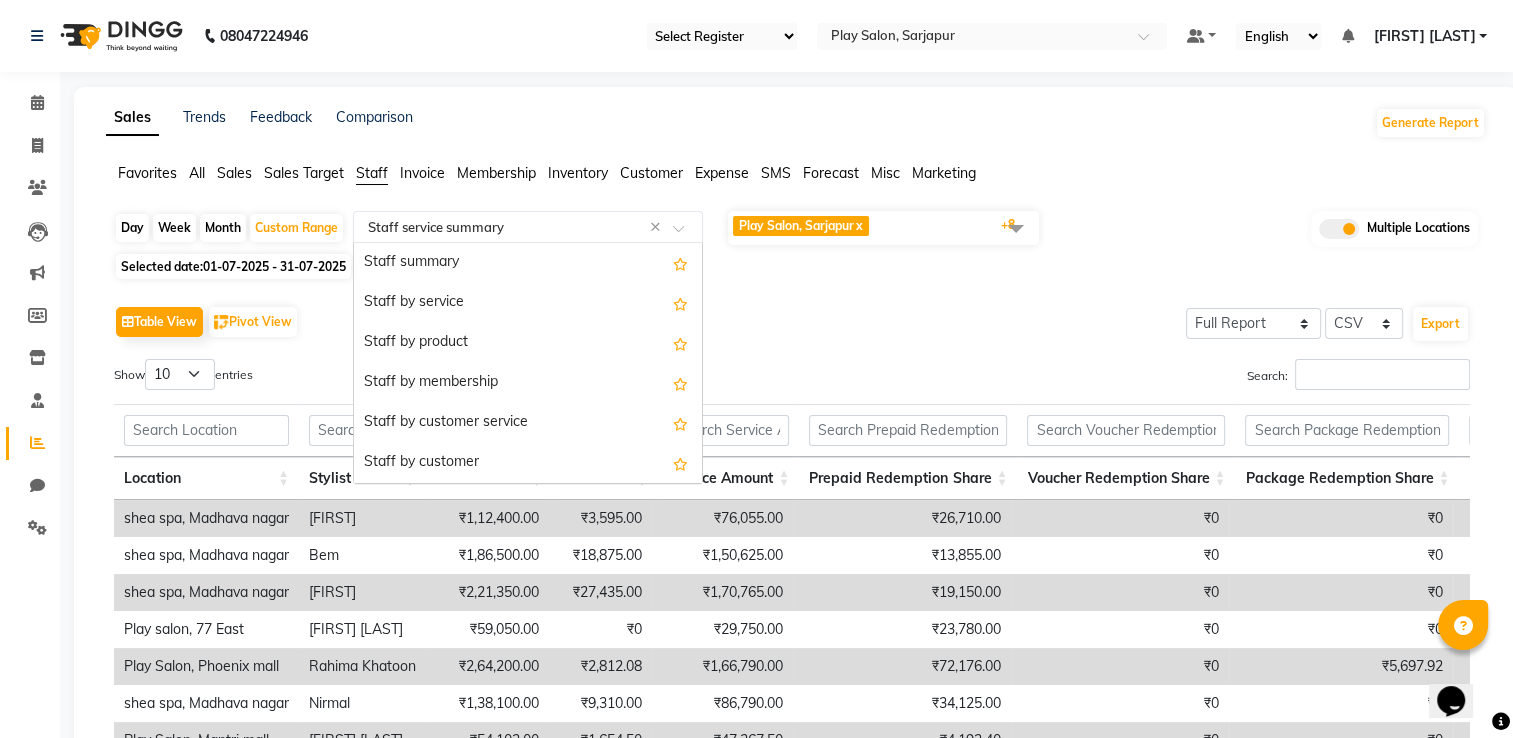 click 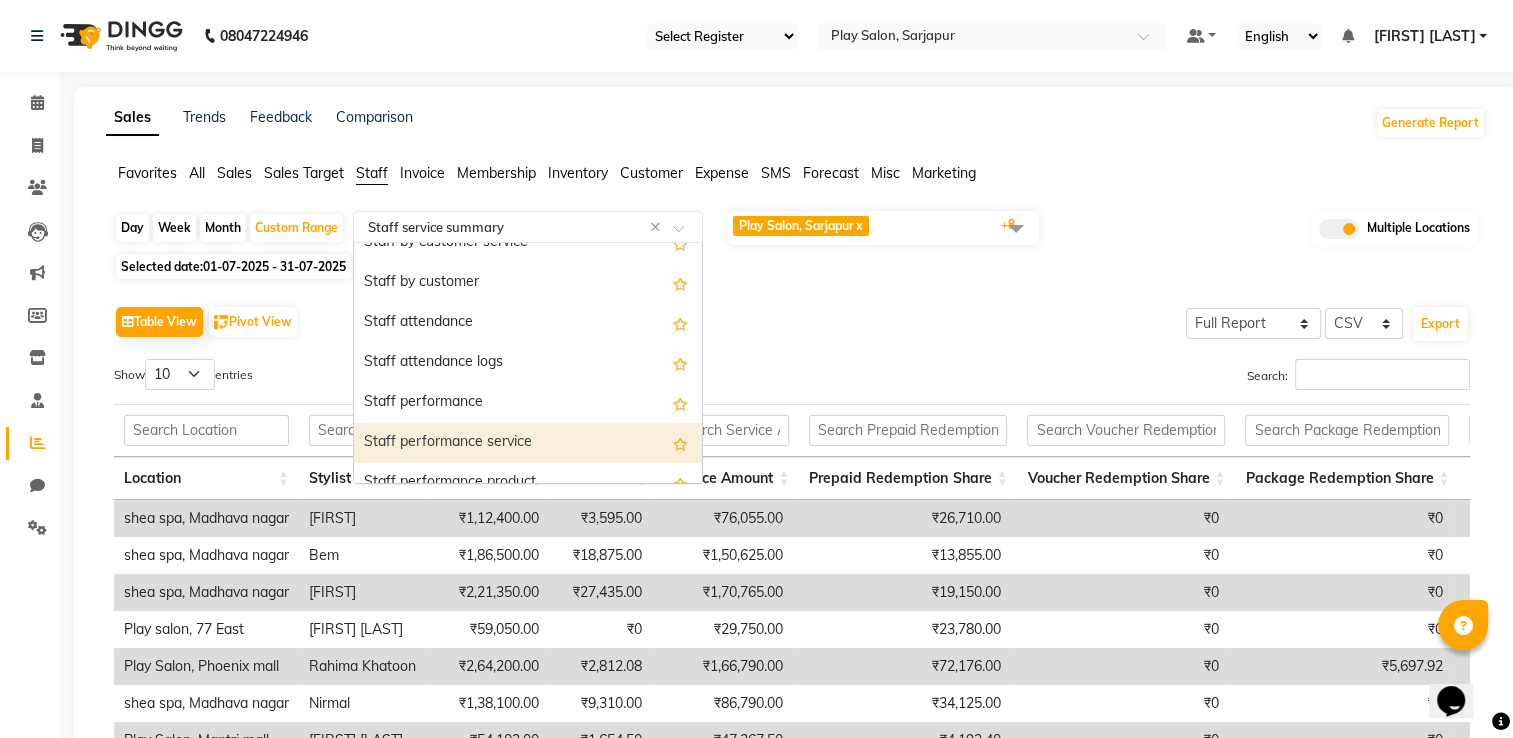 click on "Staff performance service" at bounding box center [528, 443] 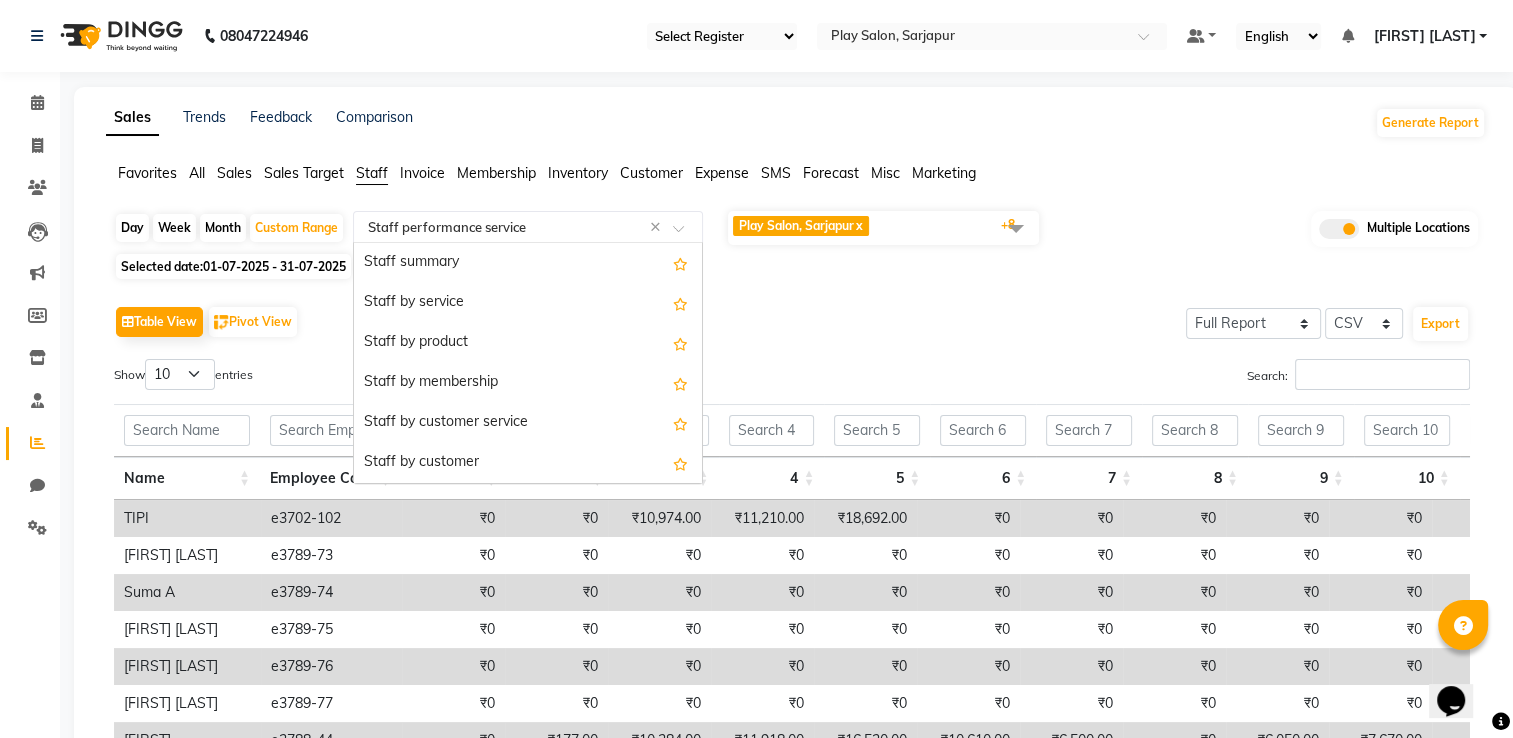click 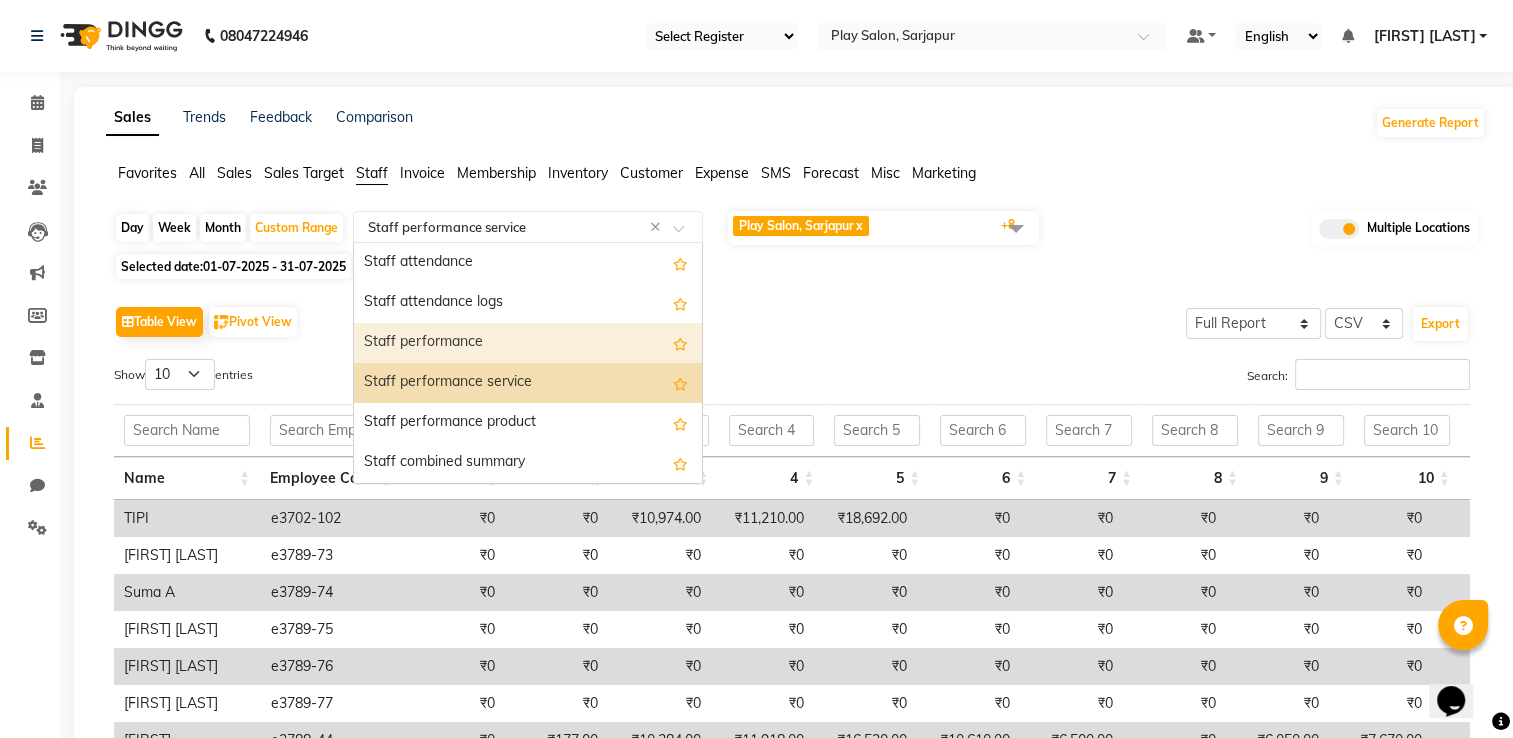 click on "Staff performance" at bounding box center (528, 343) 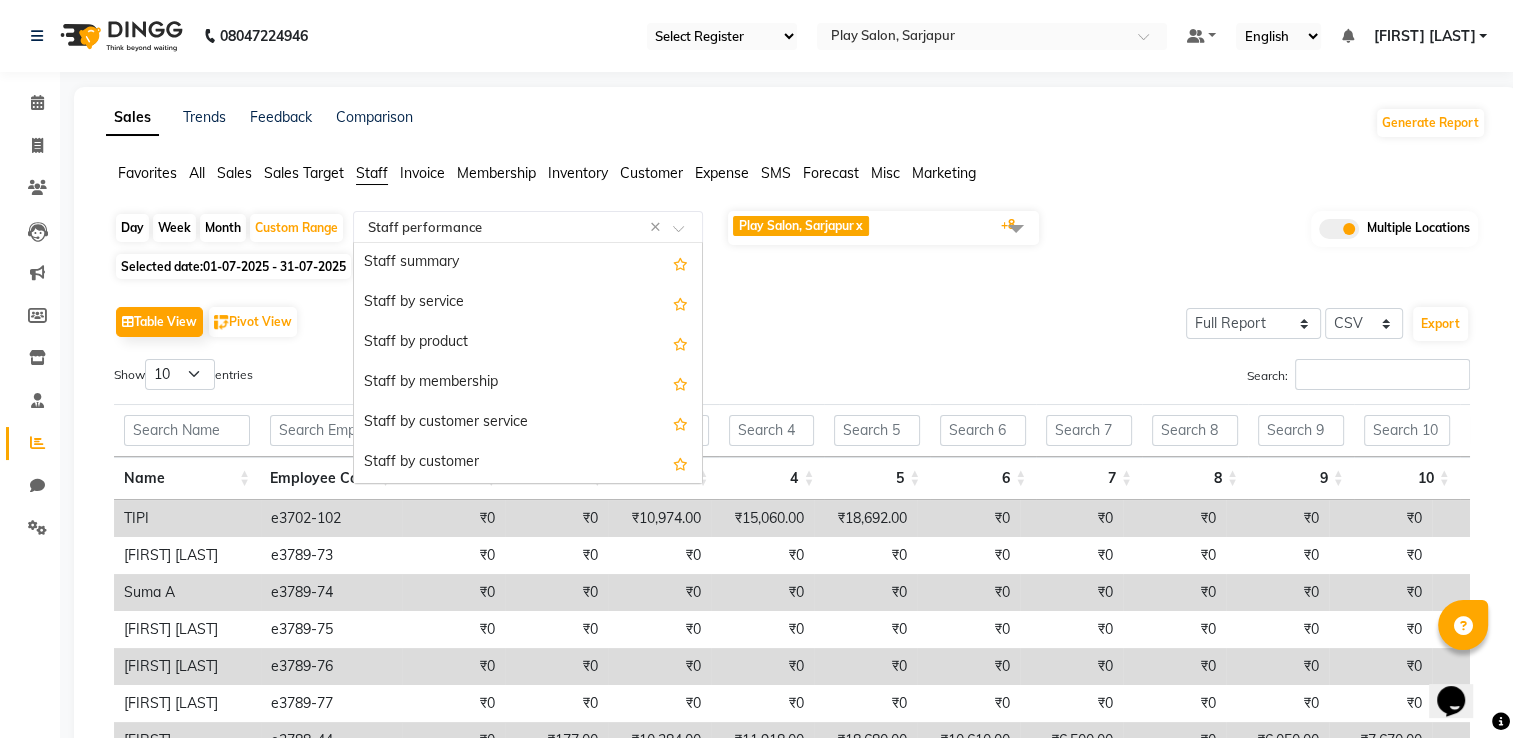 click 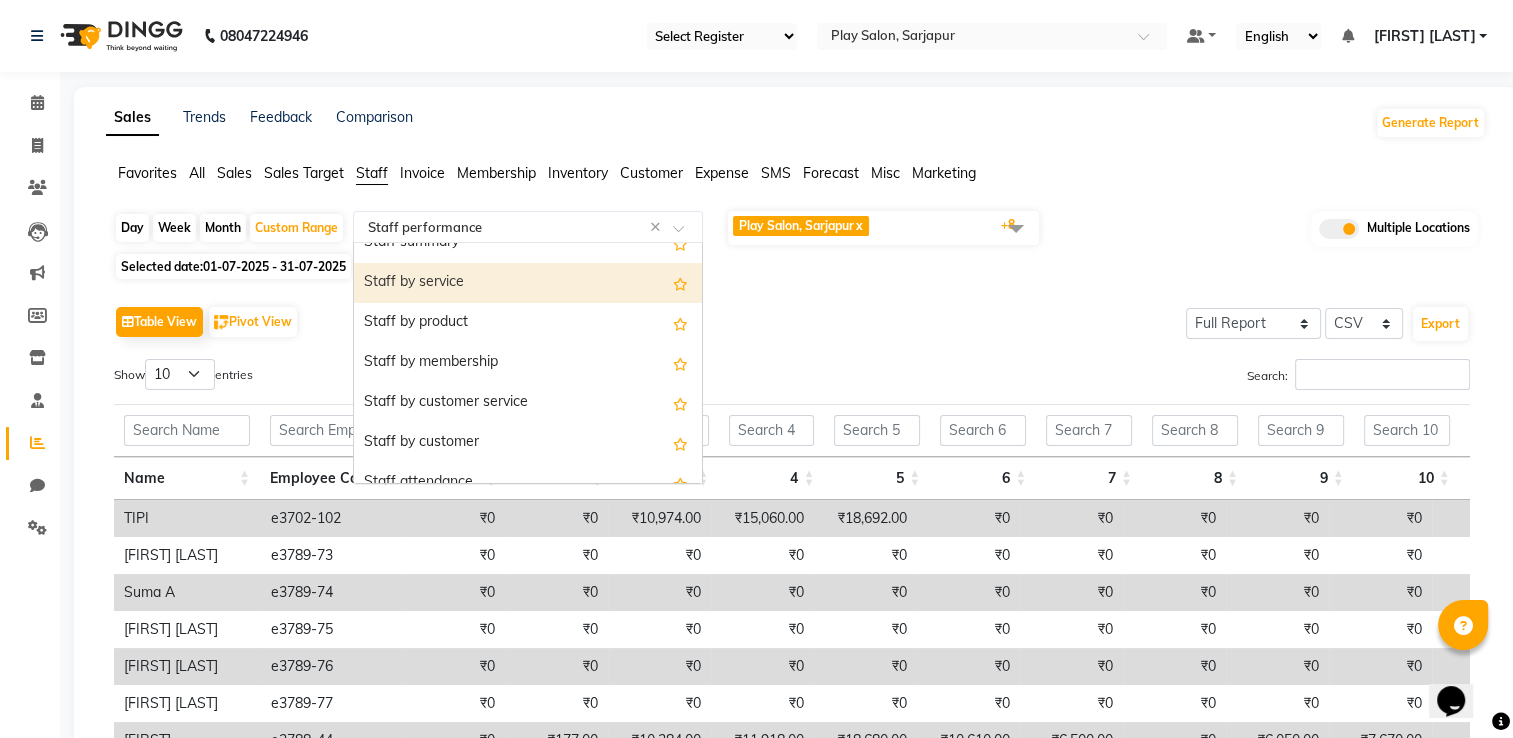 click on "Staff by service" at bounding box center [528, 283] 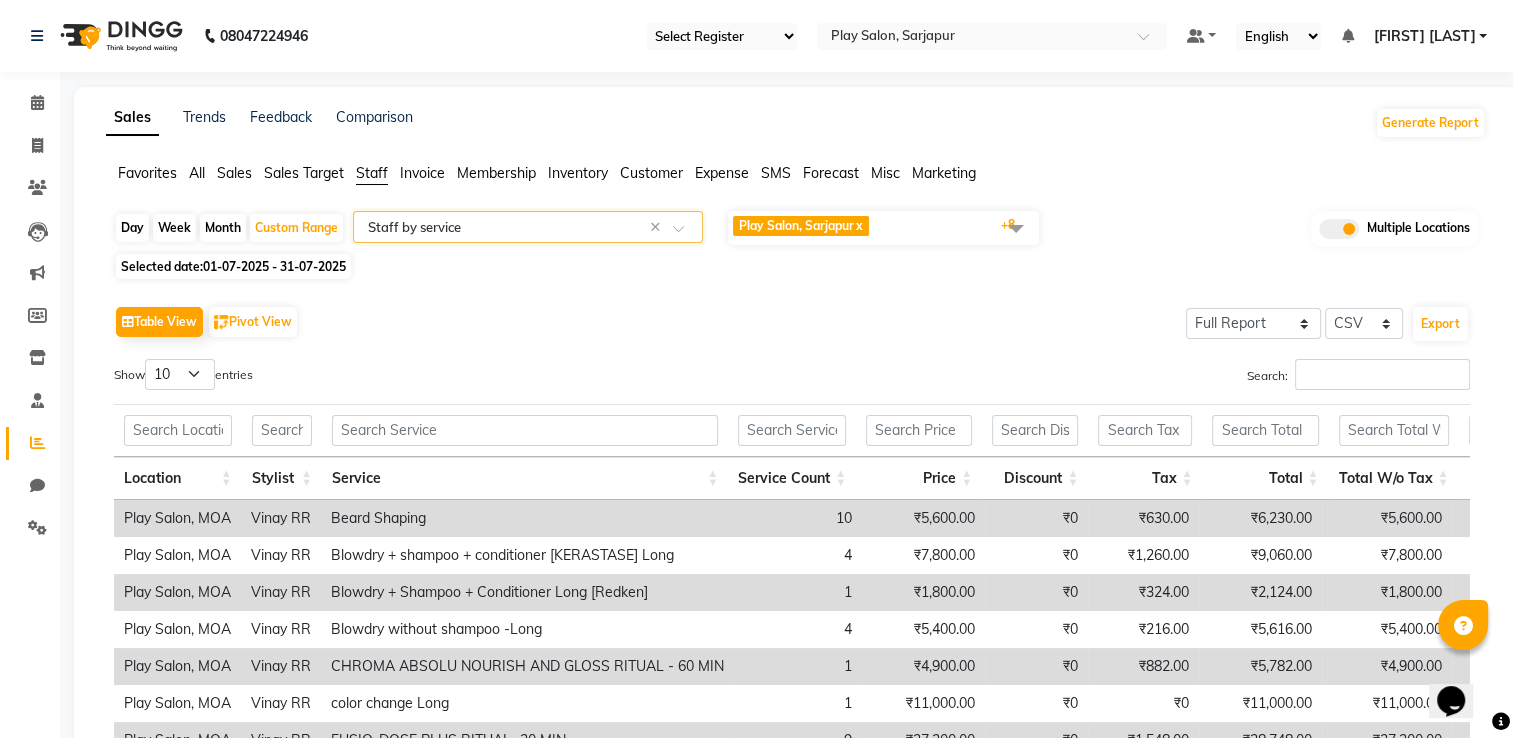 click on "Sales Target" 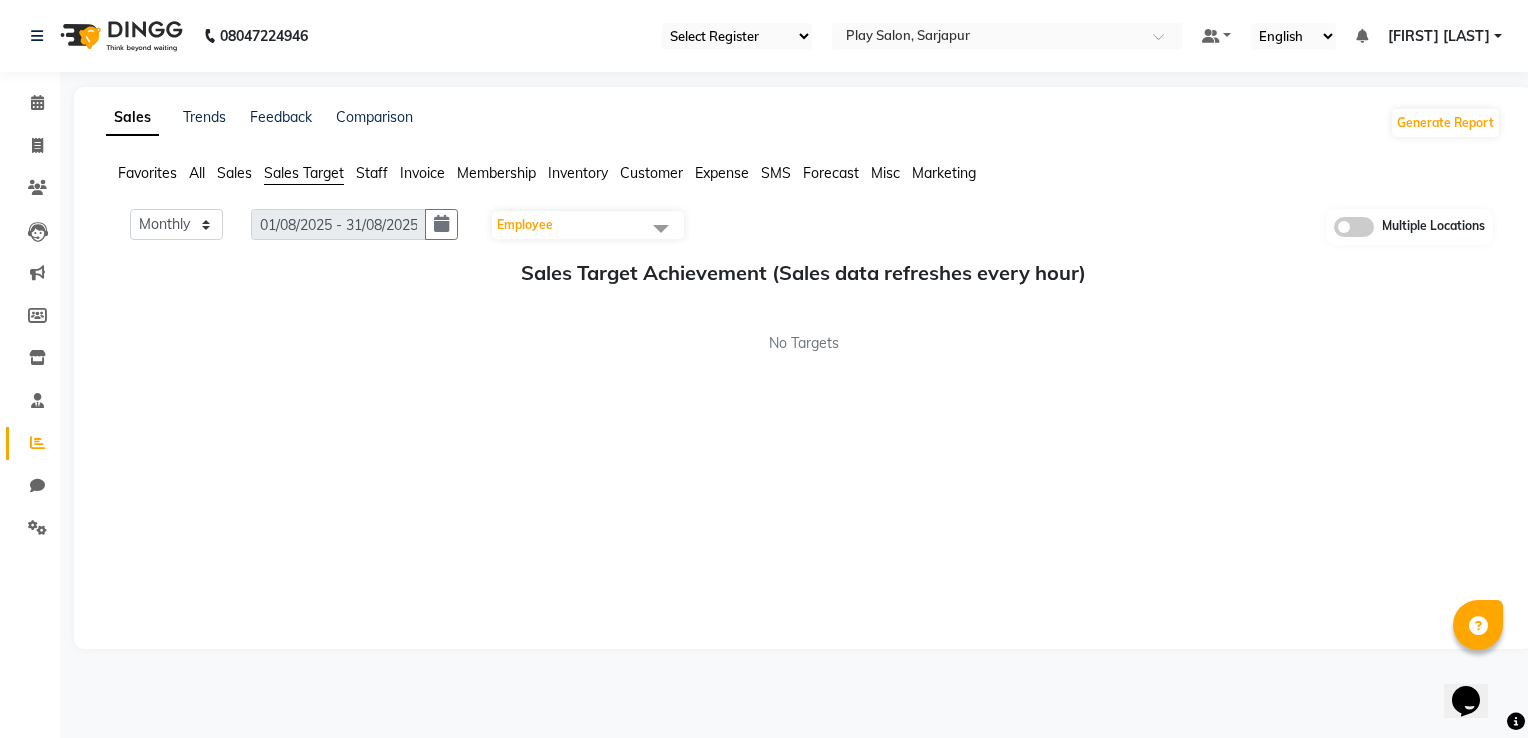click on "Employee" 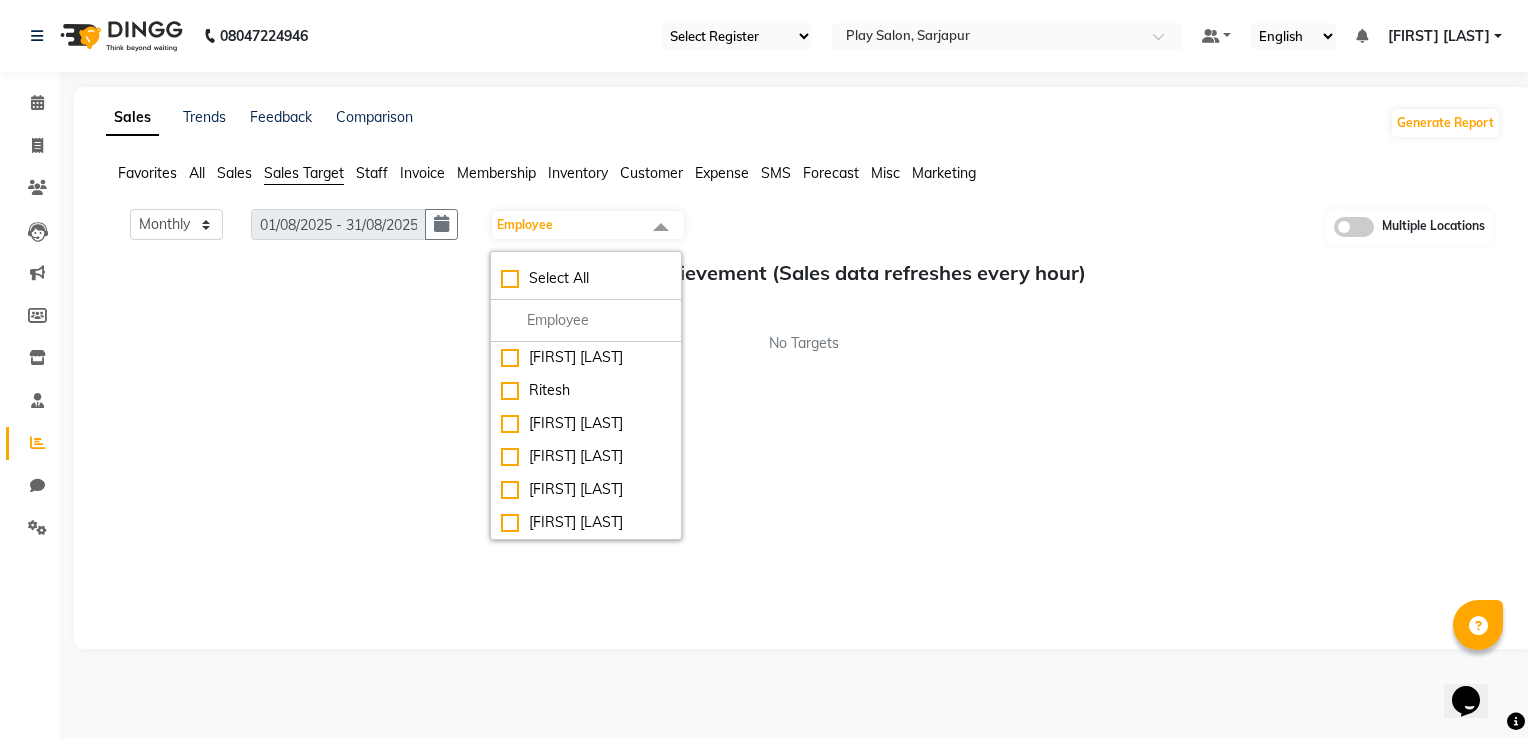 scroll, scrollTop: 451, scrollLeft: 0, axis: vertical 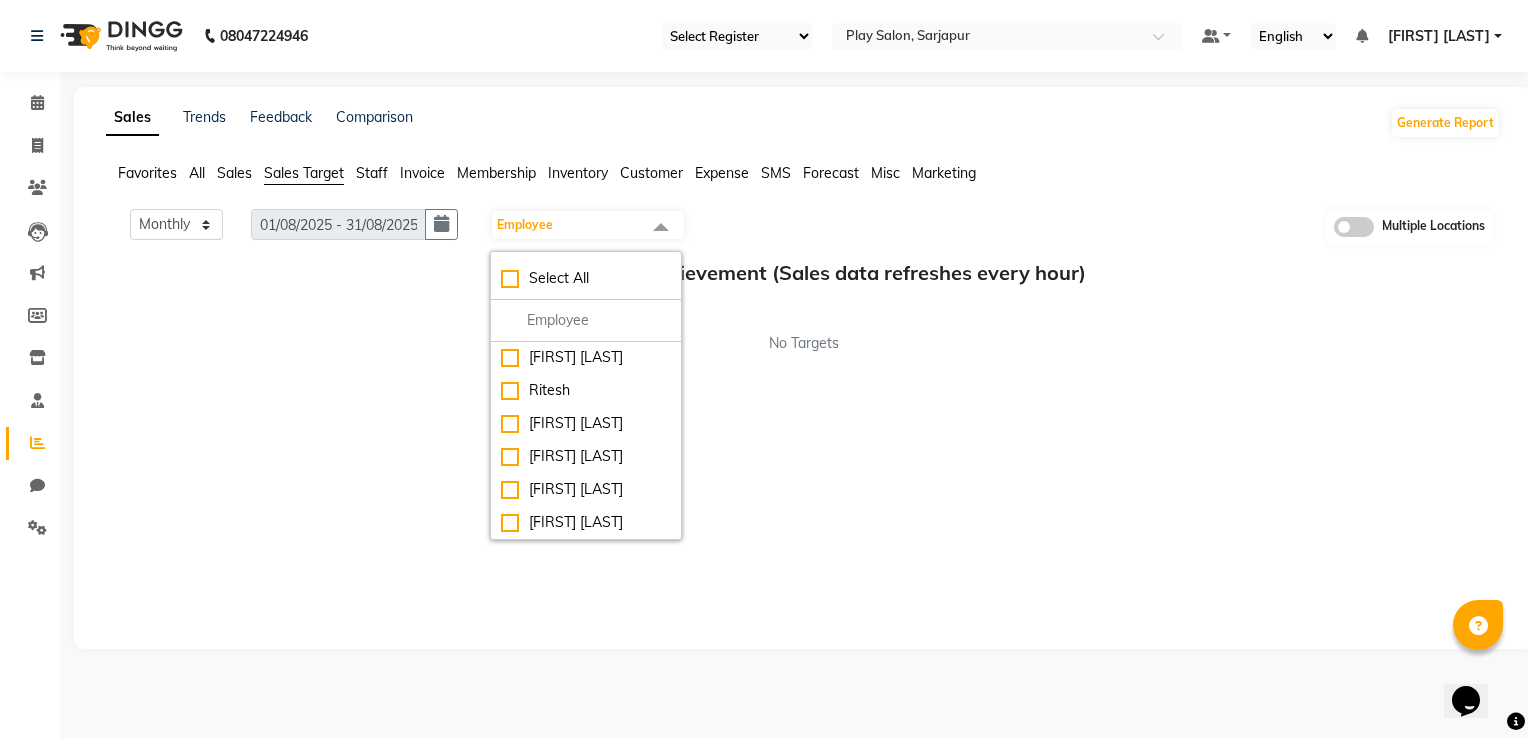 click 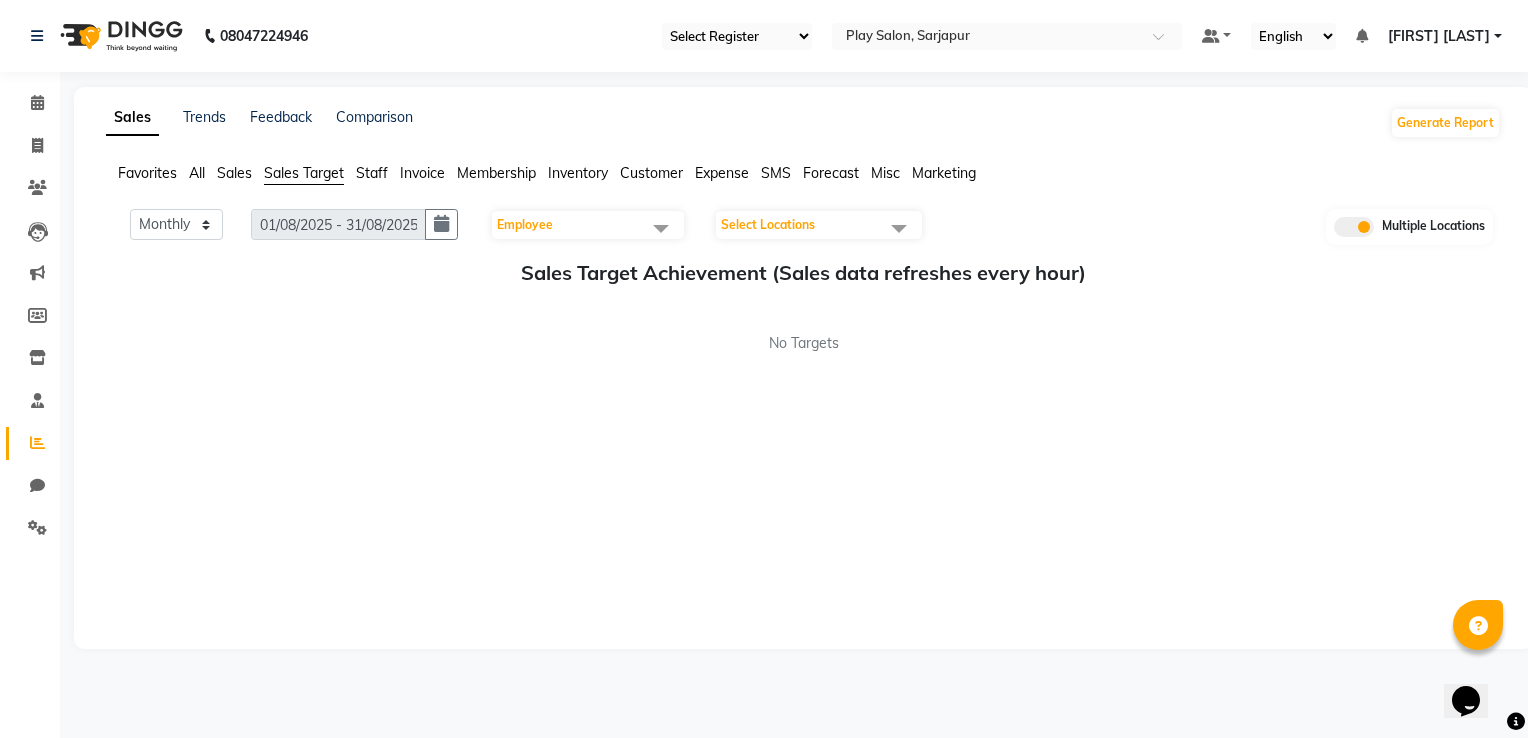 click on "Select Locations" 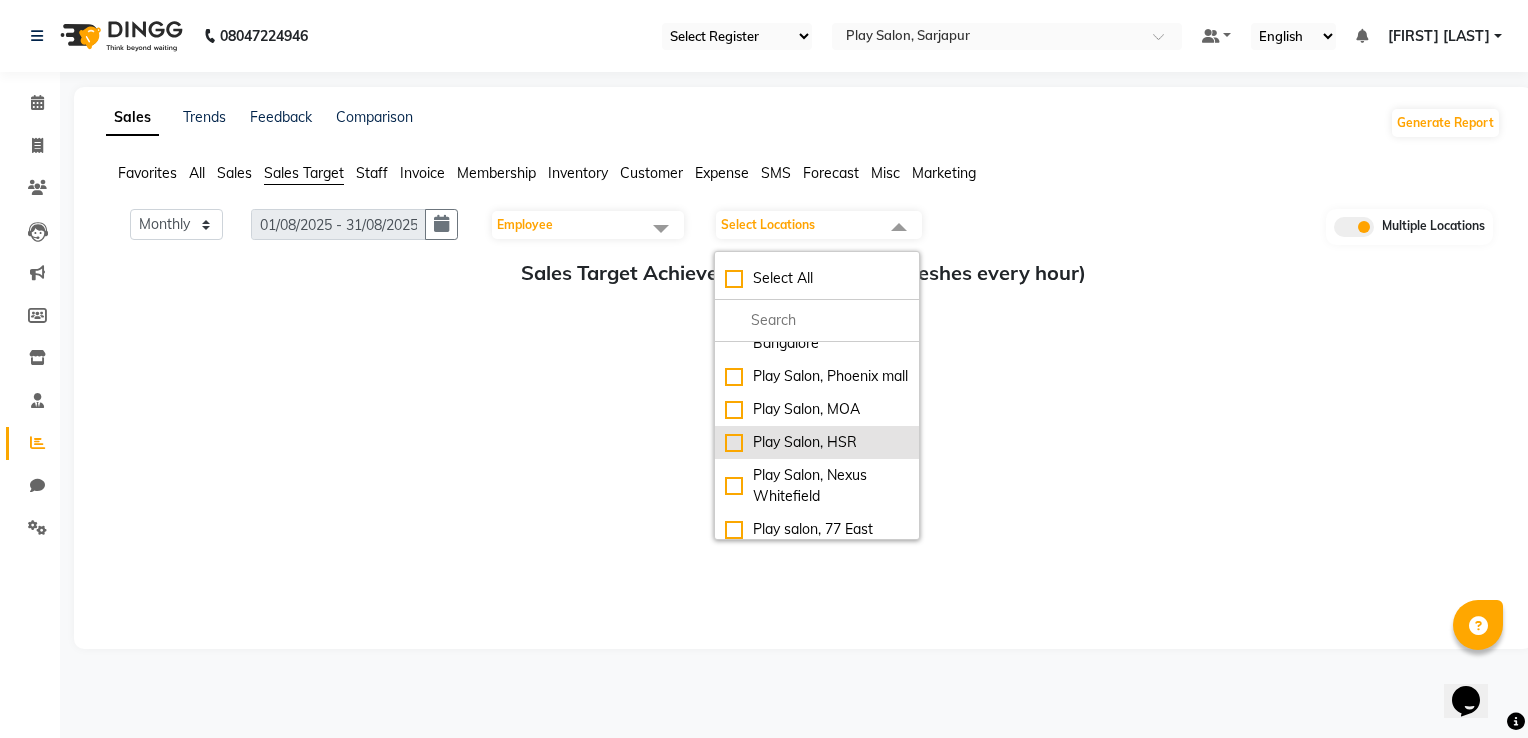 scroll, scrollTop: 204, scrollLeft: 0, axis: vertical 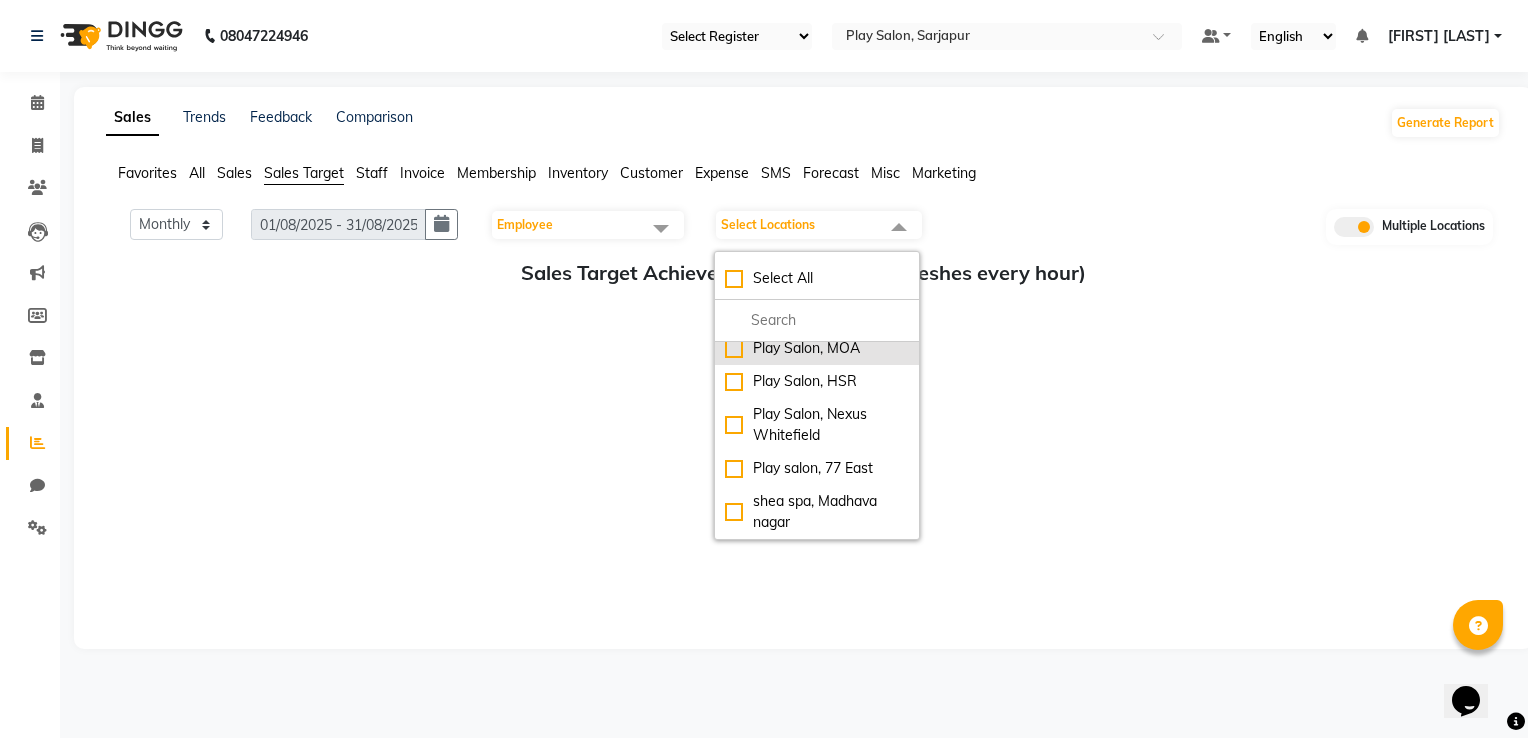 click on "Play Salon, MOA" 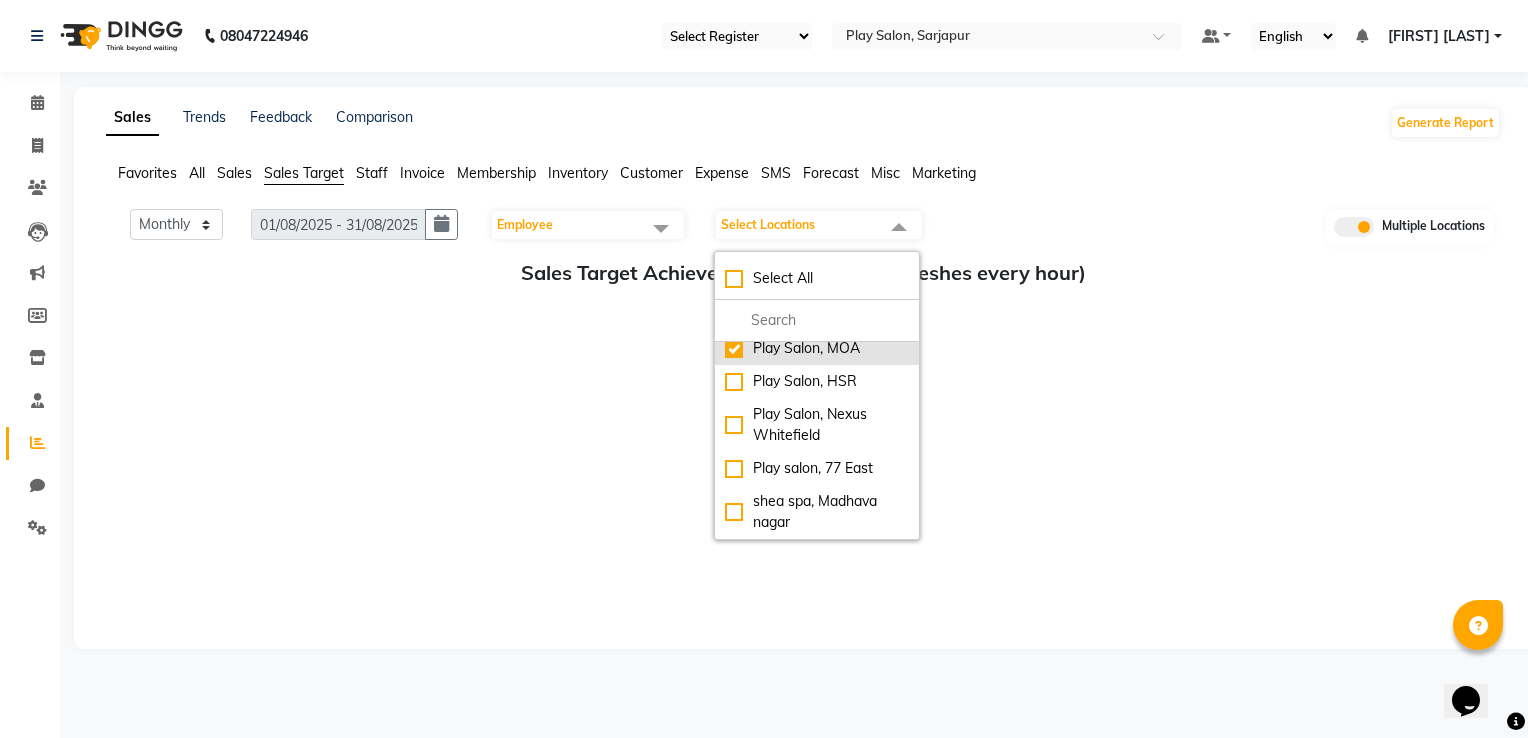 checkbox on "true" 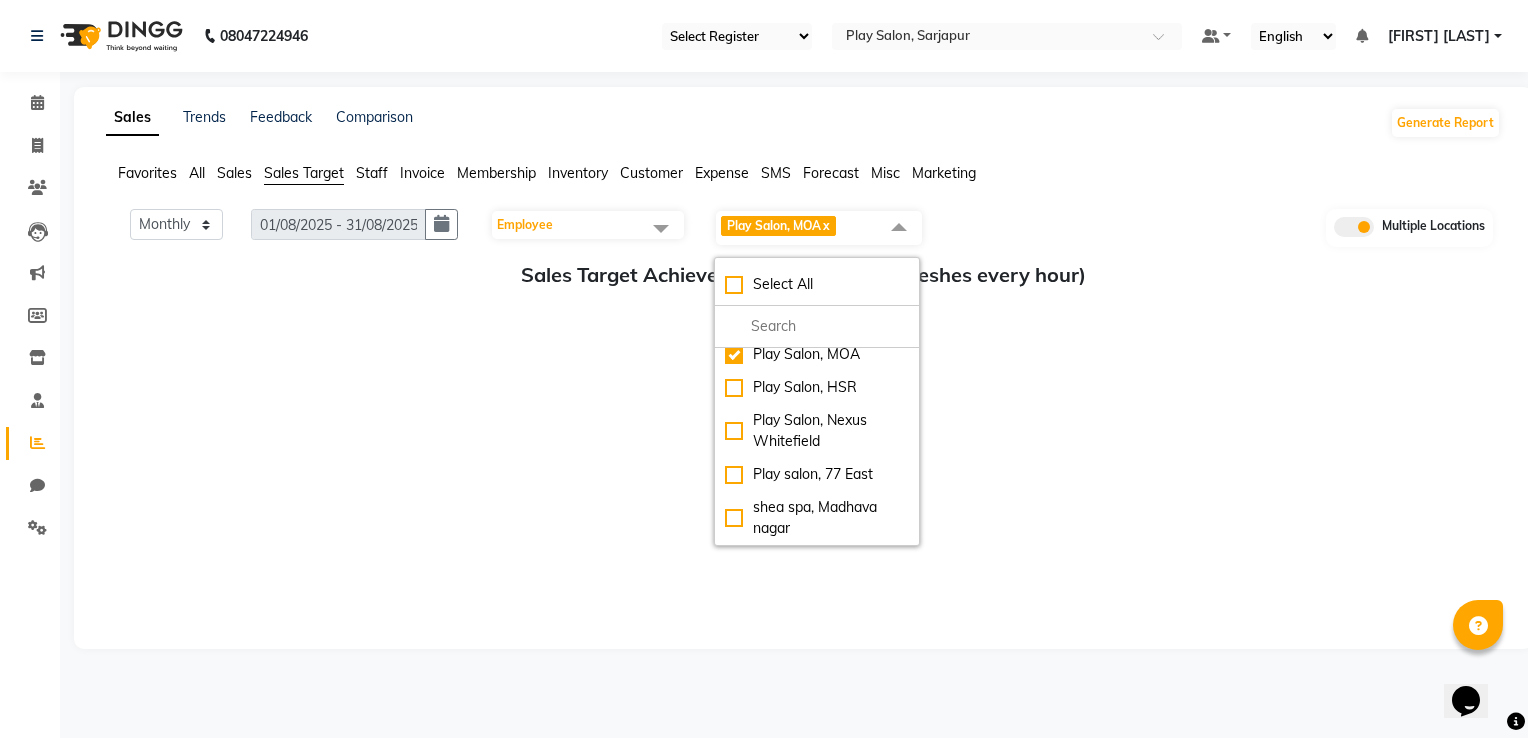click on "Employee" 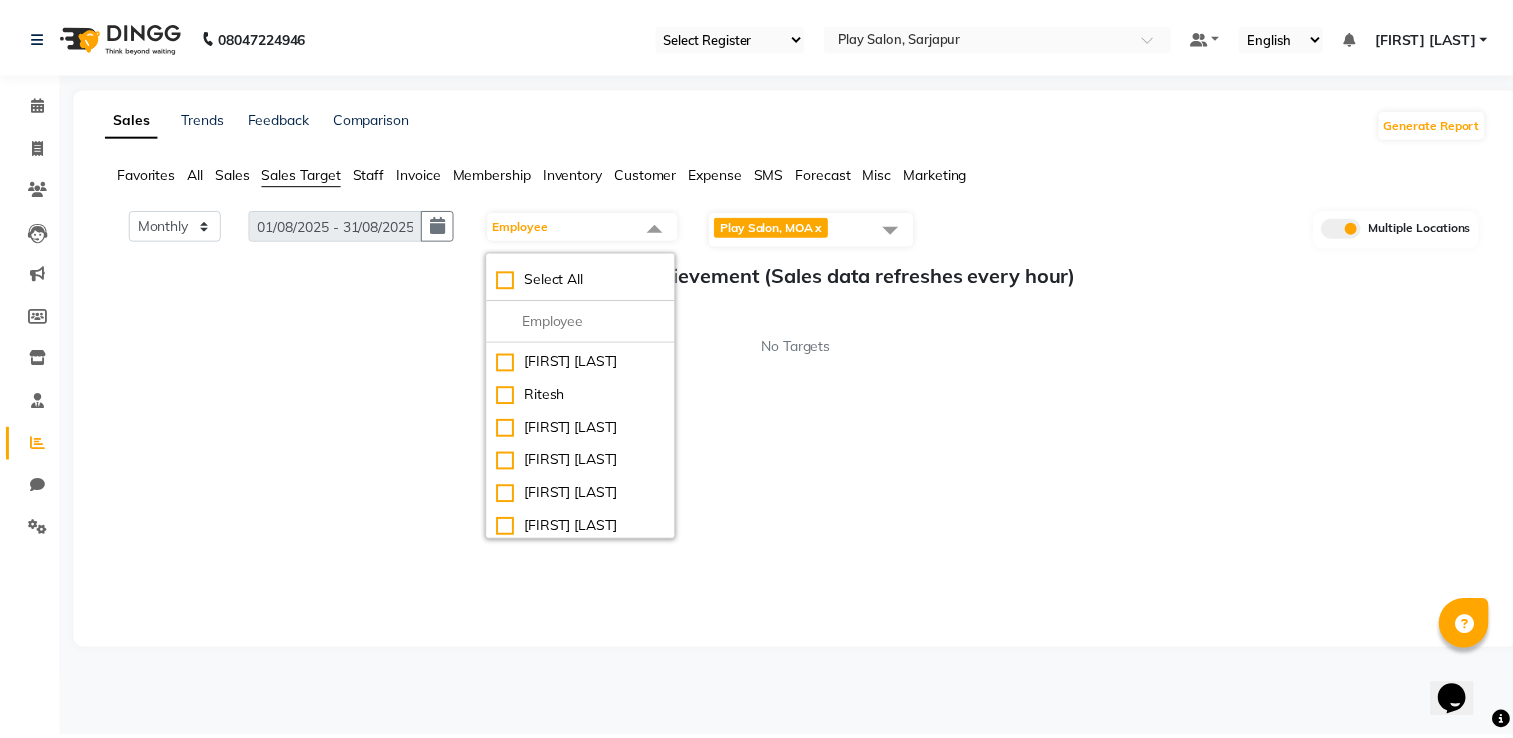 scroll, scrollTop: 451, scrollLeft: 0, axis: vertical 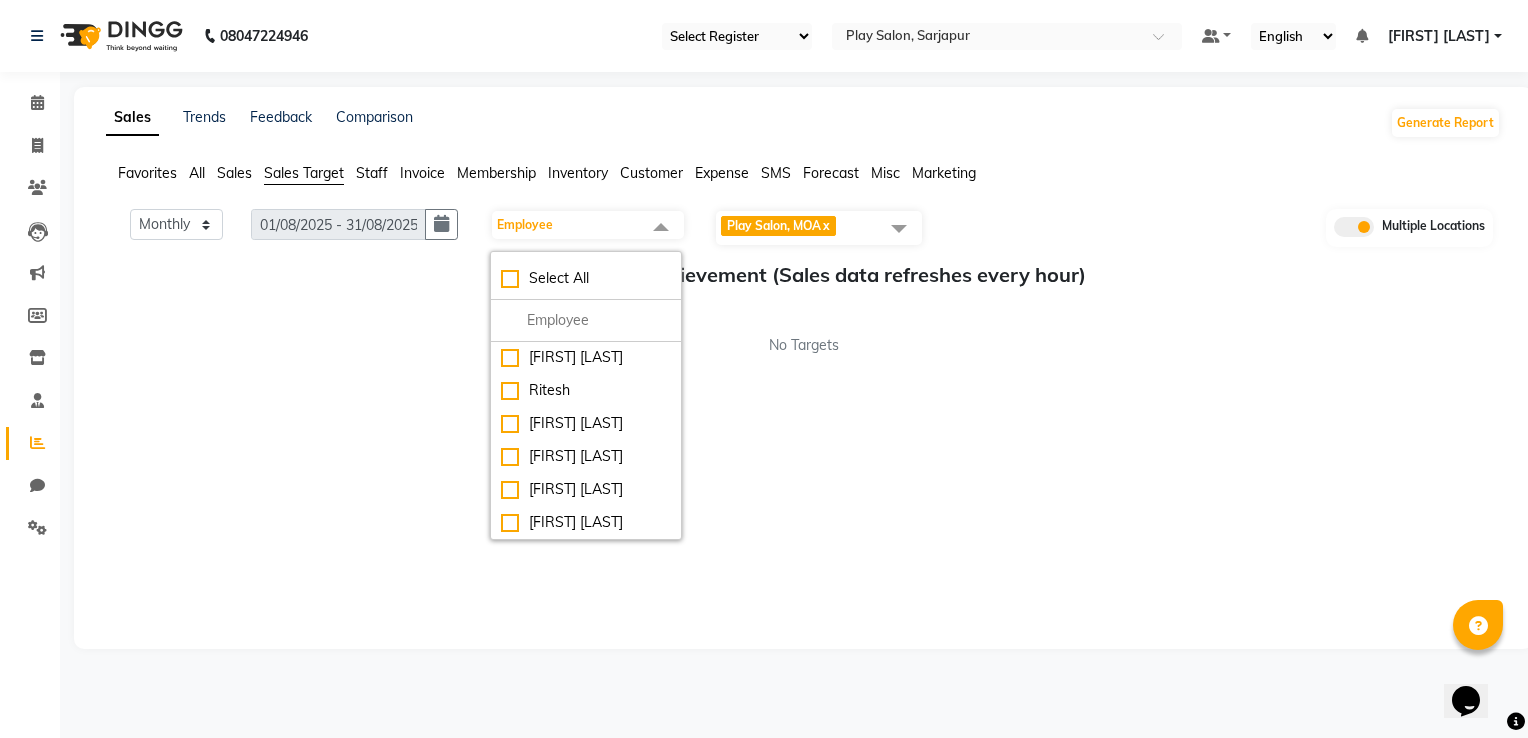 click on "Sales" 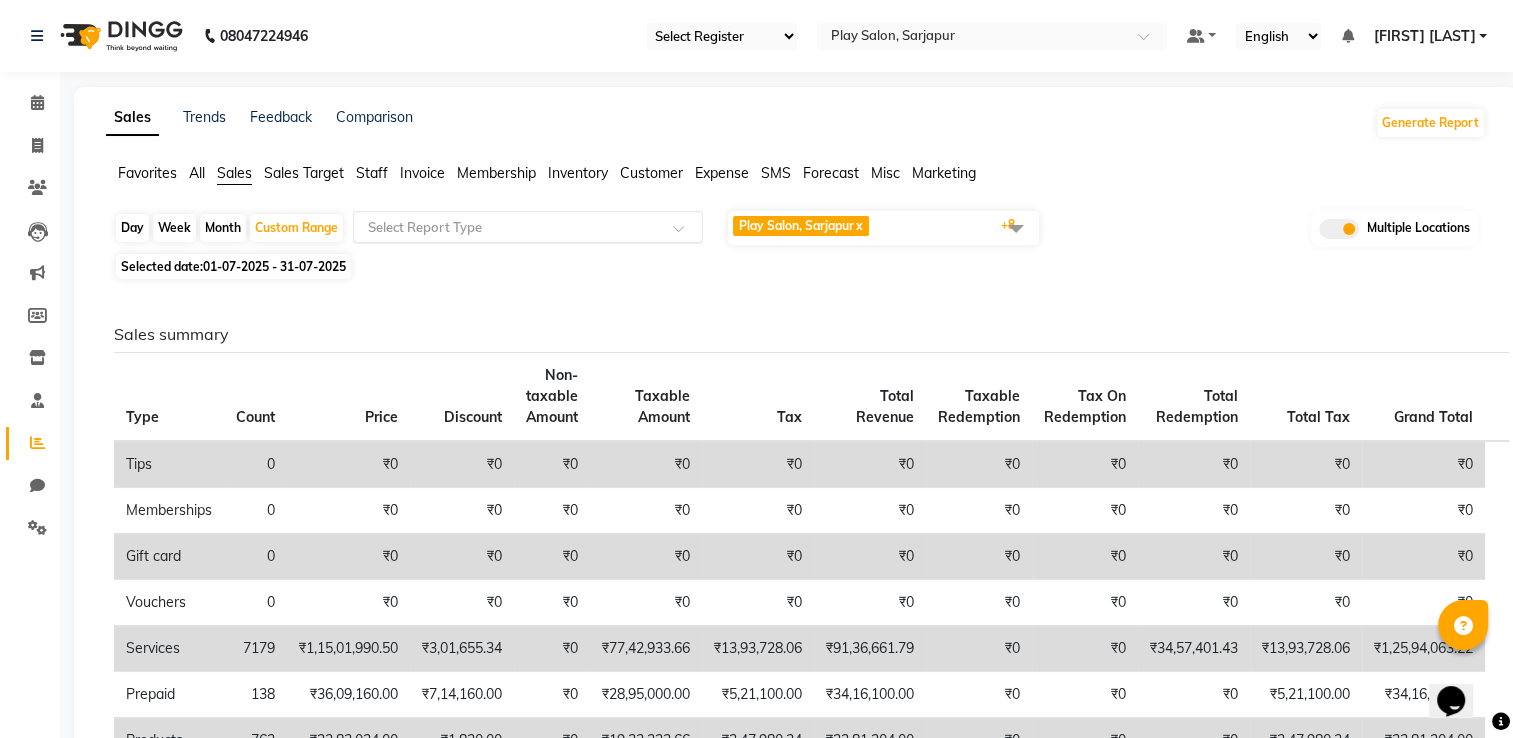 click 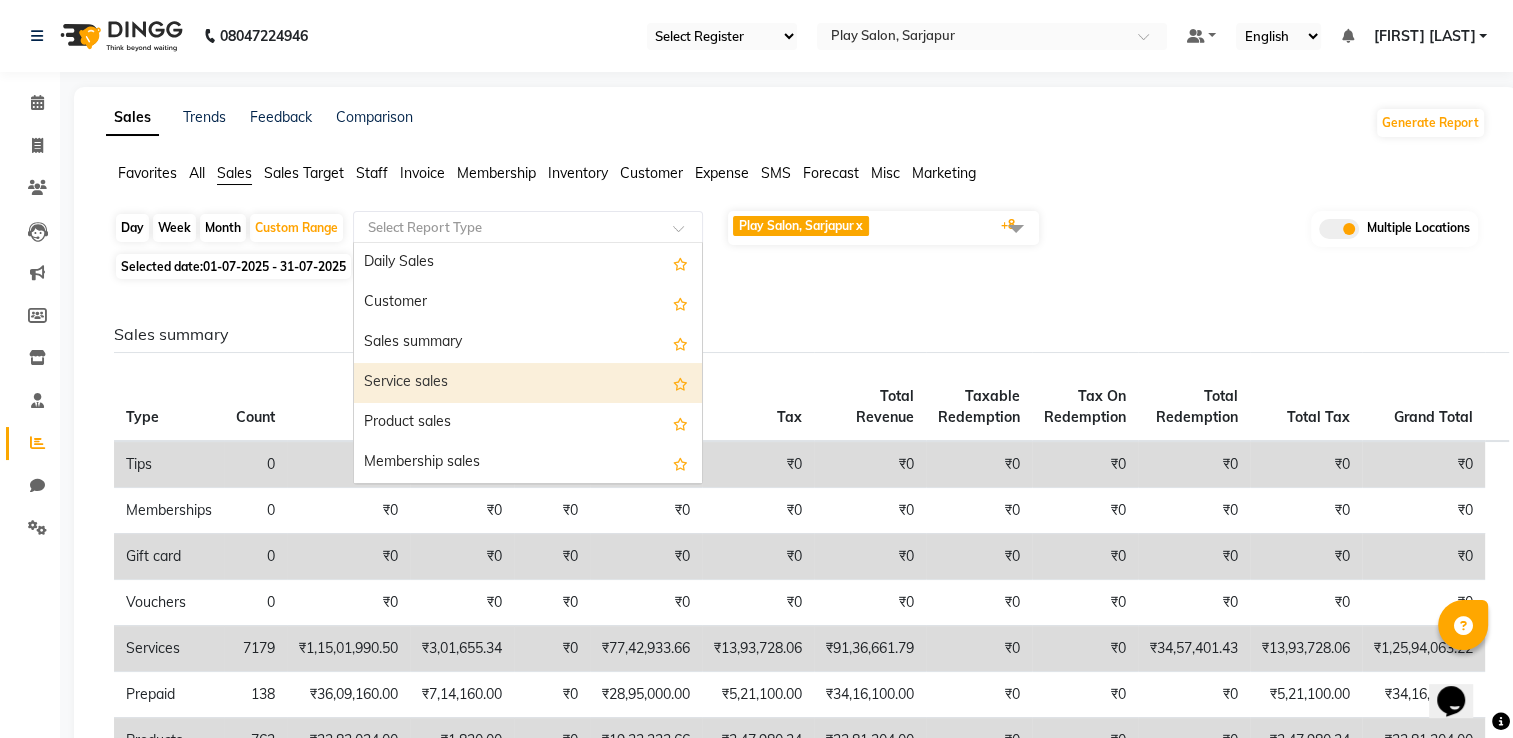 click on "Service sales" at bounding box center [528, 383] 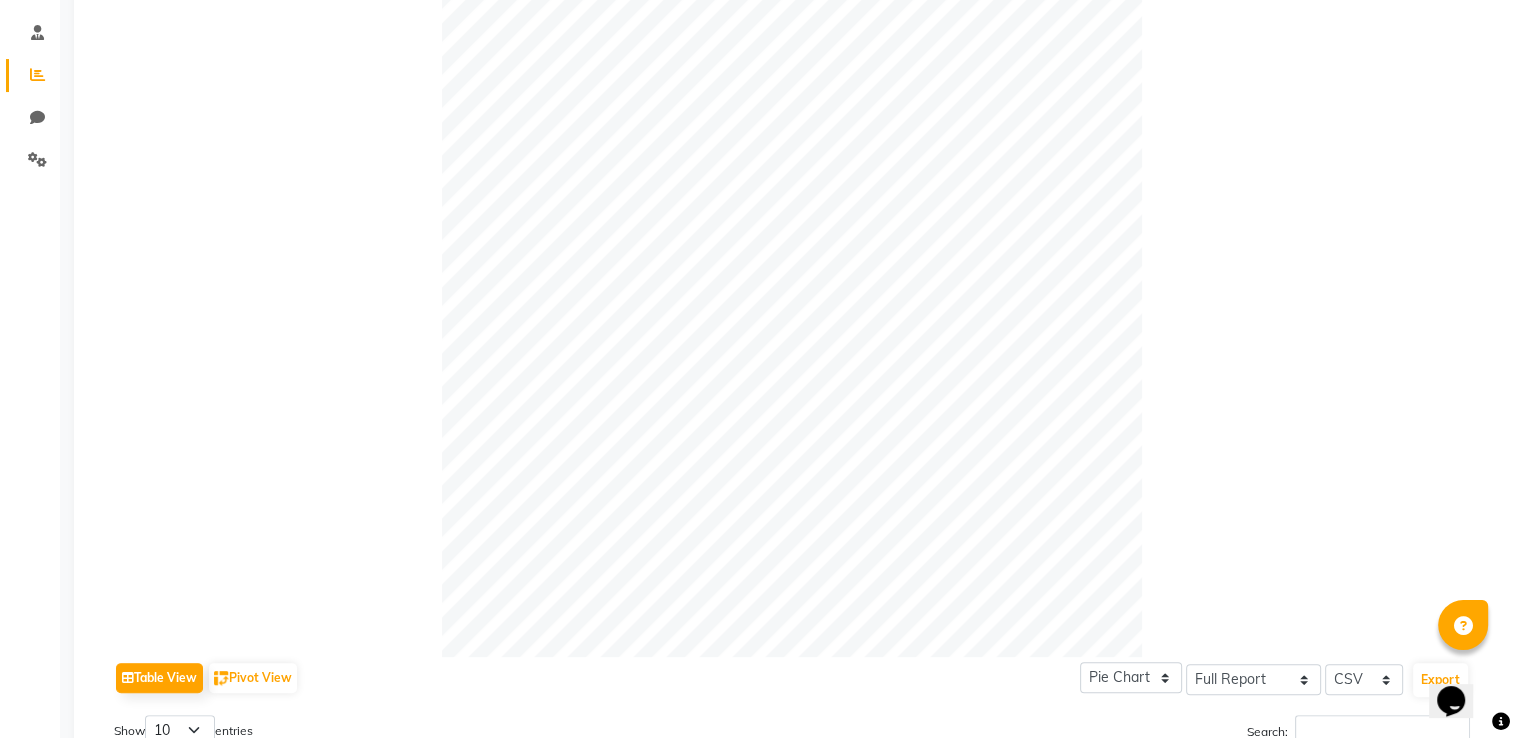 scroll, scrollTop: 100, scrollLeft: 0, axis: vertical 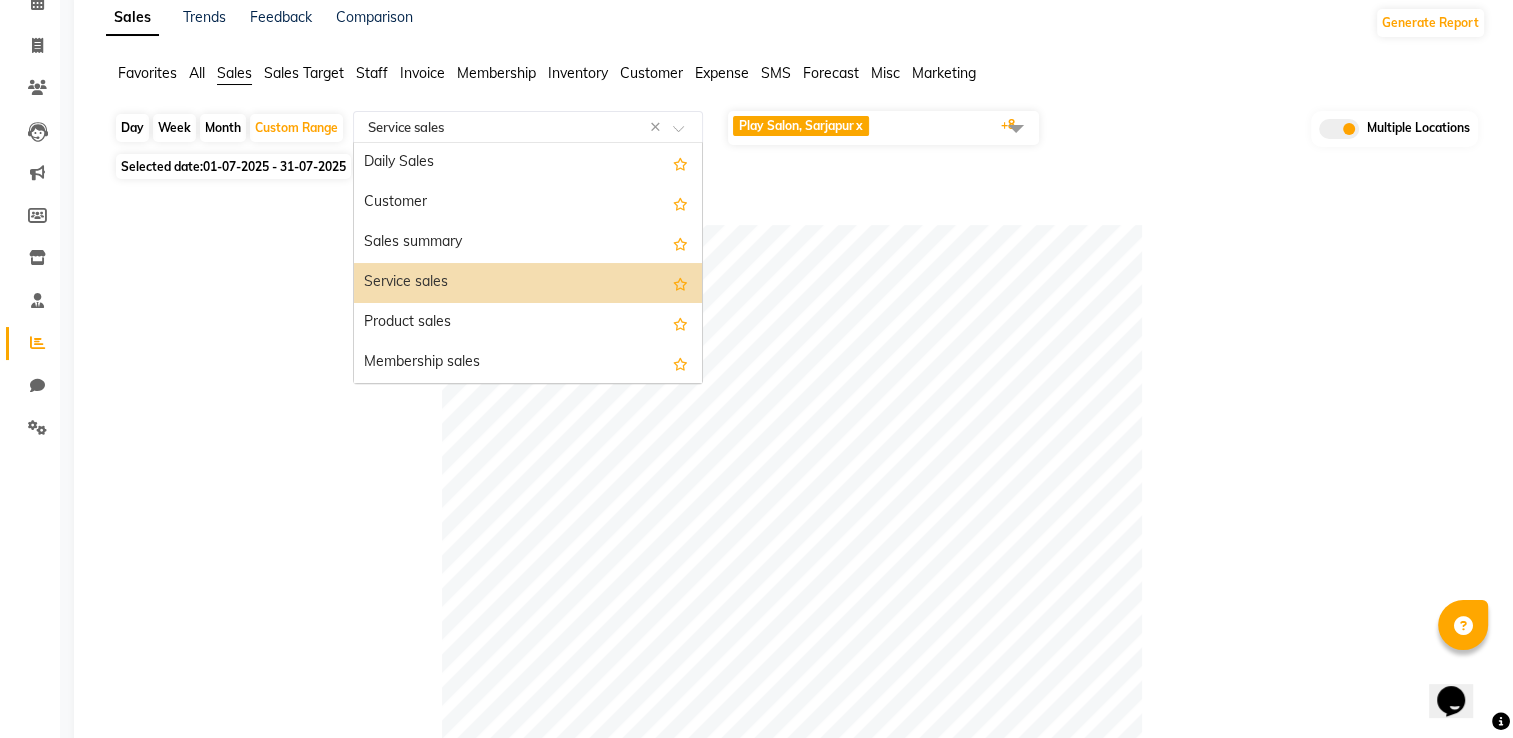 click on "Select Report Type × Service sales ×" 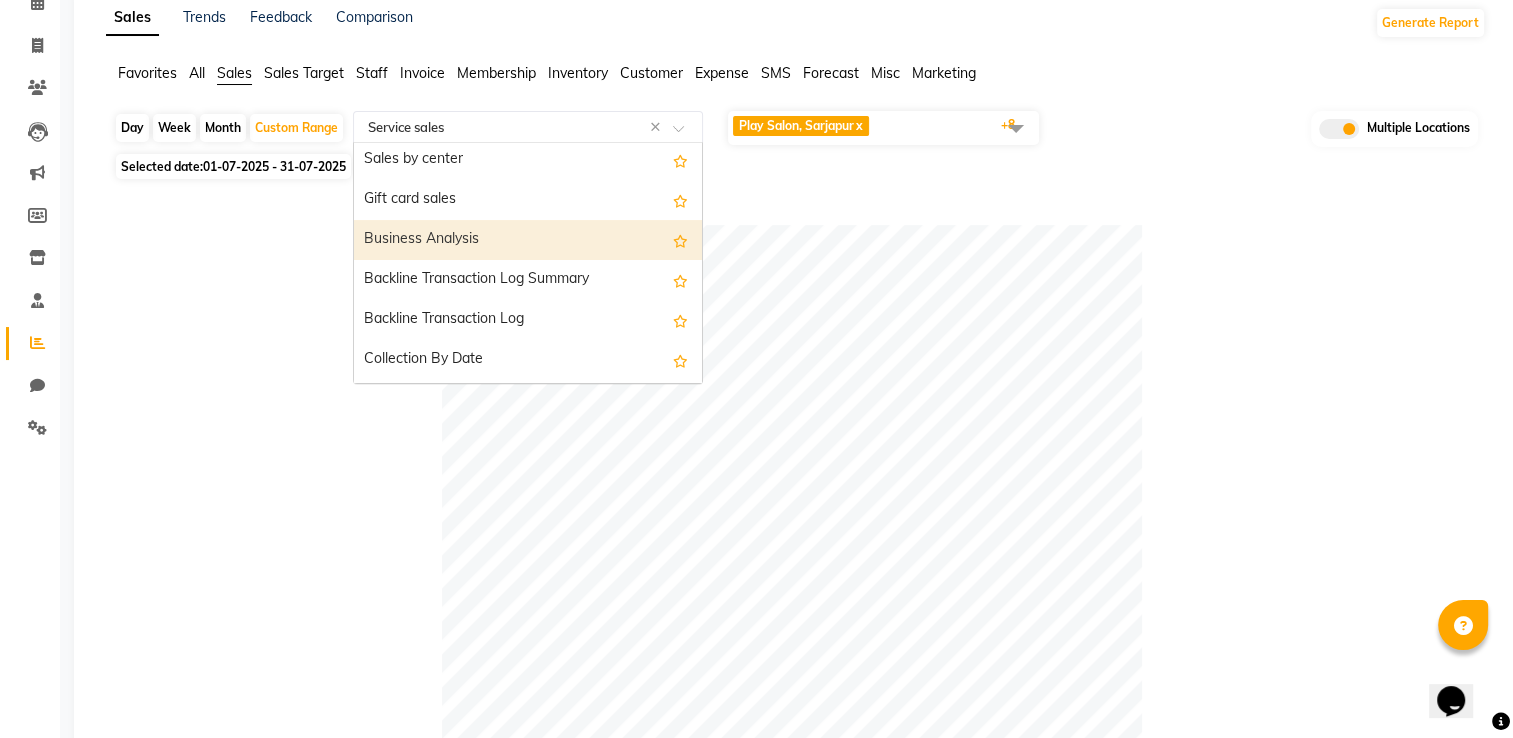 scroll, scrollTop: 480, scrollLeft: 0, axis: vertical 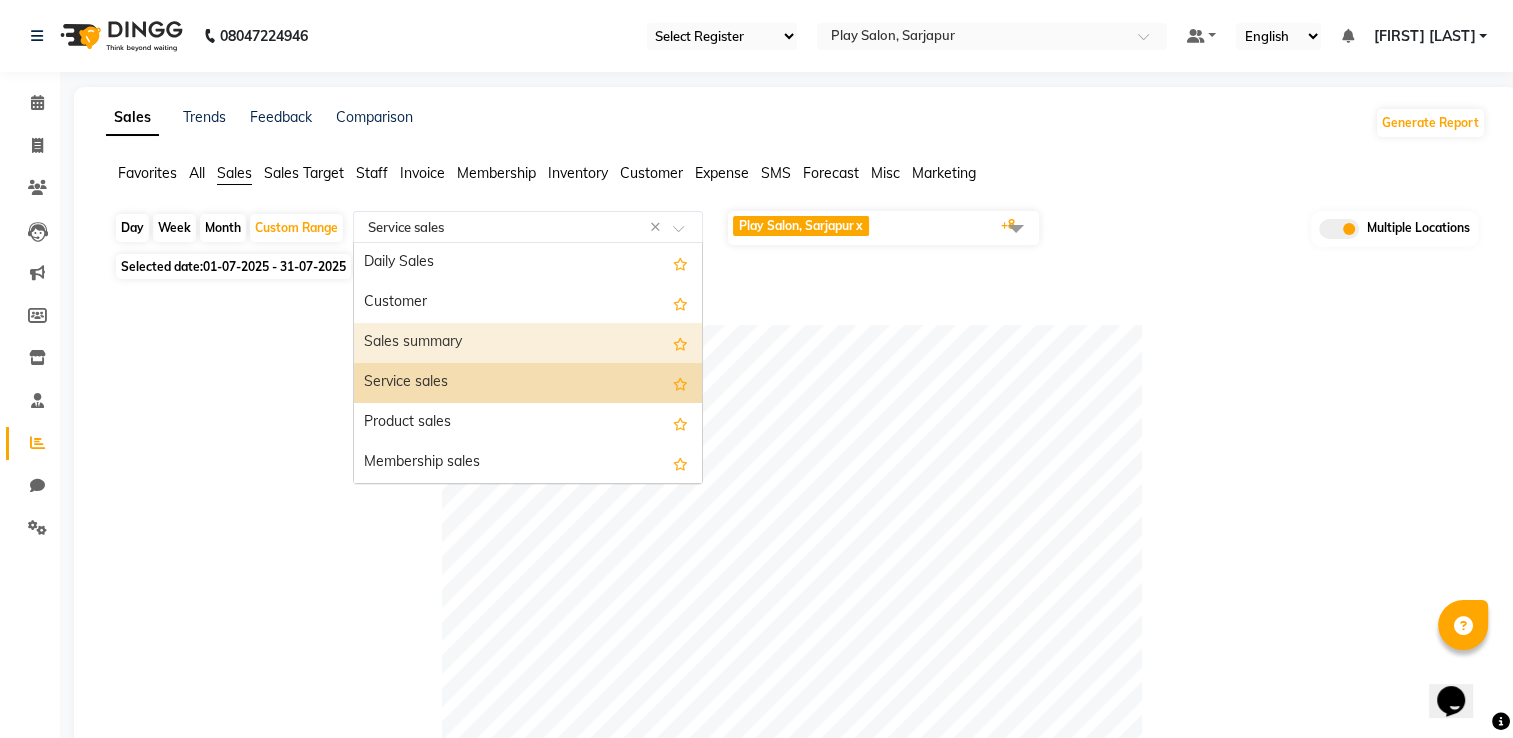 click on "Sales summary" at bounding box center [528, 343] 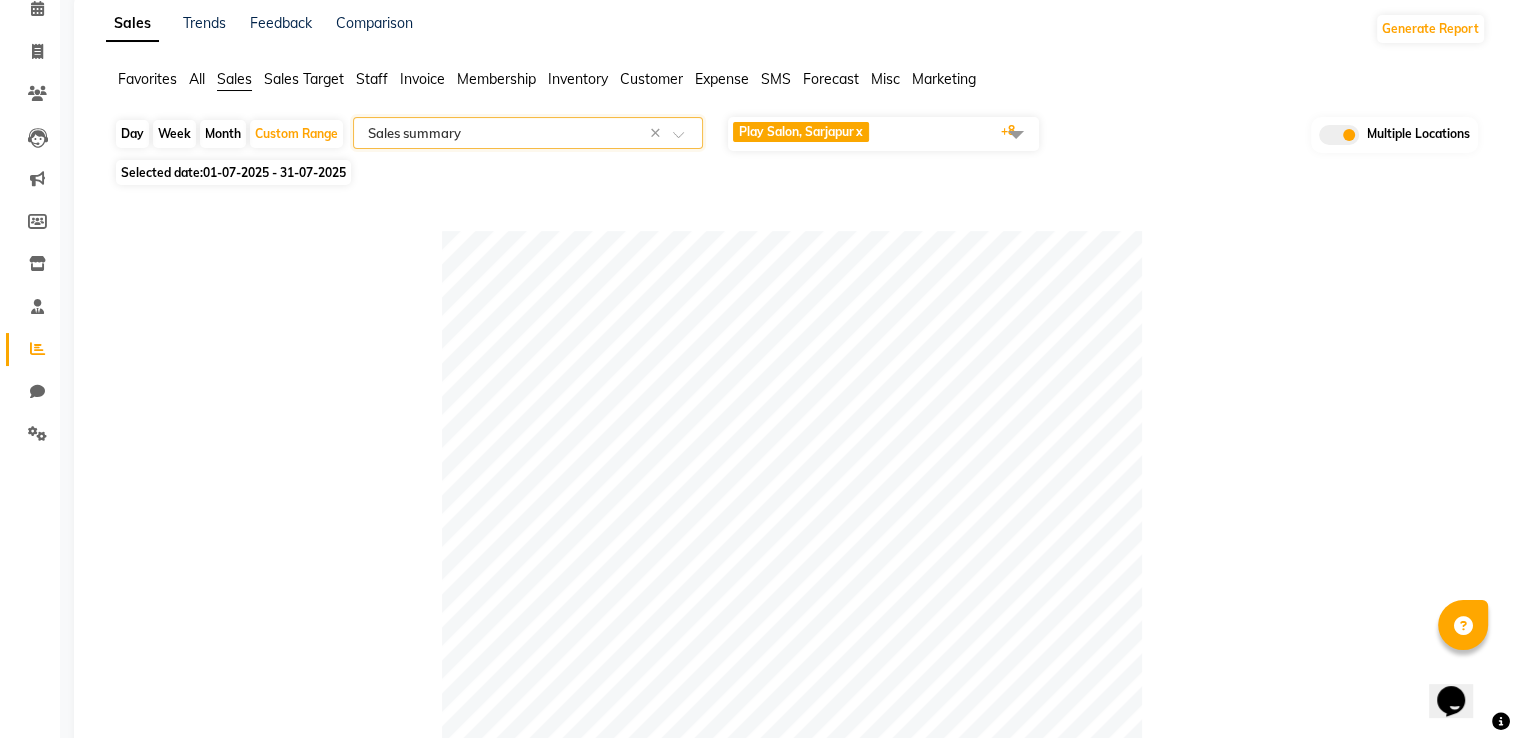 scroll, scrollTop: 0, scrollLeft: 0, axis: both 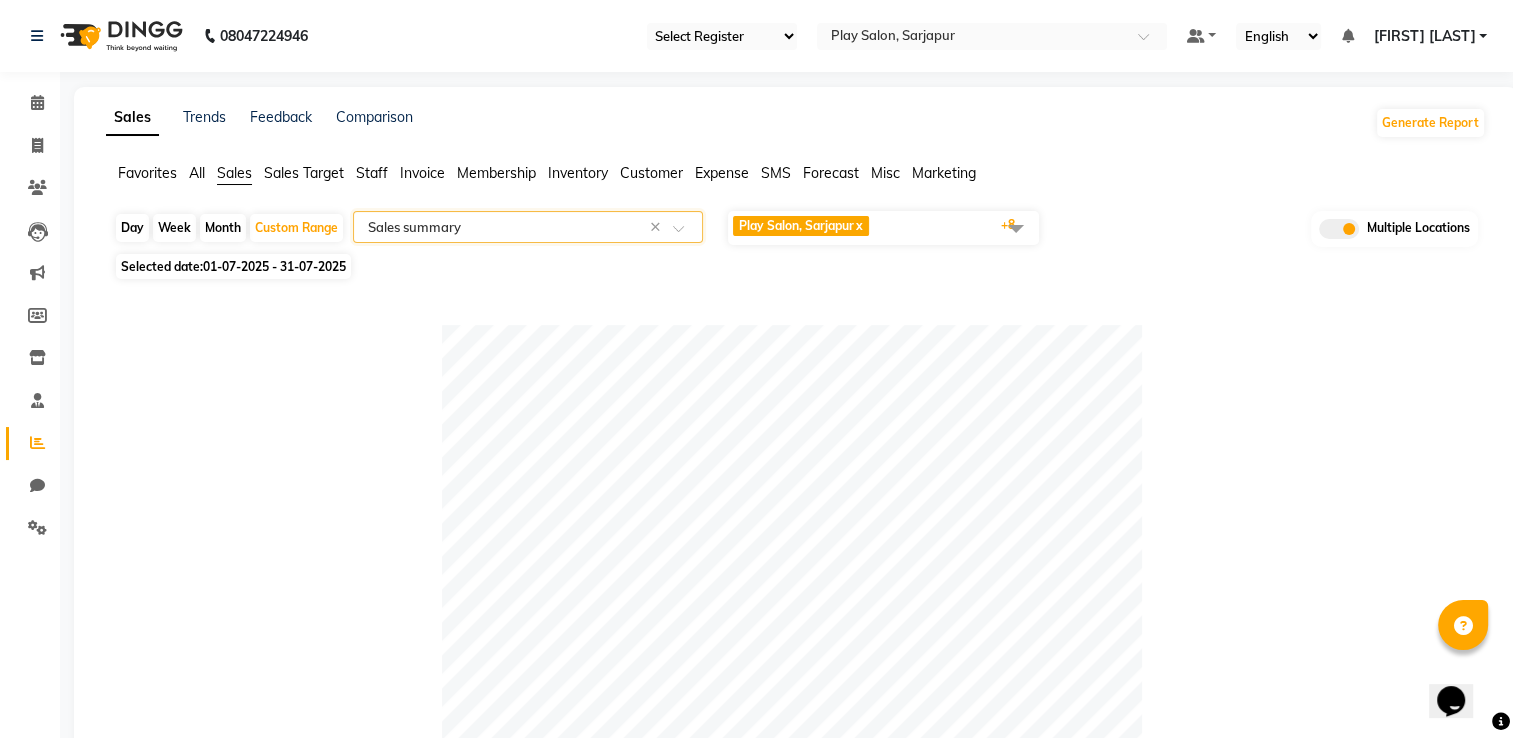 click on "Sales Target" 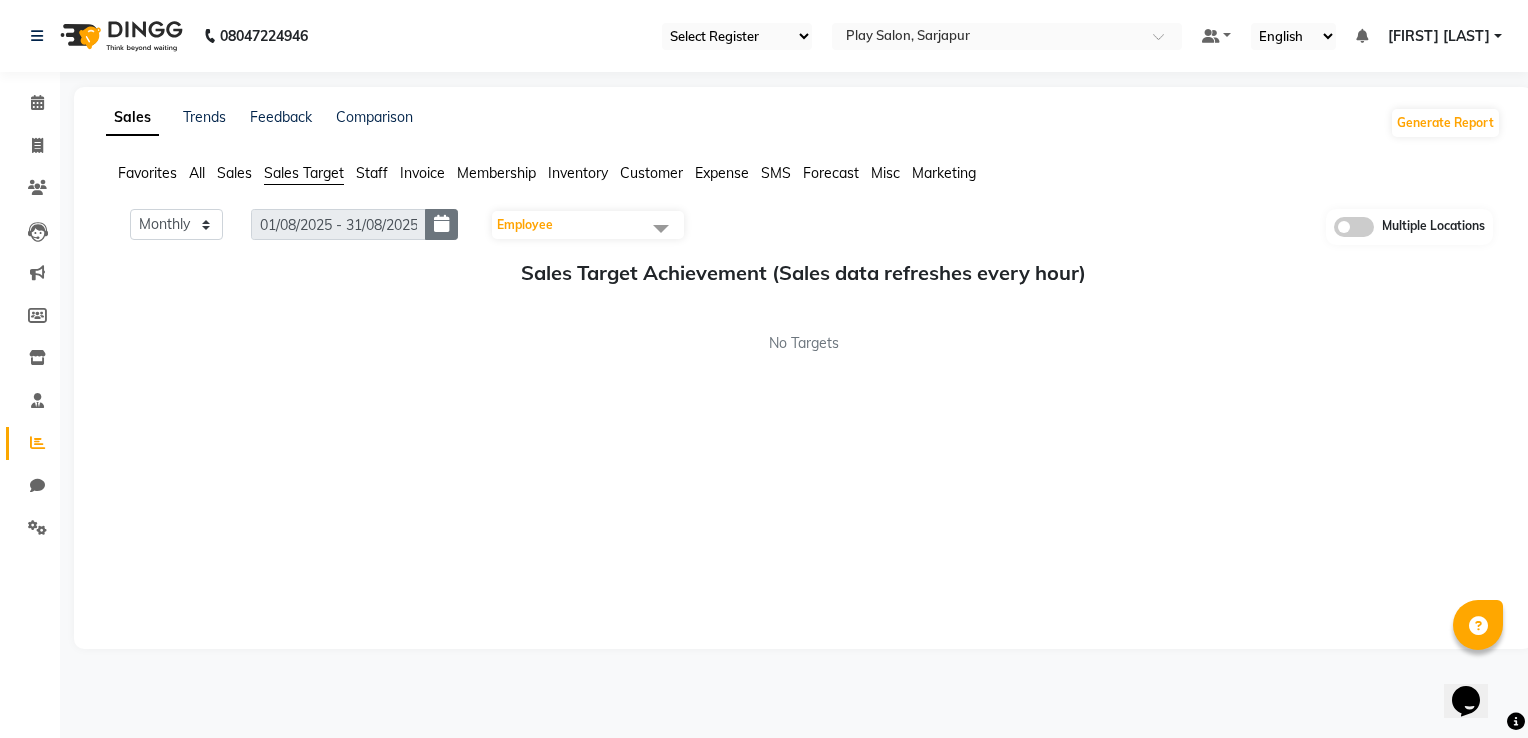 click 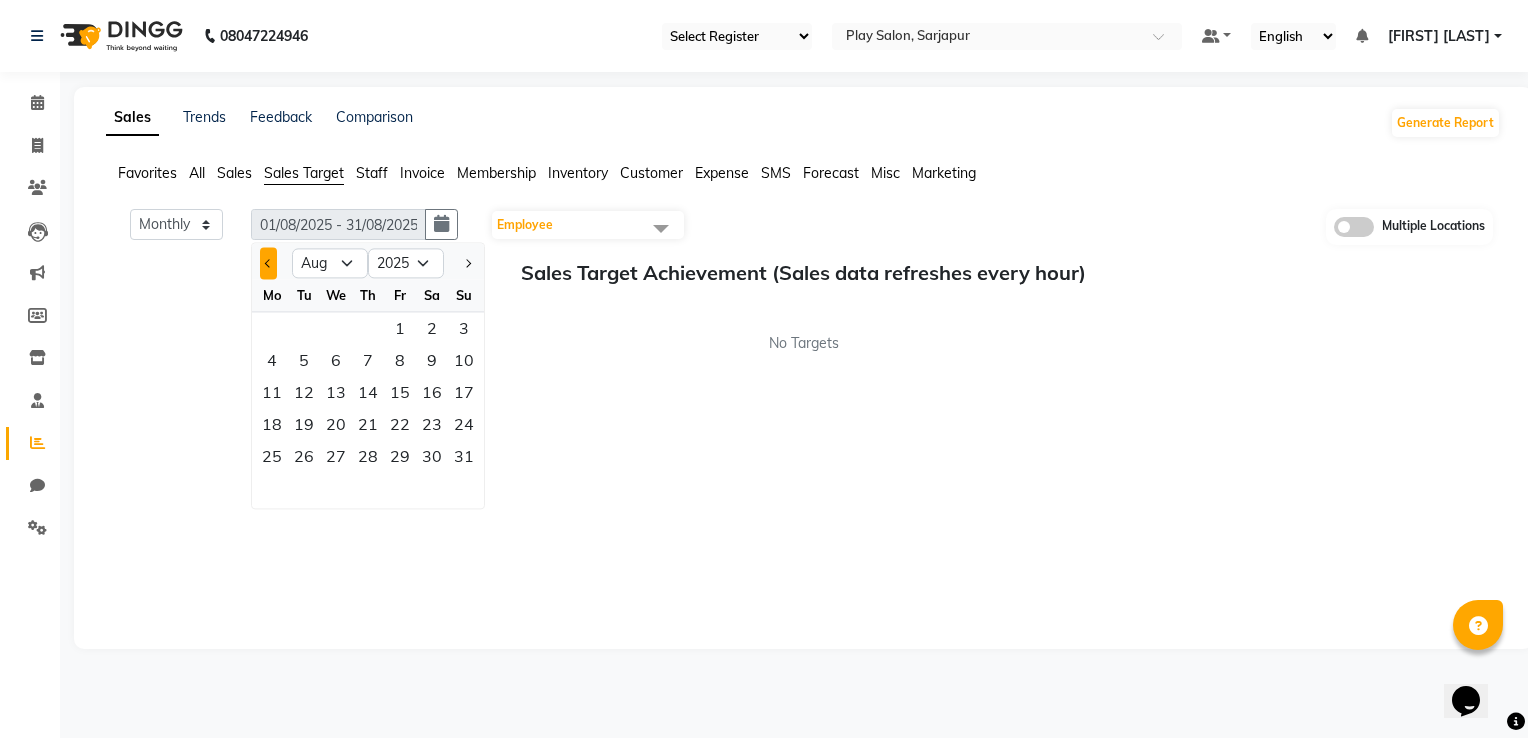 click 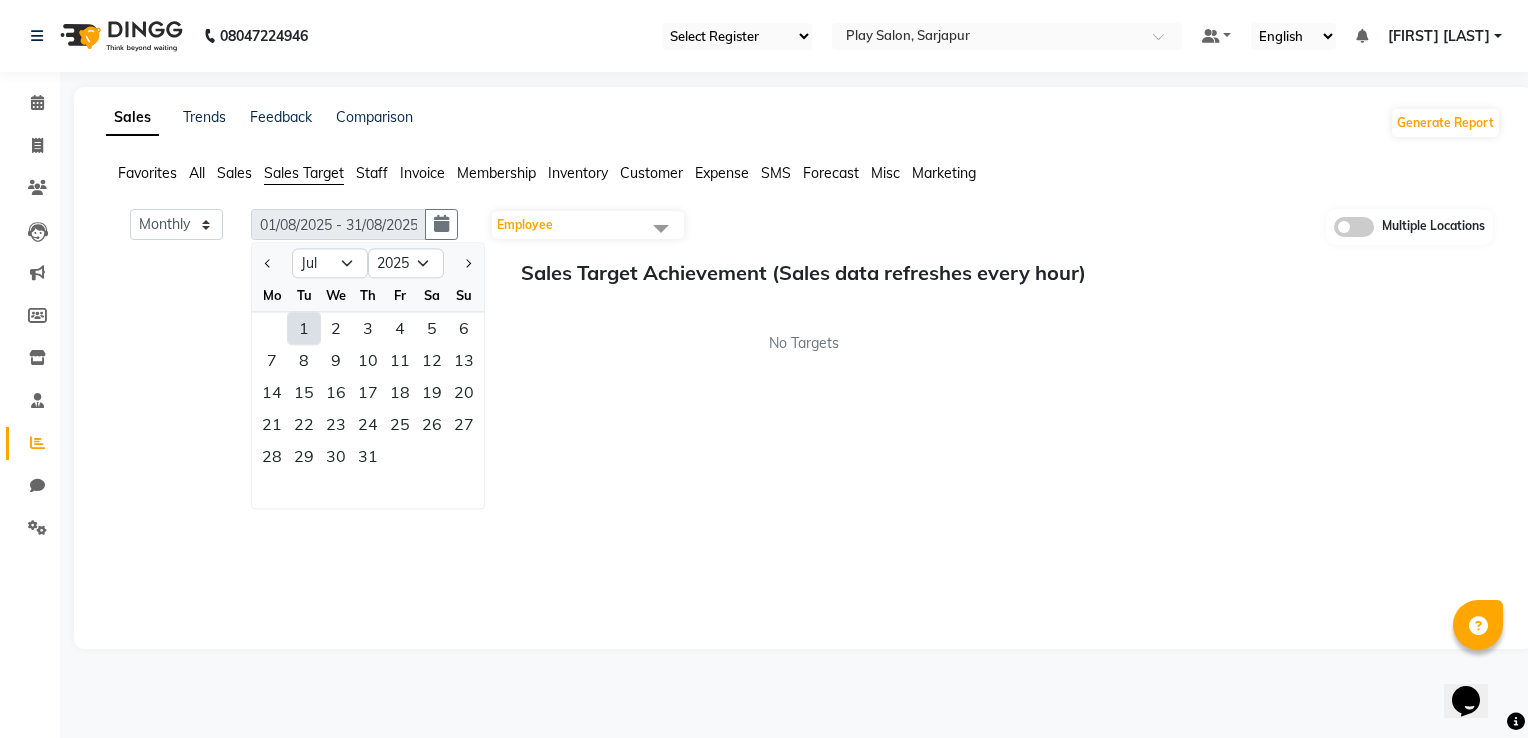 click on "1" 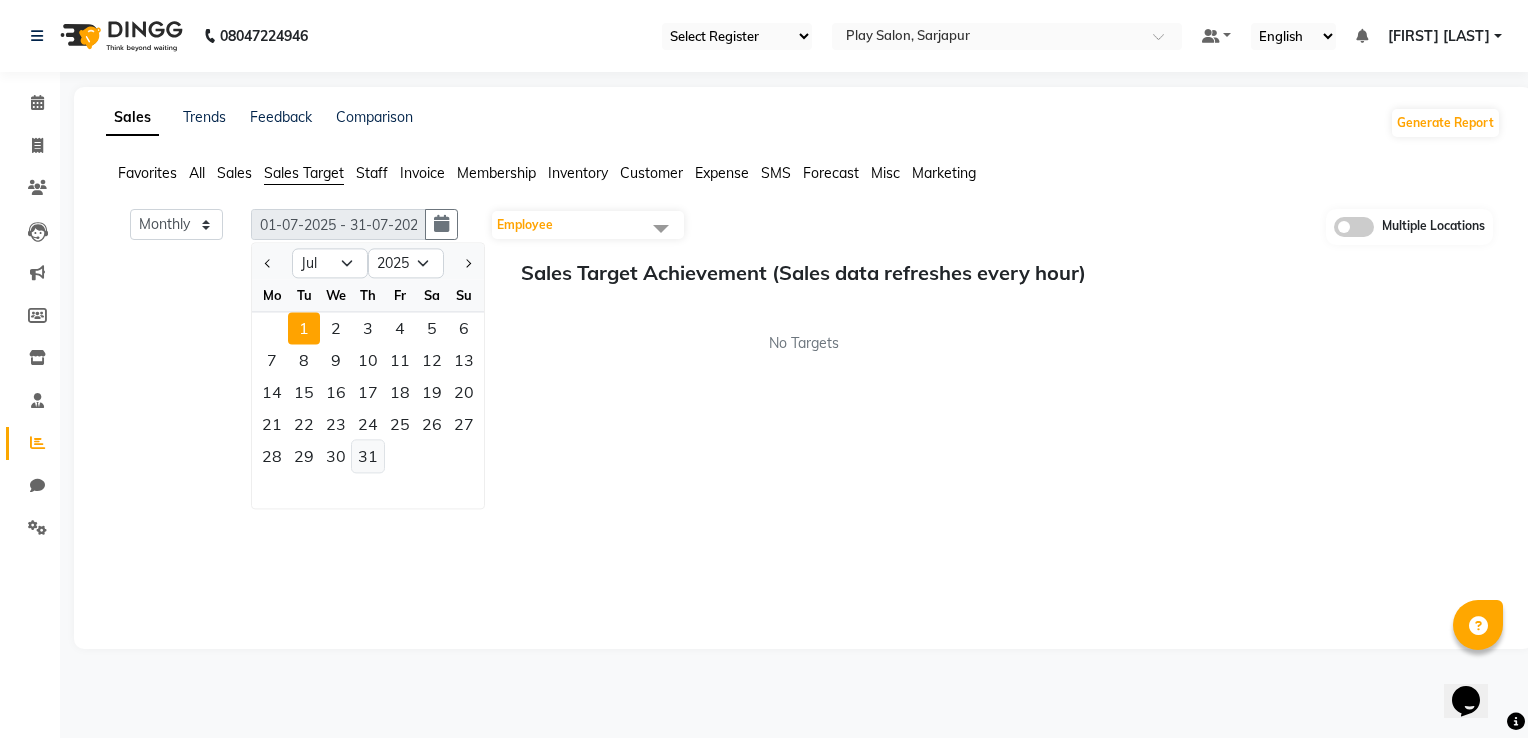 click on "31" 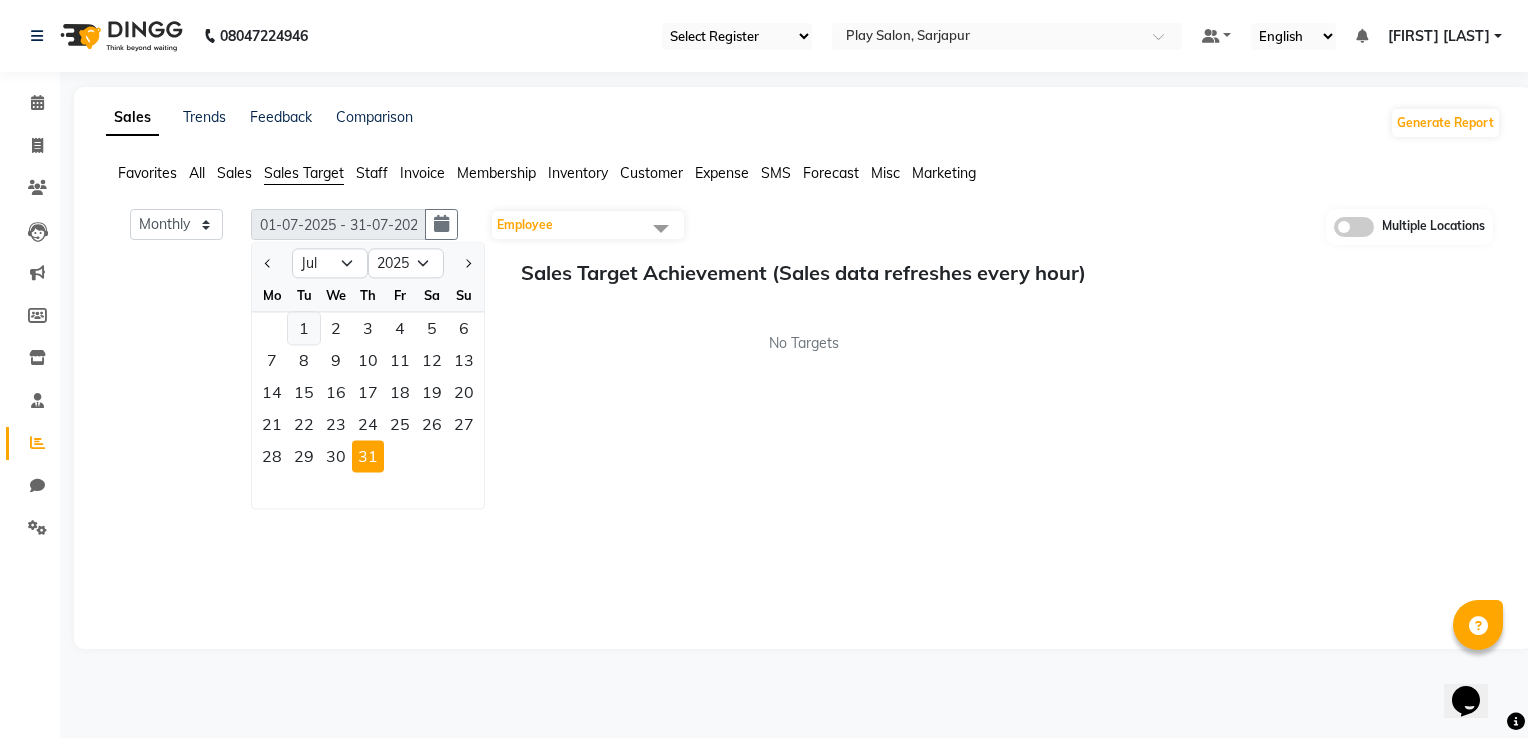 click on "1" 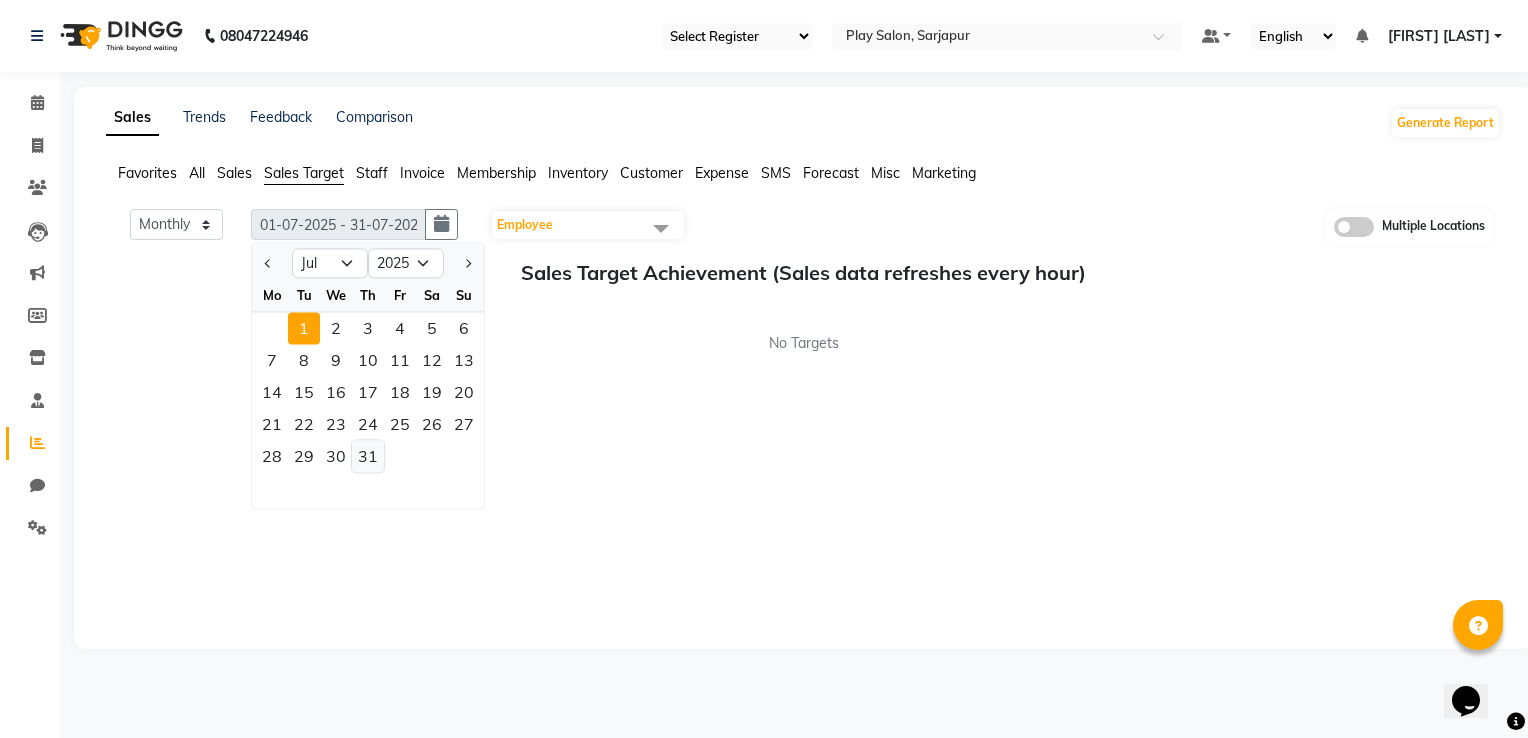 click on "31" 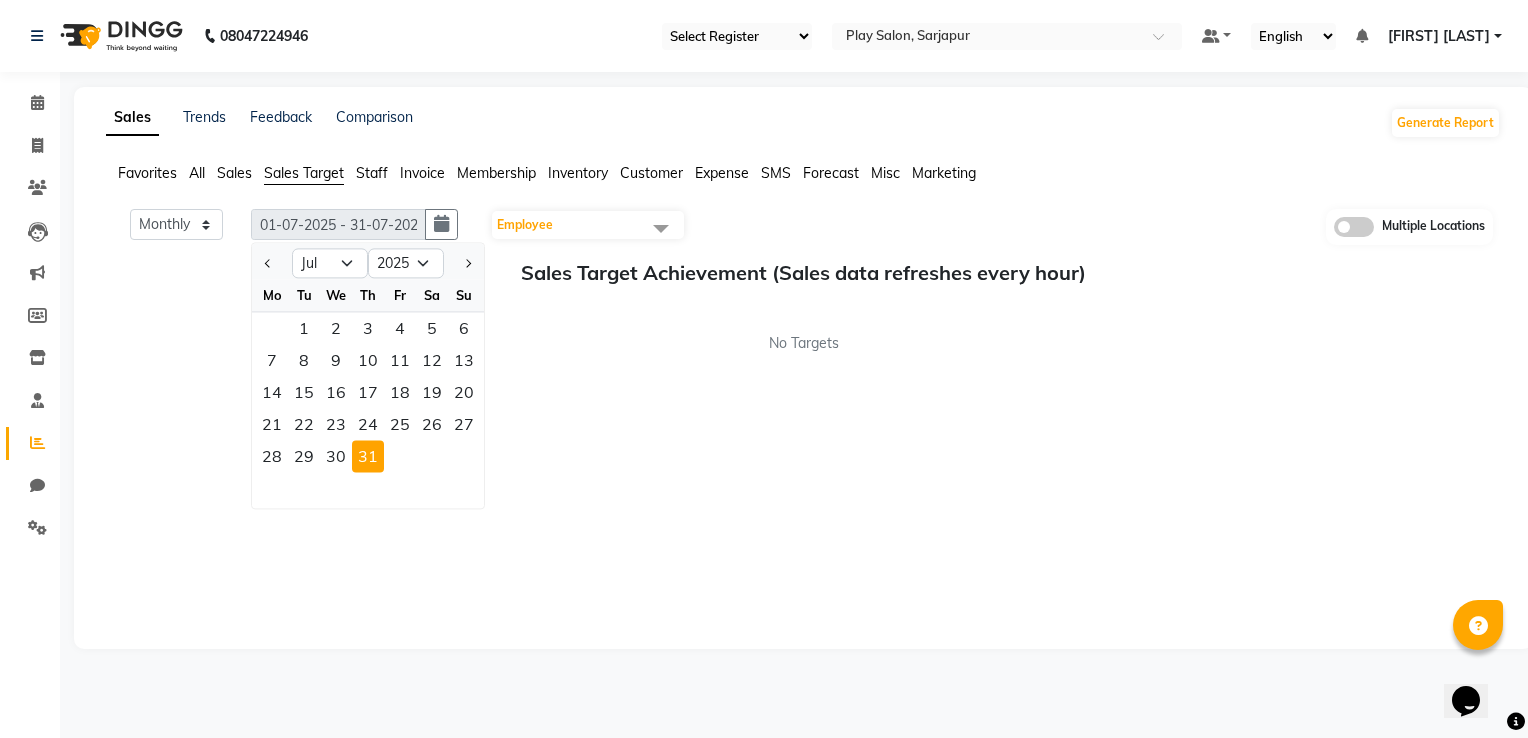 click on "Sales Target" 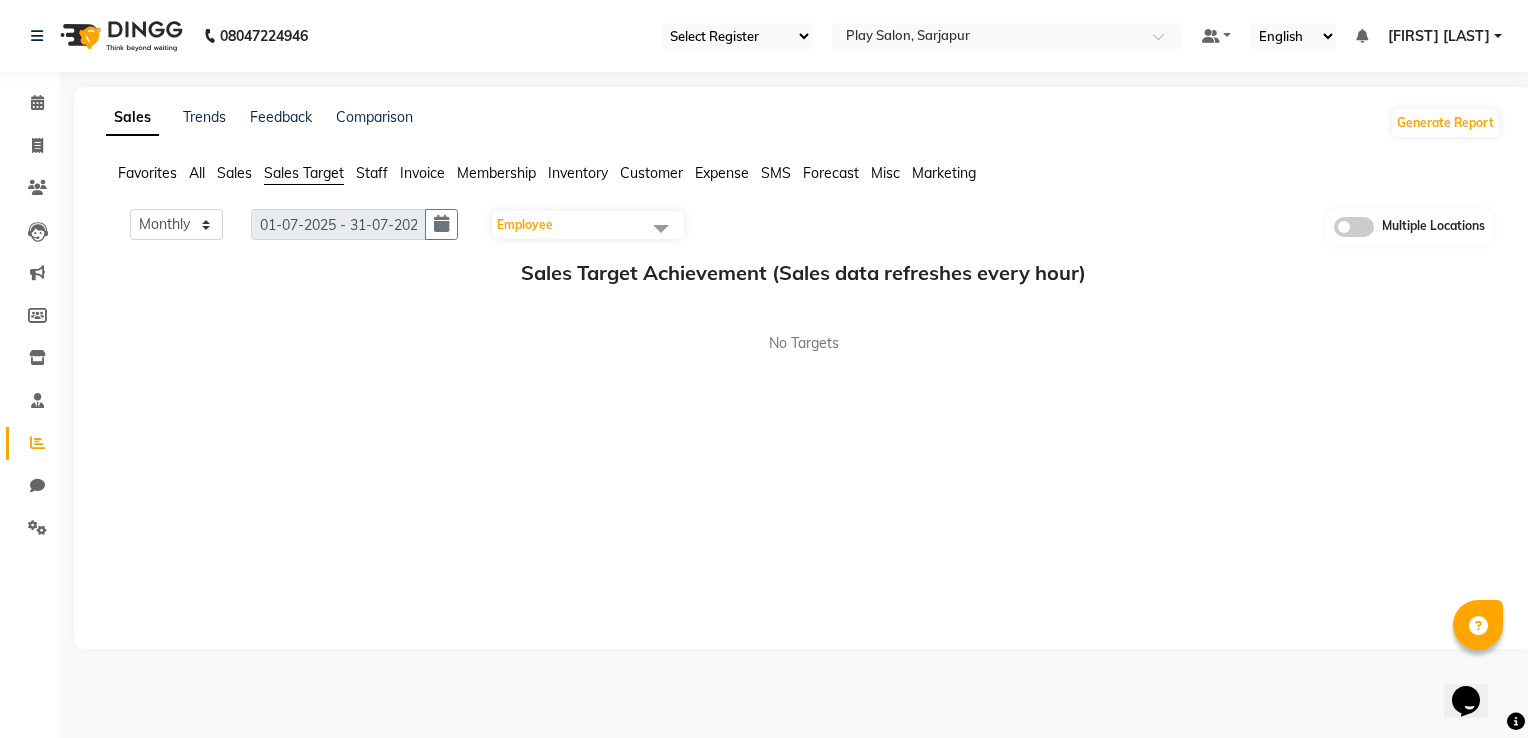 click on "Employee" 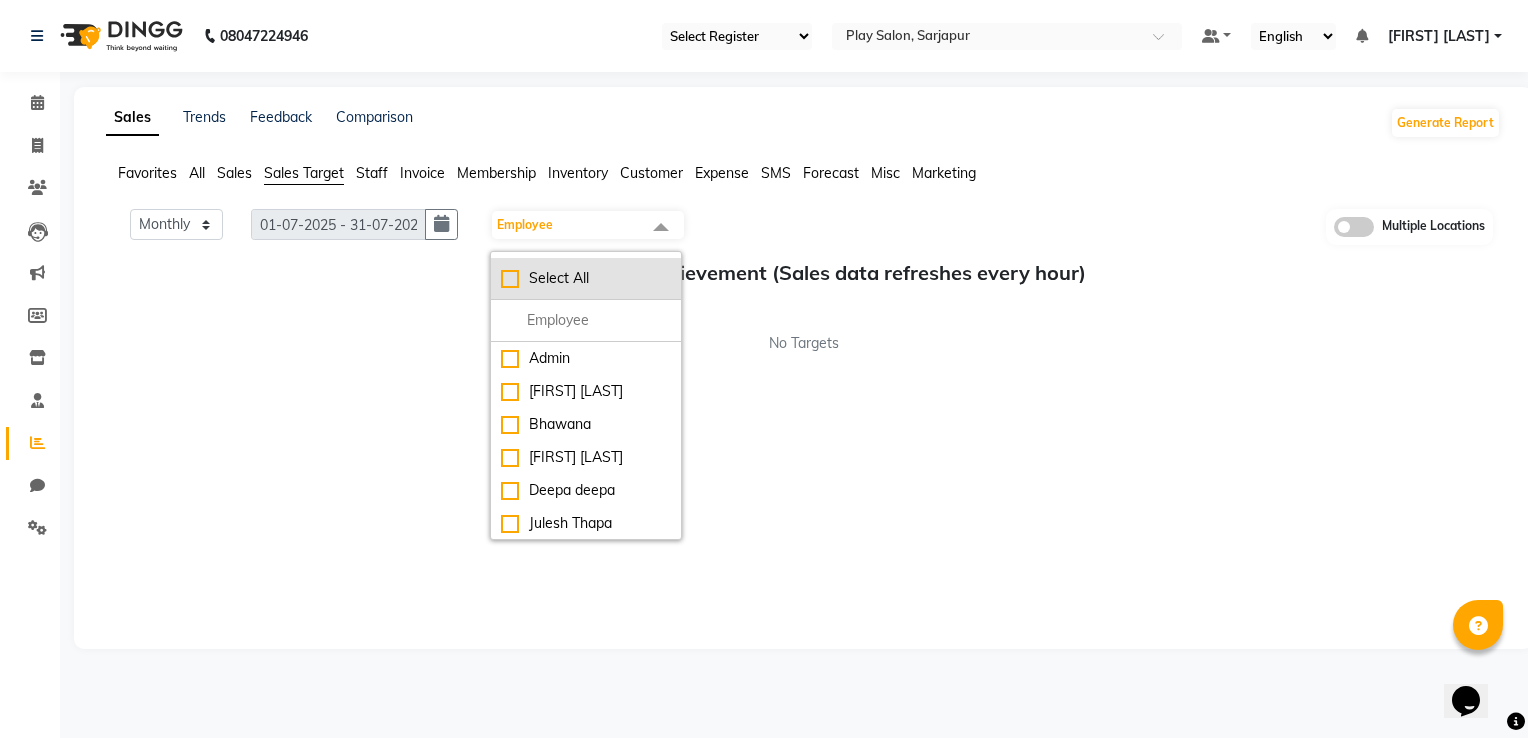 click on "Select All" 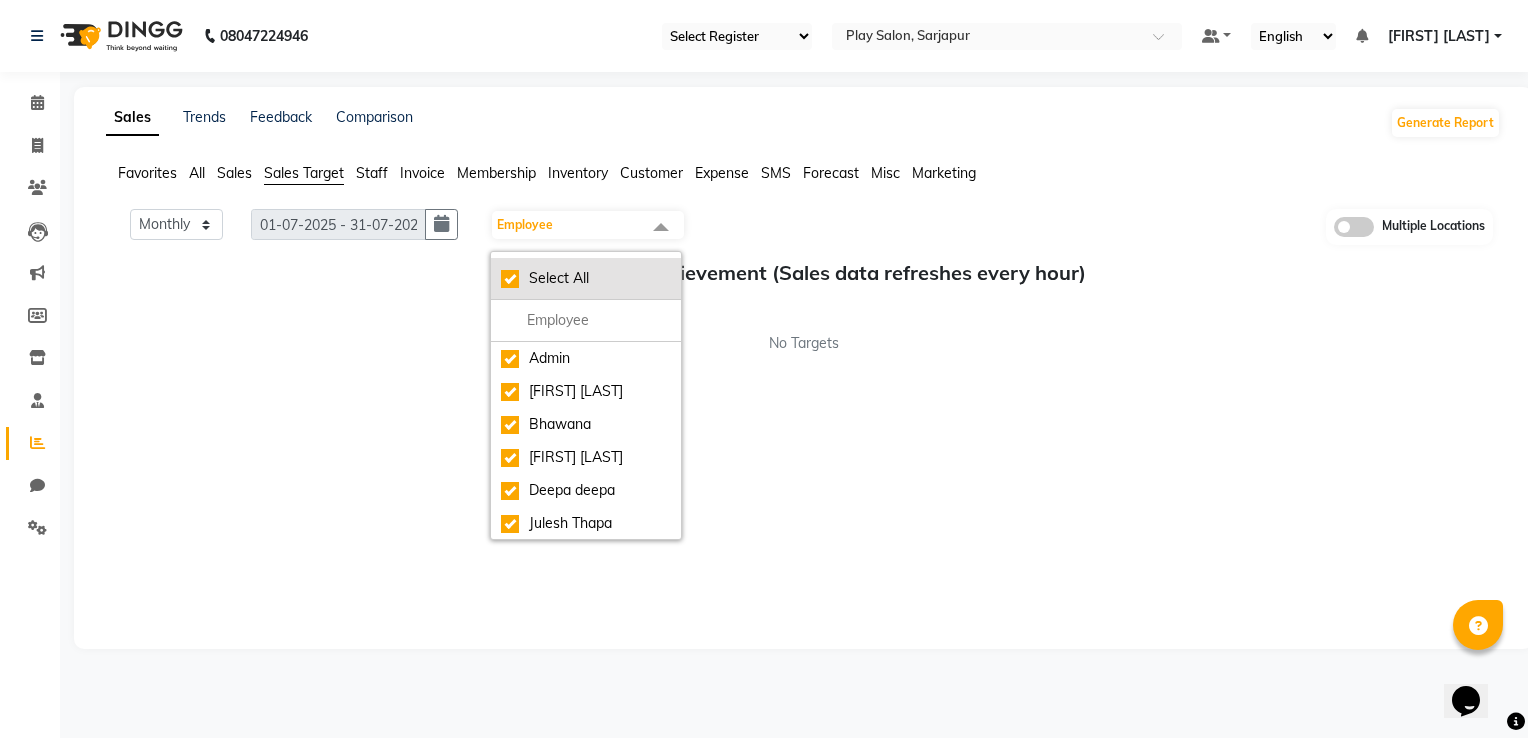 checkbox on "true" 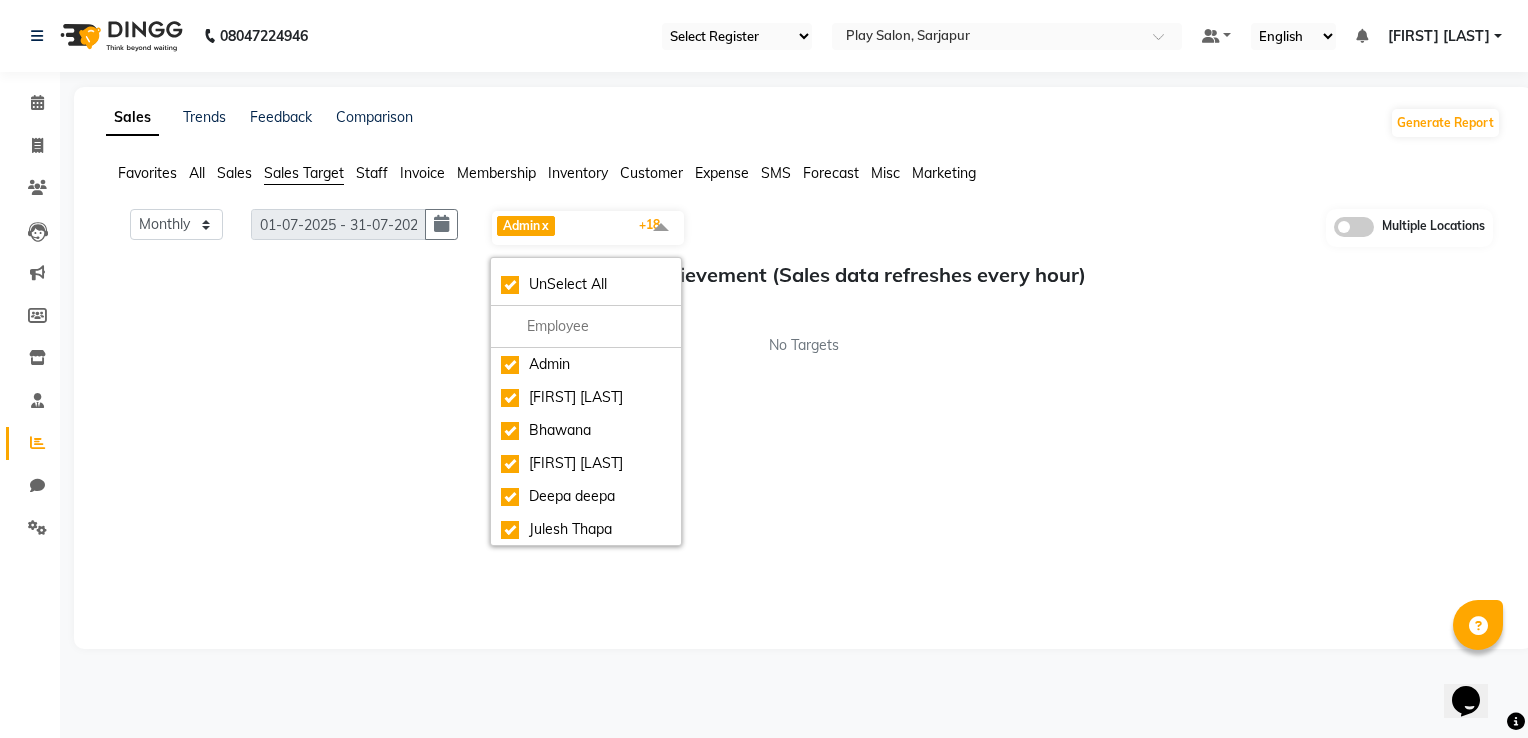 click on "Sales Target Achievement (Sales data refreshes every hour) No Targets" 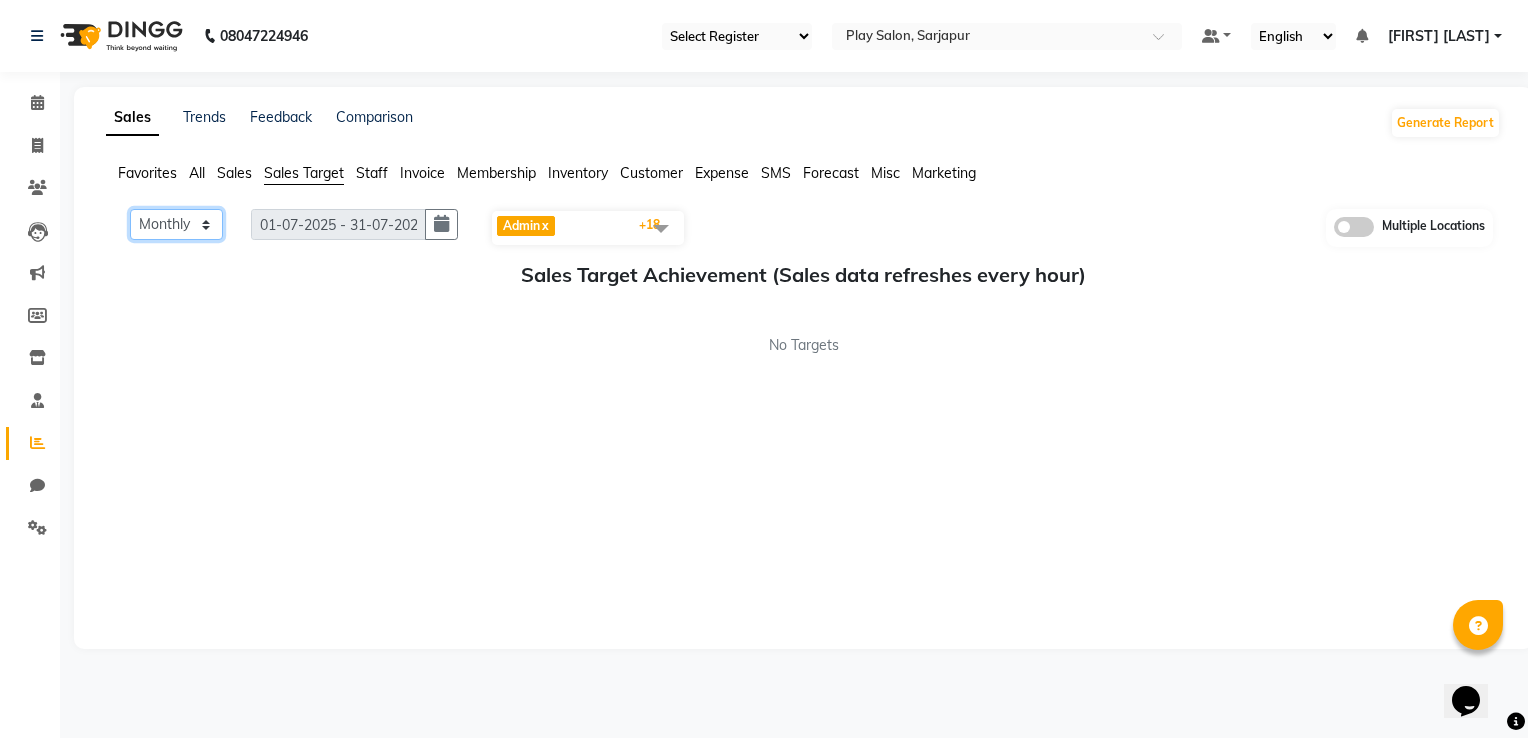 click on "Monthly Weekly" 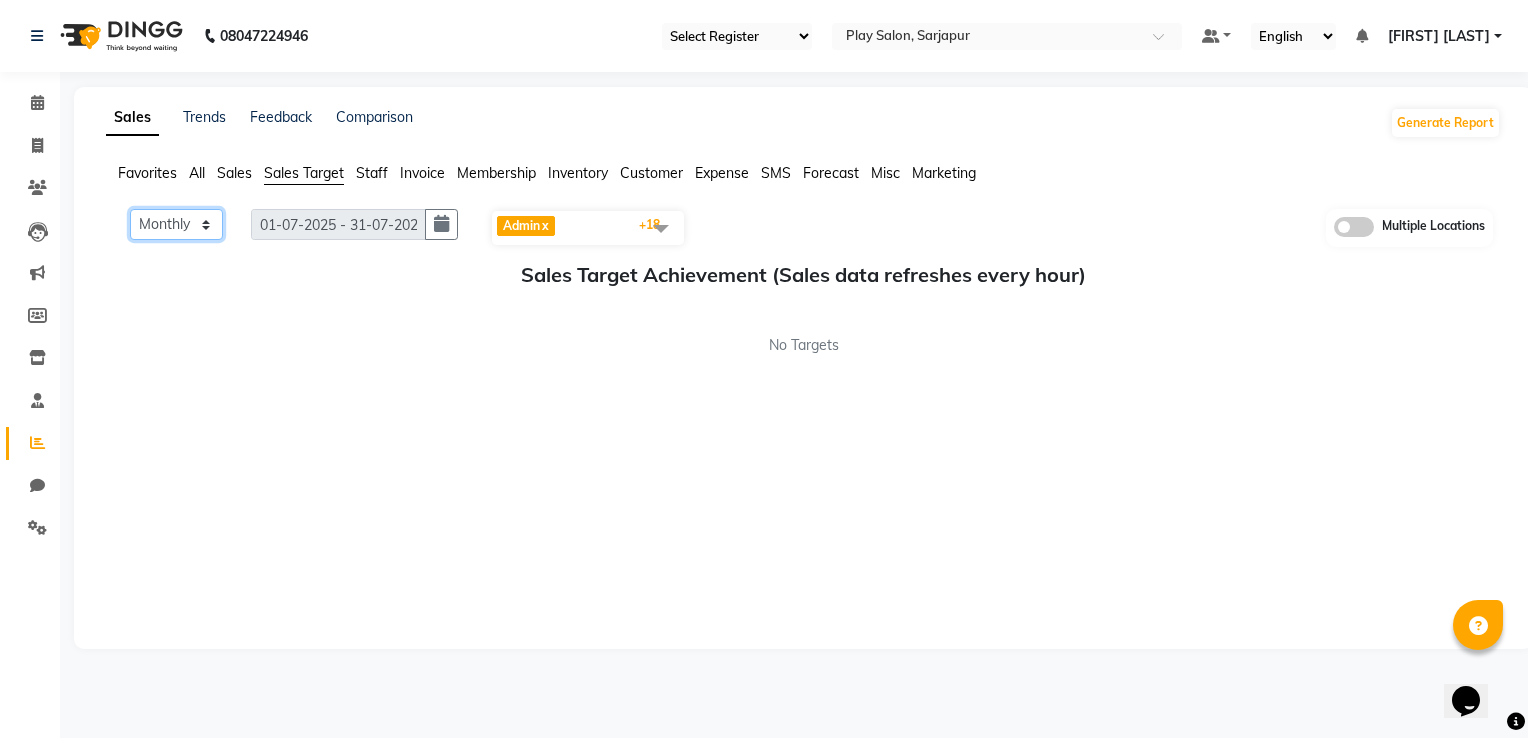 click on "Monthly Weekly" 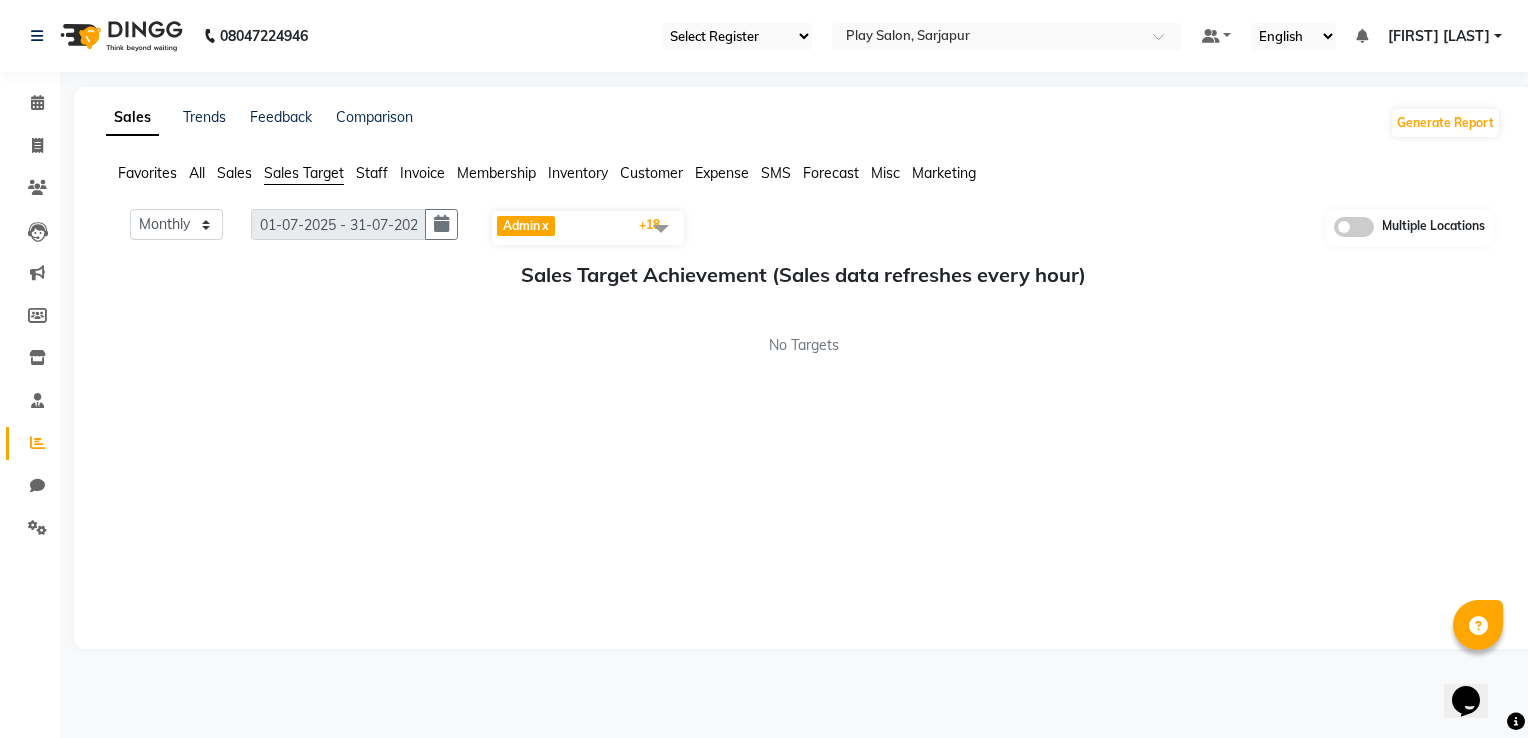 click on "Staff" 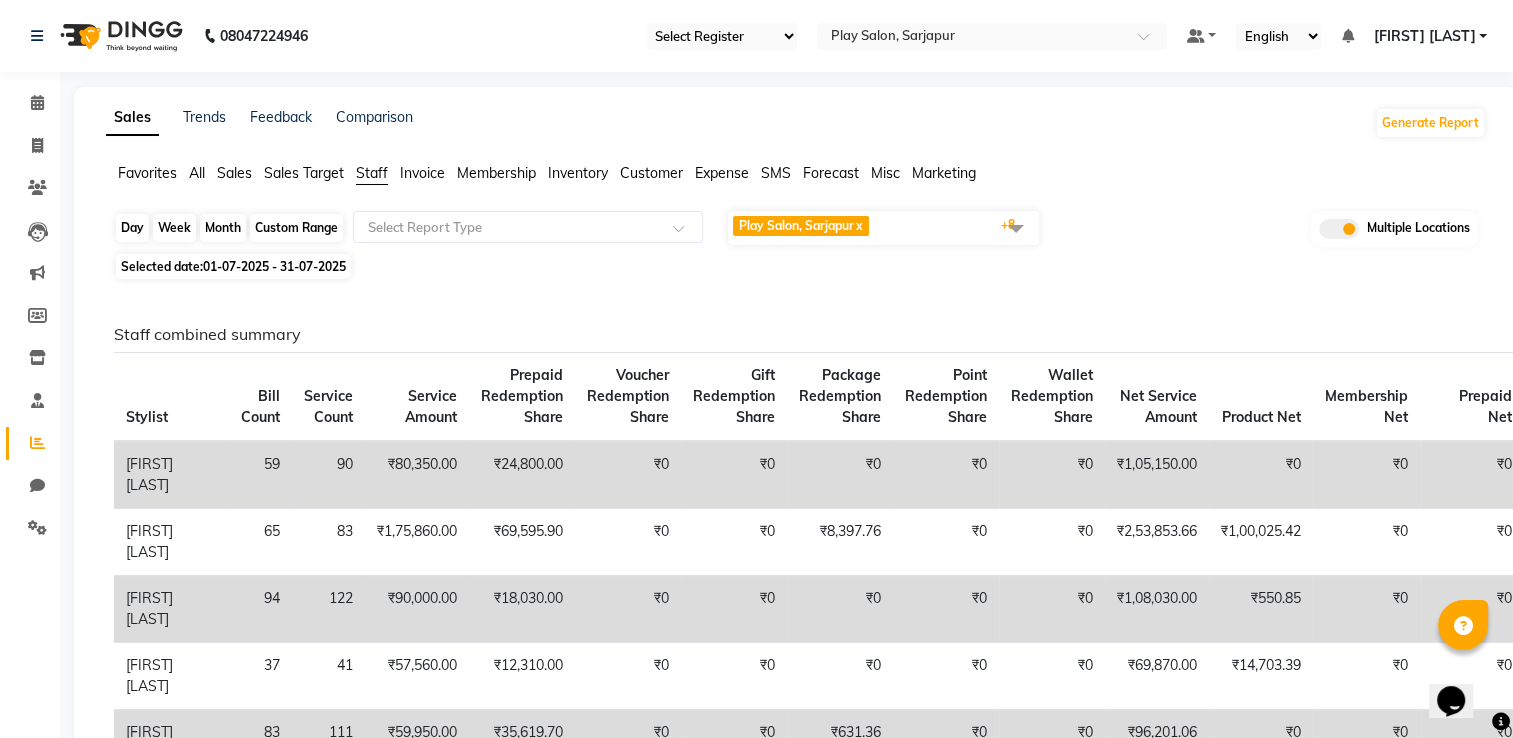 click on "Custom Range" 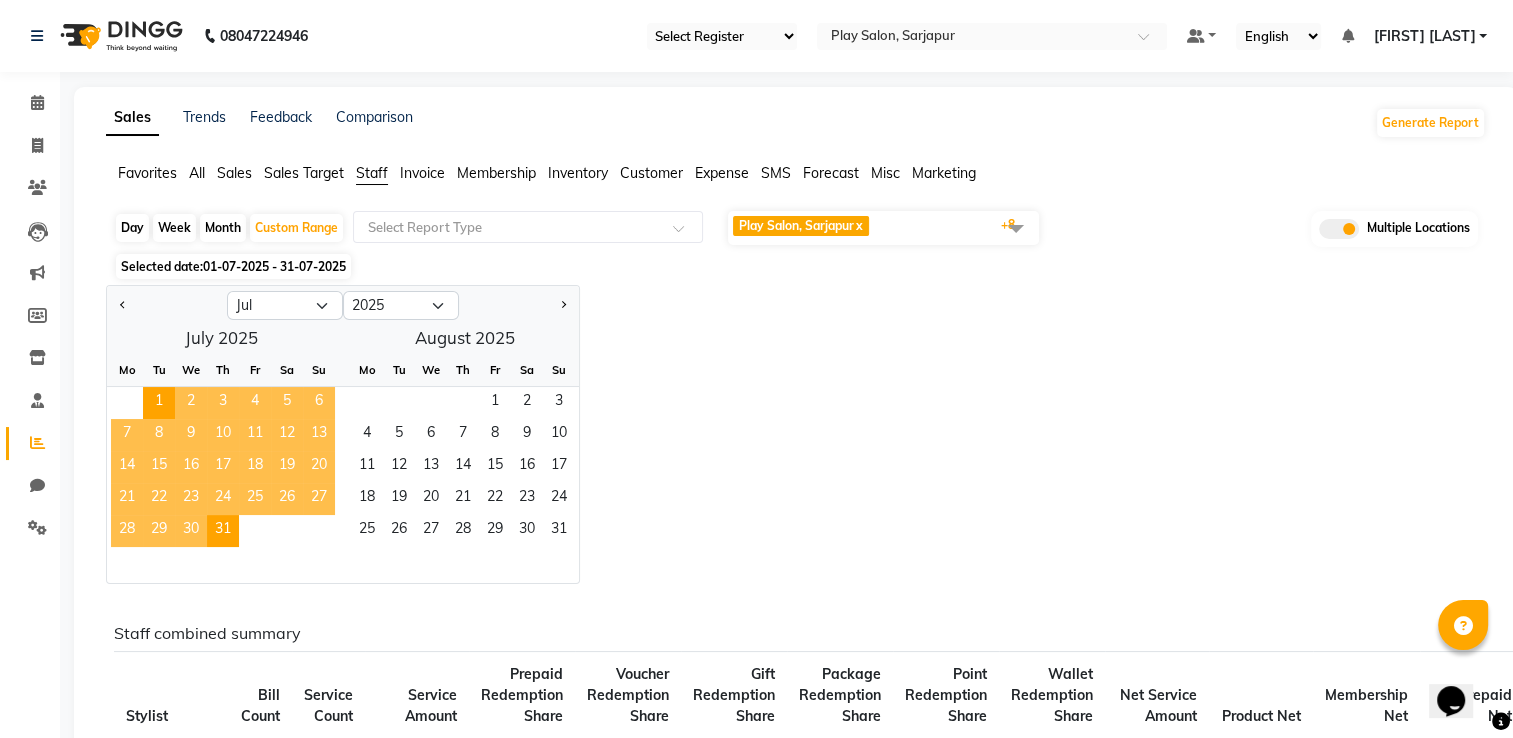 click on "Jan Feb Mar Apr May Jun Jul Aug Sep Oct Nov Dec 2015 2016 2017 2018 2019 2020 2021 2022 2023 2024 2025 2026 2027 2028 2029 2030 2031 2032 2033 2034 2035  July 2025  Mo Tu We Th Fr Sa Su  1   2   3   4   5   6   7   8   9   10   11   12   13   14   15   16   17   18   19   20   21   22   23   24   25   26   27   28   29   30   31   August 2025  Mo Tu We Th Fr Sa Su  1   2   3   4   5   6   7   8   9   10   11   12   13   14   15   16   17   18   19   20   21   22   23   24   25   26   27   28   29   30   31" 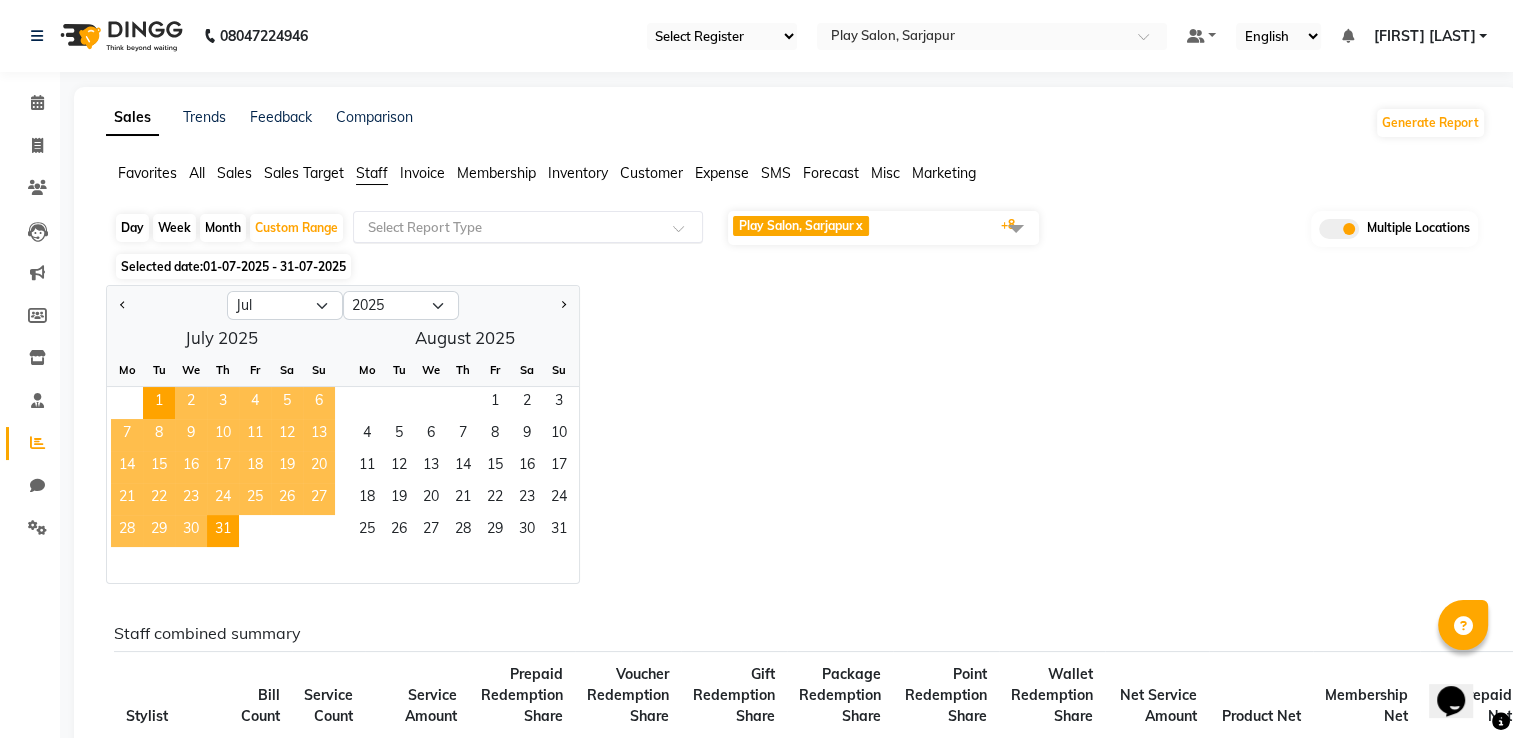 click 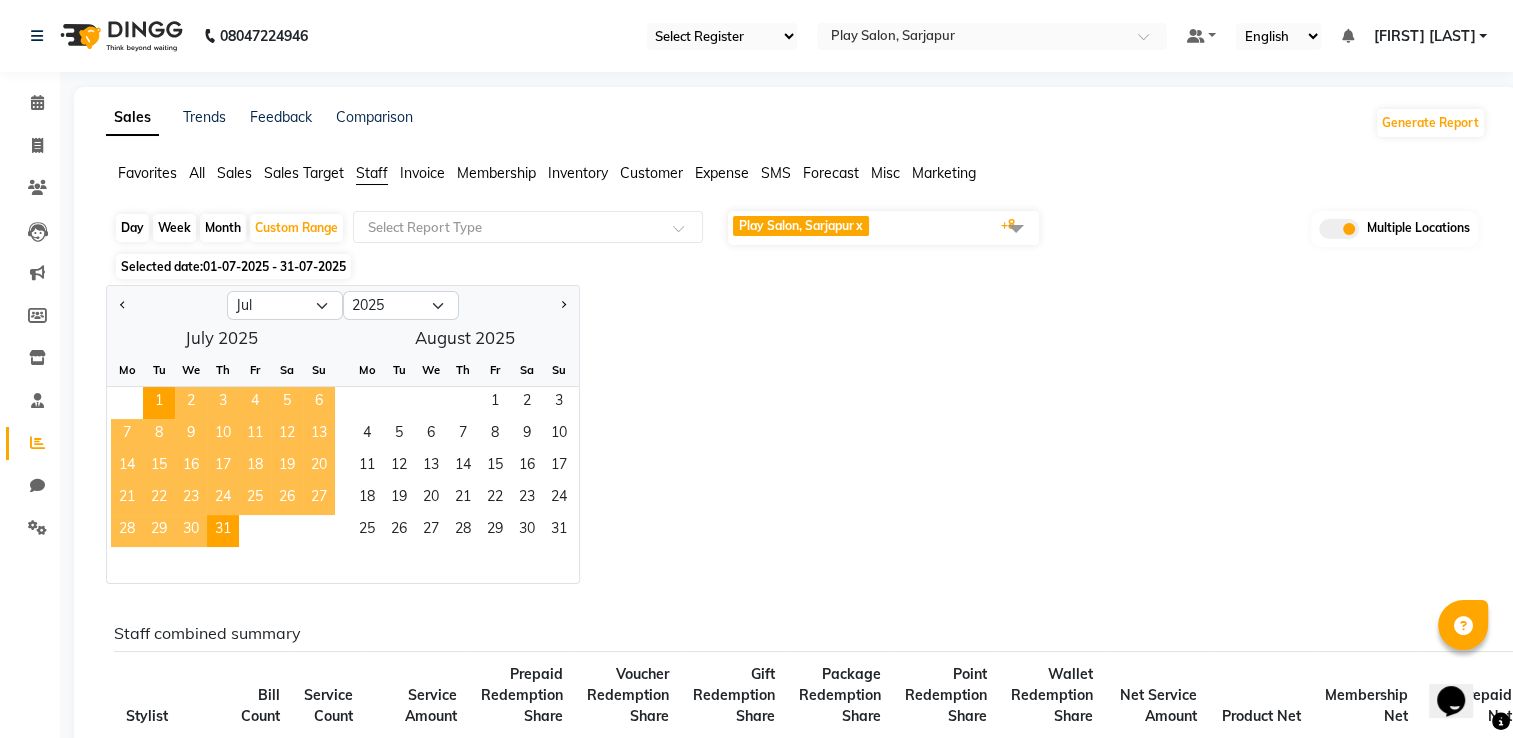 click on "Staff" 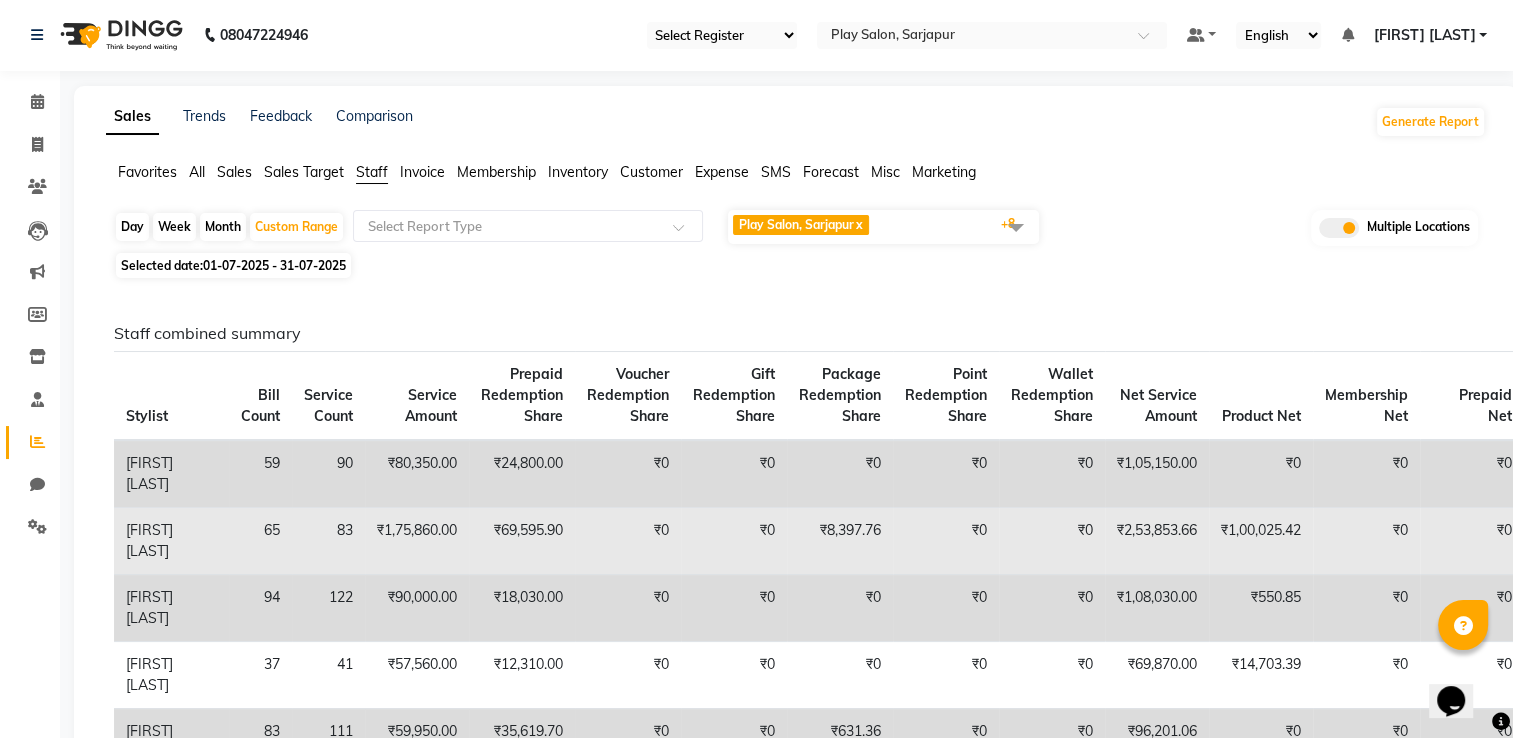scroll, scrollTop: 0, scrollLeft: 0, axis: both 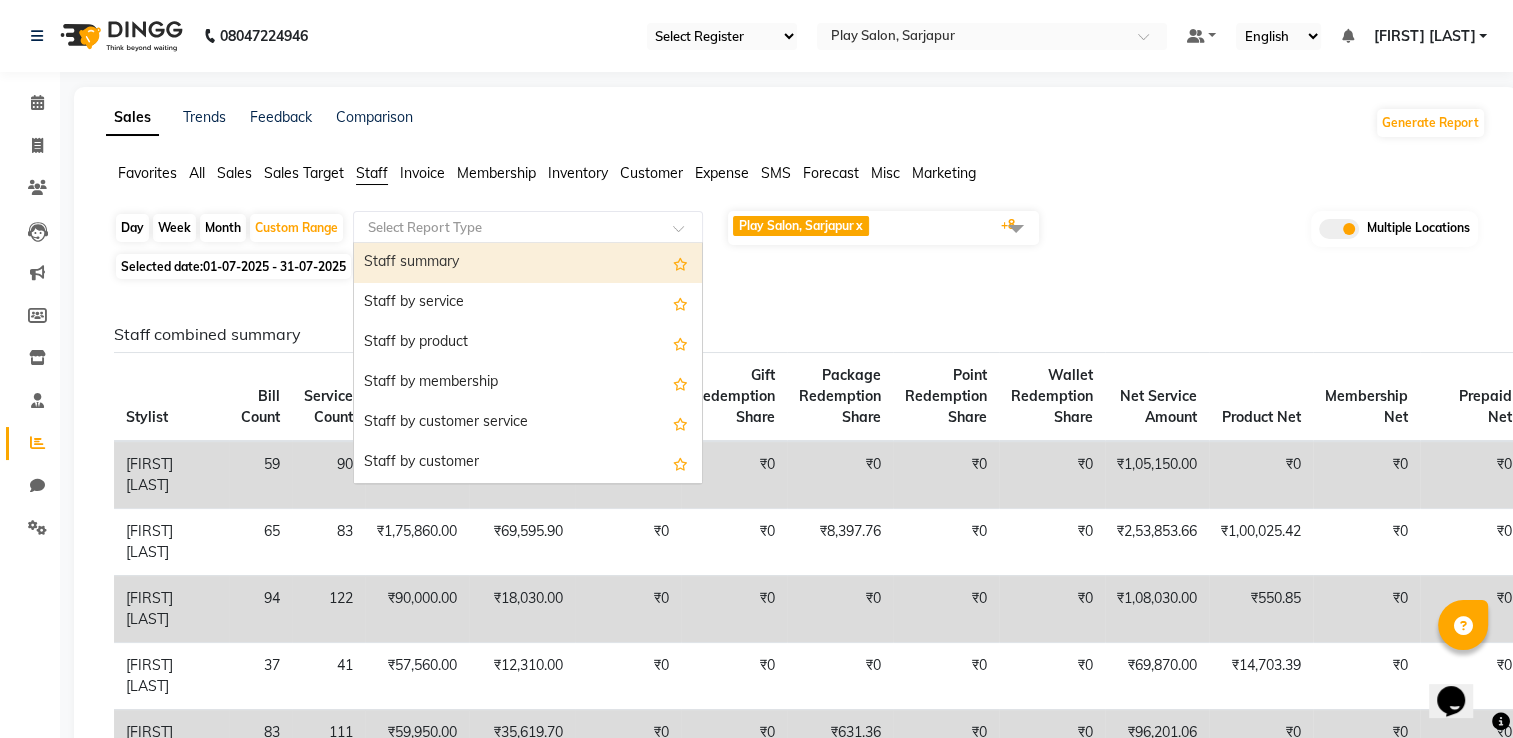 click 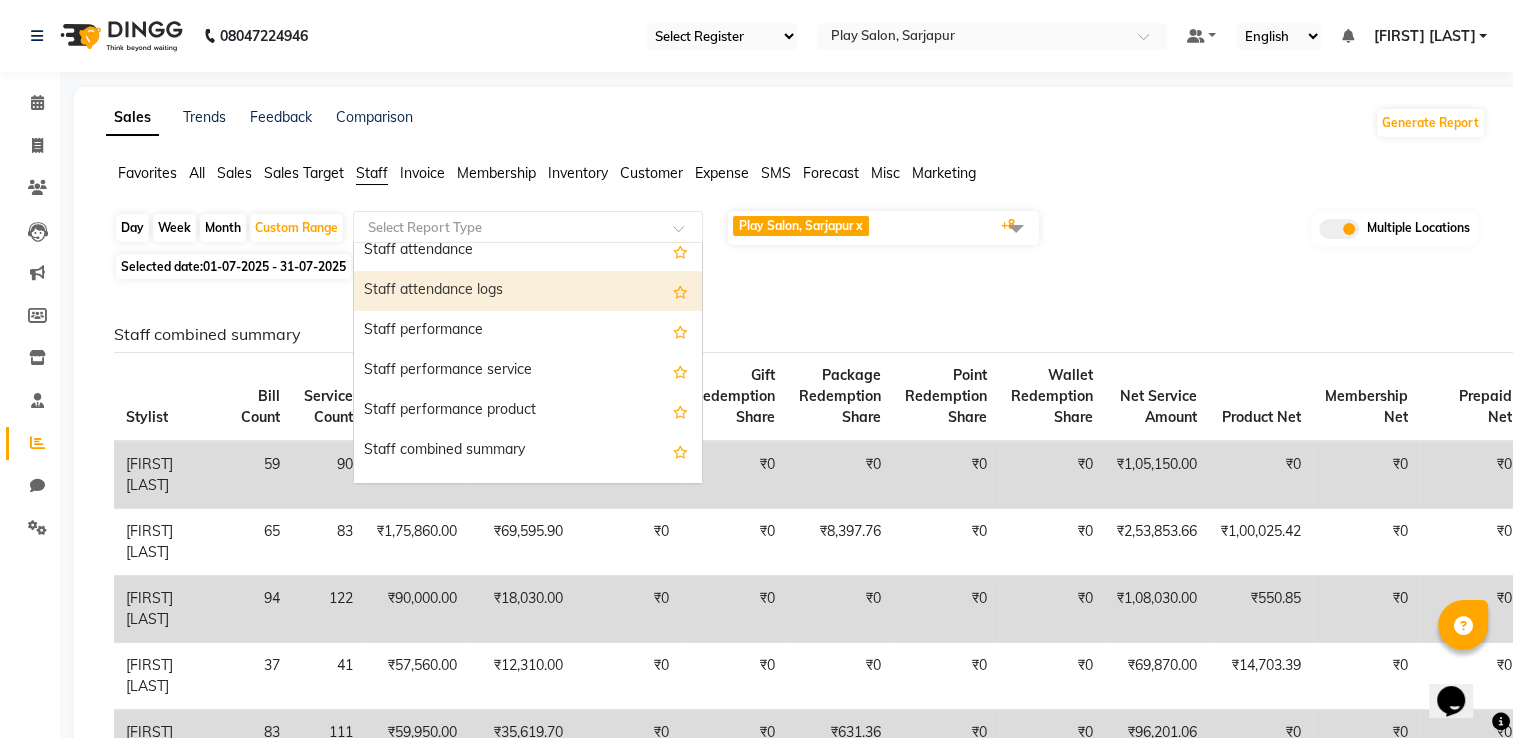 scroll, scrollTop: 300, scrollLeft: 0, axis: vertical 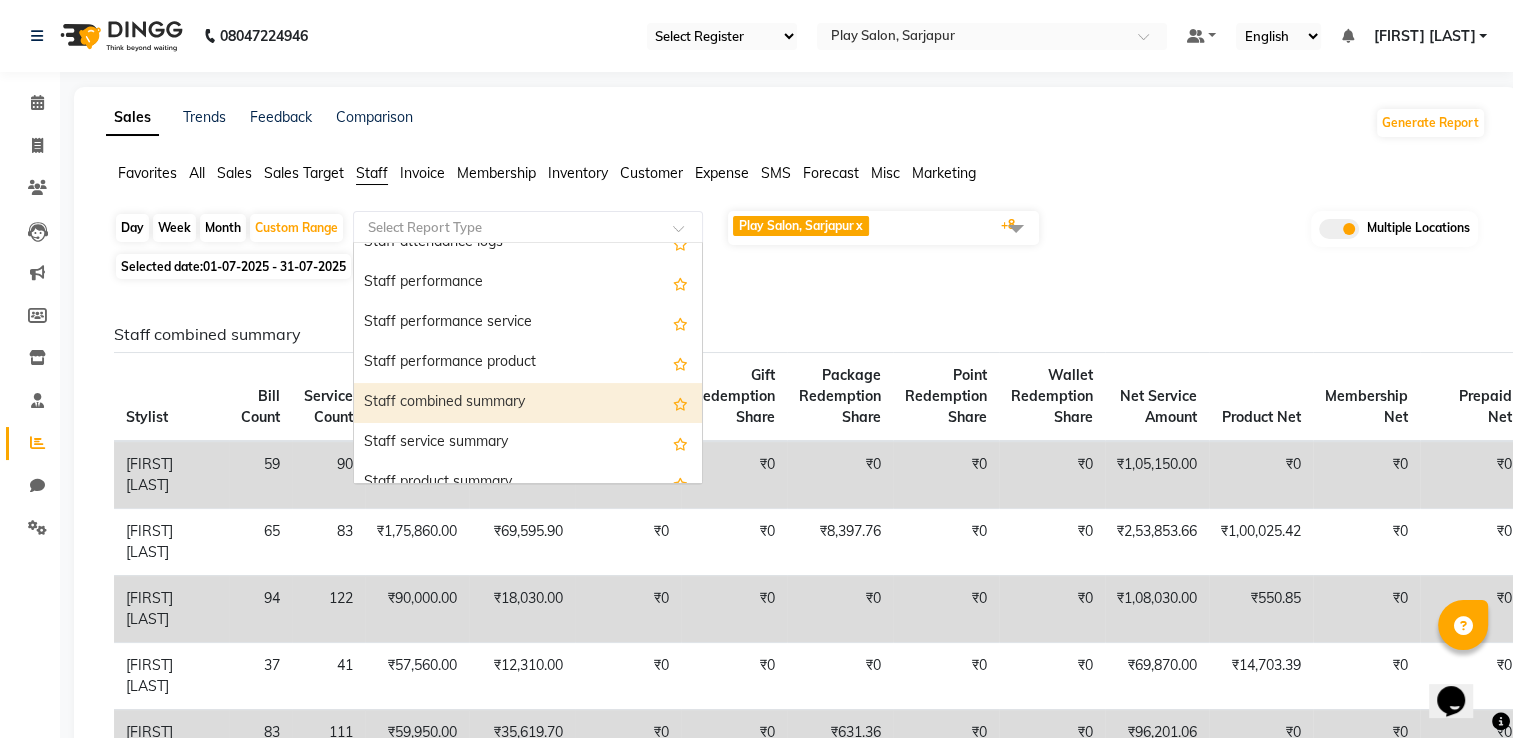click on "Staff combined summary" at bounding box center (528, 403) 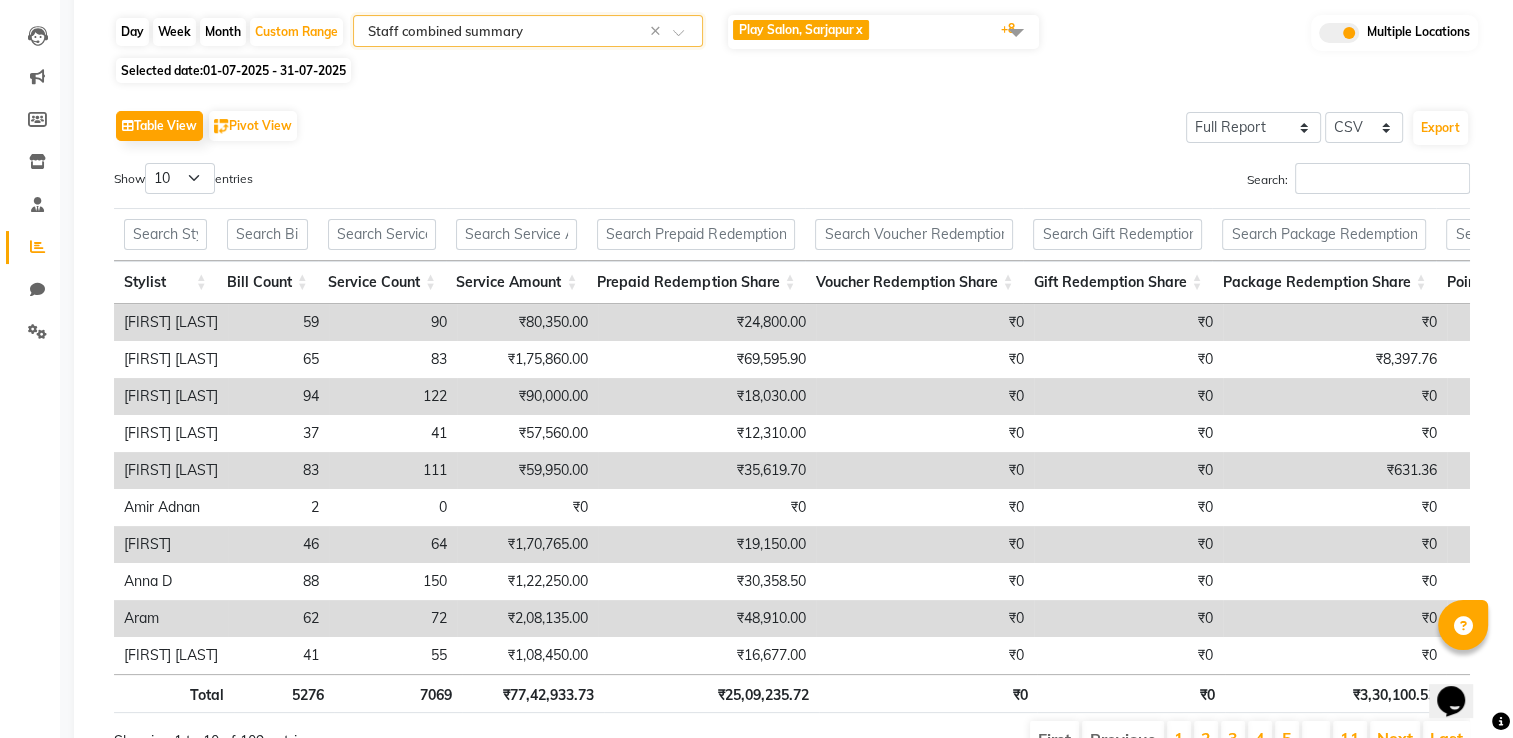 scroll, scrollTop: 310, scrollLeft: 0, axis: vertical 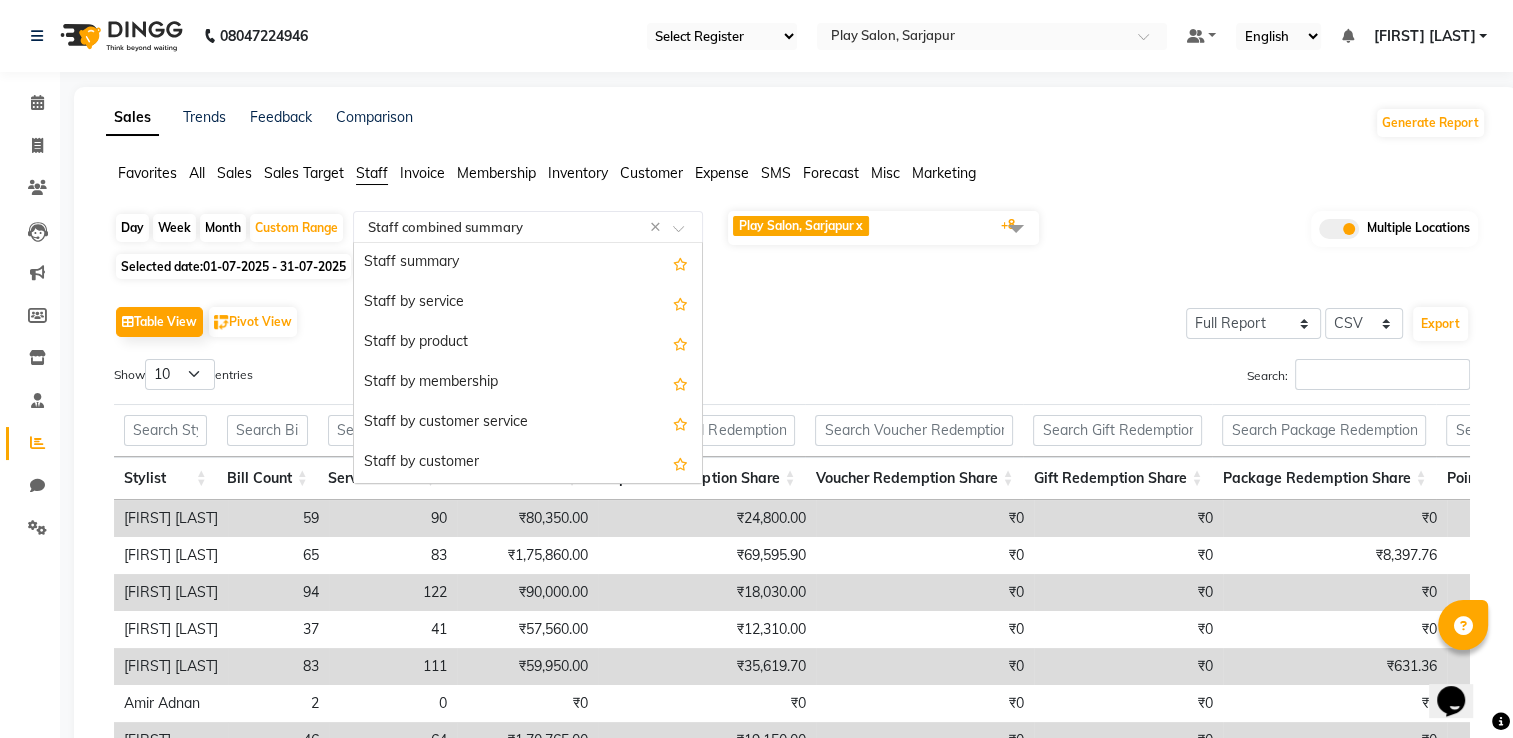 click 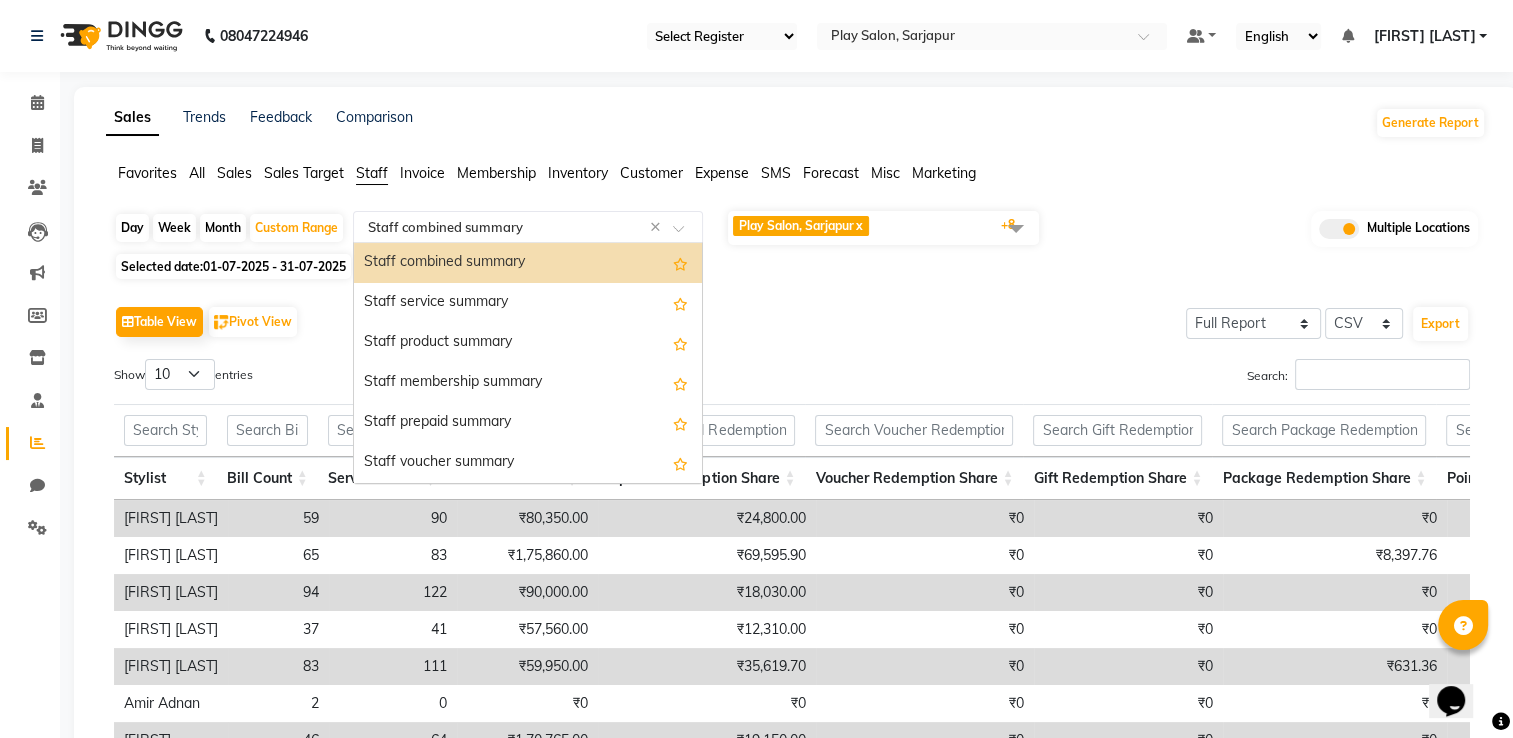 click on "Invoice" 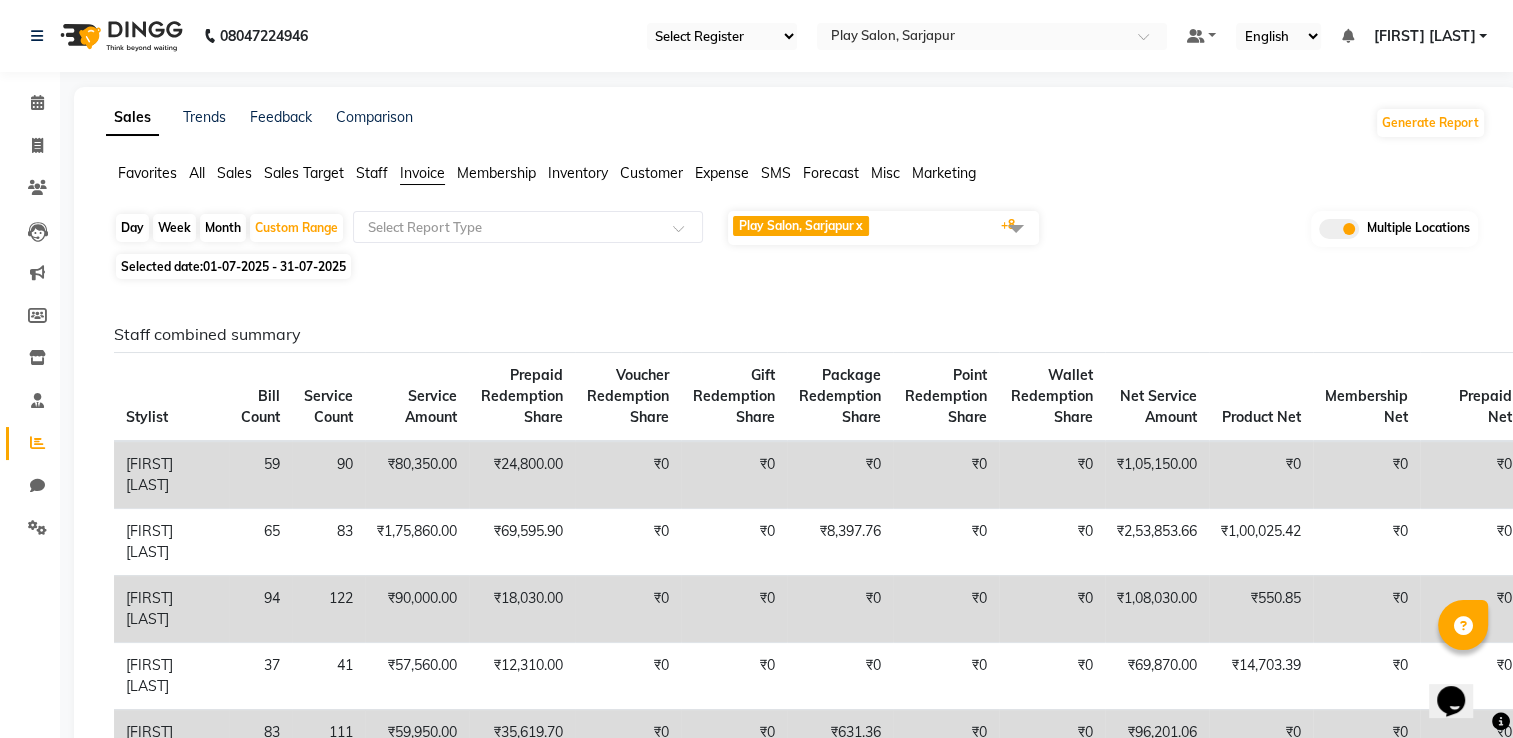 click on "Membership" 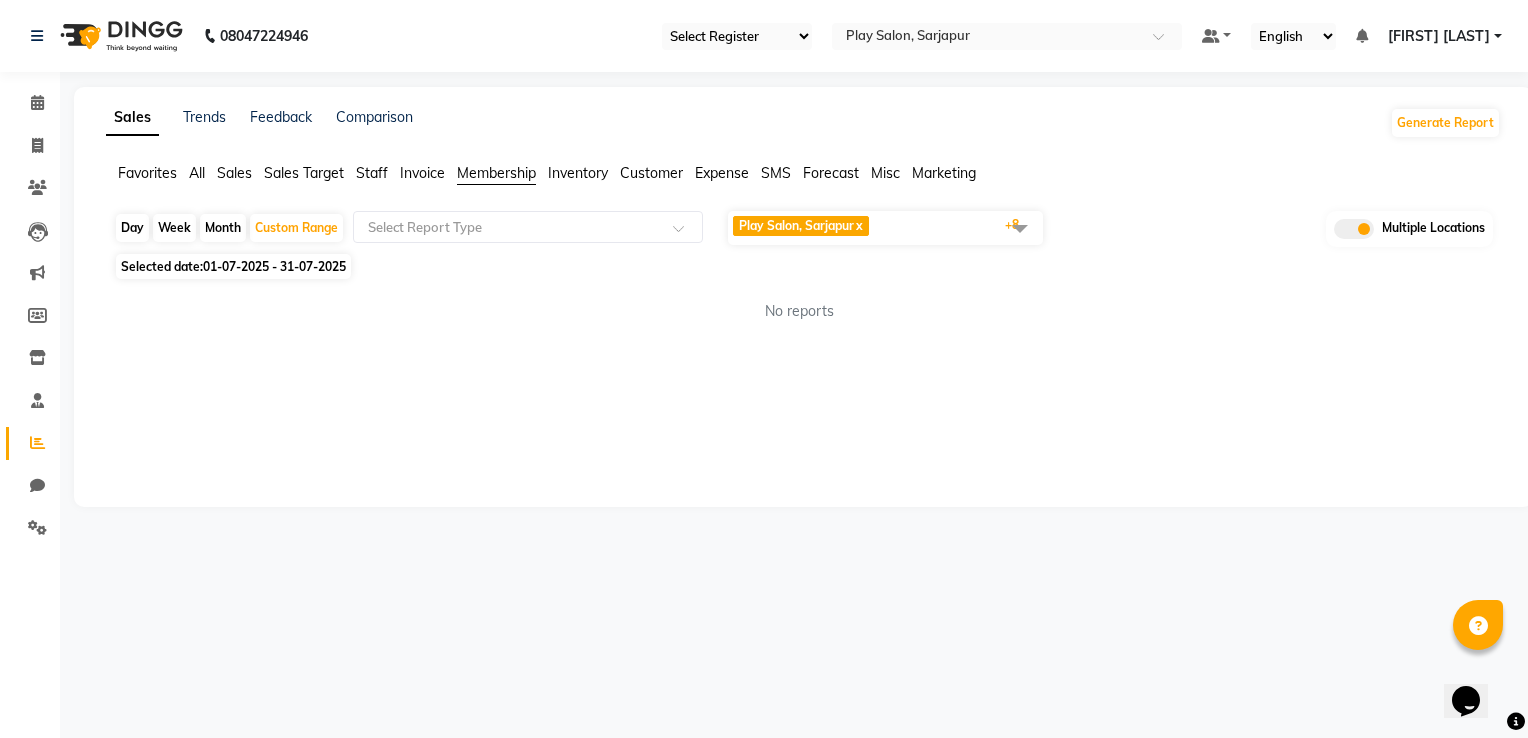click on "Inventory" 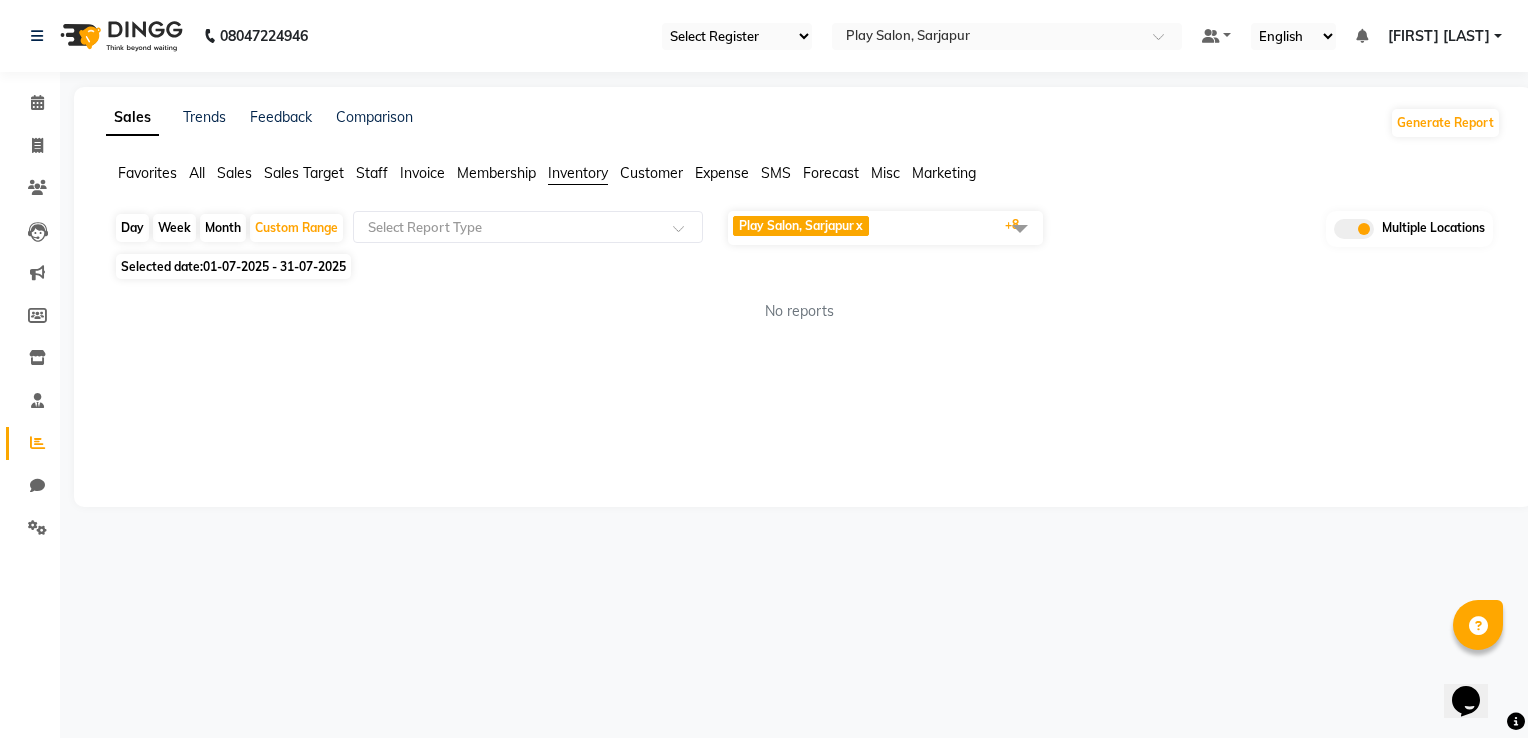 click on "Customer" 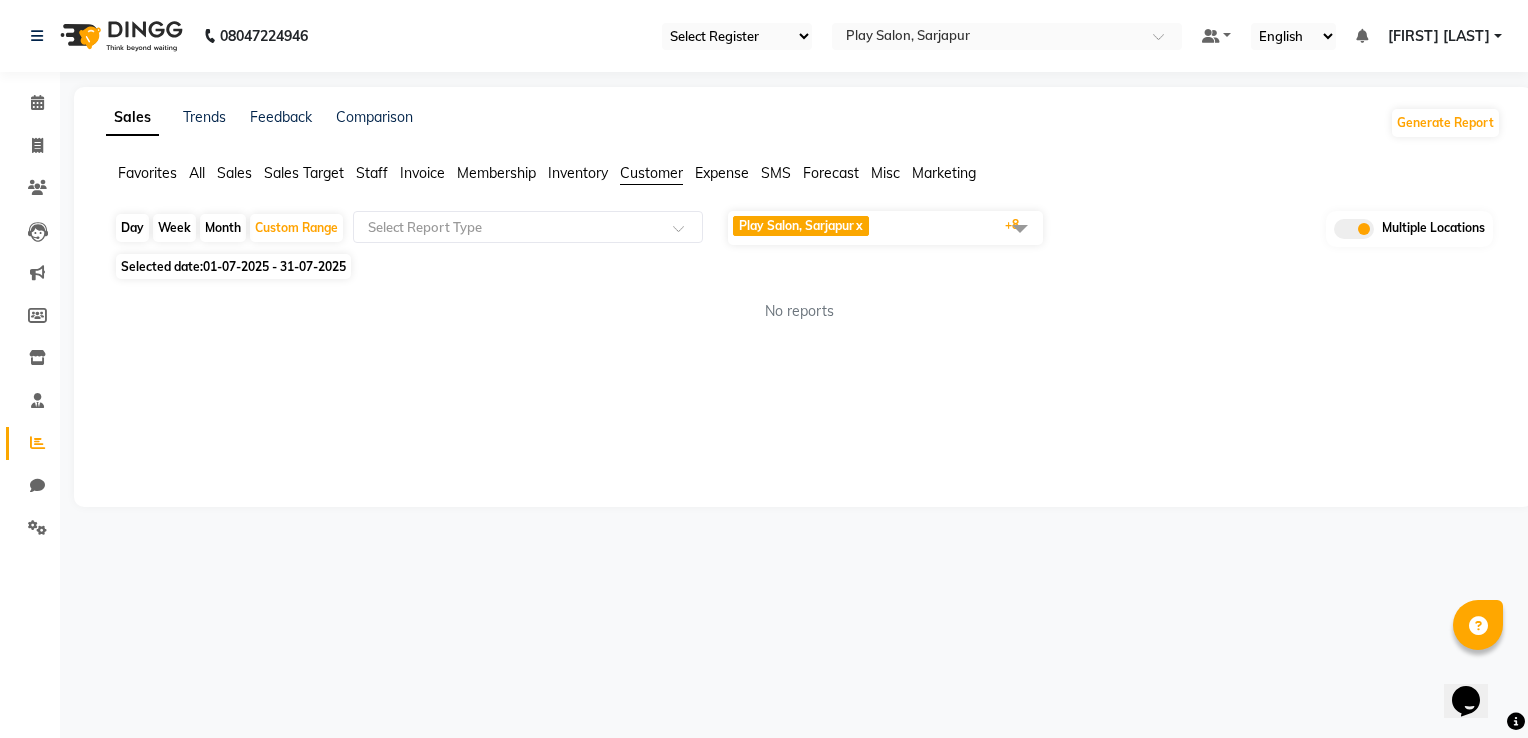 click on "Staff" 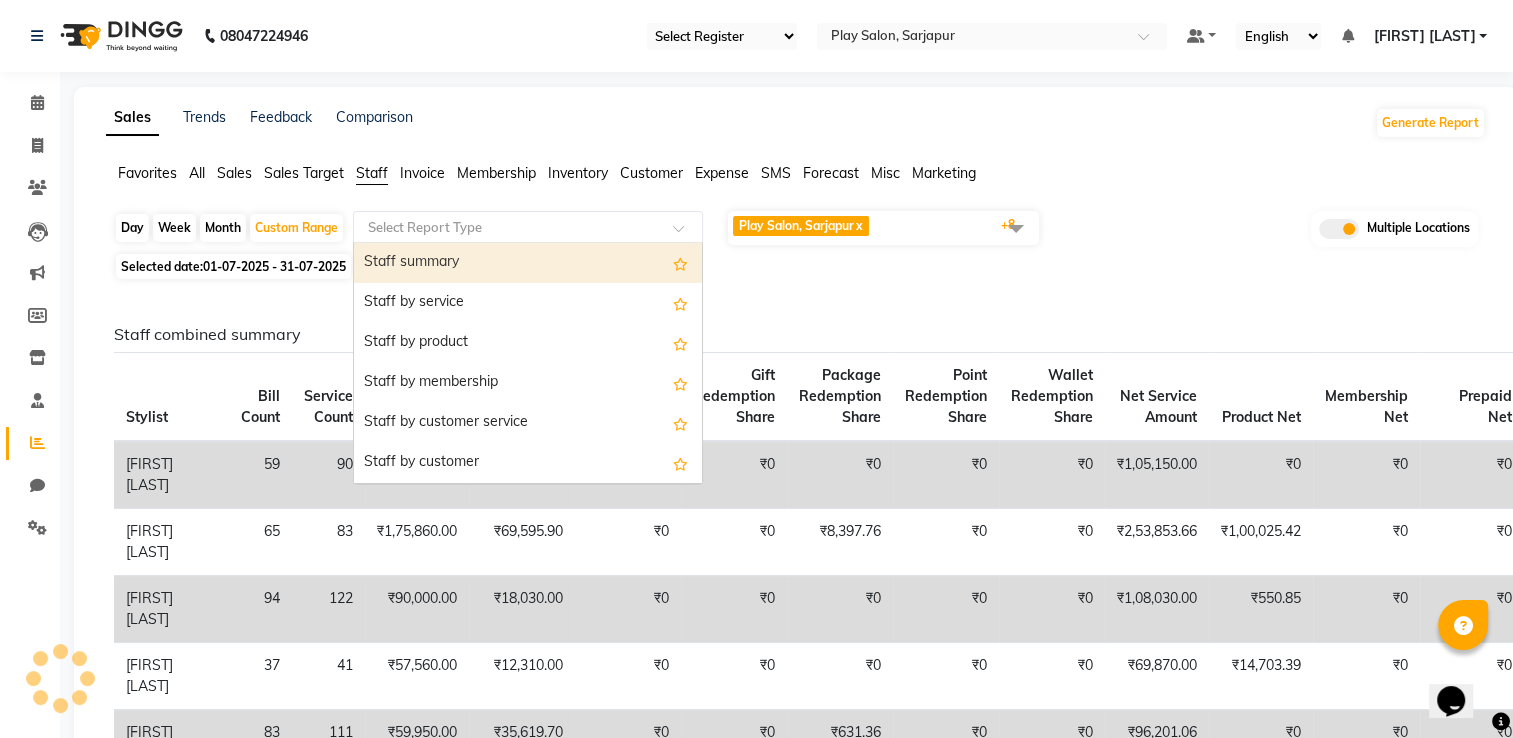 click 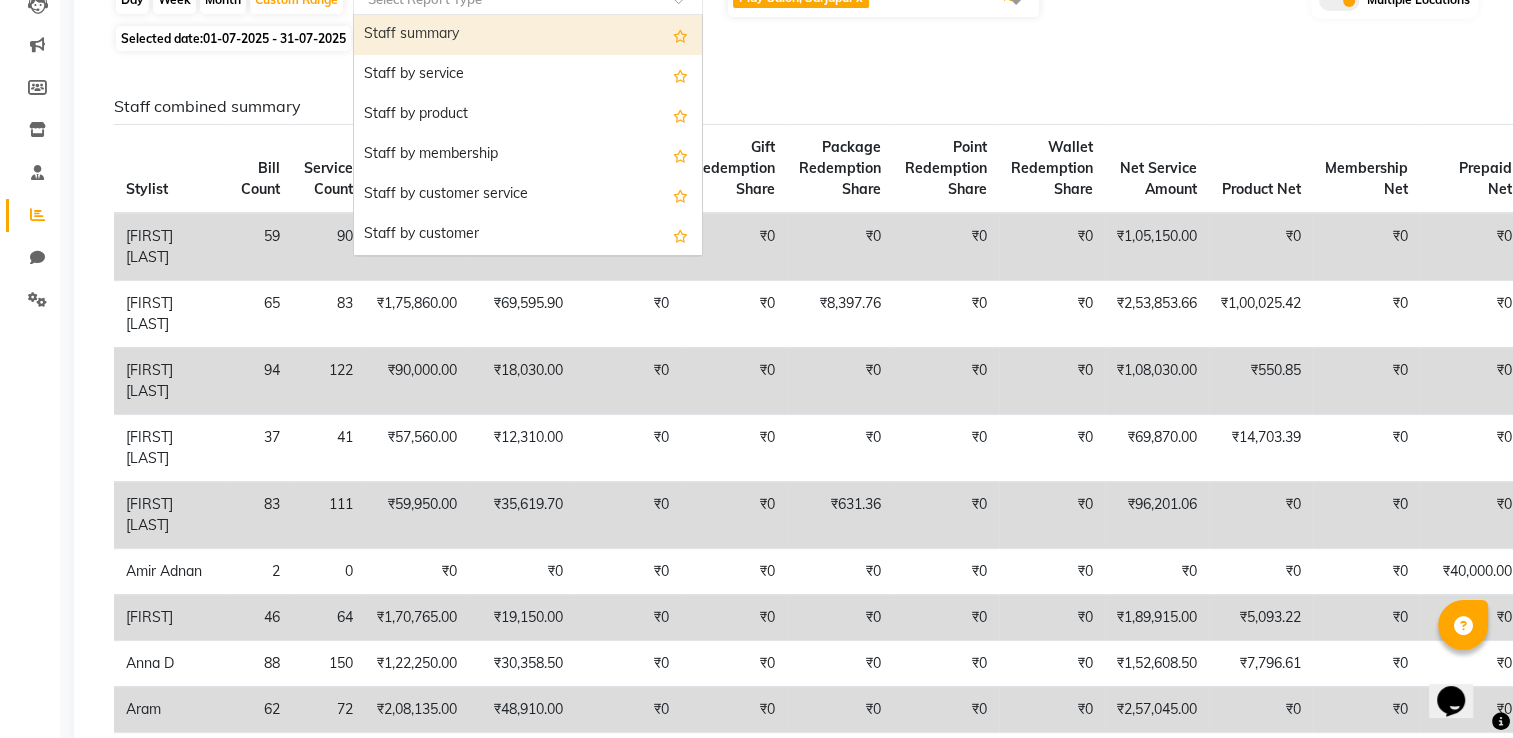 scroll, scrollTop: 200, scrollLeft: 0, axis: vertical 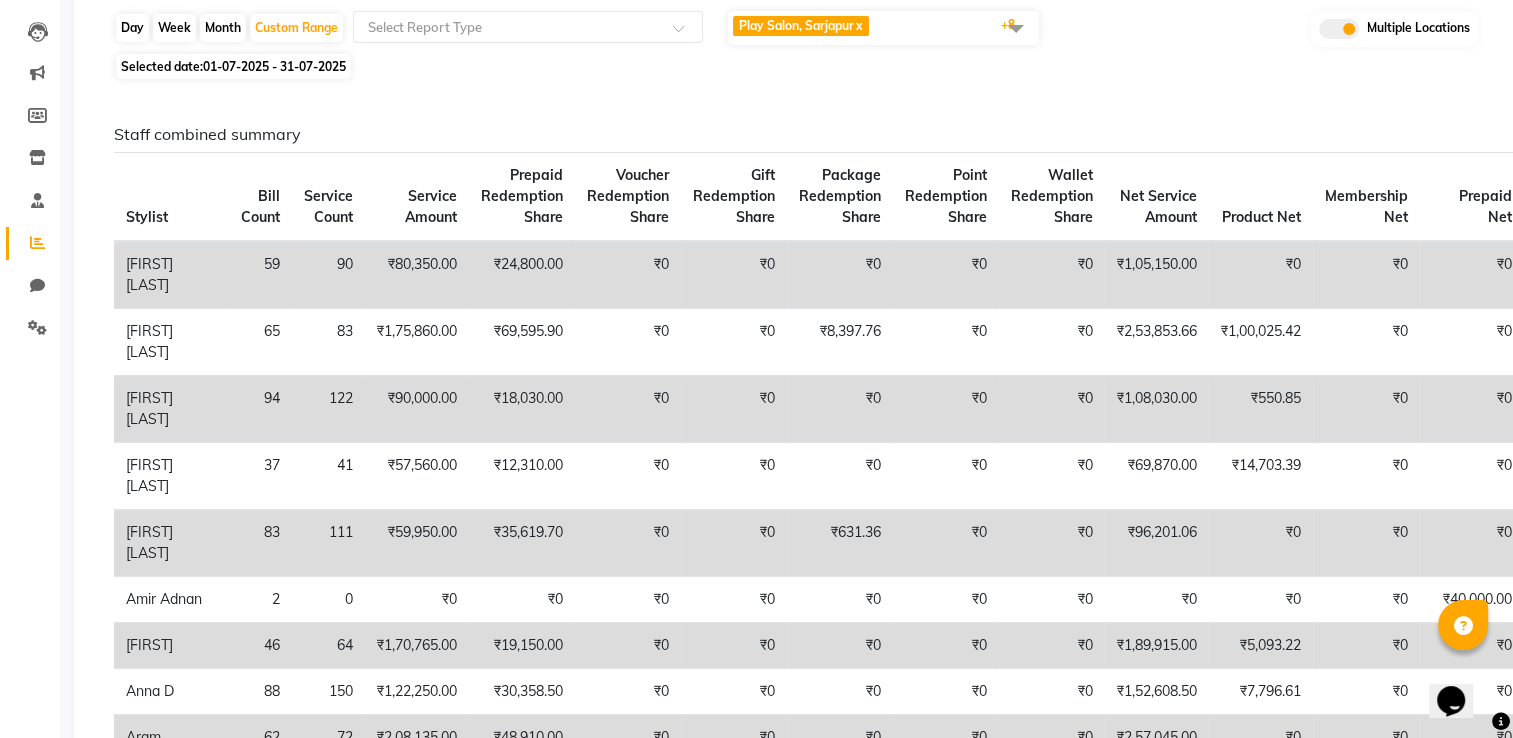 click on "Staff combined summary Stylist Bill Count Service Count Service Amount Prepaid Redemption Share Voucher Redemption Share Gift Redemption Share Package Redemption Share Point Redemption Share Wallet Redemption Share Net Service Amount Product Net Membership Net Prepaid Net Voucher Net Gift Net Package Net  Abdulla Md 59 90 ₹80,350.00 ₹24,800.00 ₹0 ₹0 ₹0 ₹0 ₹0 ₹1,05,150.00 ₹0 ₹0 ₹0 ₹0 ₹0 ₹0  Achan Shimrah 65 83 ₹1,75,860.00 ₹69,595.90 ₹0 ₹0 ₹8,397.76 ₹0 ₹0 ₹2,53,853.66 ₹1,00,025.42 ₹0 ₹0 ₹0 ₹0 ₹12,597.00  Adil Ali 94 122 ₹90,000.00 ₹18,030.00 ₹0 ₹0 ₹0 ₹0 ₹0 ₹1,08,030.00 ₹550.85 ₹0 ₹0 ₹0 ₹0 ₹0  Amaan Ali 37 41 ₹57,560.00 ₹12,310.00 ₹0 ₹0 ₹0 ₹0 ₹0 ₹69,870.00 ₹14,703.39 ₹0 ₹0 ₹0 ₹0 ₹0  Ambika Rai 83 111 ₹59,950.00 ₹35,619.70 ₹0 ₹0 ₹631.36 ₹0 ₹0 ₹96,201.06 ₹0 ₹0 ₹0 ₹0 ₹0 ₹0  Amir Adnan 2 0 ₹0 ₹0 ₹0 ₹0 ₹0 ₹0 ₹0 ₹0 ₹0 ₹0 ₹40,000.00 ₹0 ₹0 ₹0  Amy 46 64" 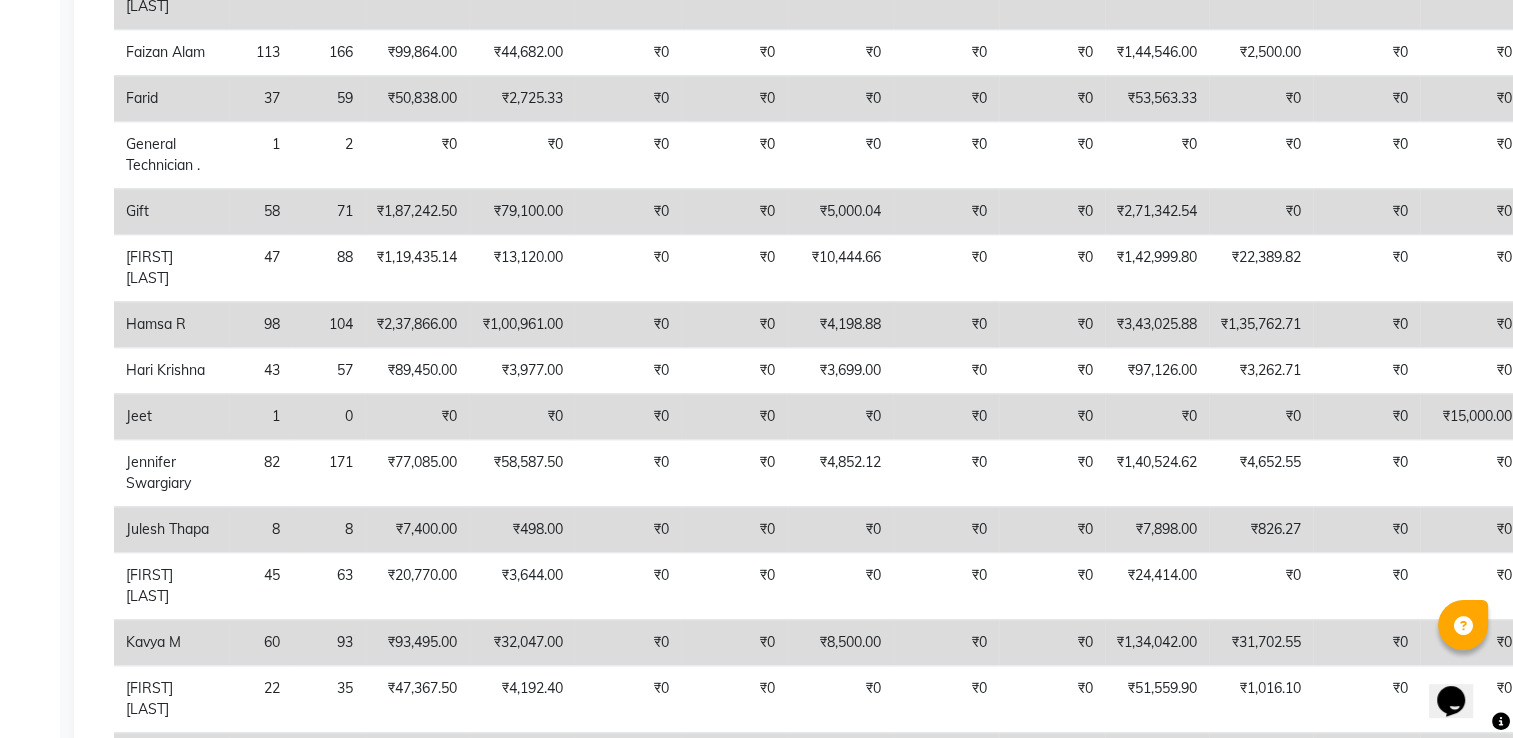scroll, scrollTop: 2066, scrollLeft: 0, axis: vertical 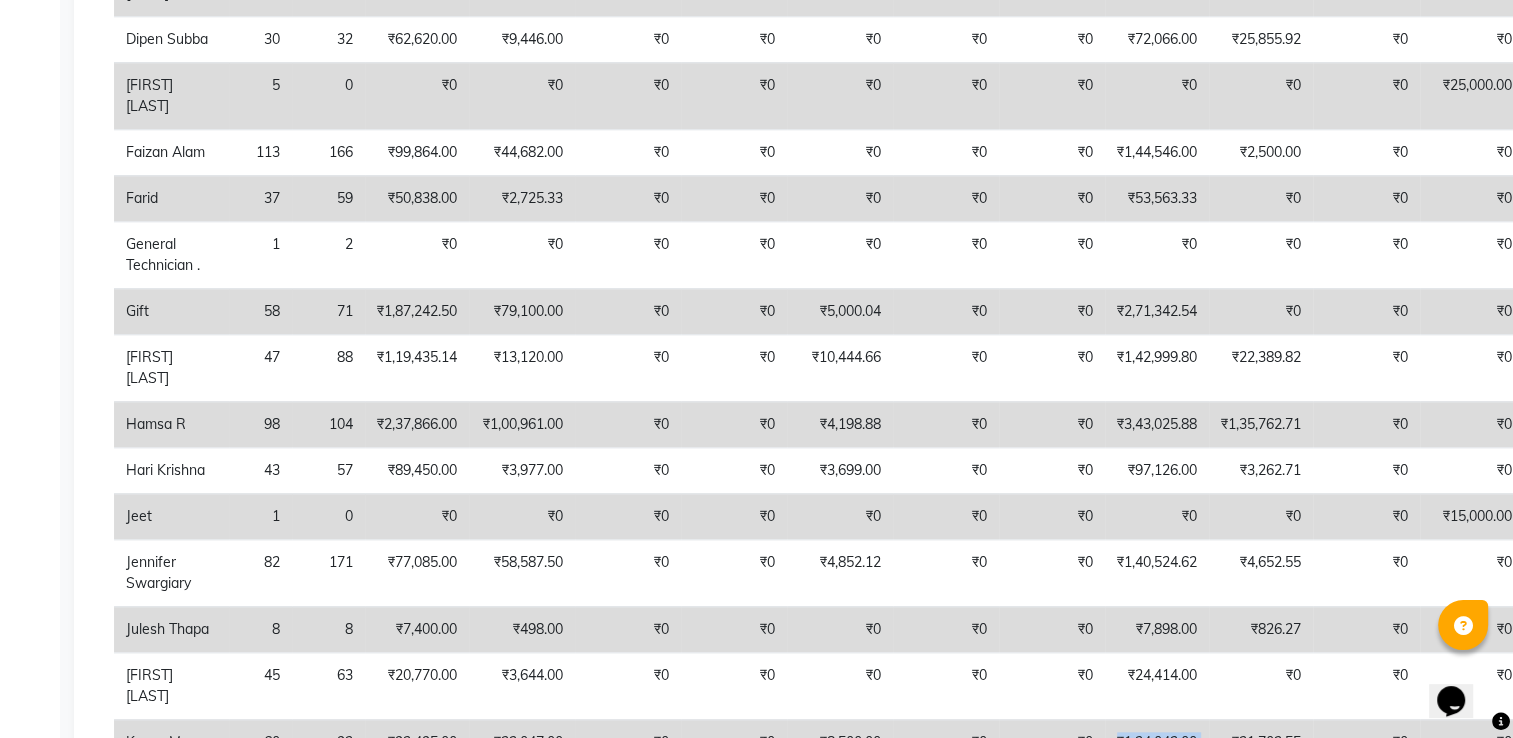 drag, startPoint x: 1125, startPoint y: 457, endPoint x: 1224, endPoint y: 457, distance: 99 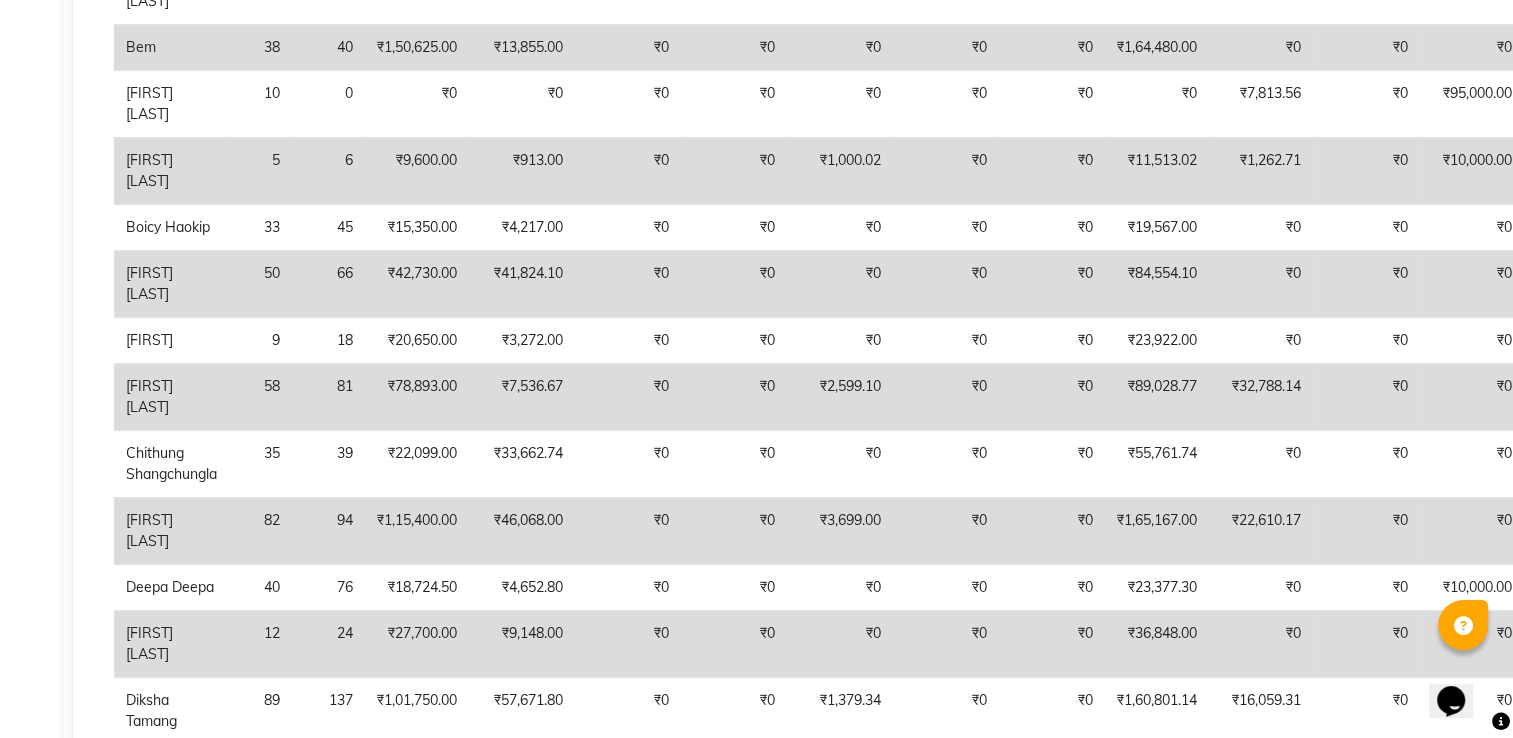 scroll, scrollTop: 966, scrollLeft: 0, axis: vertical 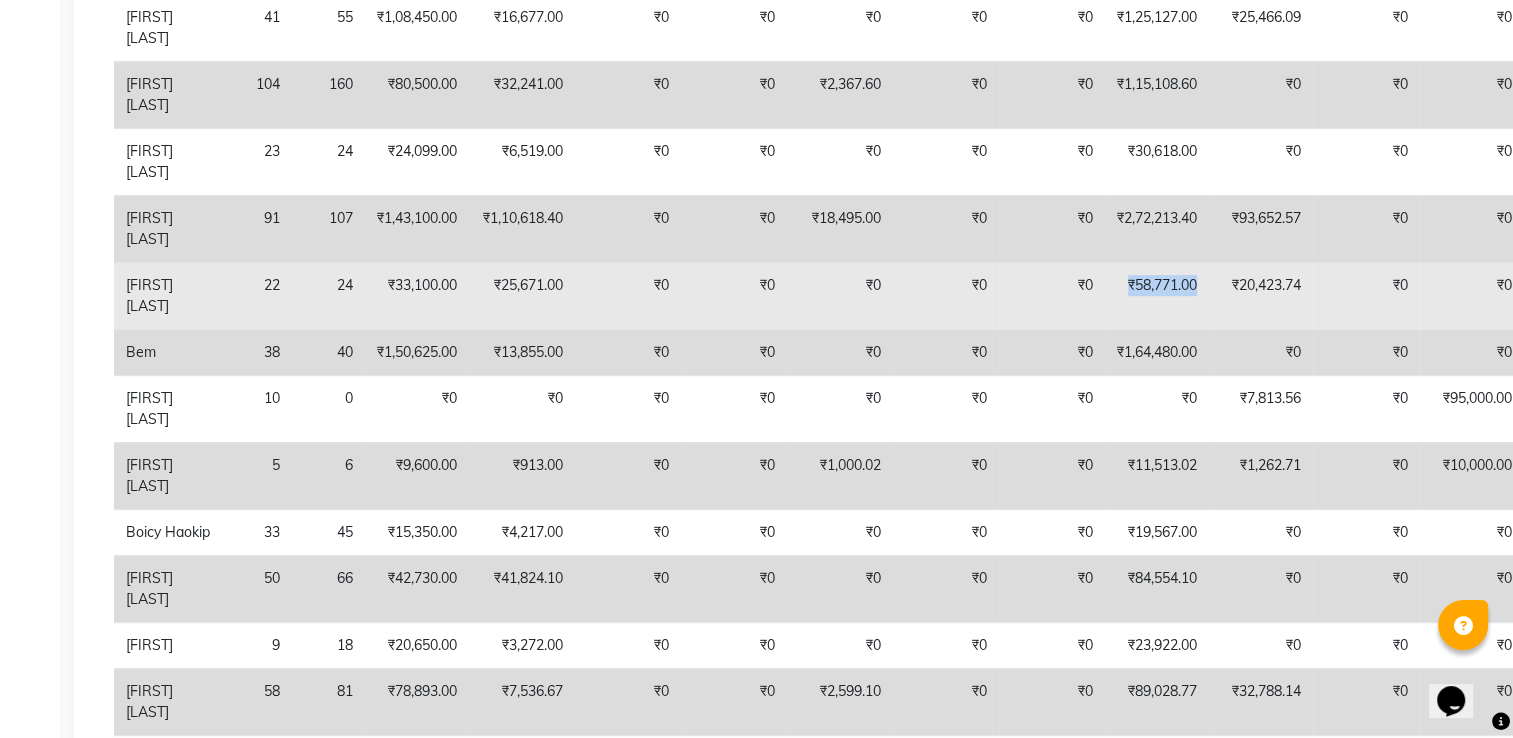 drag, startPoint x: 1134, startPoint y: 137, endPoint x: 1206, endPoint y: 137, distance: 72 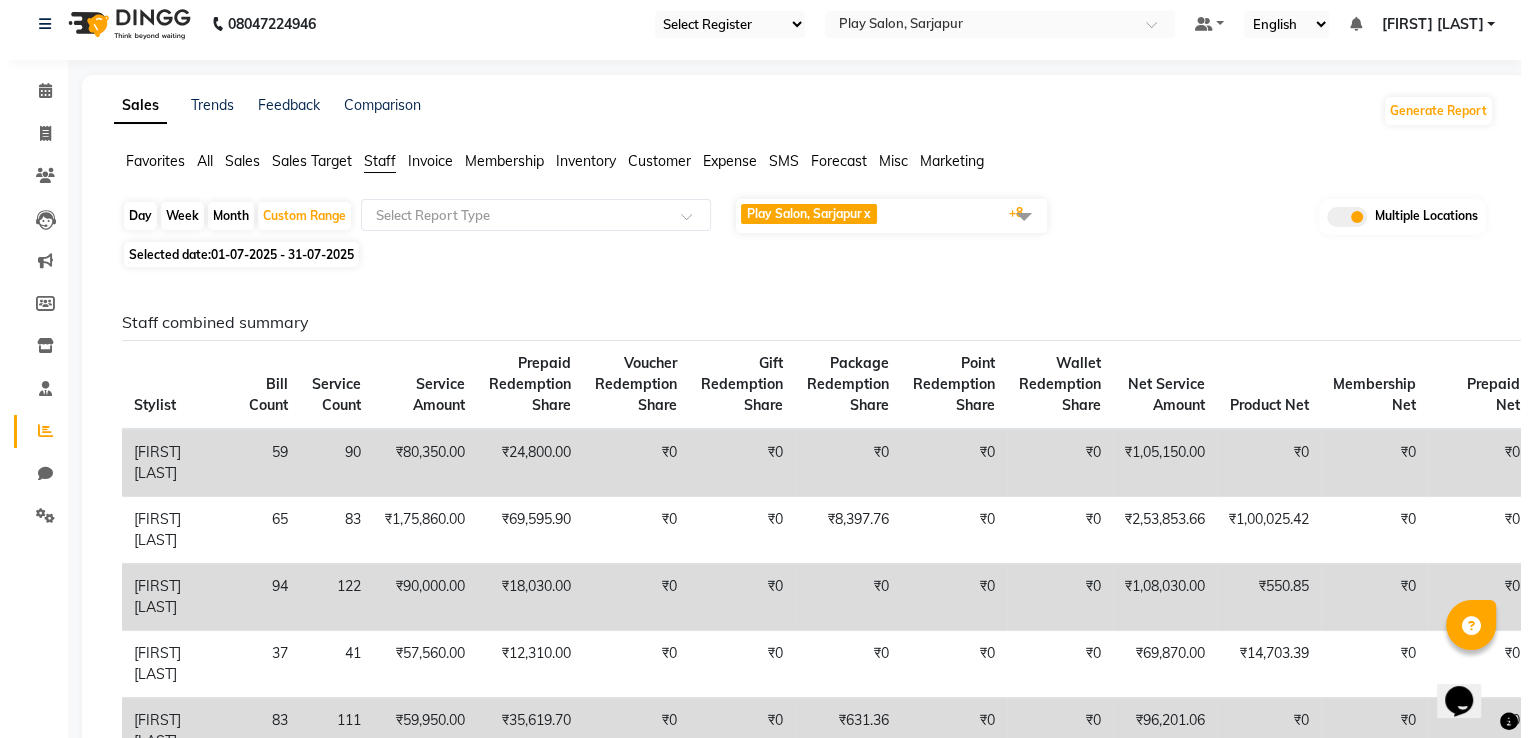 scroll, scrollTop: 0, scrollLeft: 0, axis: both 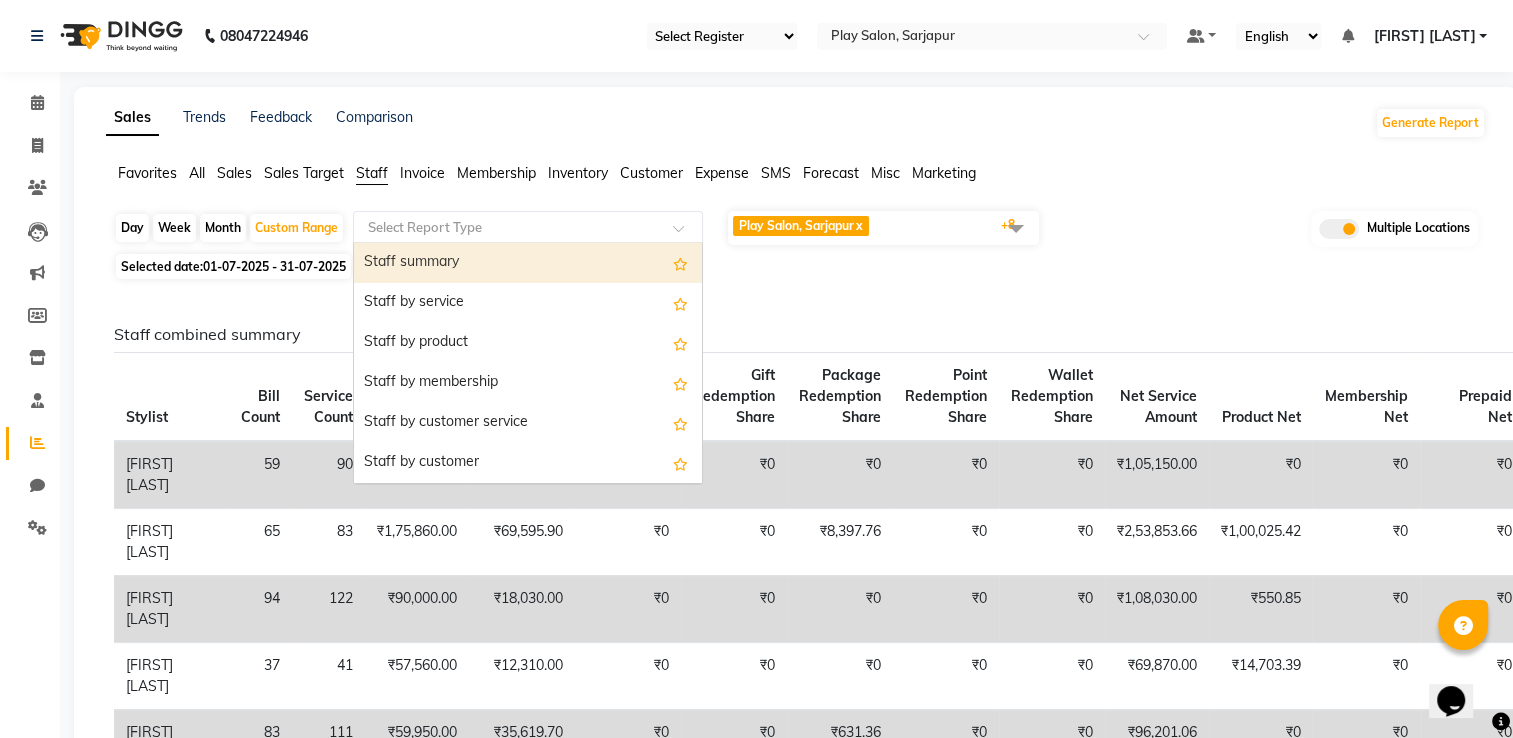 click 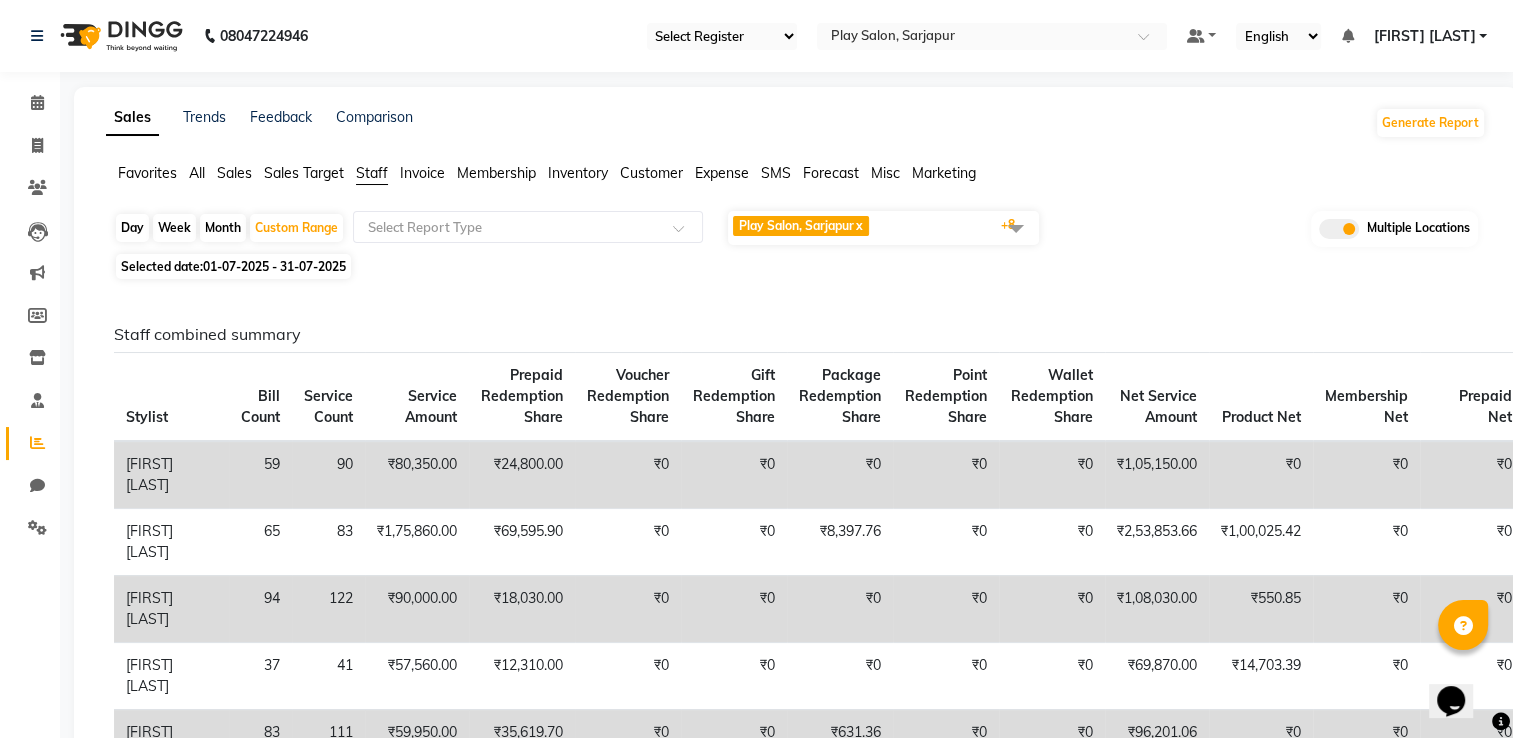 click on "Staff combined summary Stylist Bill Count Service Count Service Amount Prepaid Redemption Share Voucher Redemption Share Gift Redemption Share Package Redemption Share Point Redemption Share Wallet Redemption Share Net Service Amount Product Net Membership Net Prepaid Net Voucher Net Gift Net Package Net  Abdulla Md 59 90 ₹80,350.00 ₹24,800.00 ₹0 ₹0 ₹0 ₹0 ₹0 ₹1,05,150.00 ₹0 ₹0 ₹0 ₹0 ₹0 ₹0  Achan Shimrah 65 83 ₹1,75,860.00 ₹69,595.90 ₹0 ₹0 ₹8,397.76 ₹0 ₹0 ₹2,53,853.66 ₹1,00,025.42 ₹0 ₹0 ₹0 ₹0 ₹12,597.00  Adil Ali 94 122 ₹90,000.00 ₹18,030.00 ₹0 ₹0 ₹0 ₹0 ₹0 ₹1,08,030.00 ₹550.85 ₹0 ₹0 ₹0 ₹0 ₹0  Amaan Ali 37 41 ₹57,560.00 ₹12,310.00 ₹0 ₹0 ₹0 ₹0 ₹0 ₹69,870.00 ₹14,703.39 ₹0 ₹0 ₹0 ₹0 ₹0  Ambika Rai 83 111 ₹59,950.00 ₹35,619.70 ₹0 ₹0 ₹631.36 ₹0 ₹0 ₹96,201.06 ₹0 ₹0 ₹0 ₹0 ₹0 ₹0  Amir Adnan 2 0 ₹0 ₹0 ₹0 ₹0 ₹0 ₹0 ₹0 ₹0 ₹0 ₹0 ₹40,000.00 ₹0 ₹0 ₹0  Amy 46 64" 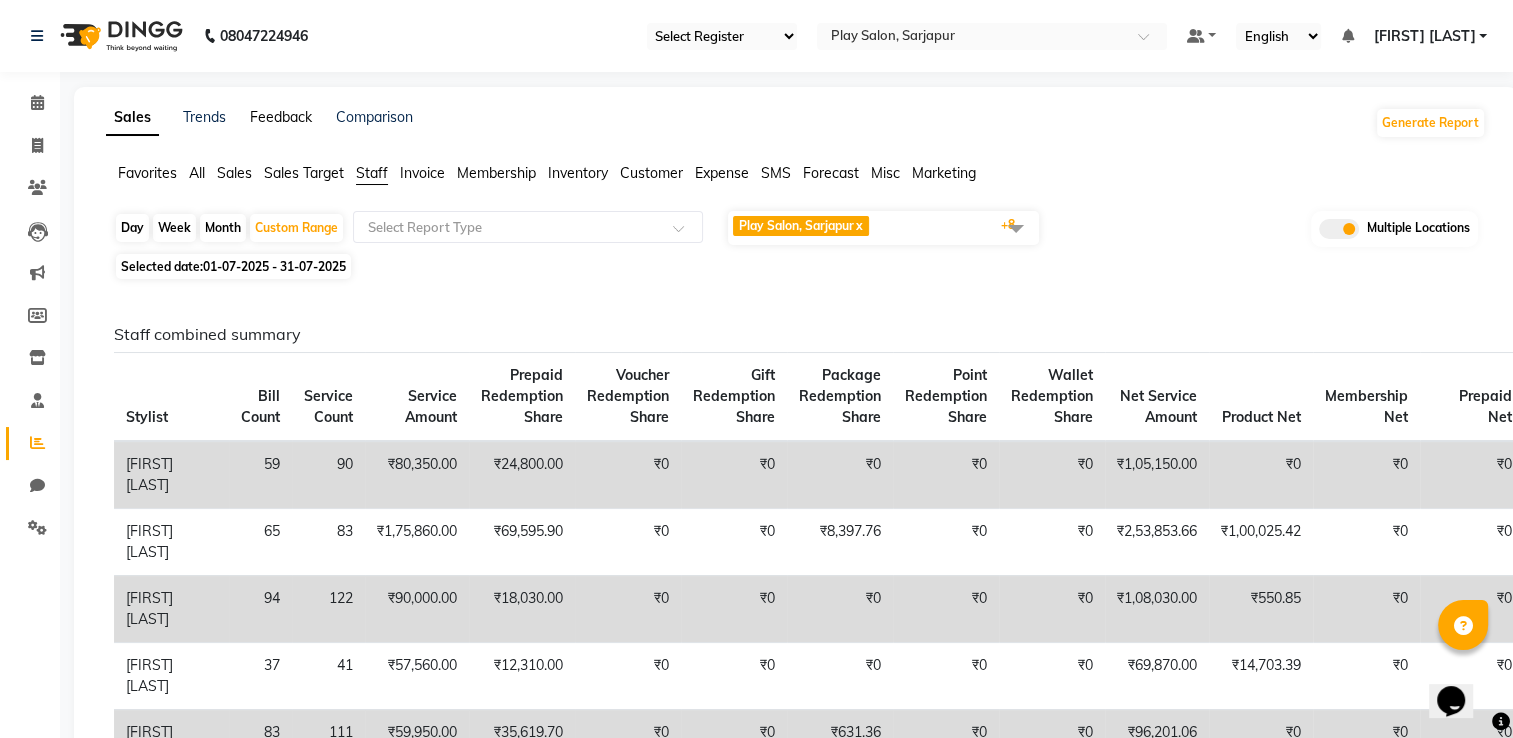 click on "Feedback" 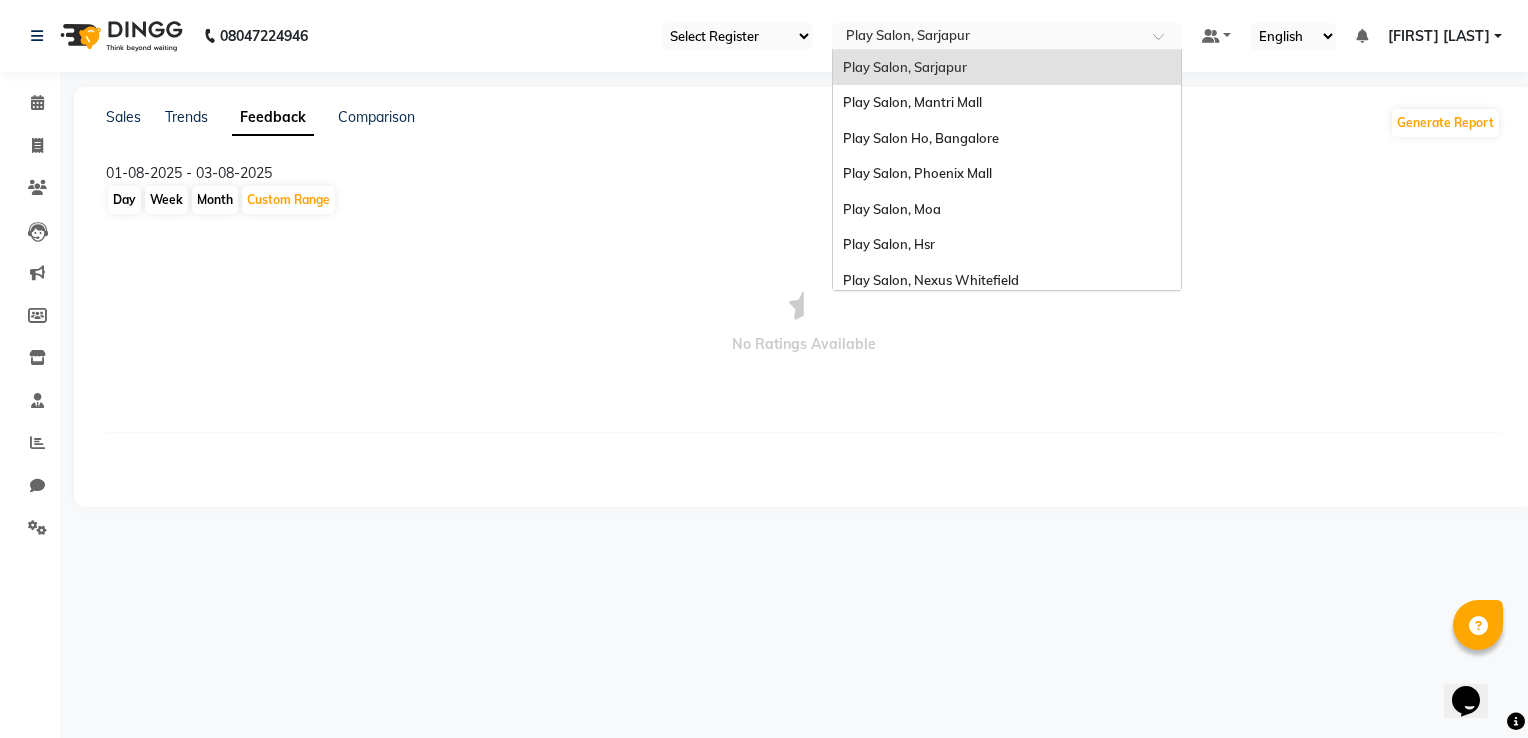 click at bounding box center [987, 38] 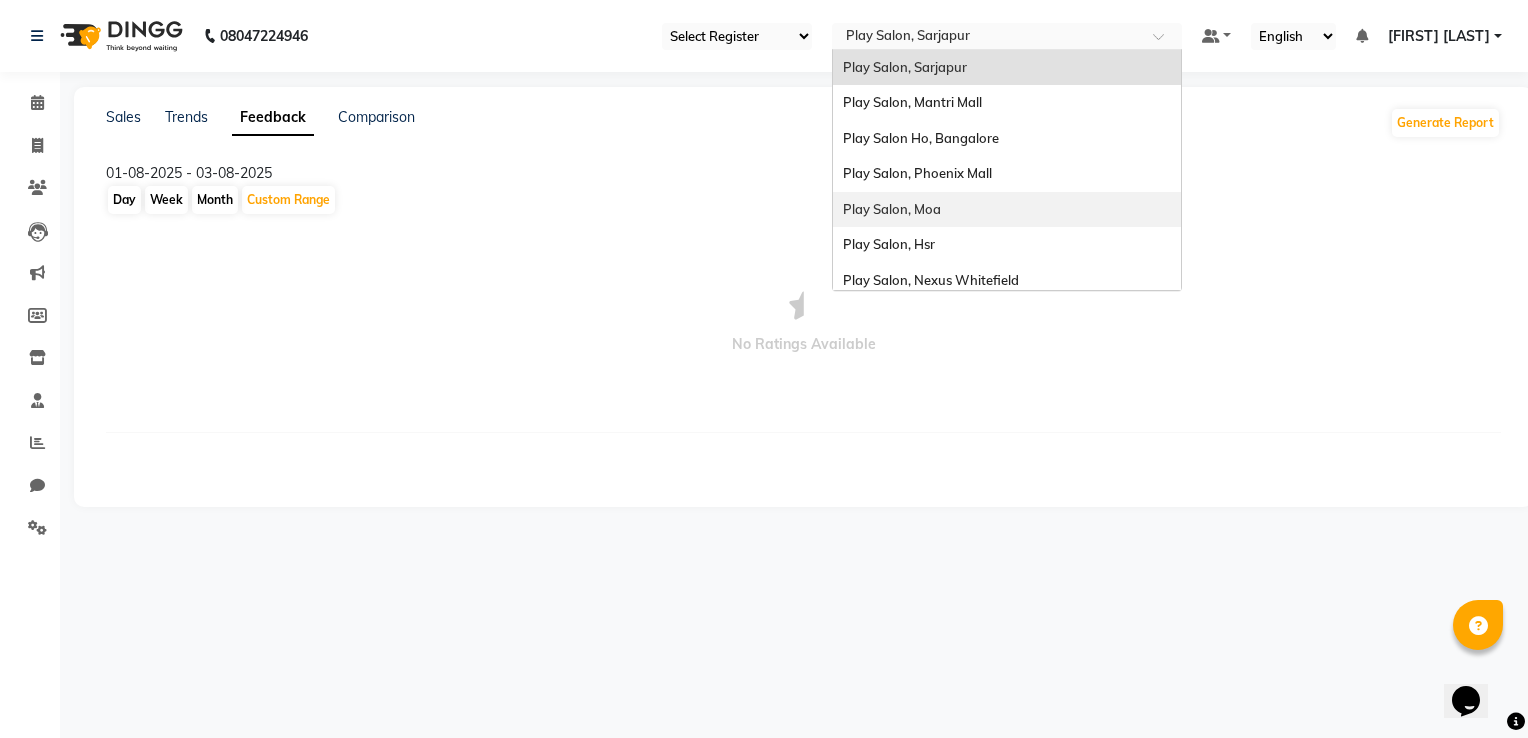 click on "Play Salon, Moa" at bounding box center (1007, 210) 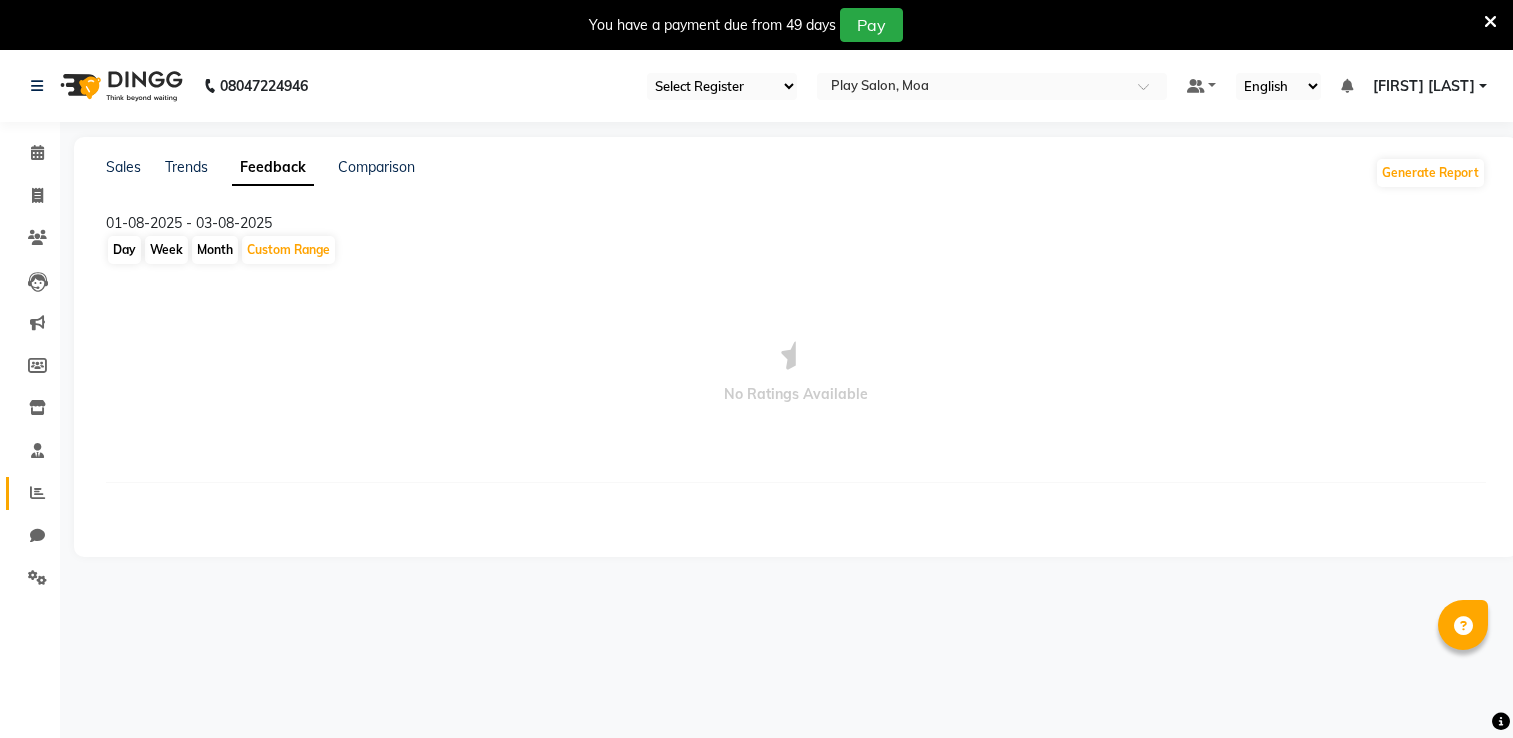 scroll, scrollTop: 0, scrollLeft: 0, axis: both 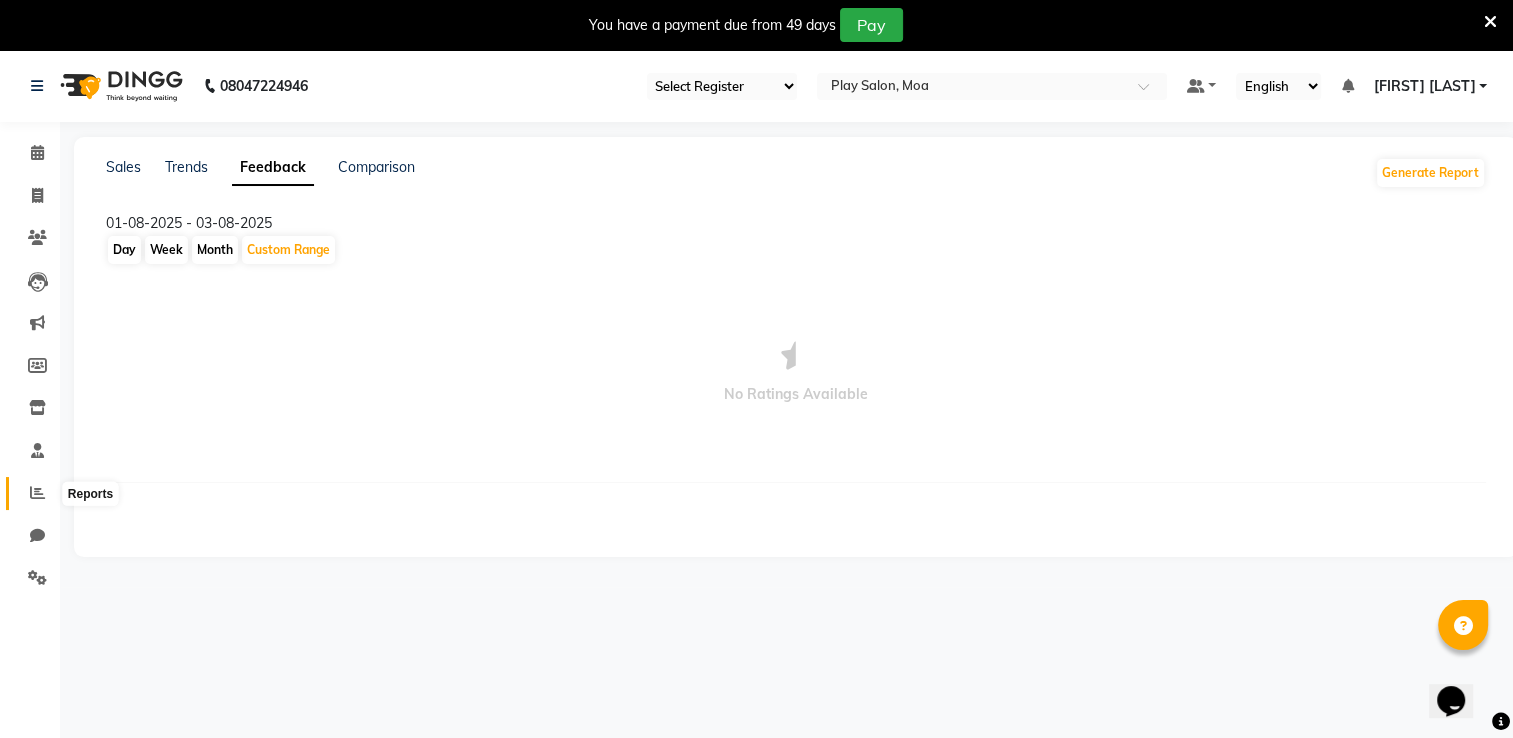 click 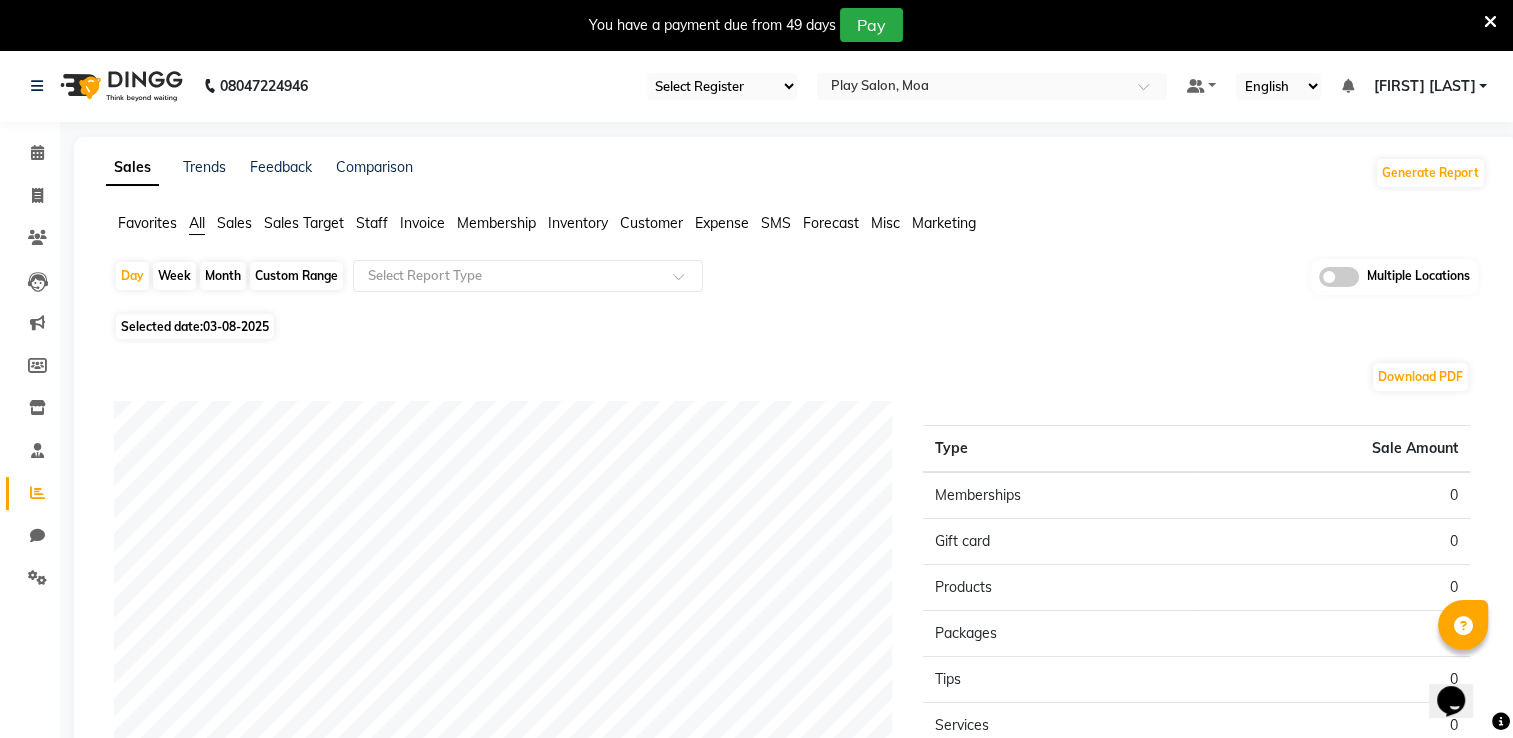 click on "Staff" 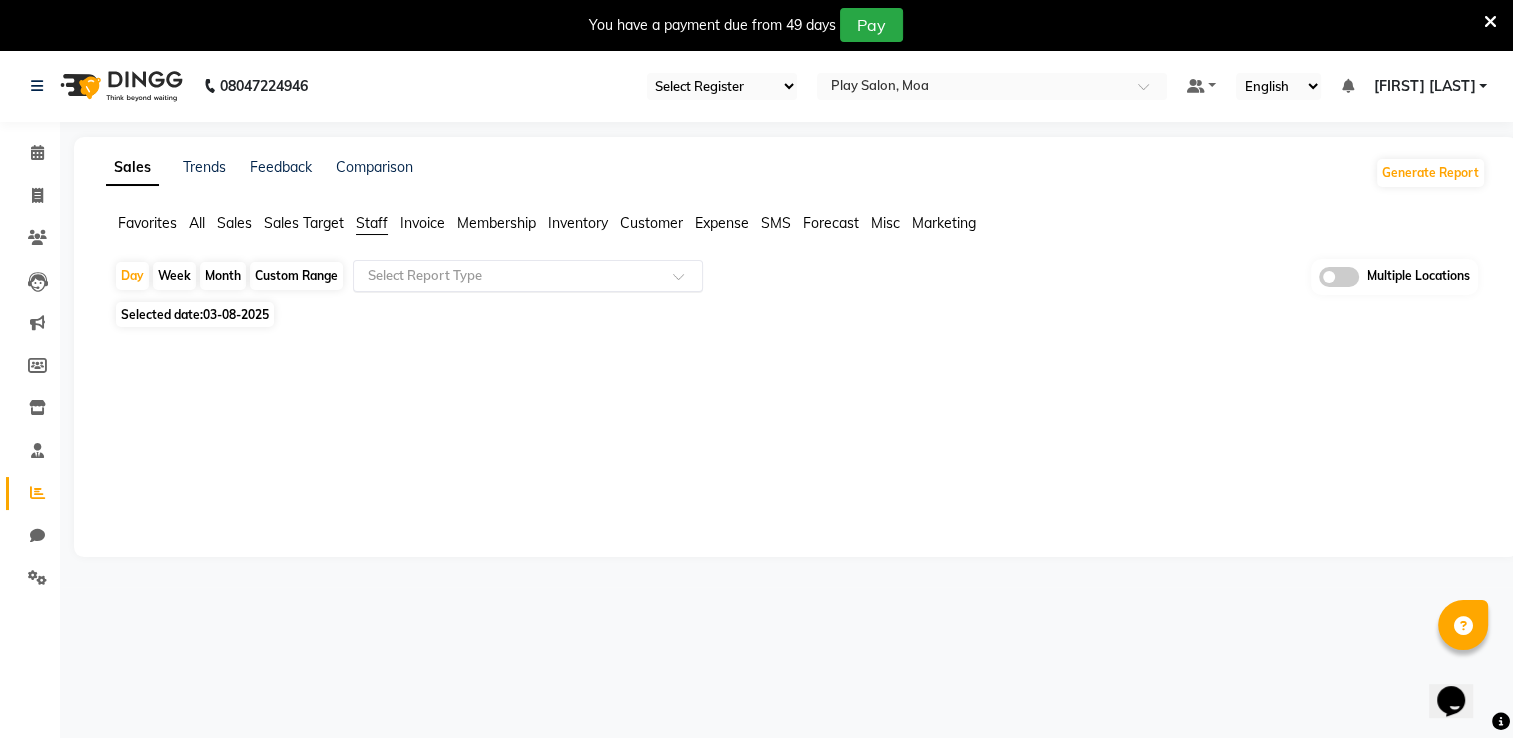 click 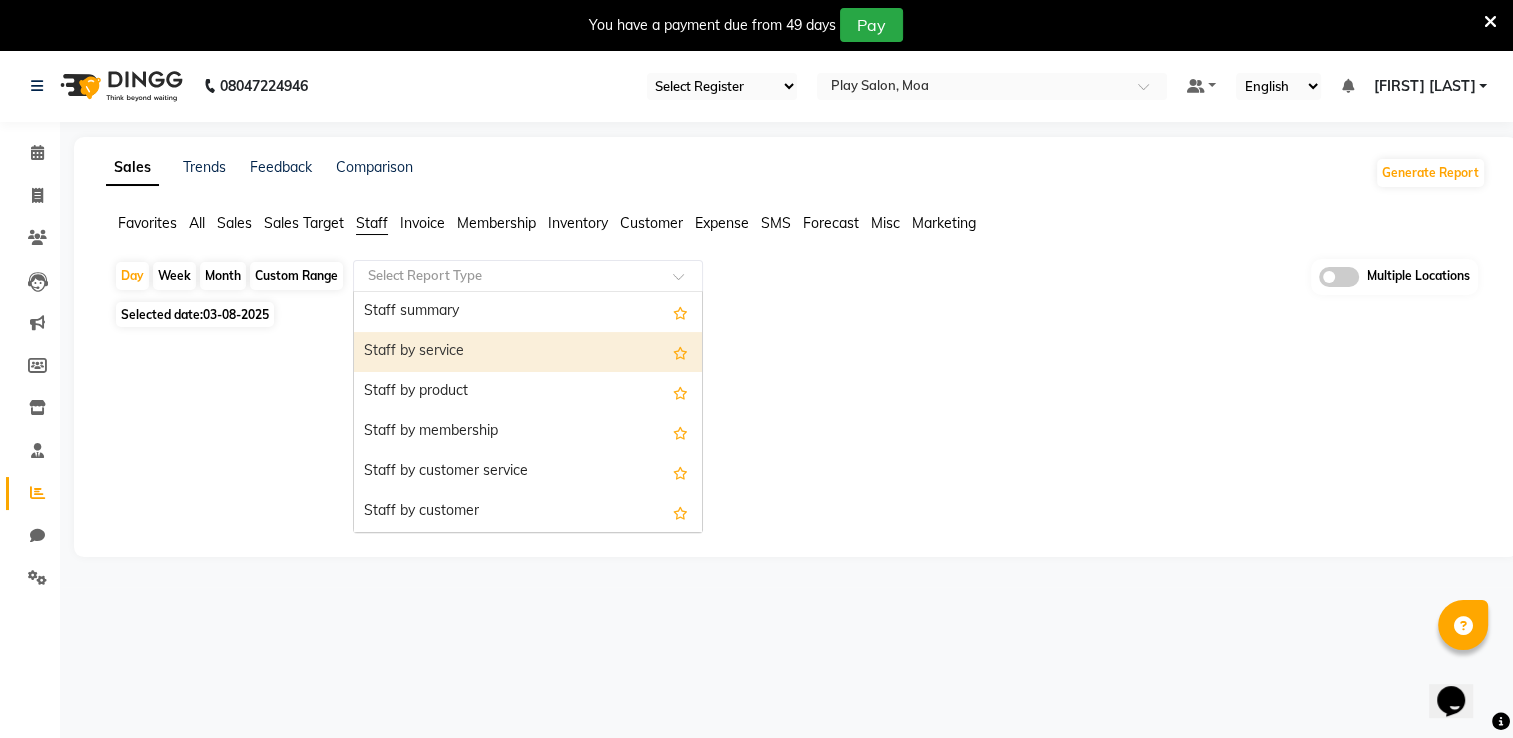 click on "Staff by service" at bounding box center (528, 352) 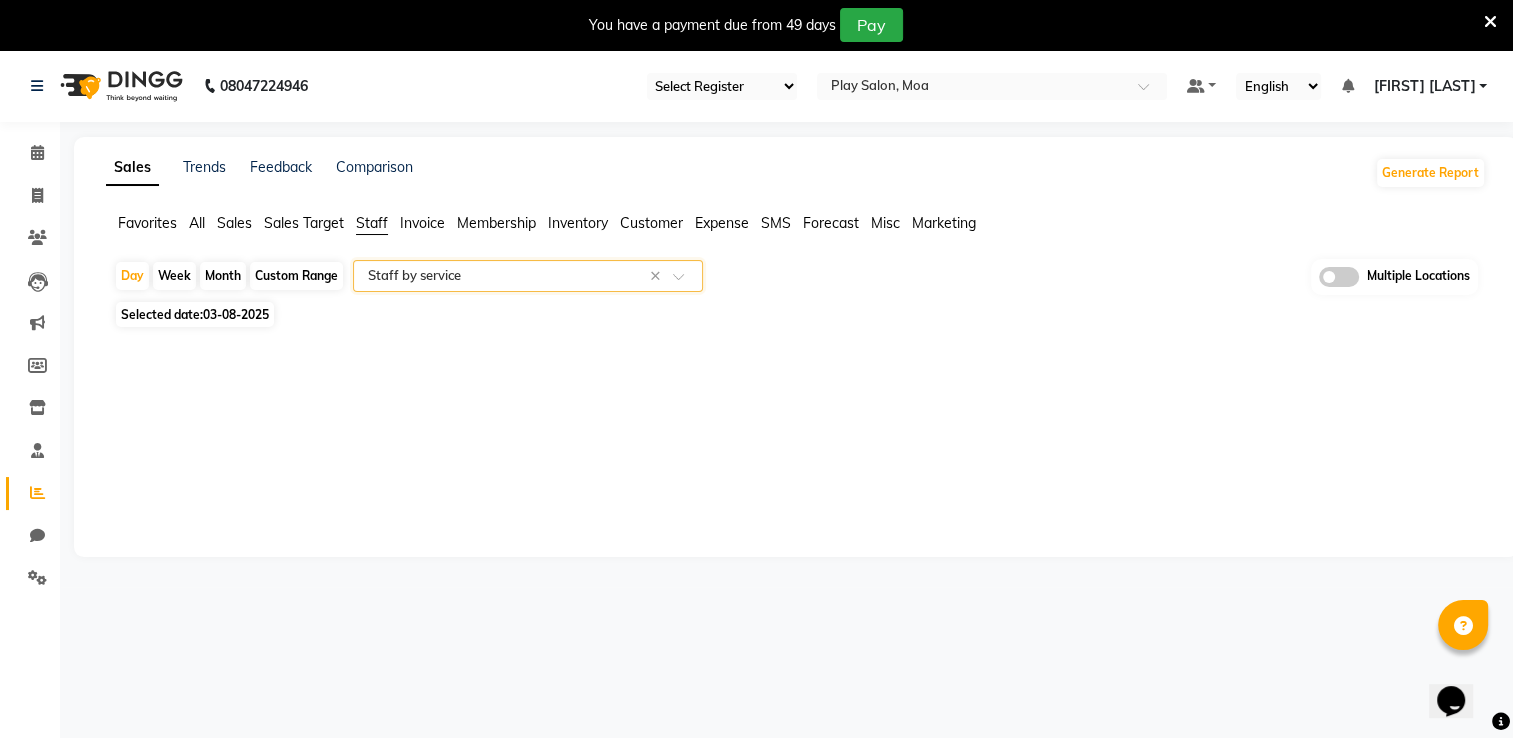 click on "Custom Range" 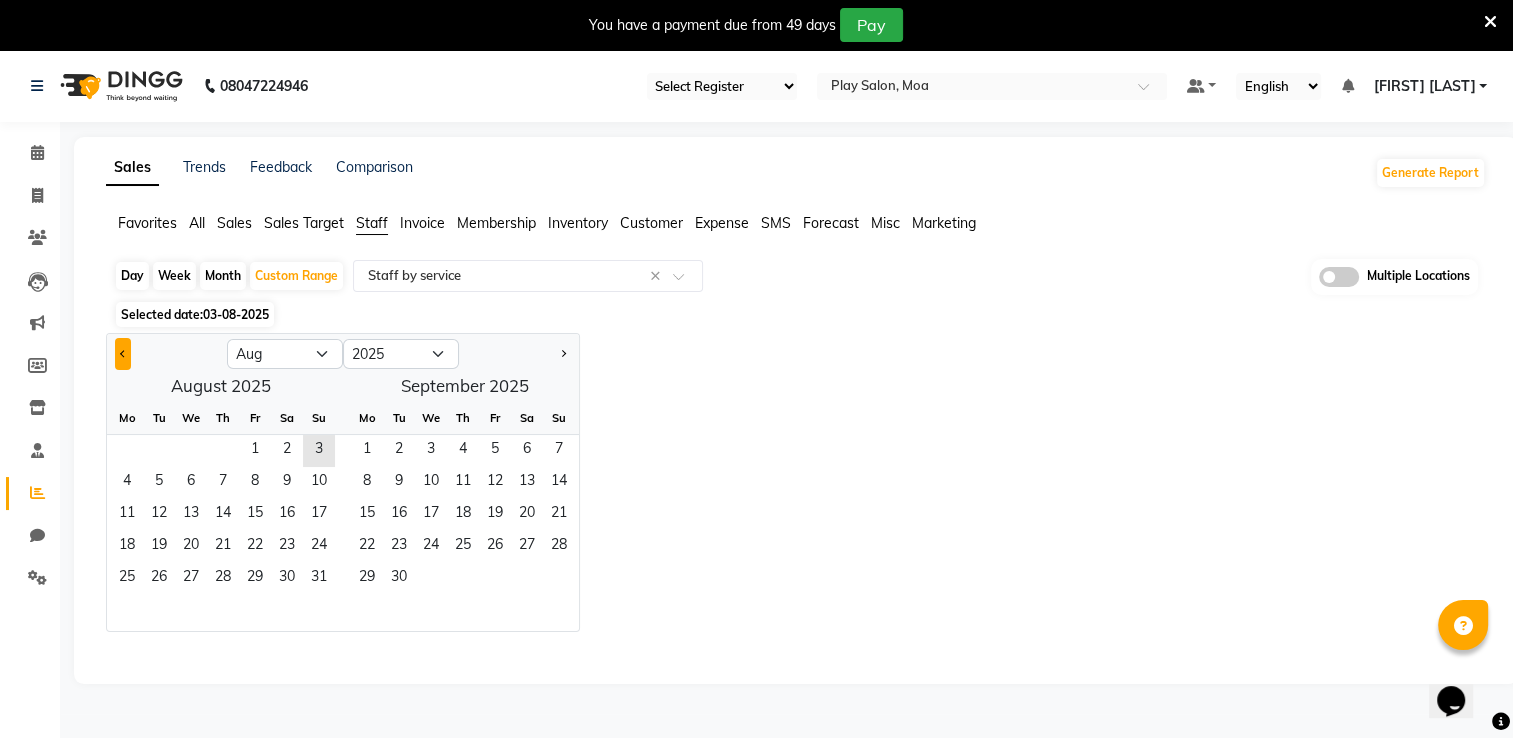 click 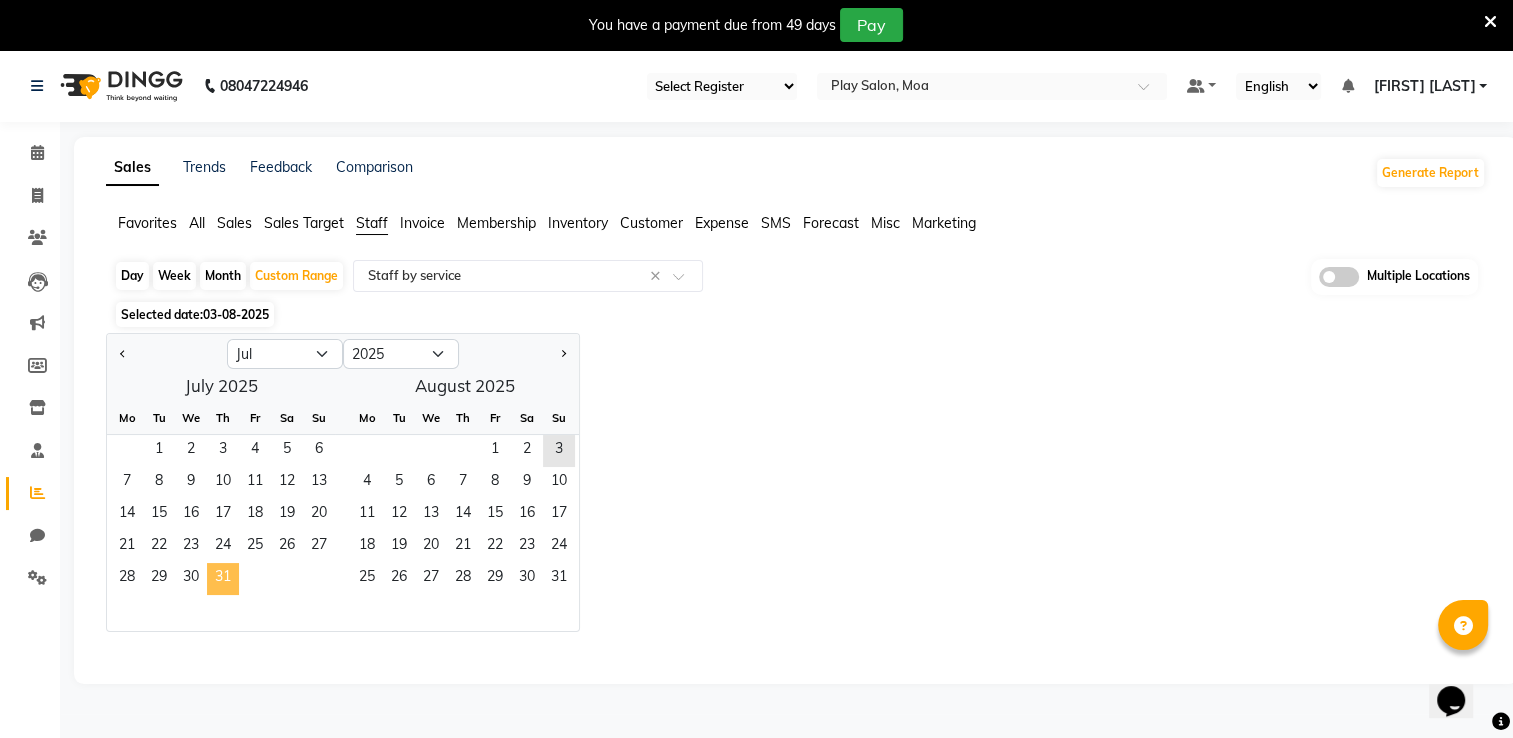 click on "31" 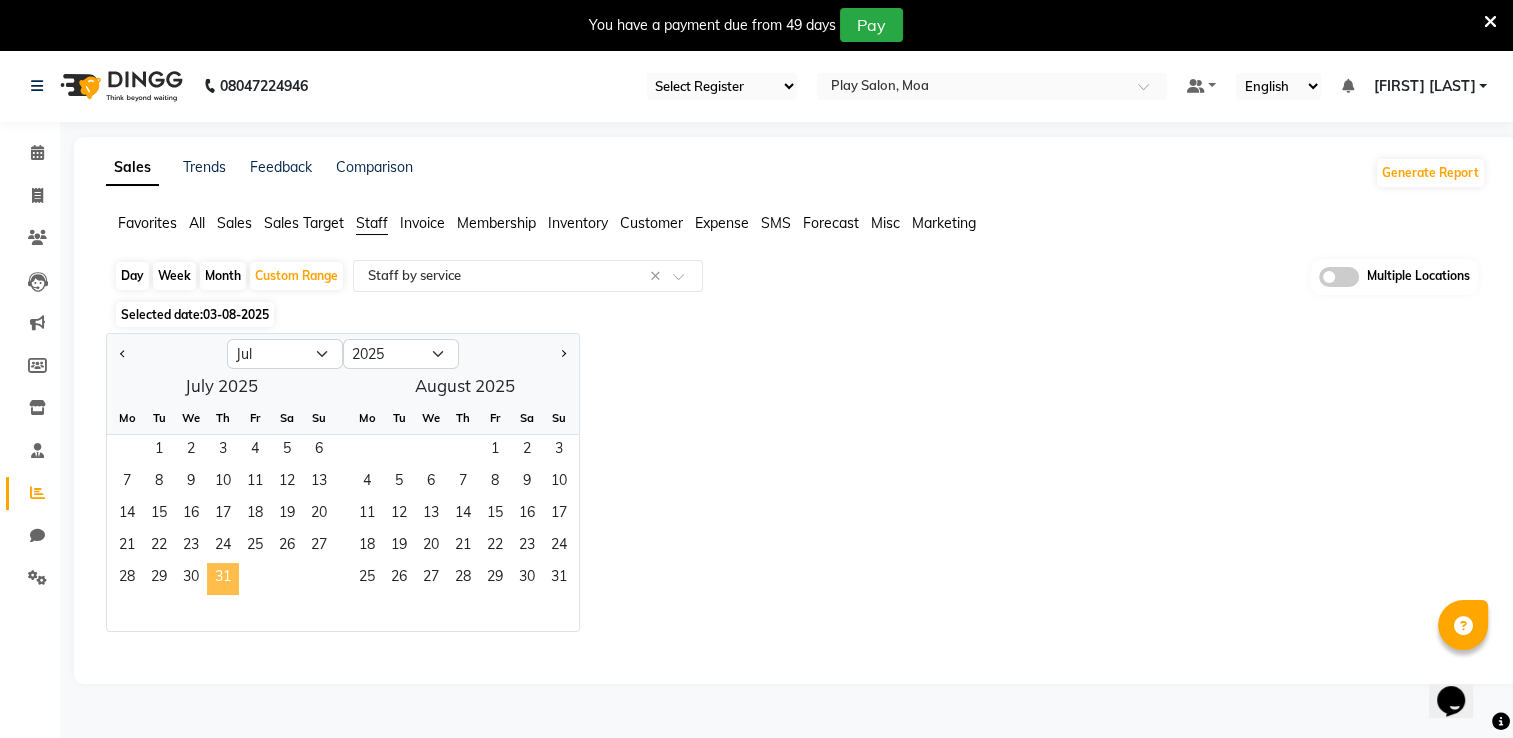 click on "31" 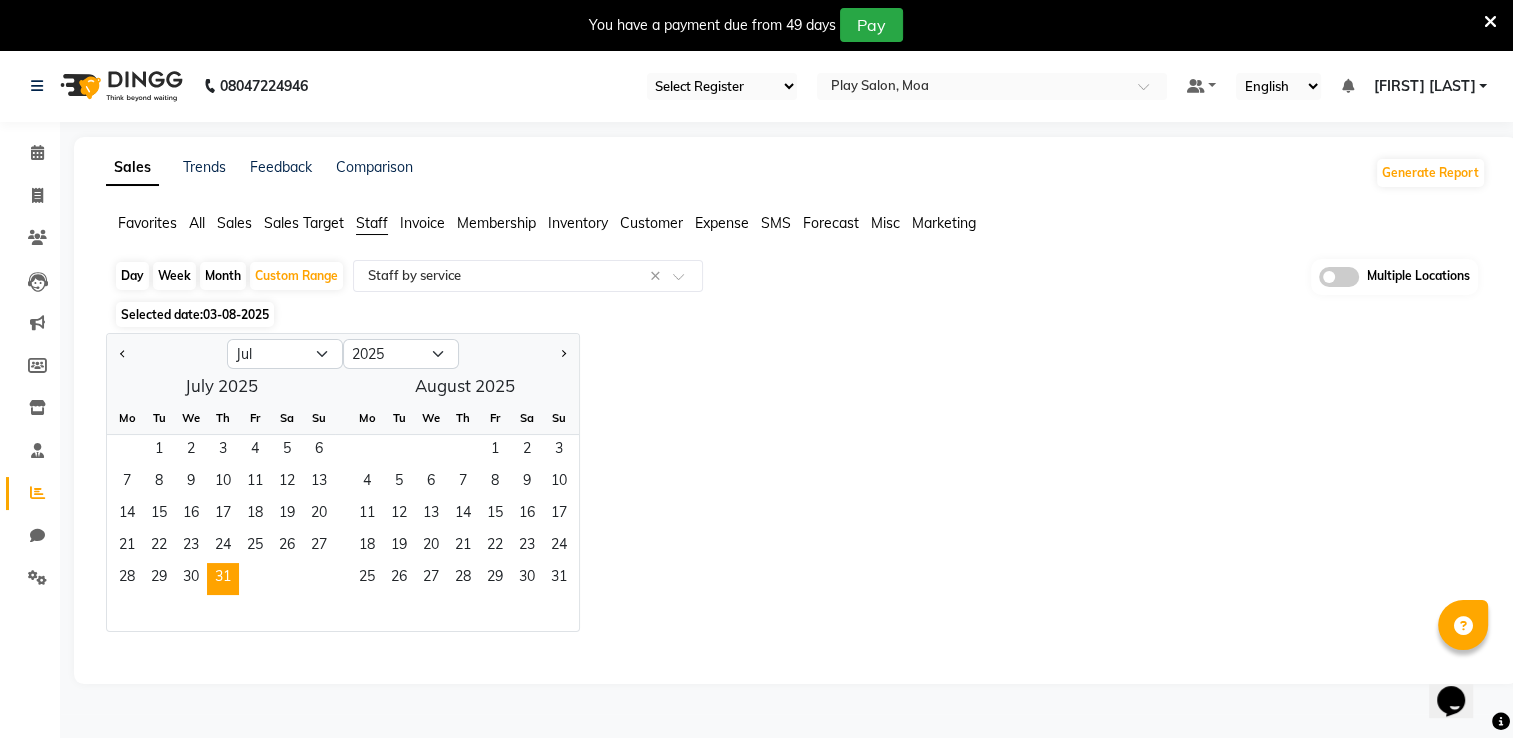 click on "Selected date:  03-08-2025" 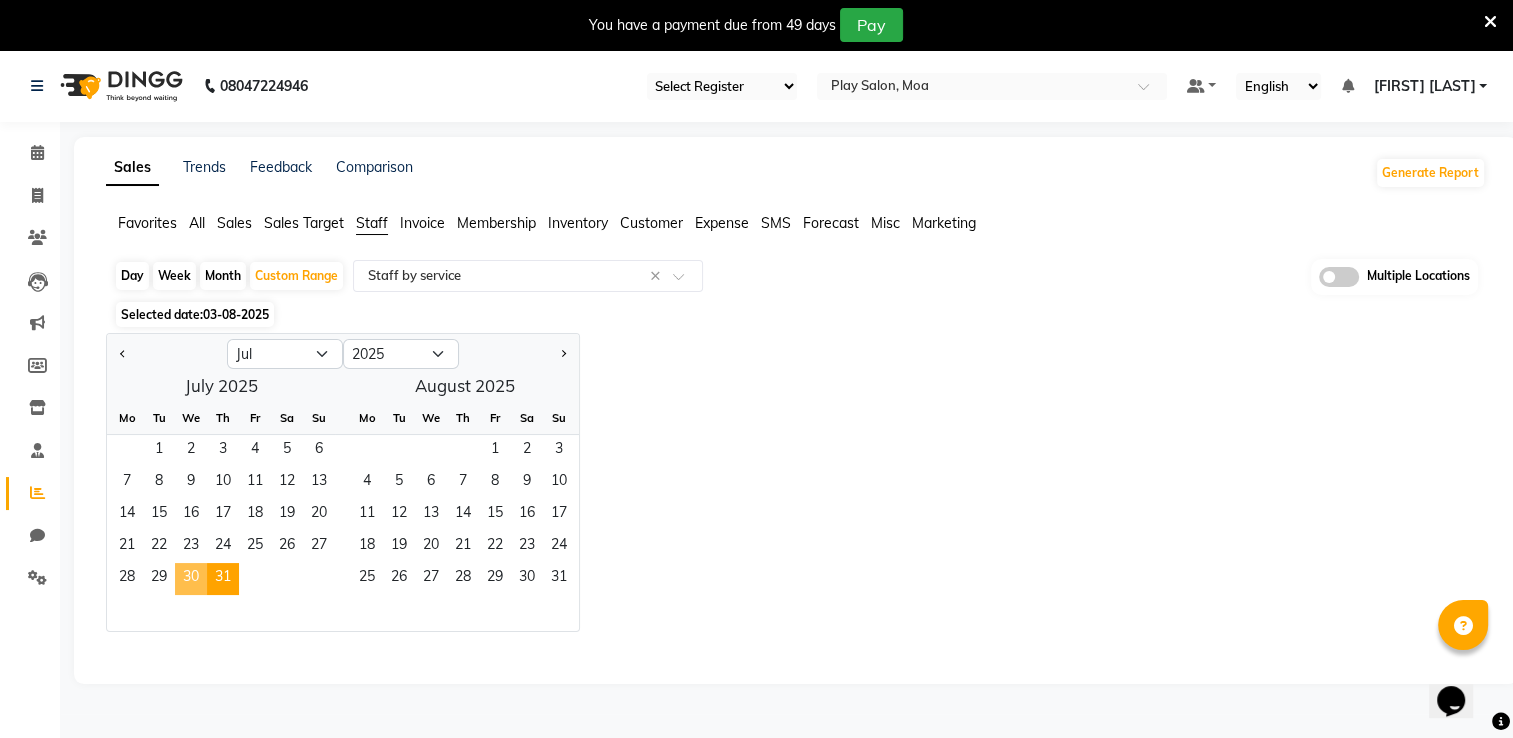 click on "30" 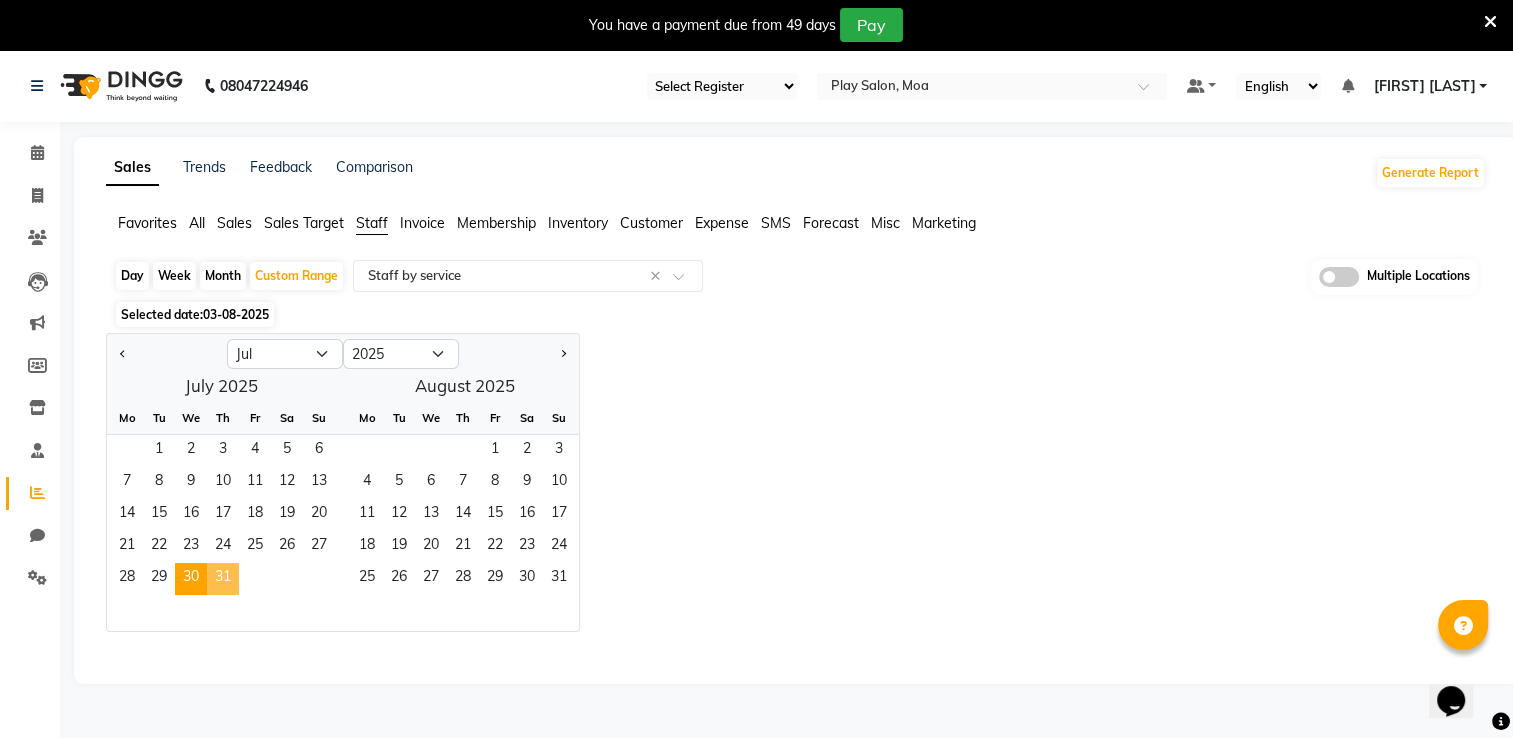 click on "31" 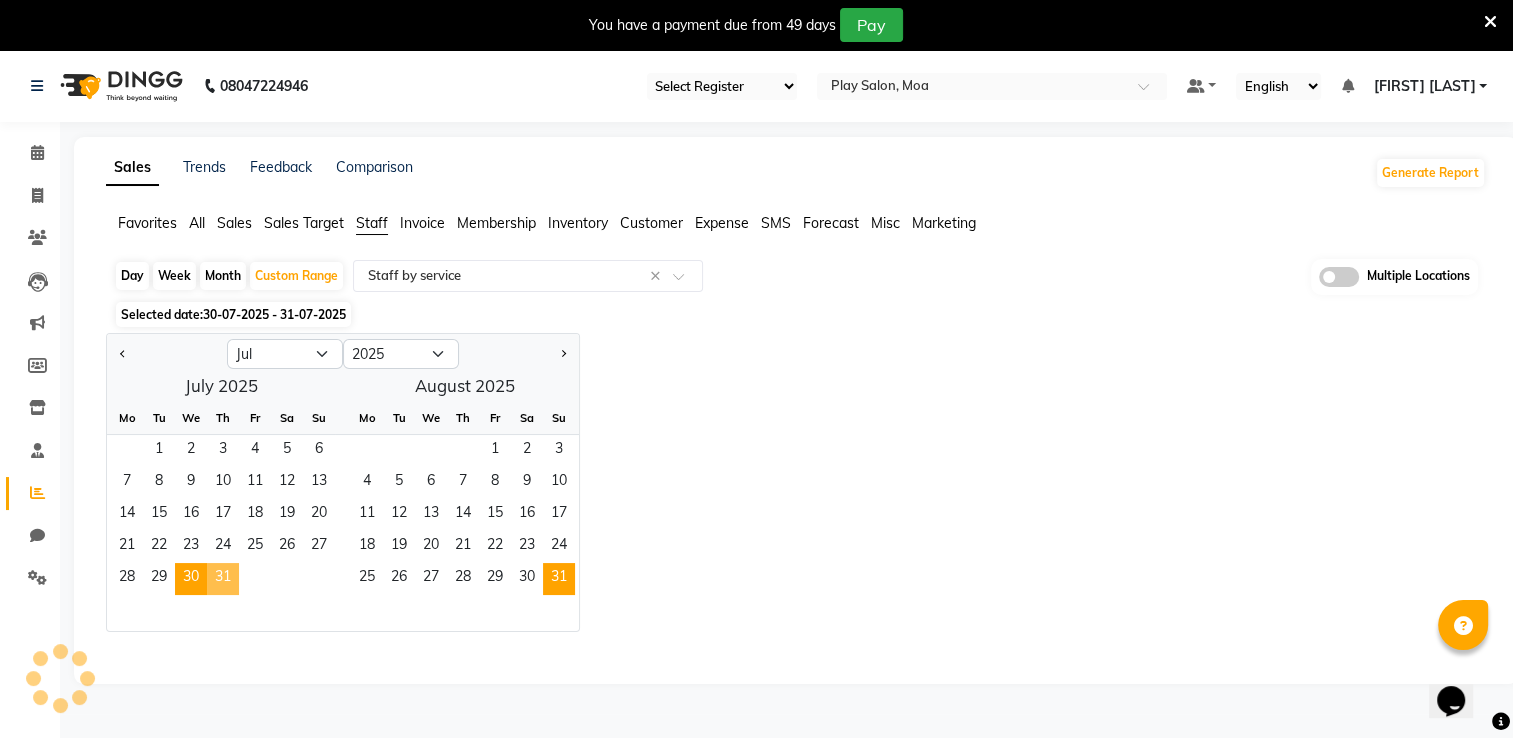 select on "full_report" 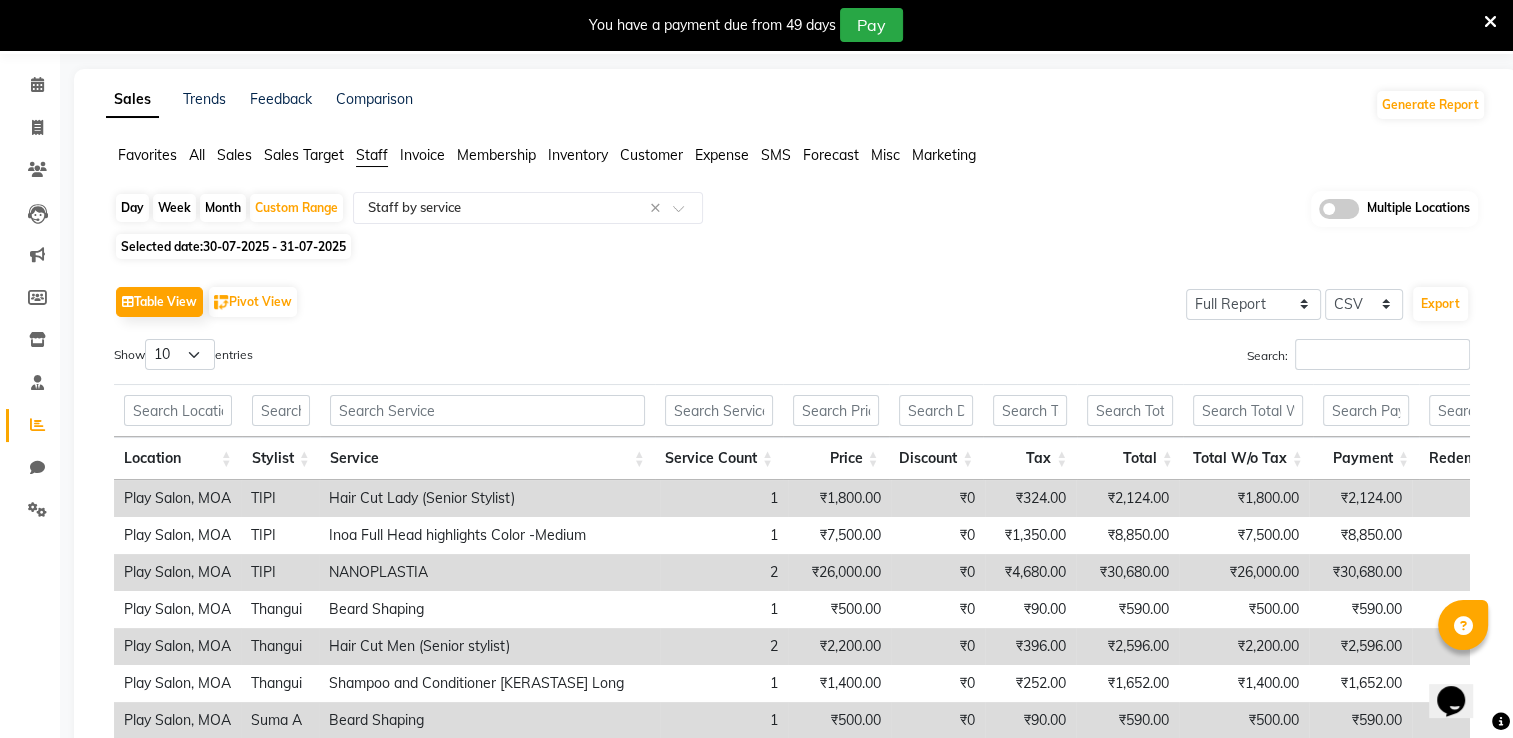 scroll, scrollTop: 0, scrollLeft: 0, axis: both 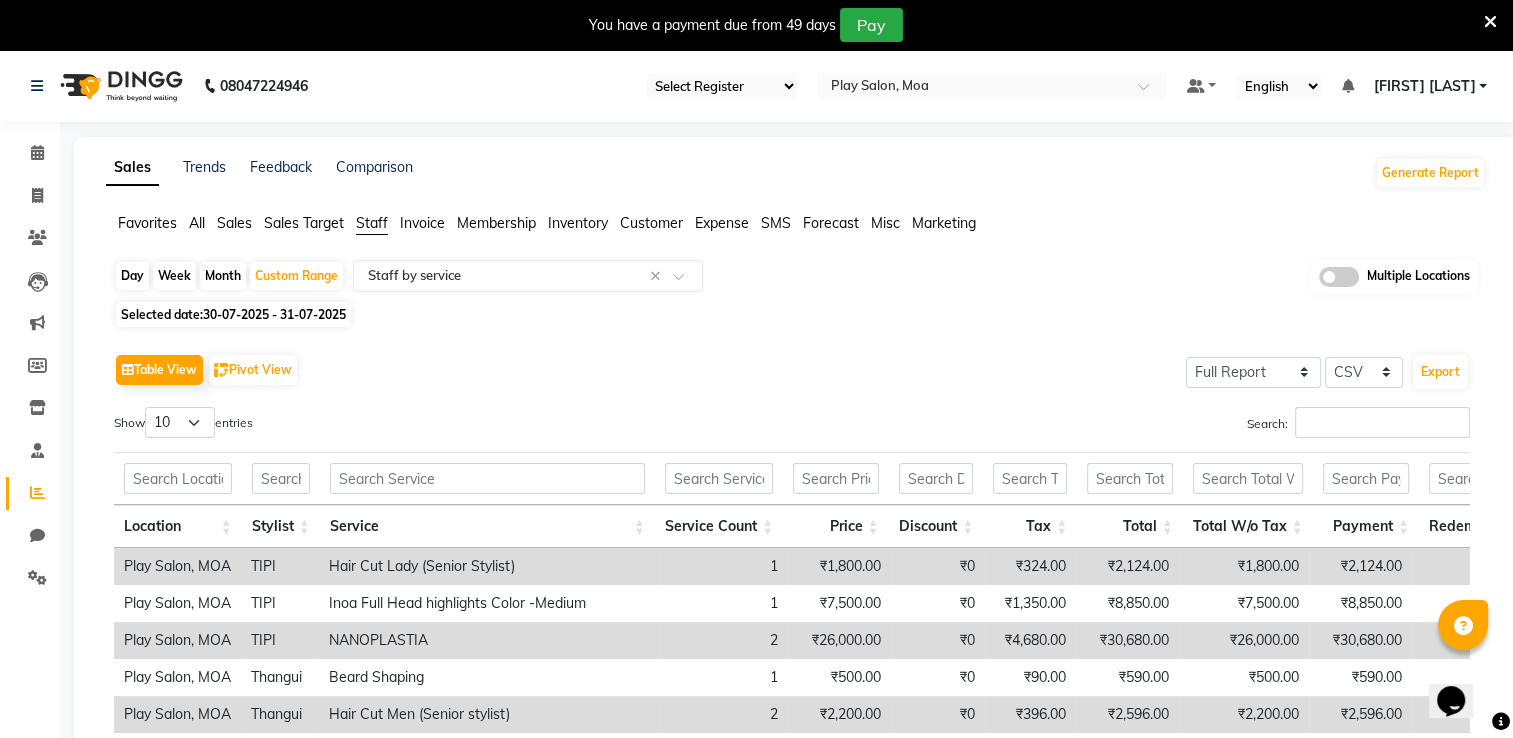 click on "30-07-2025 - 31-07-2025" 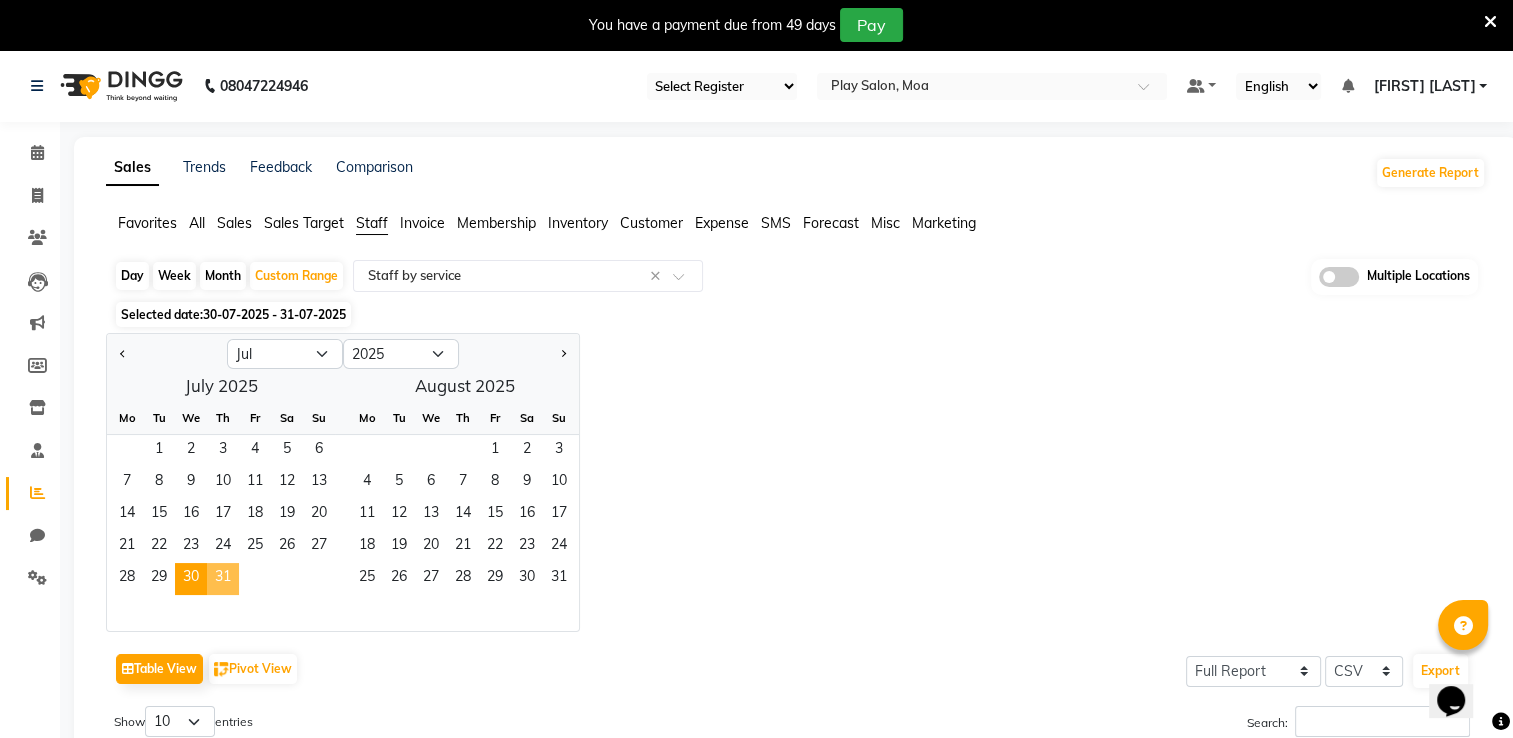 click on "31" 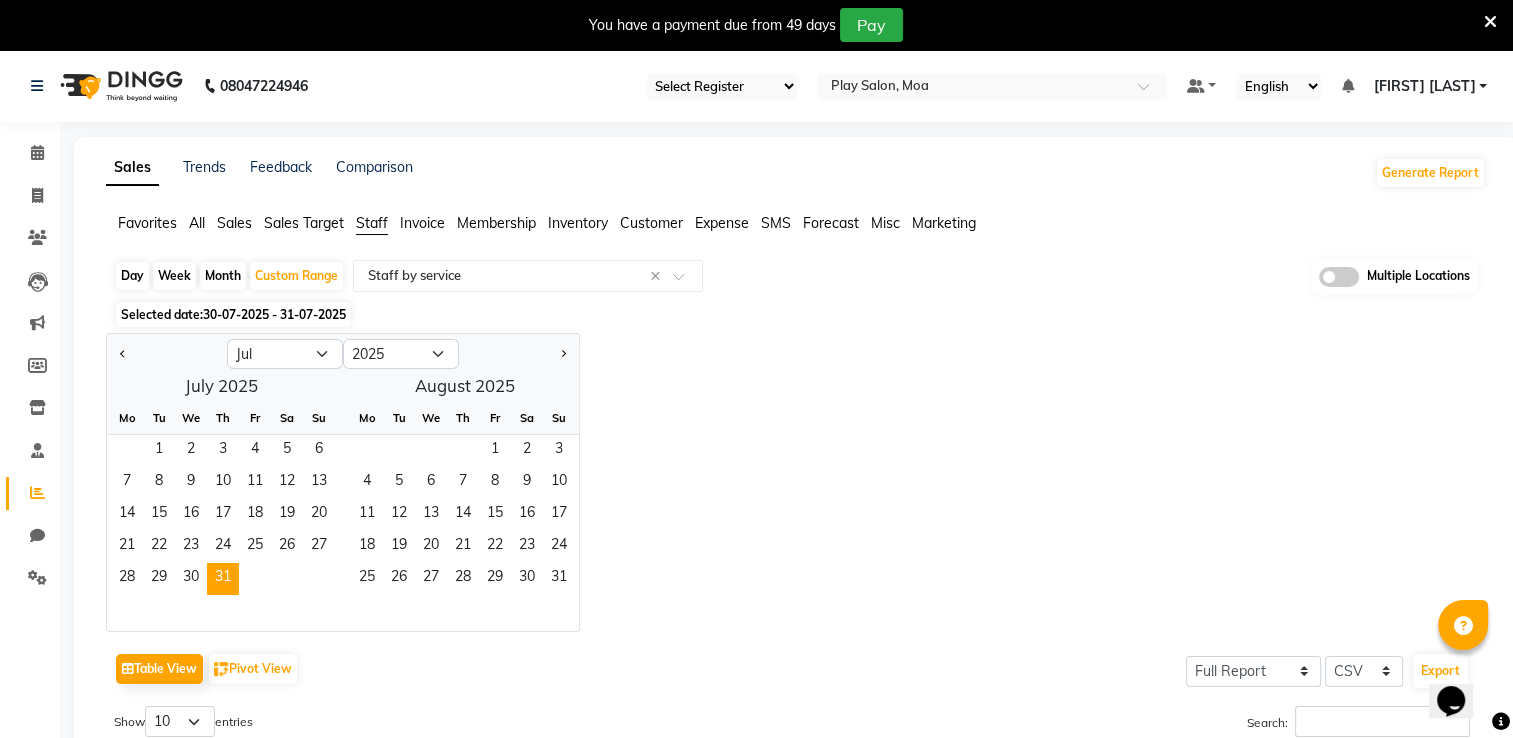 click on "Jan Feb Mar Apr May Jun Jul Aug Sep Oct Nov Dec 2015 2016 2017 2018 2019 2020 2021 2022 2023 2024 2025 2026 2027 2028 2029 2030 2031 2032 2033 2034 2035  July 2025  Mo Tu We Th Fr Sa Su  1   2   3   4   5   6   7   8   9   10   11   12   13   14   15   16   17   18   19   20   21   22   23   24   25   26   27   28   29   30   31   August 2025  Mo Tu We Th Fr Sa Su  1   2   3   4   5   6   7   8   9   10   11   12   13   14   15   16   17   18   19   20   21   22   23   24   25   26   27   28   29   30   31" 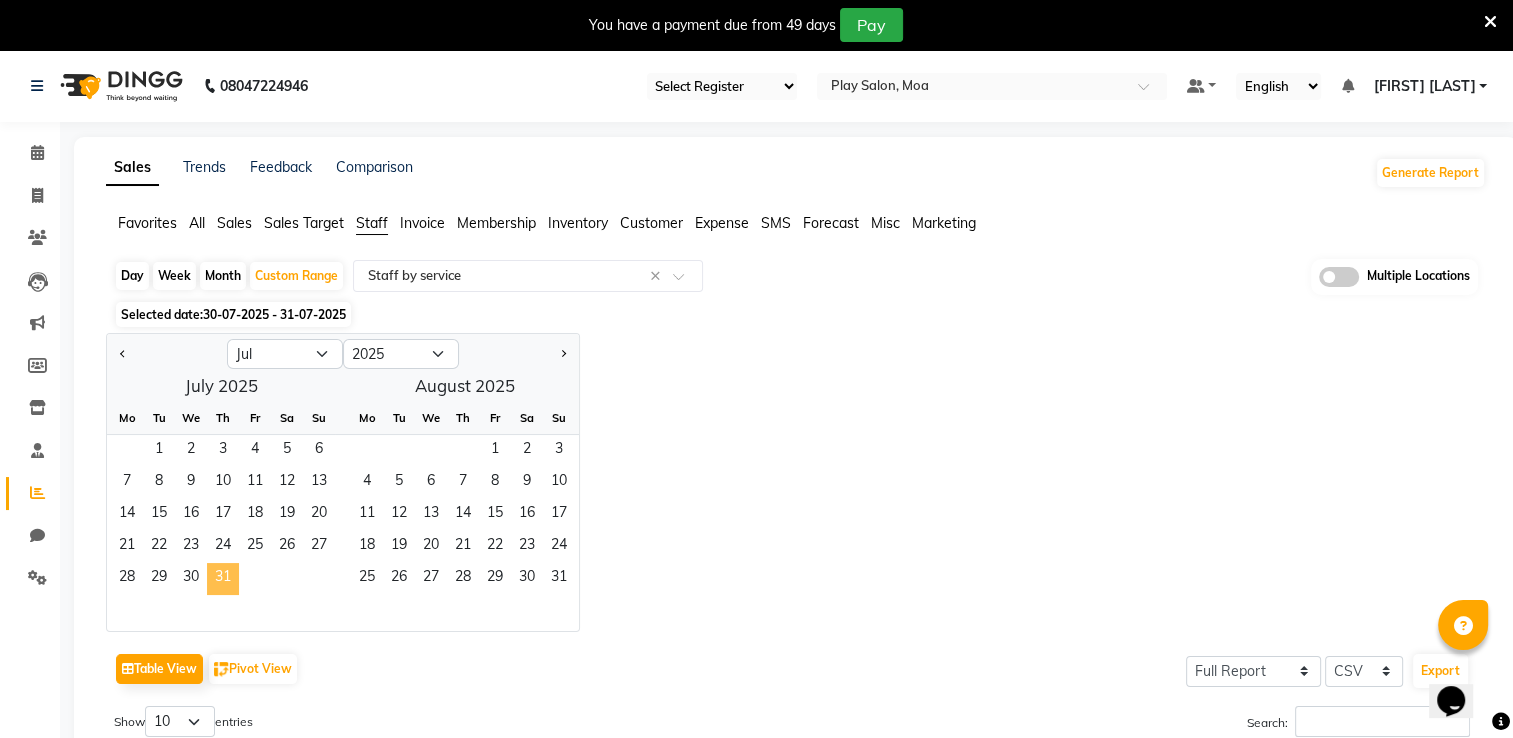 click on "31" 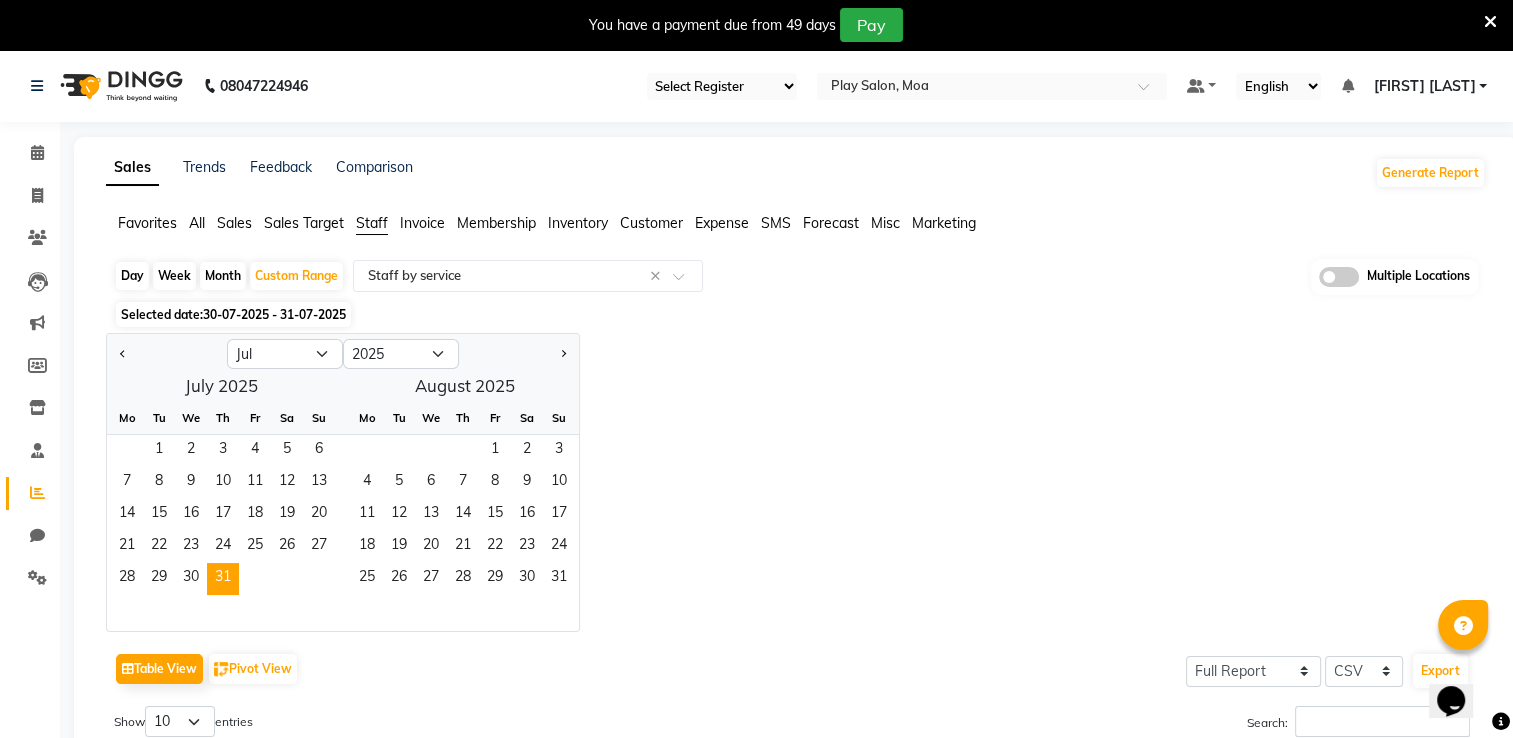 click on "Day" 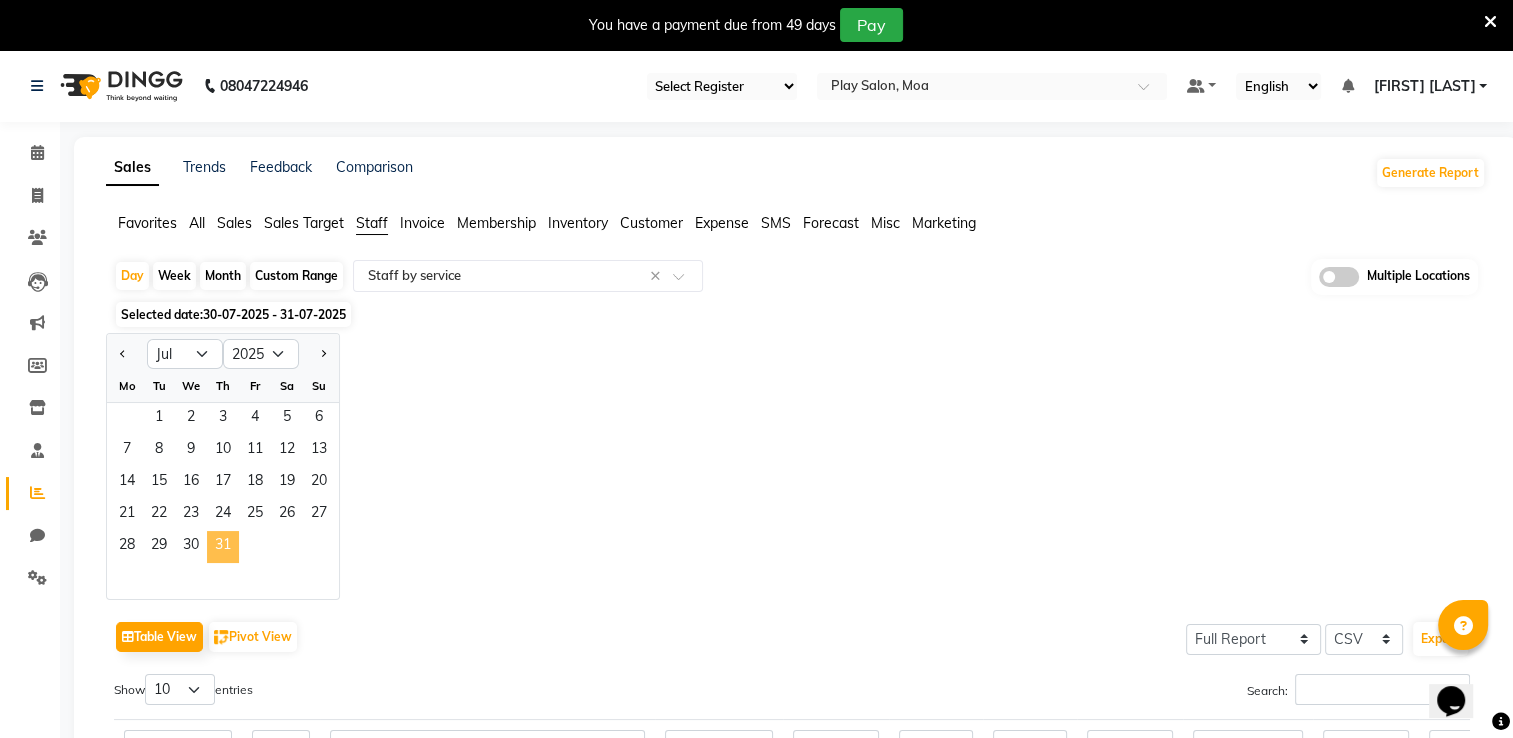 click on "31" 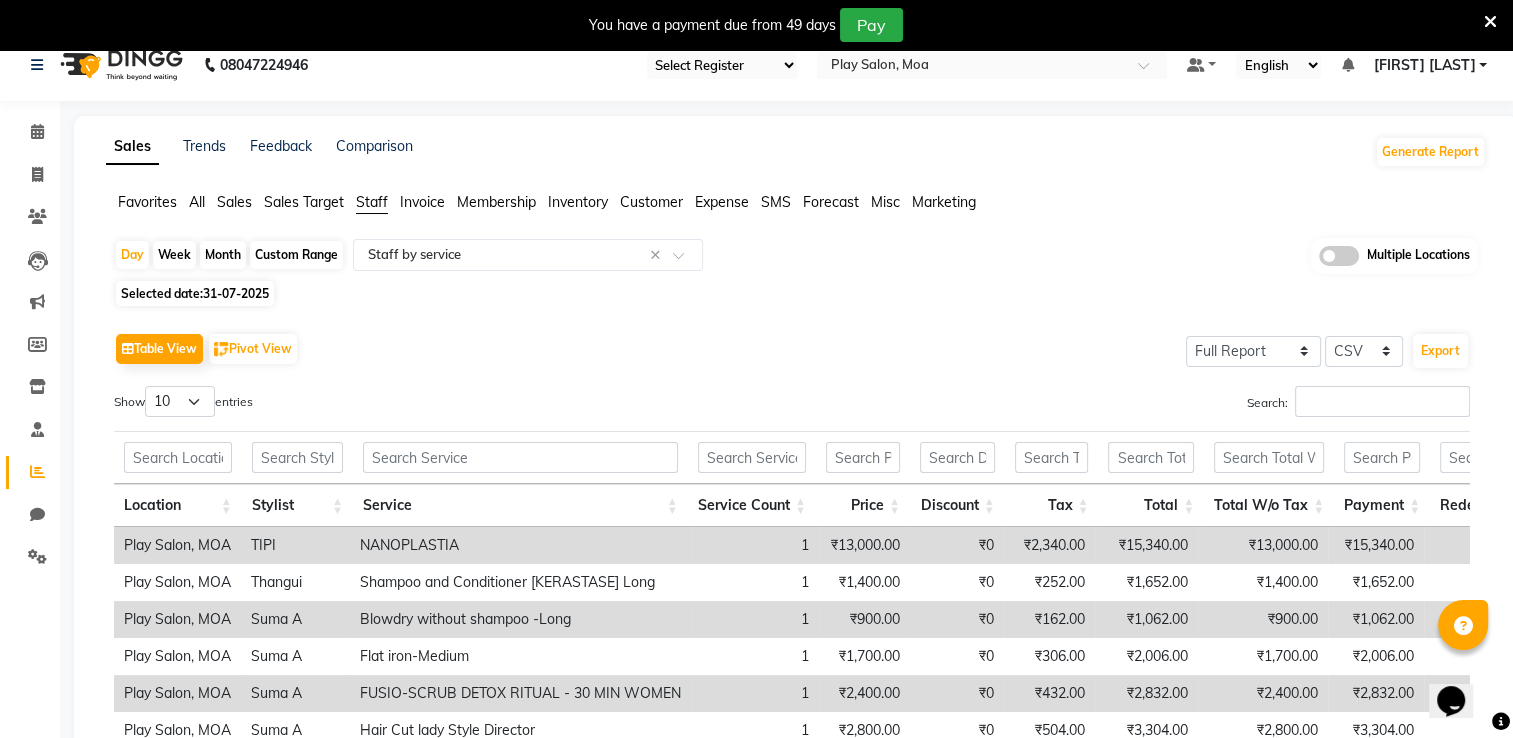scroll, scrollTop: 0, scrollLeft: 0, axis: both 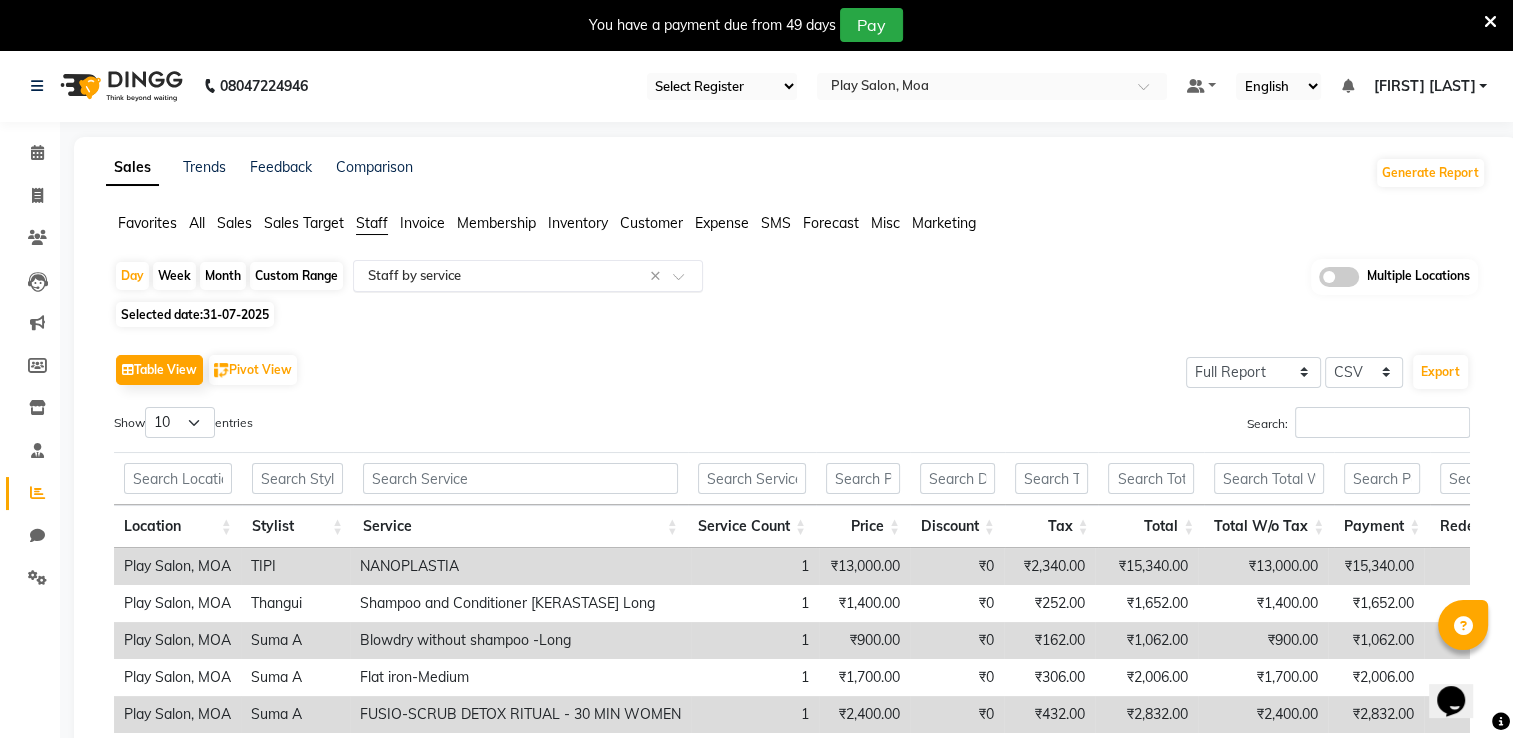 click 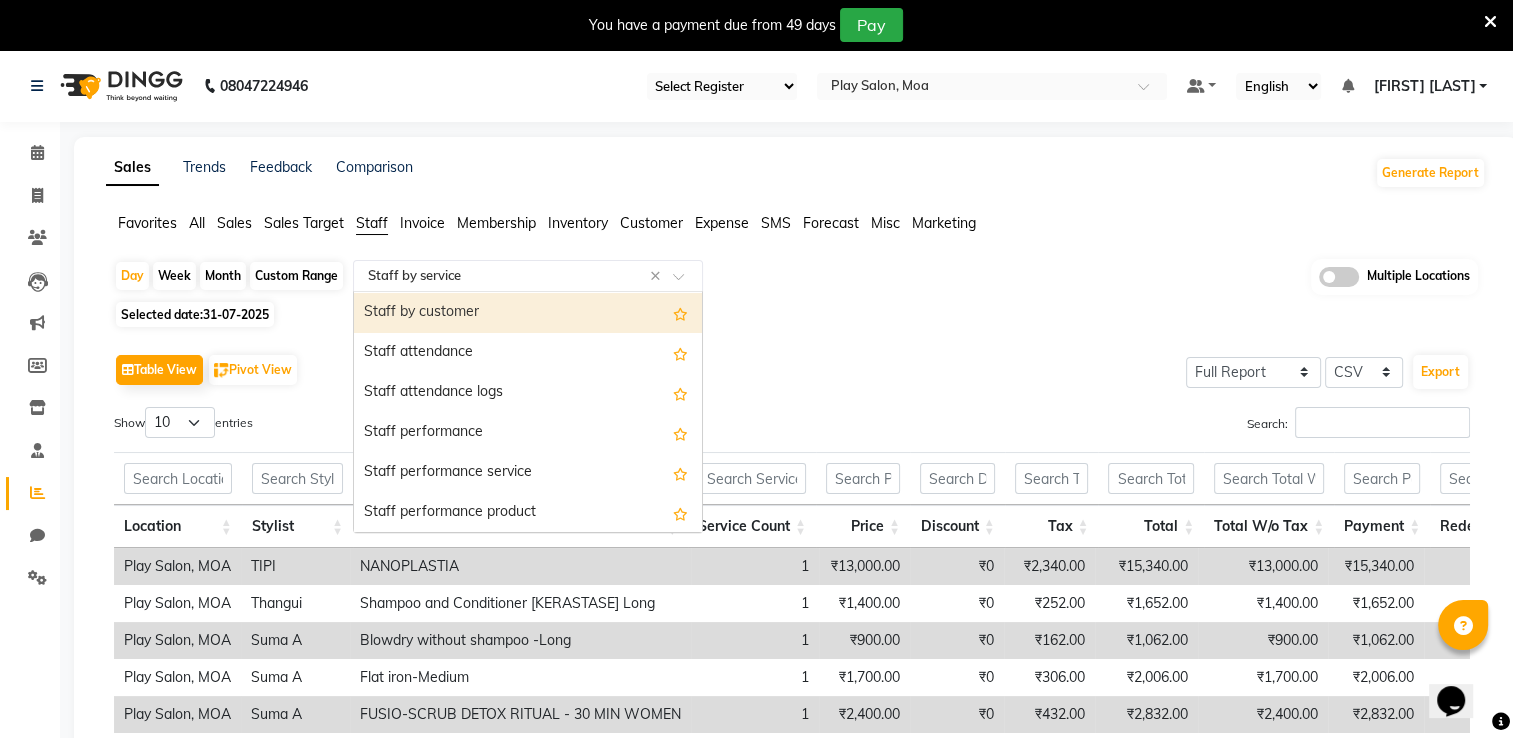 scroll, scrollTop: 200, scrollLeft: 0, axis: vertical 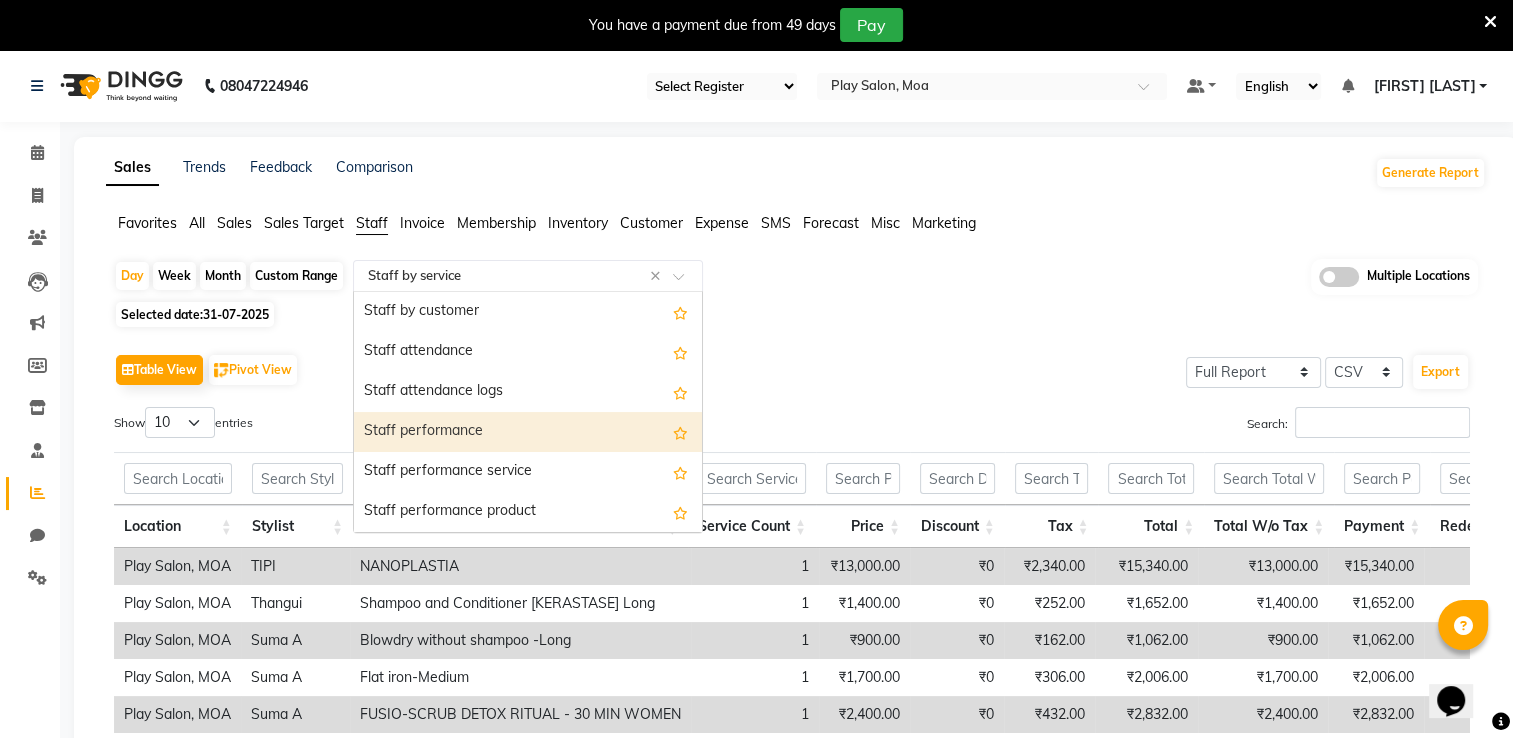 click on "Staff performance" at bounding box center (528, 432) 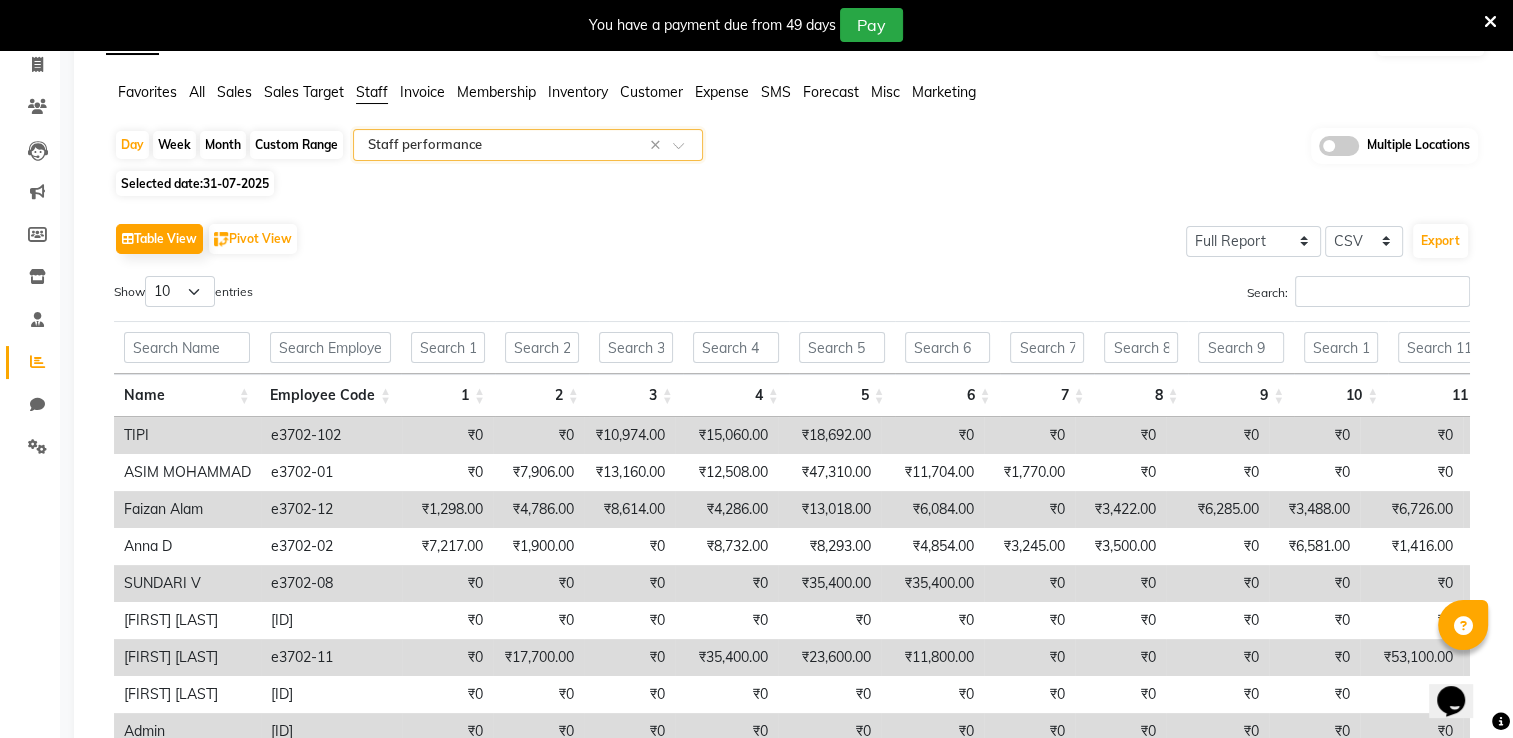 scroll, scrollTop: 200, scrollLeft: 0, axis: vertical 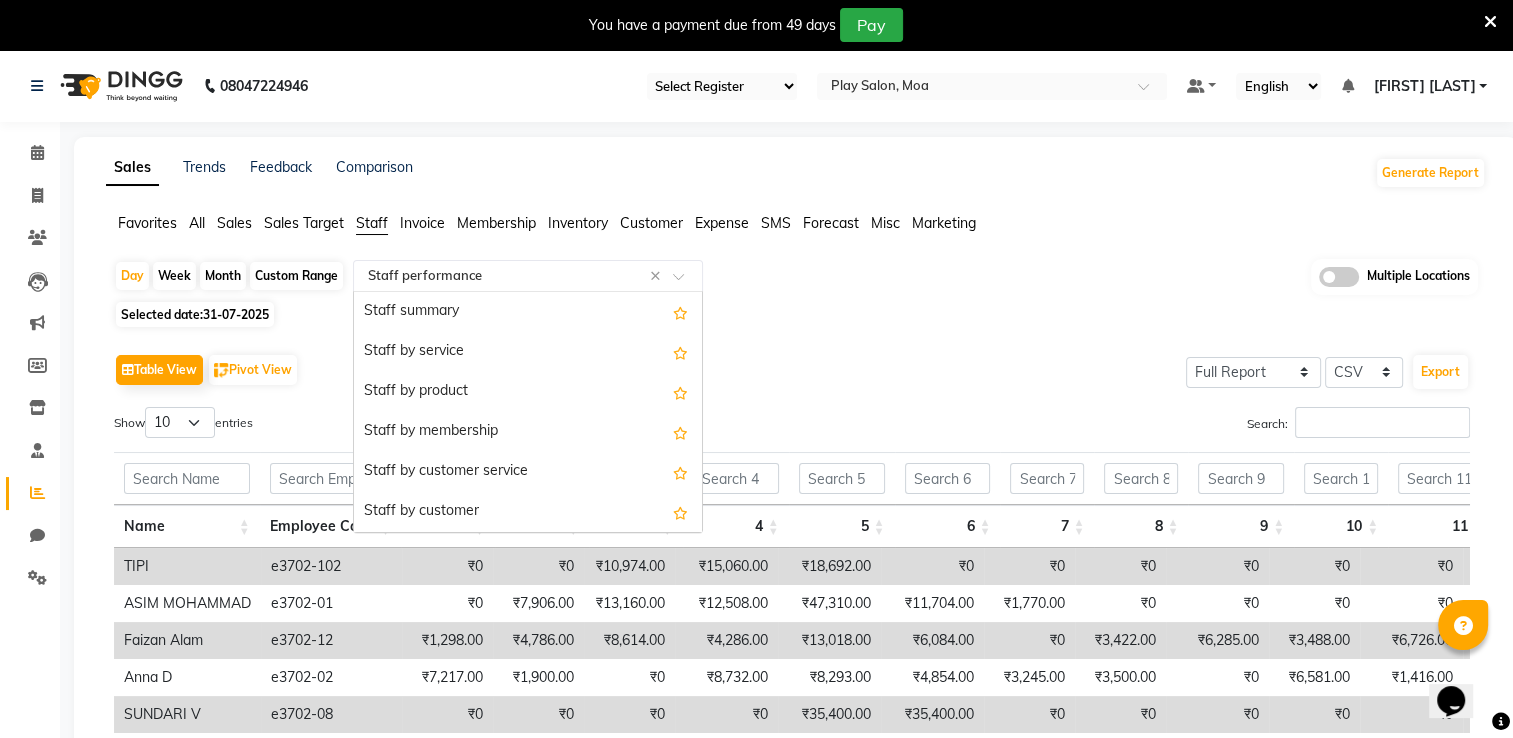 click on "Select Report Type × Staff performance ×" 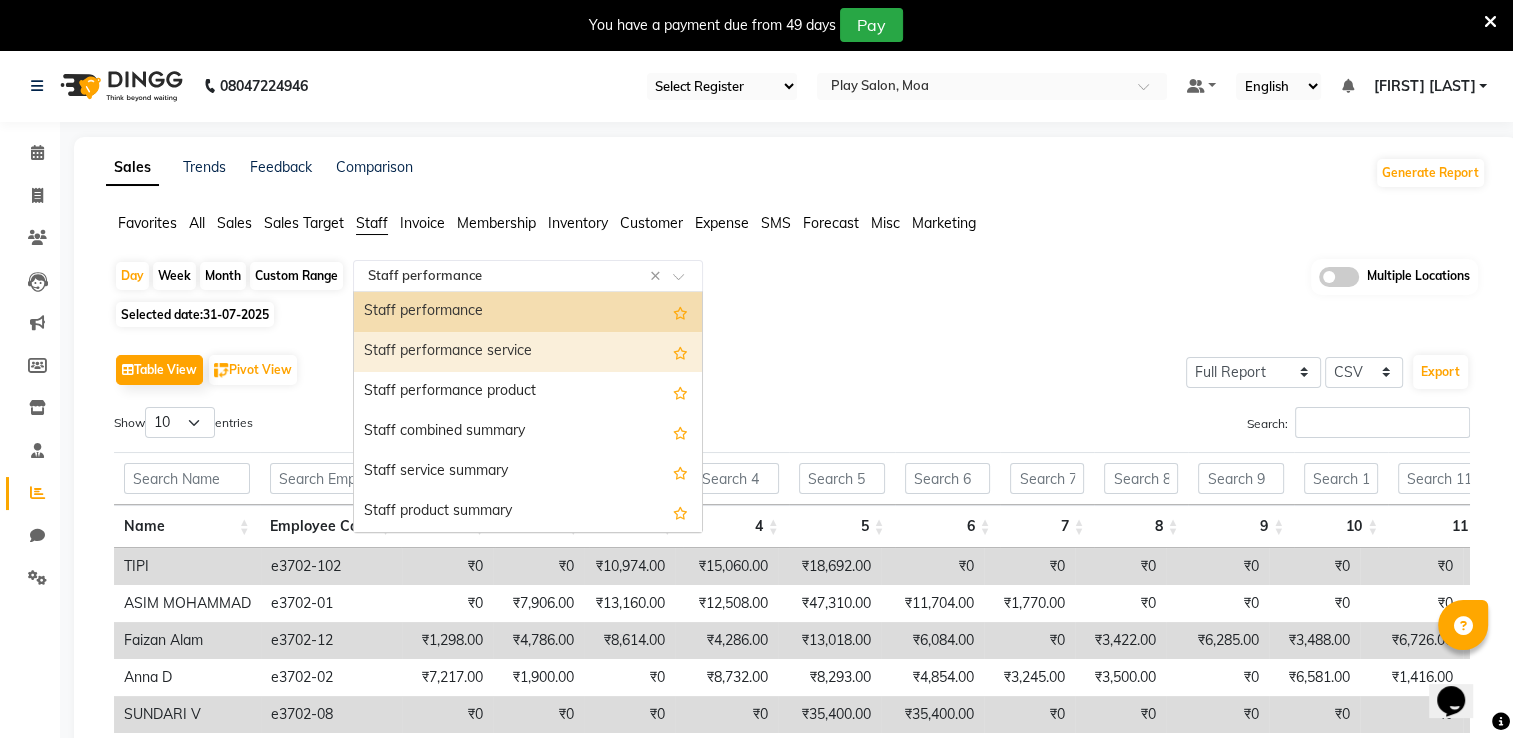click on "Staff performance service" at bounding box center (528, 352) 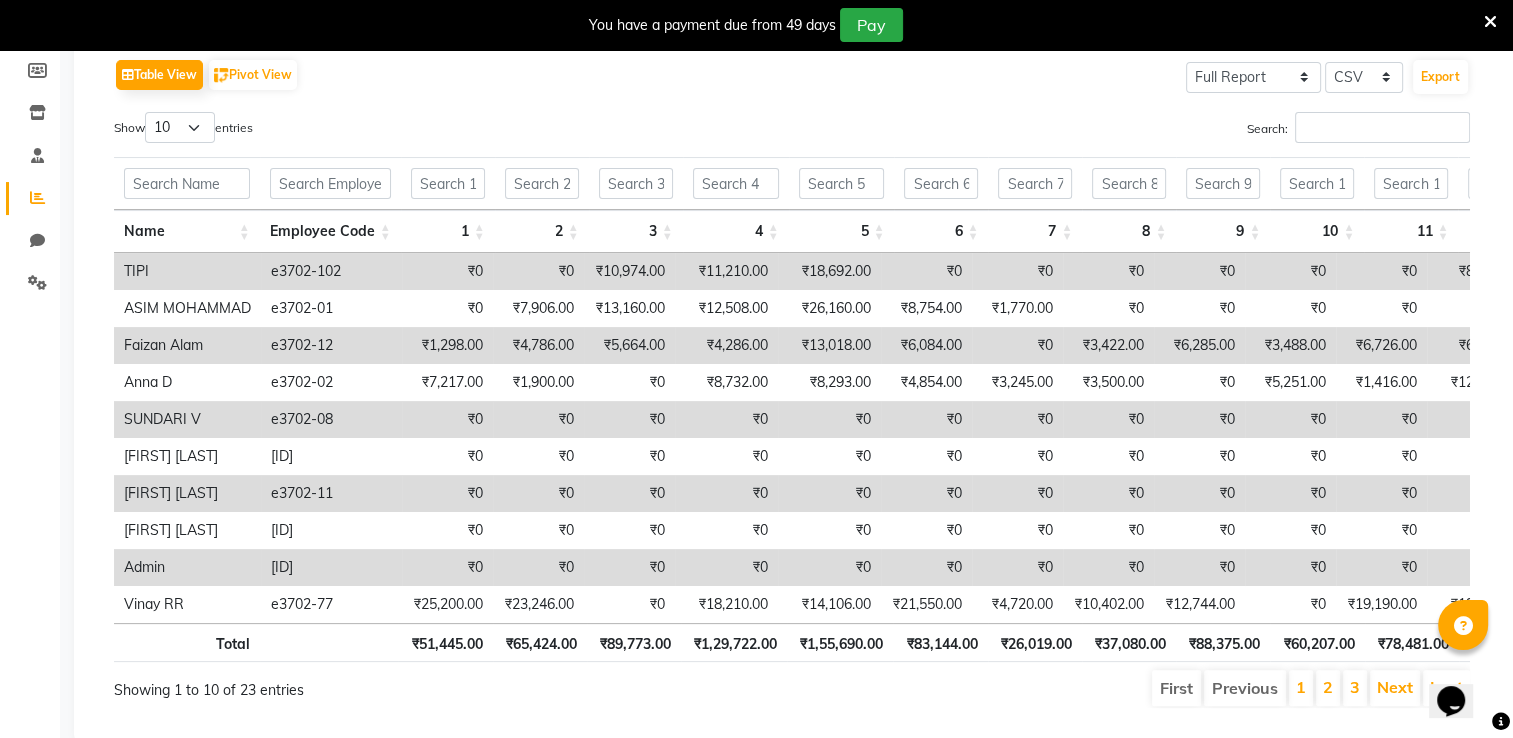 scroll, scrollTop: 300, scrollLeft: 0, axis: vertical 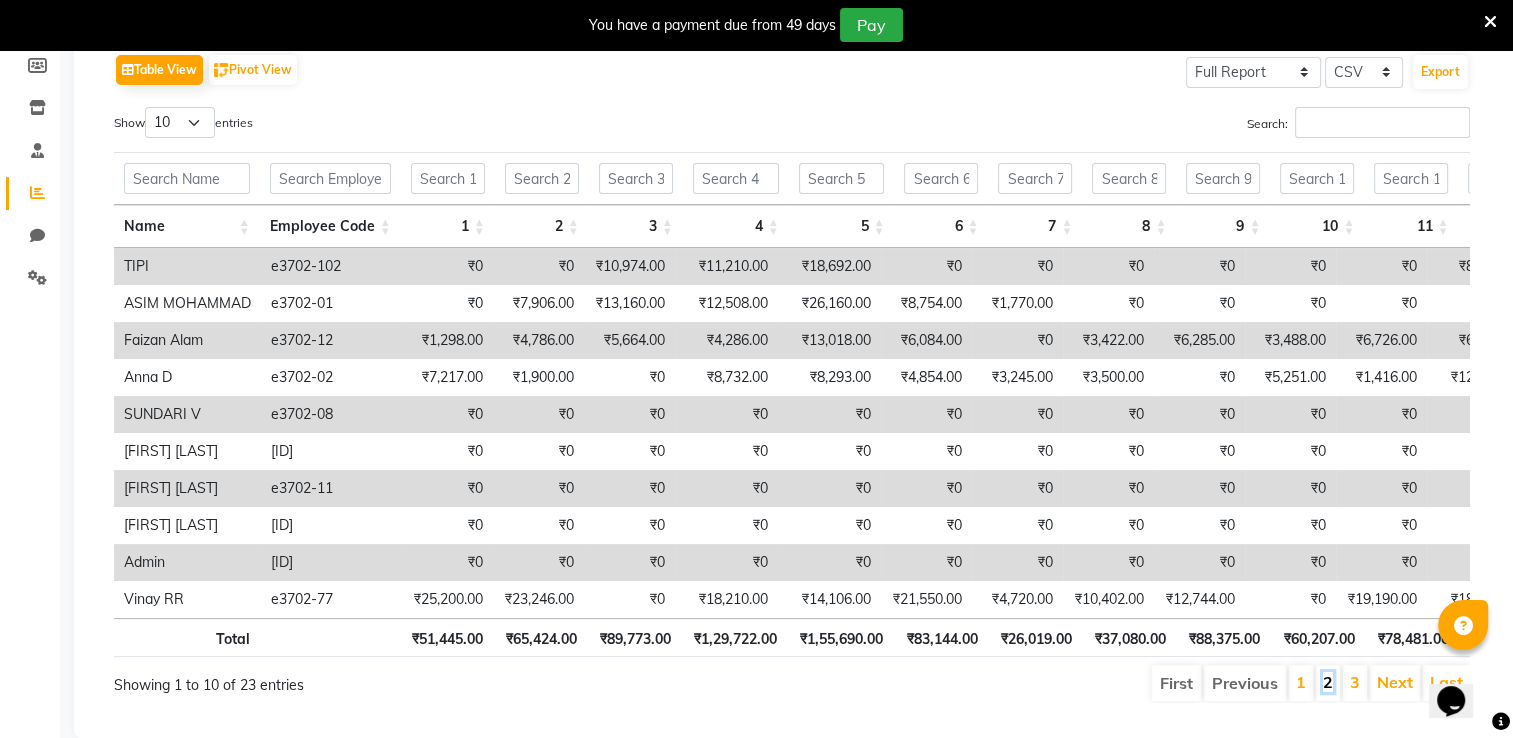 click on "2" at bounding box center (1328, 682) 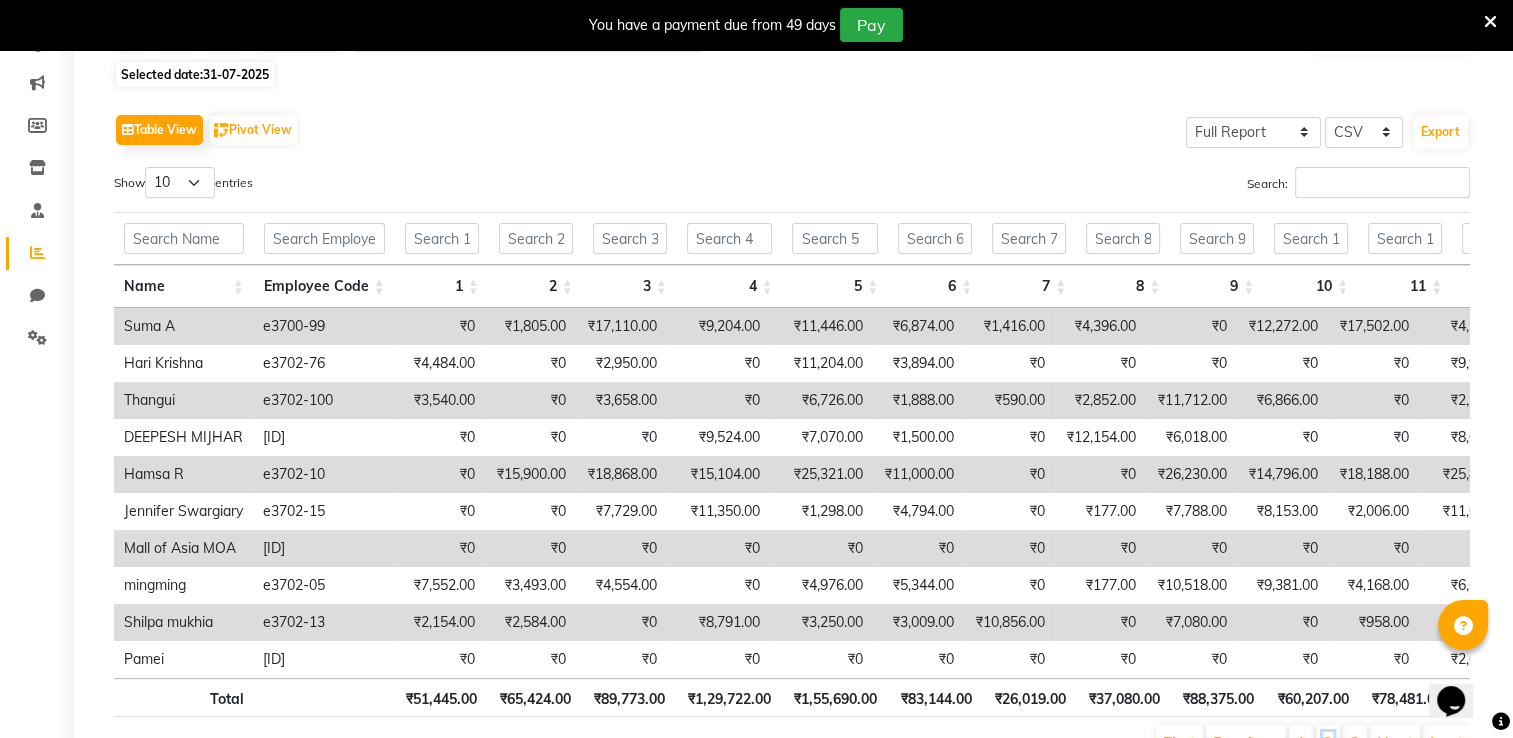 scroll, scrollTop: 0, scrollLeft: 0, axis: both 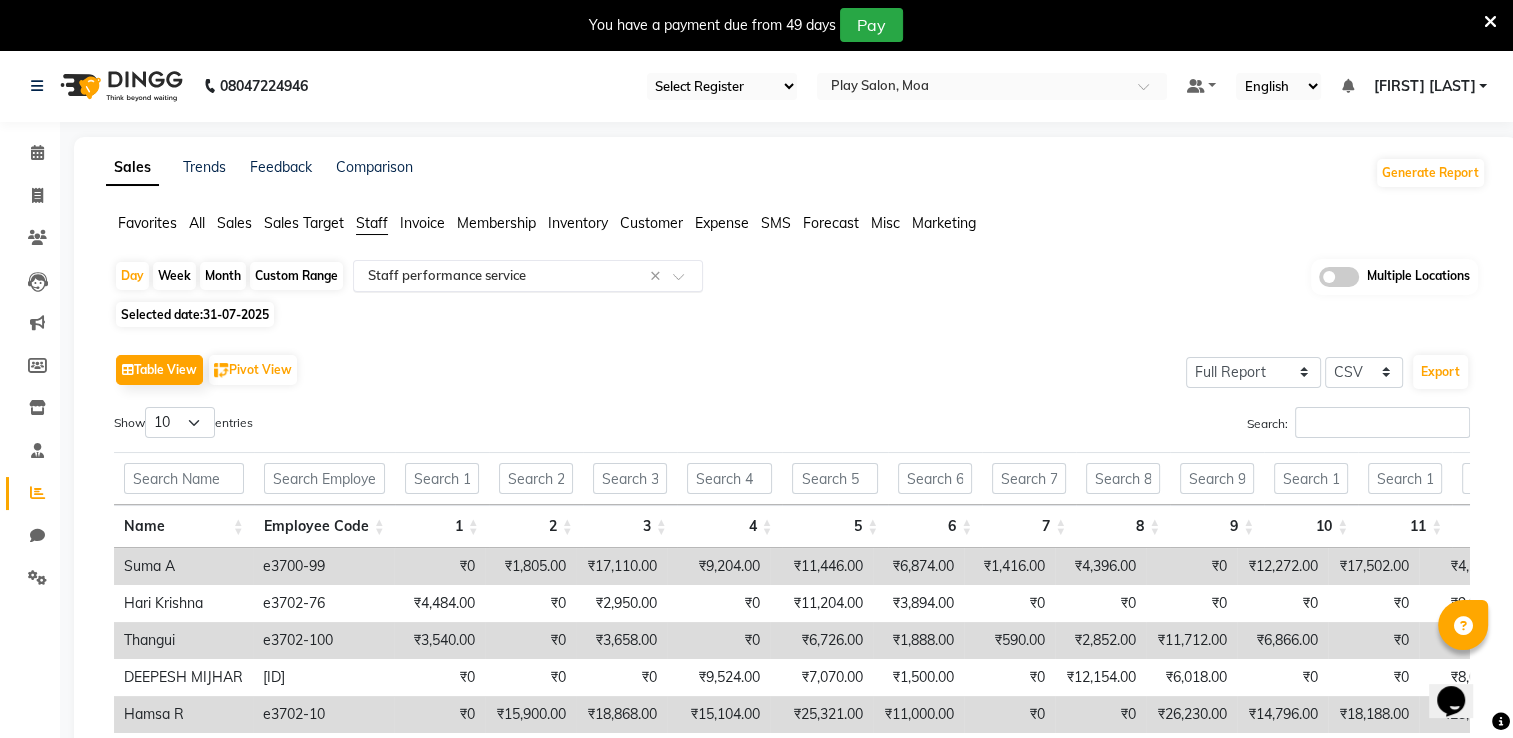 click 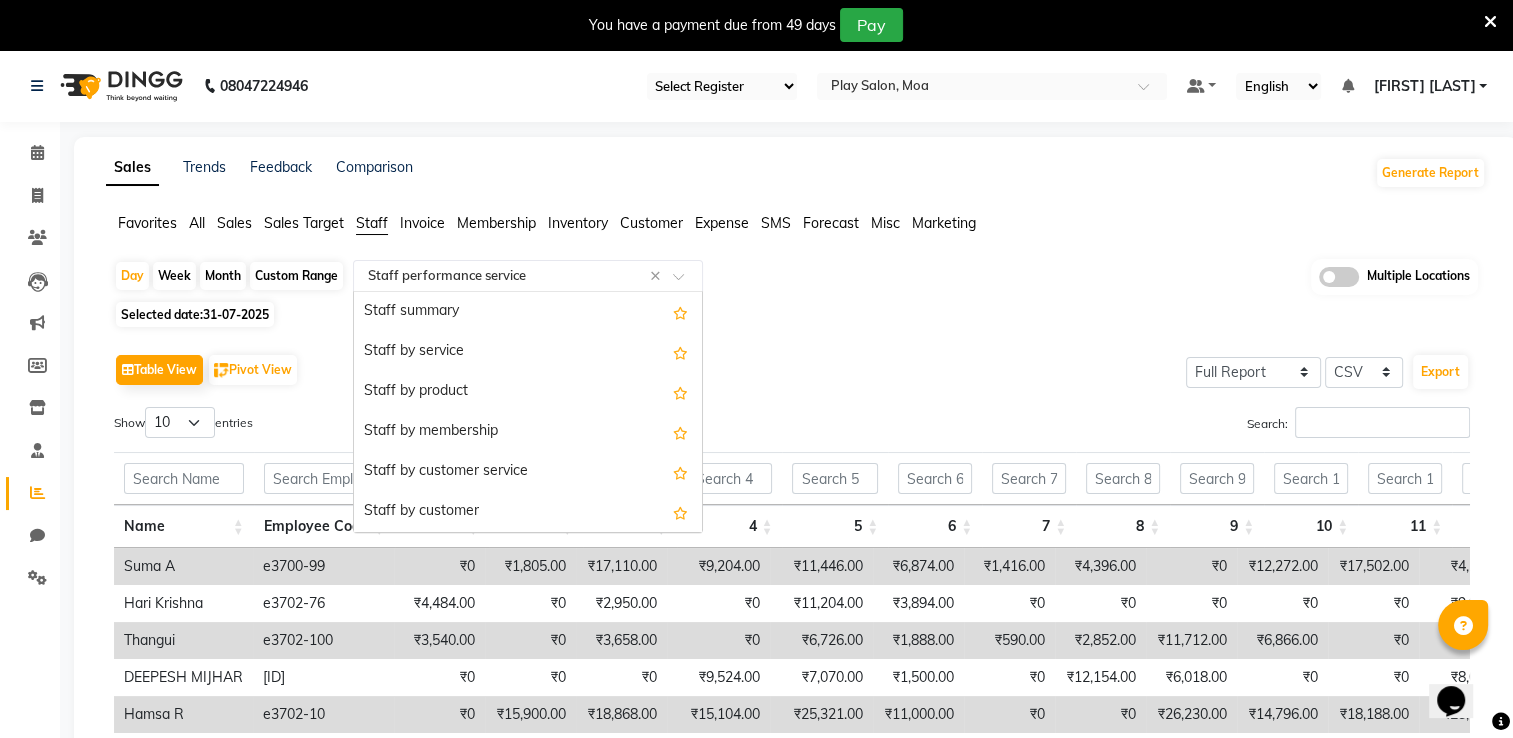 scroll, scrollTop: 360, scrollLeft: 0, axis: vertical 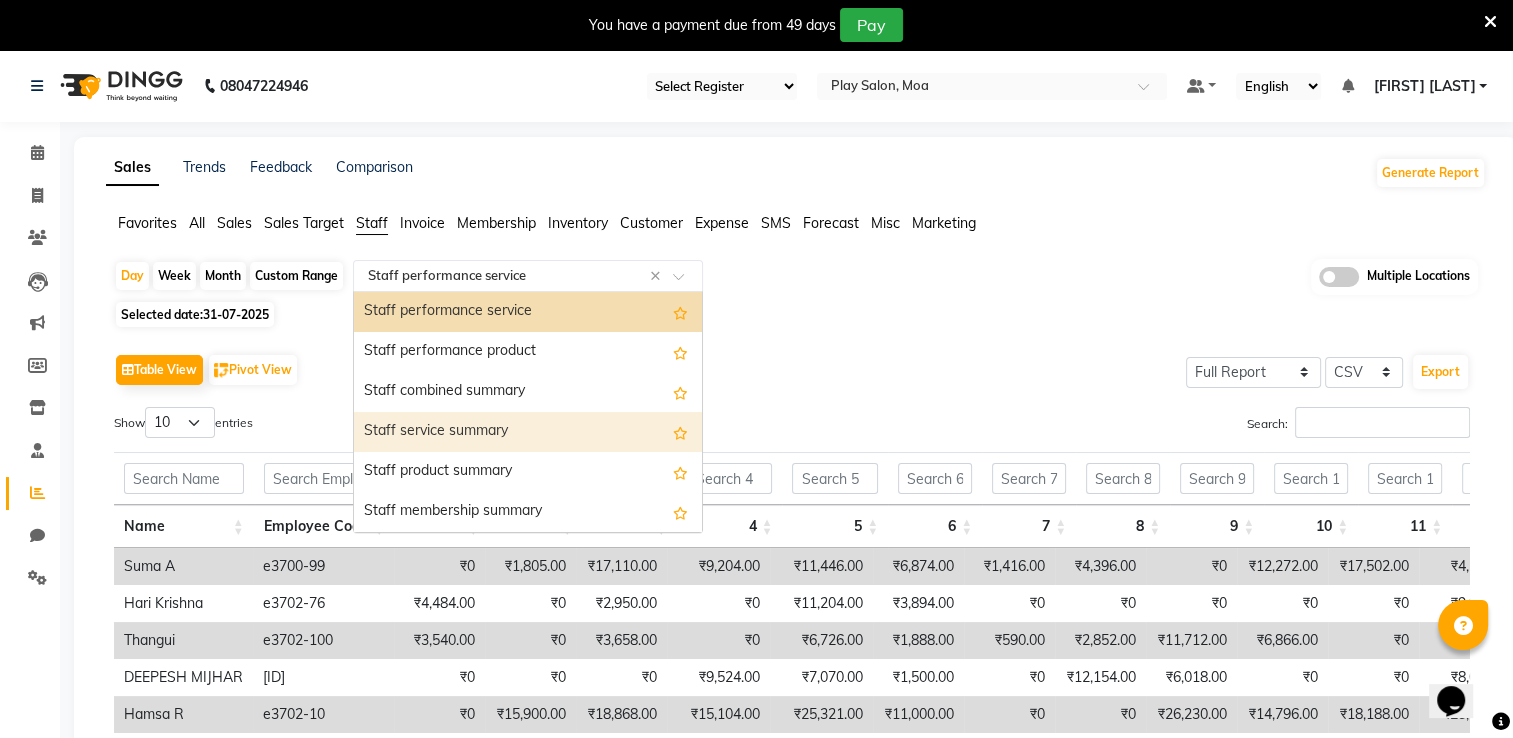 click on "Staff service summary" at bounding box center [528, 432] 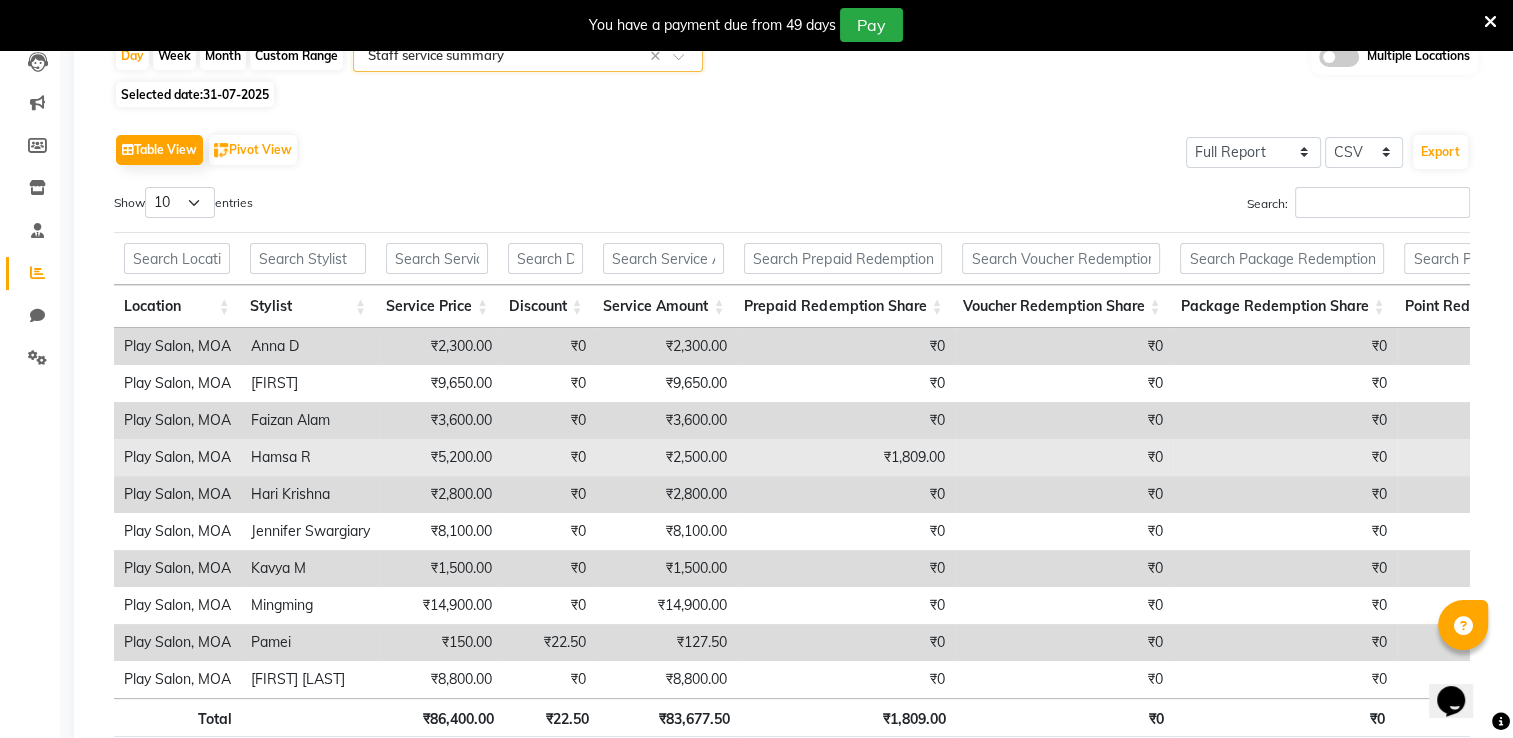scroll, scrollTop: 359, scrollLeft: 0, axis: vertical 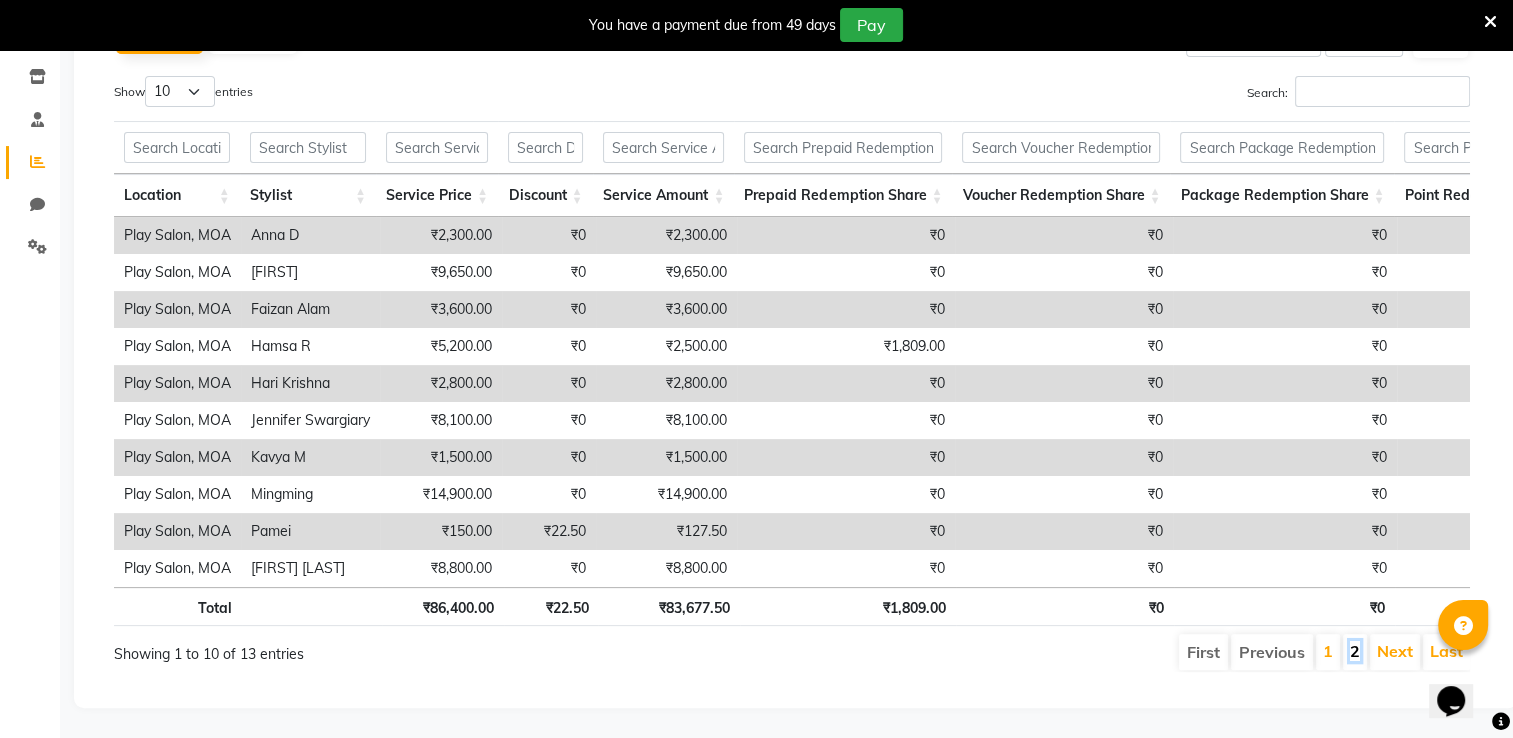 click on "2" at bounding box center (1355, 651) 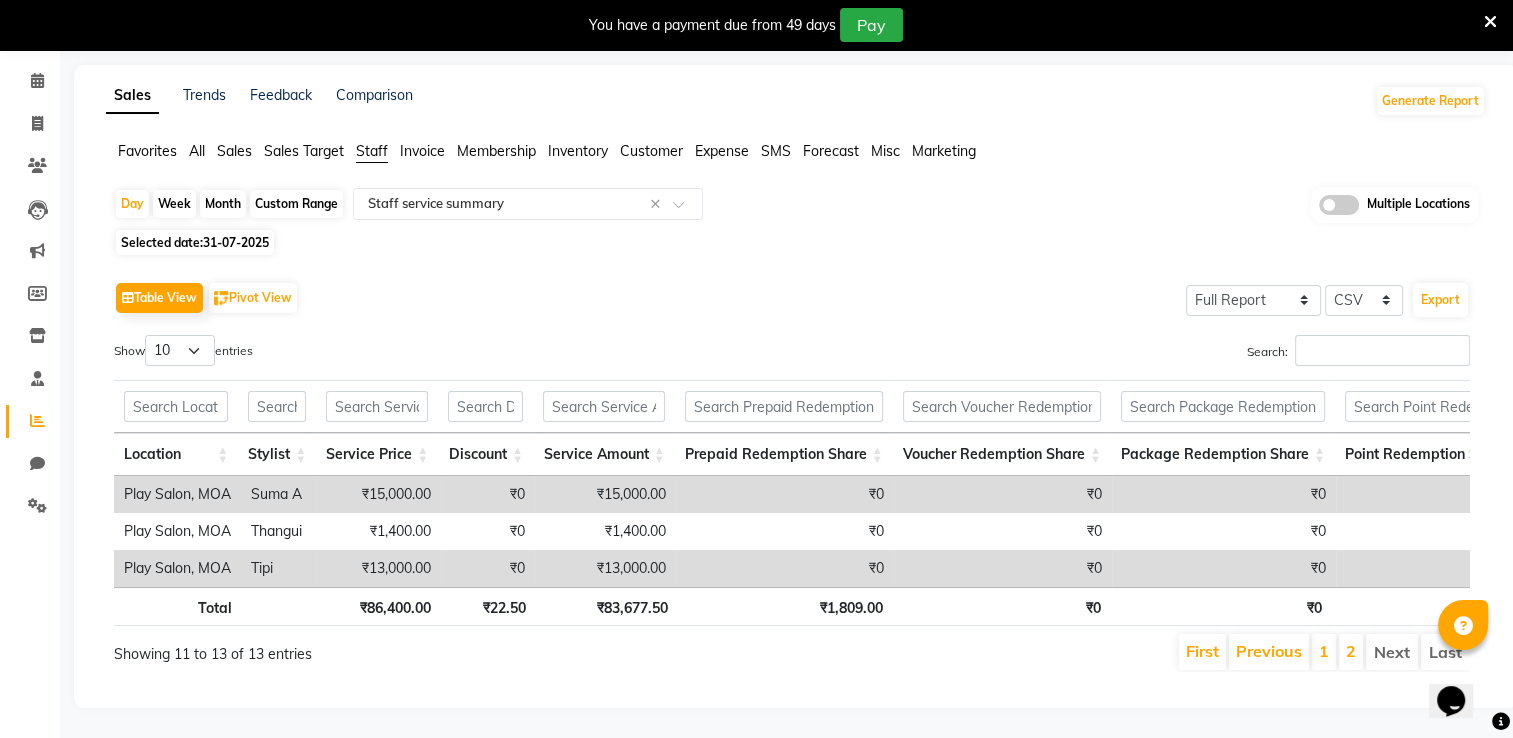 scroll, scrollTop: 100, scrollLeft: 0, axis: vertical 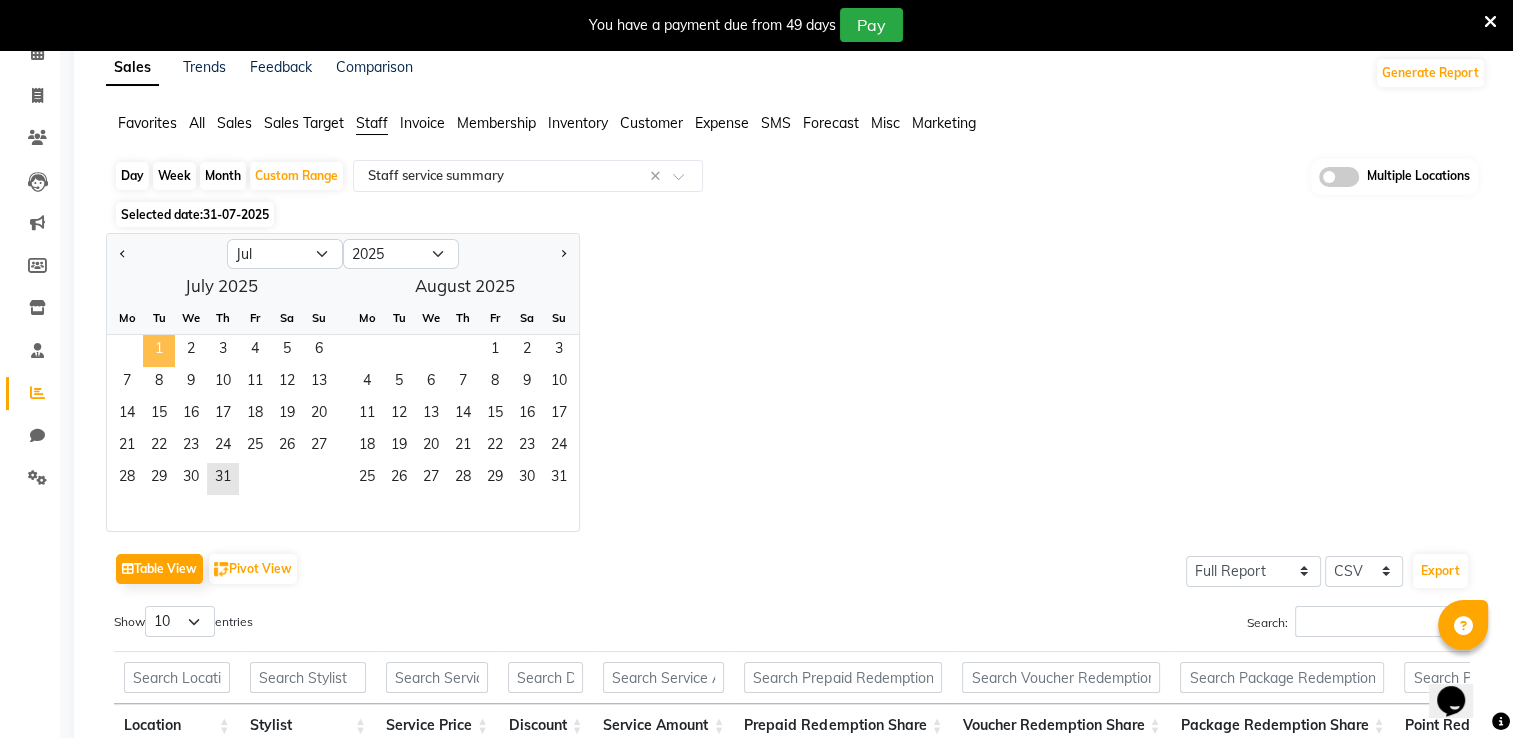 click on "1" 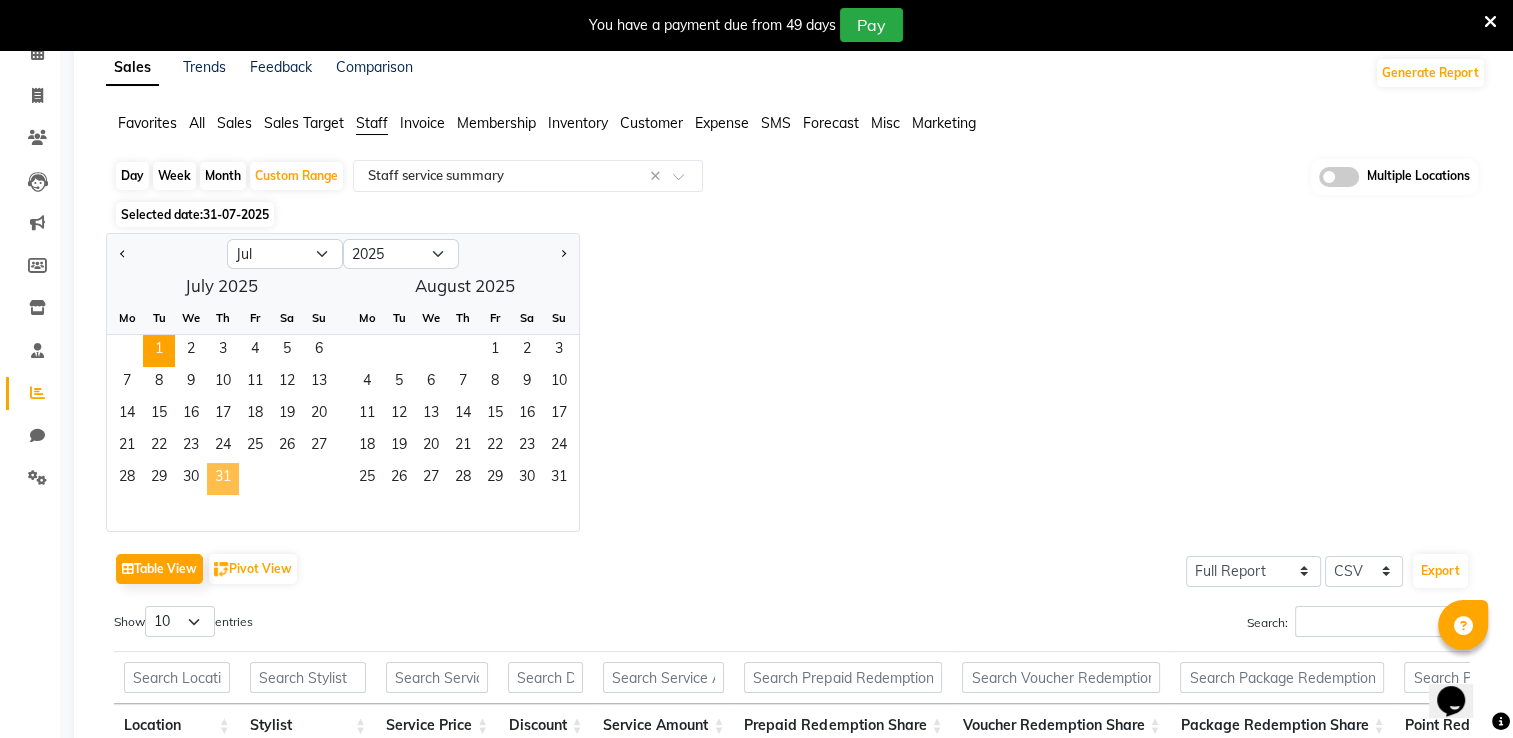 drag, startPoint x: 228, startPoint y: 482, endPoint x: 240, endPoint y: 476, distance: 13.416408 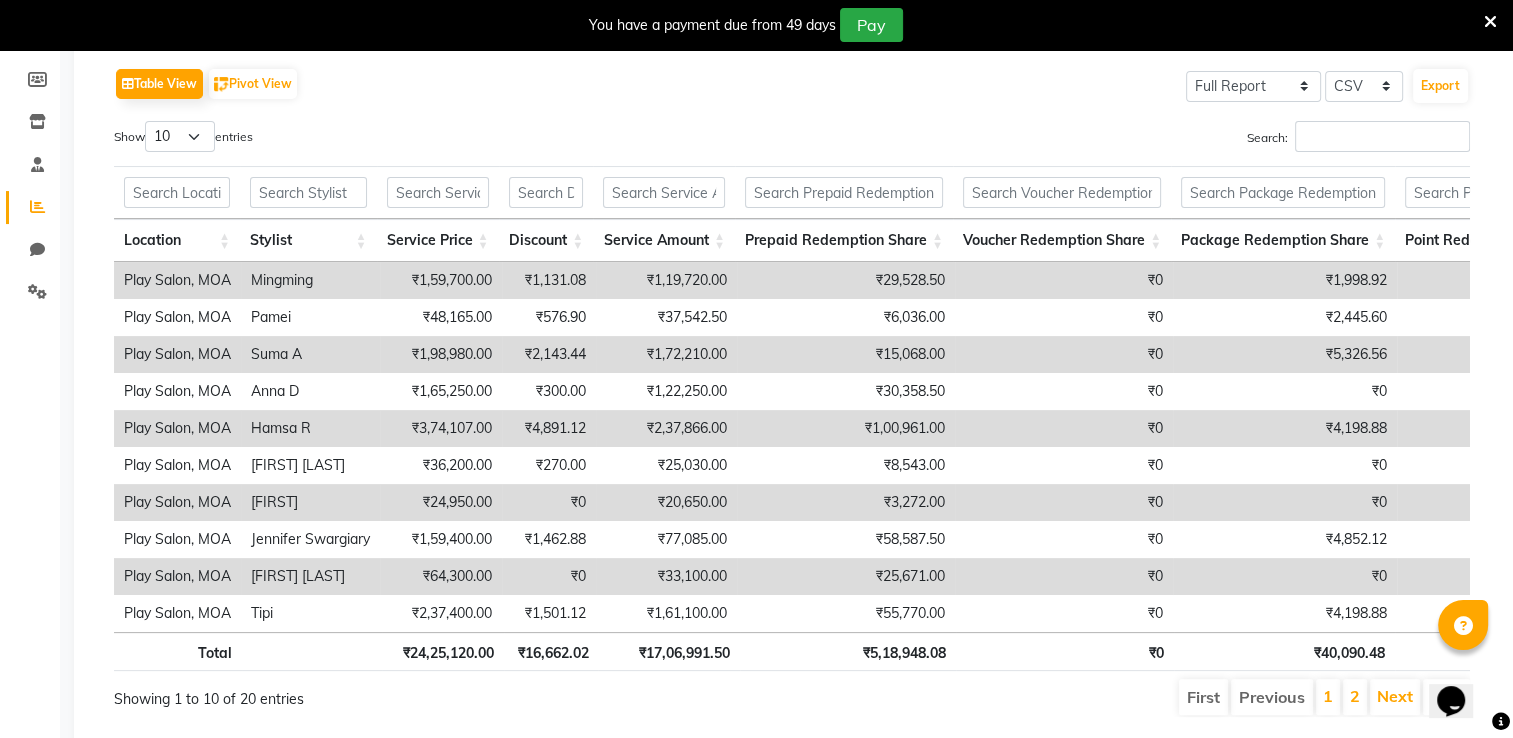scroll, scrollTop: 300, scrollLeft: 0, axis: vertical 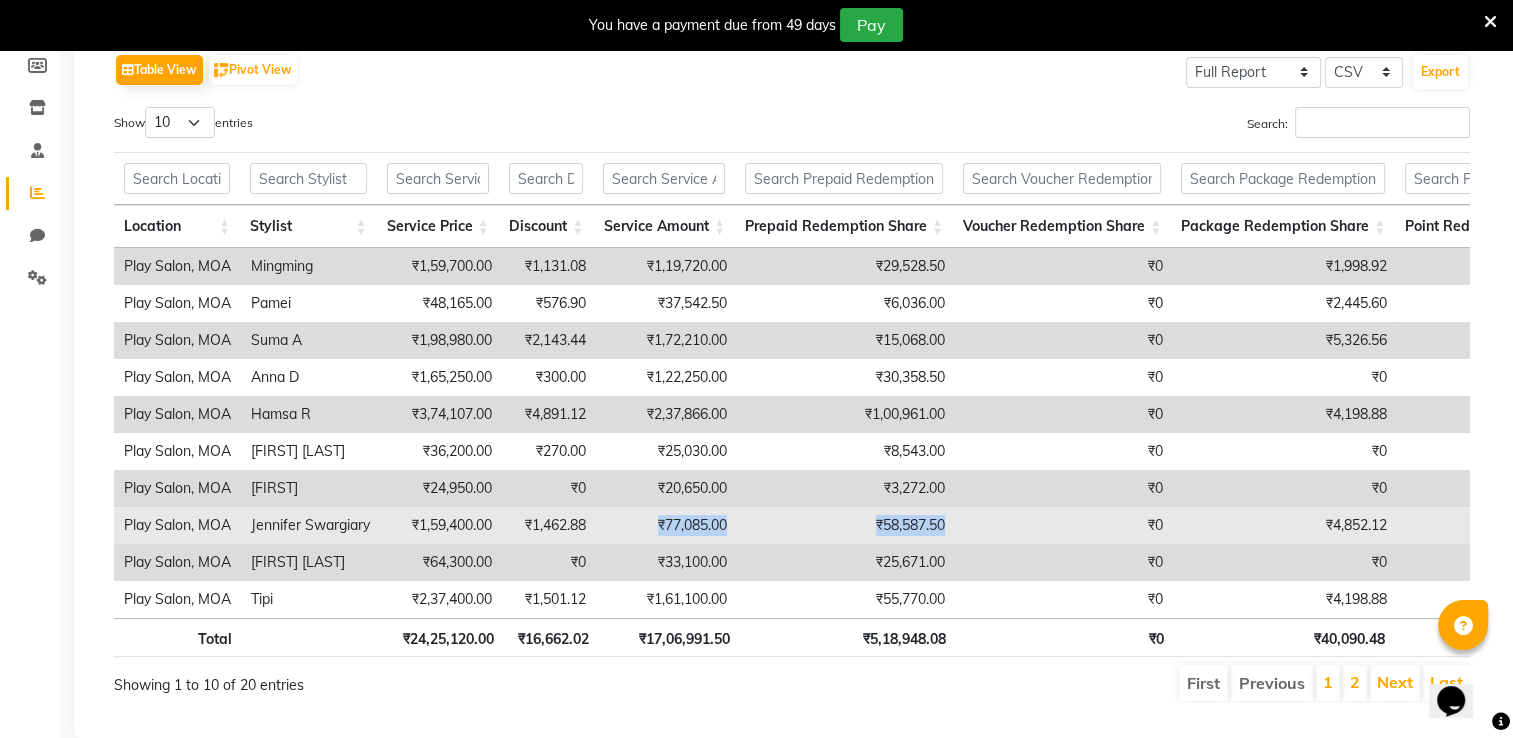 drag, startPoint x: 654, startPoint y: 523, endPoint x: 1020, endPoint y: 530, distance: 366.06693 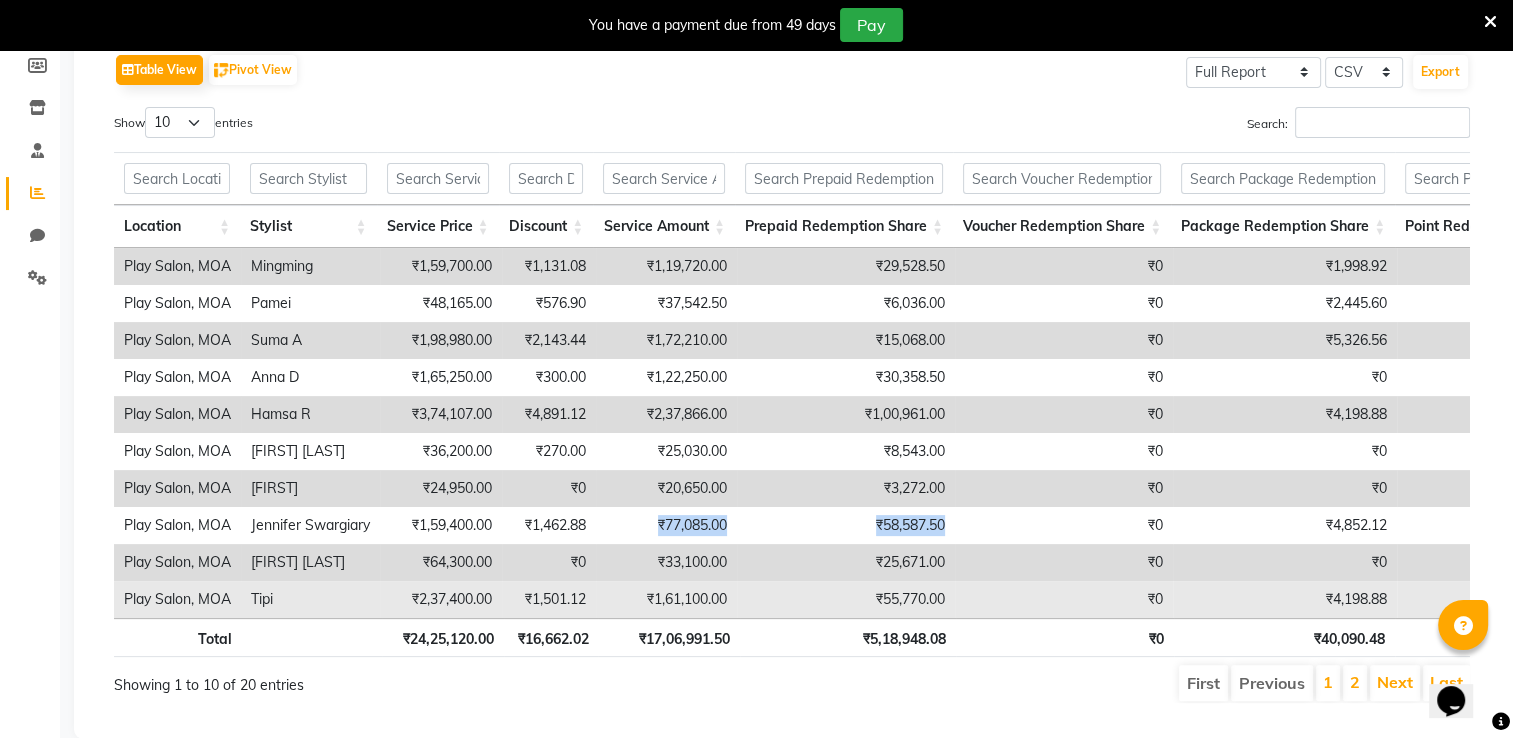 copy on "₹77,085.00 ₹58,587.50" 